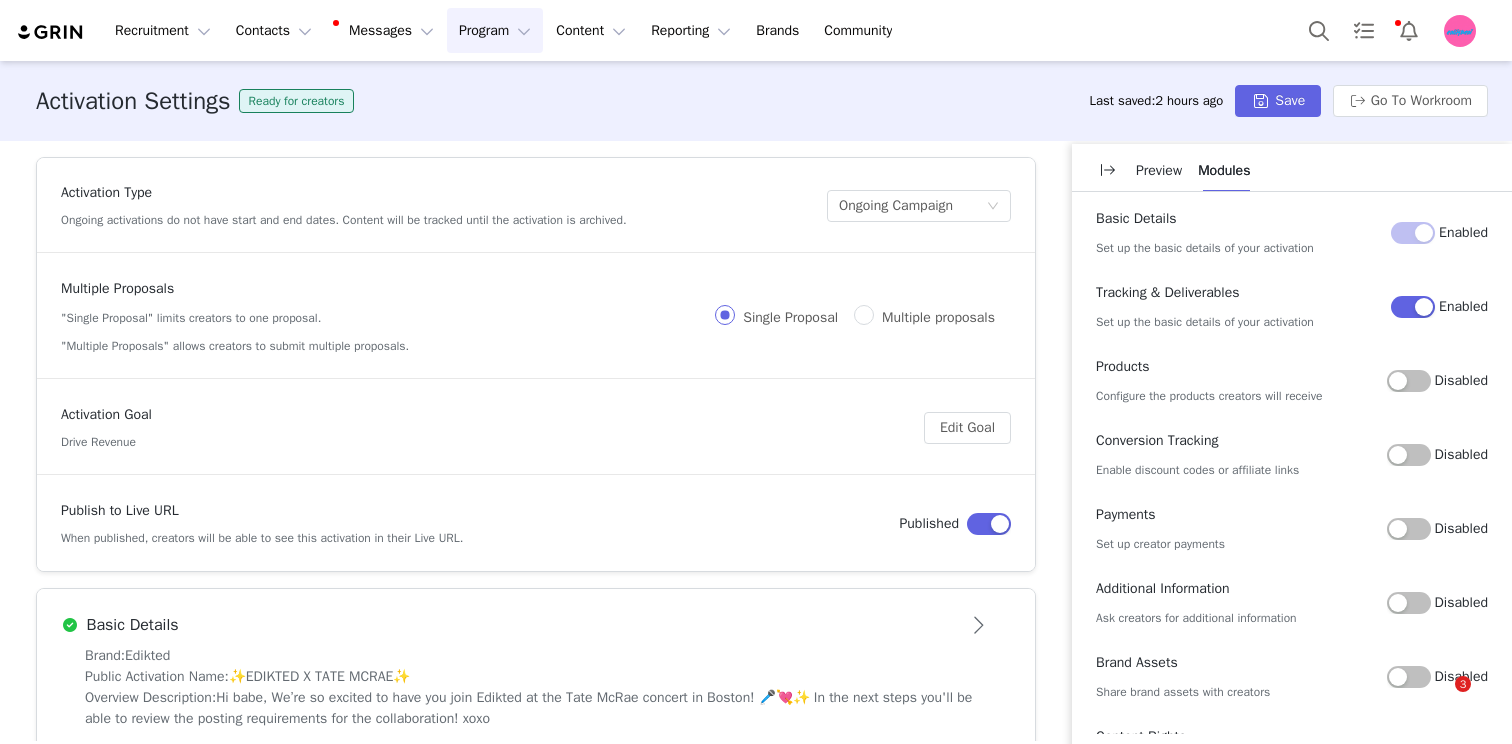 scroll, scrollTop: 0, scrollLeft: 0, axis: both 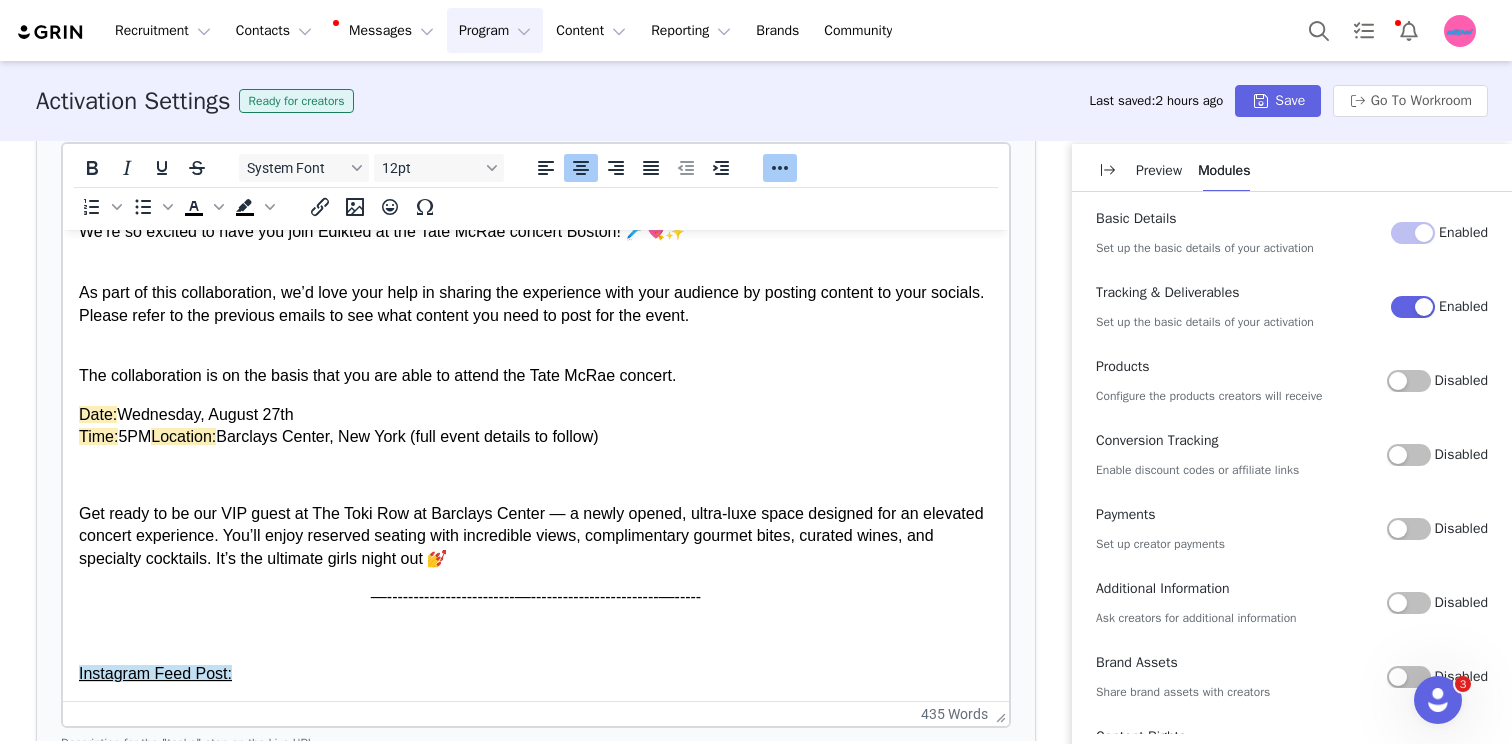 click on "—------------------------—------------------------—-----" at bounding box center [536, 597] 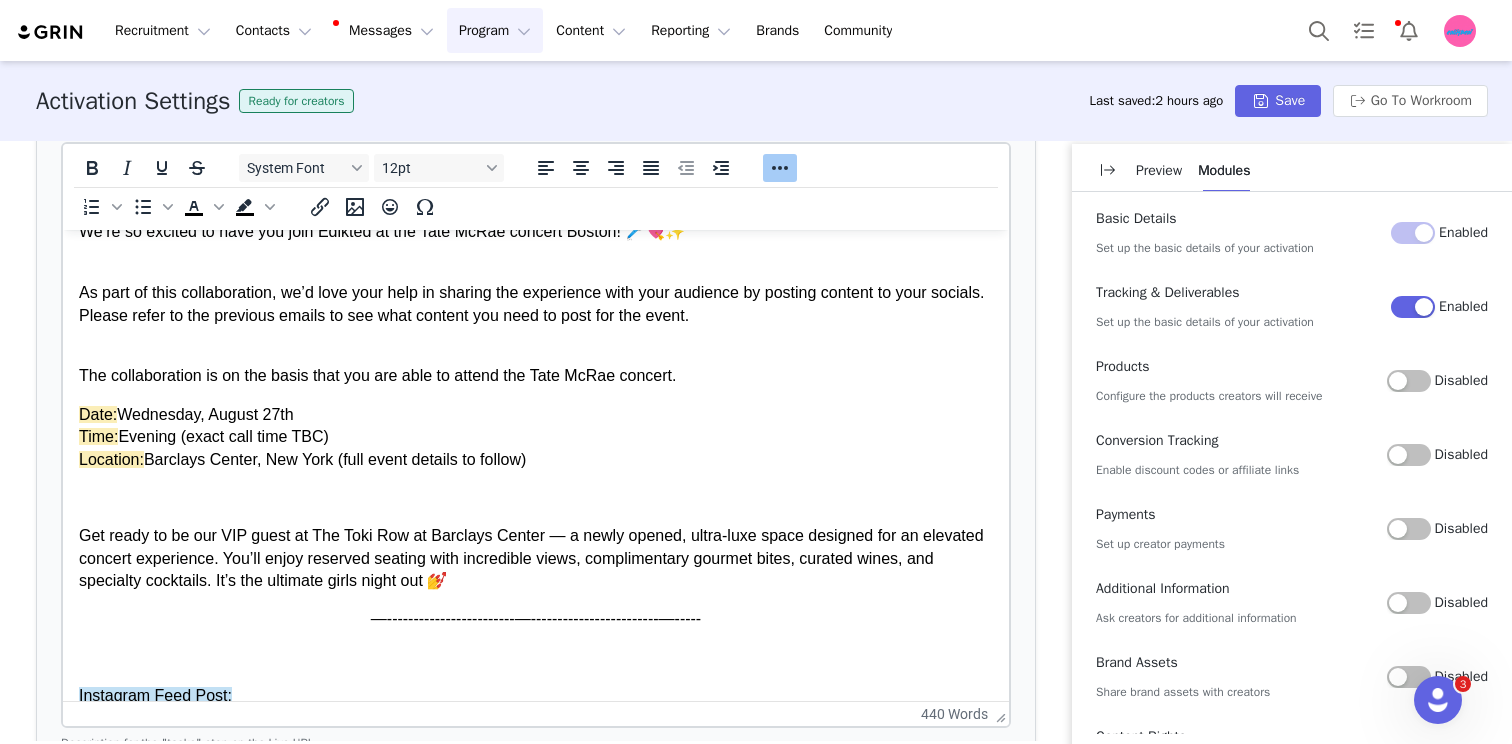 click on "We’re so excited to have you join Edikted at the Tate McRae concert Boston! 🎤💘✨ As part of this collaboration, we’d love your help in sharing the experience with your audience by posting content to your socials. Please refer to the previous emails to see what content you need to post for the event. The collaboration is on the basis that you are able to attend the Tate McRae concert. Date:   Wednesday, August 27th Time:  Evening (exact call time TBC) Location:  Barclays Center, New York (full event details to follow) Get ready to be our VIP guest at The Toki Row at Barclays Center — a newly opened, ultra-luxe space designed for an elevated concert experience. You’ll enjoy reserved seating with incredible views, complimentary gourmet bites, curated wines, and specialty cocktails. It’s the ultimate girls night out 💅 —------------------------—------------------------—----- Instagram Feed Post: The post should include: Full-body shots featuring your Edikted fit at the venue." at bounding box center (536, 1014) 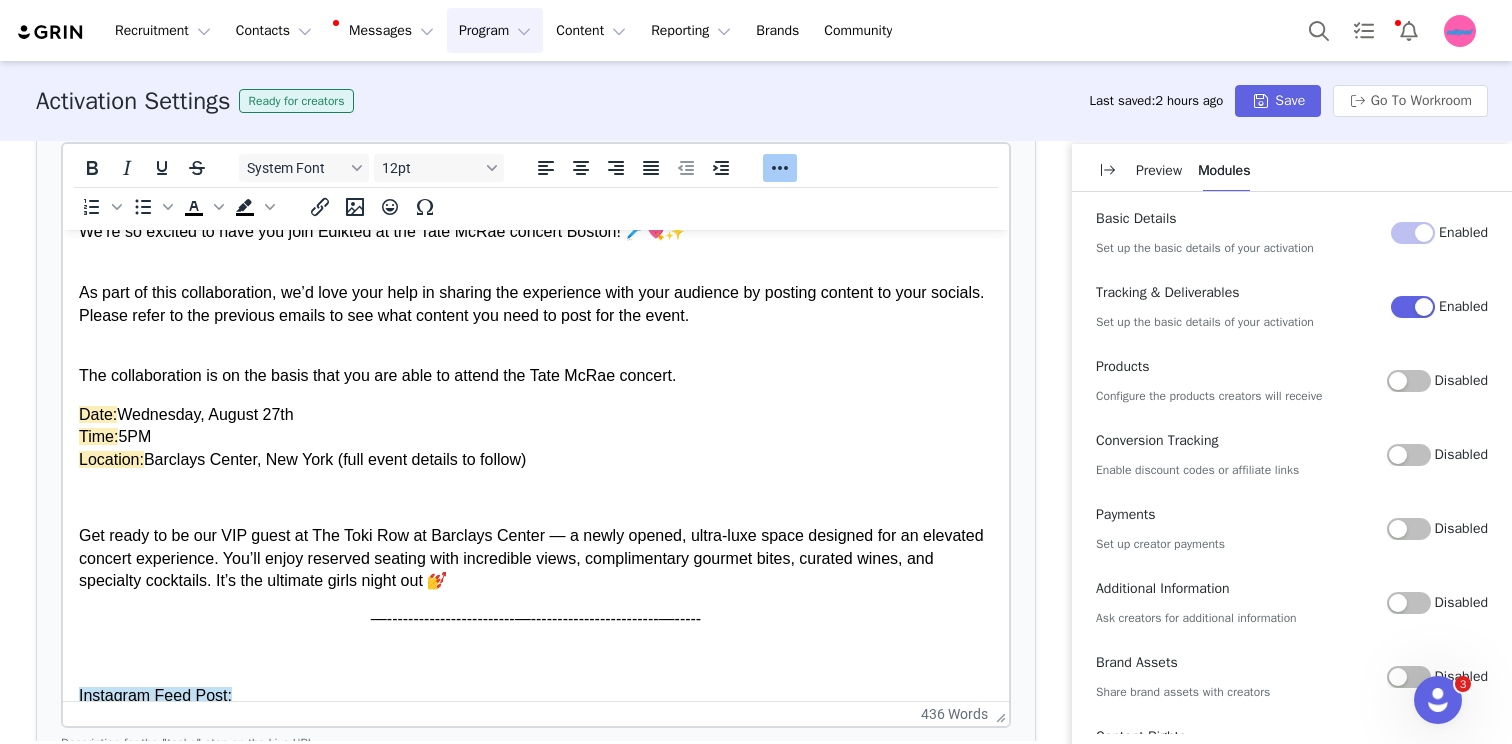 click on "Date:   Wednesday, August 27th Time:  5PM Location:  Barclays Center, New York (full event details to follow)" at bounding box center [536, 437] 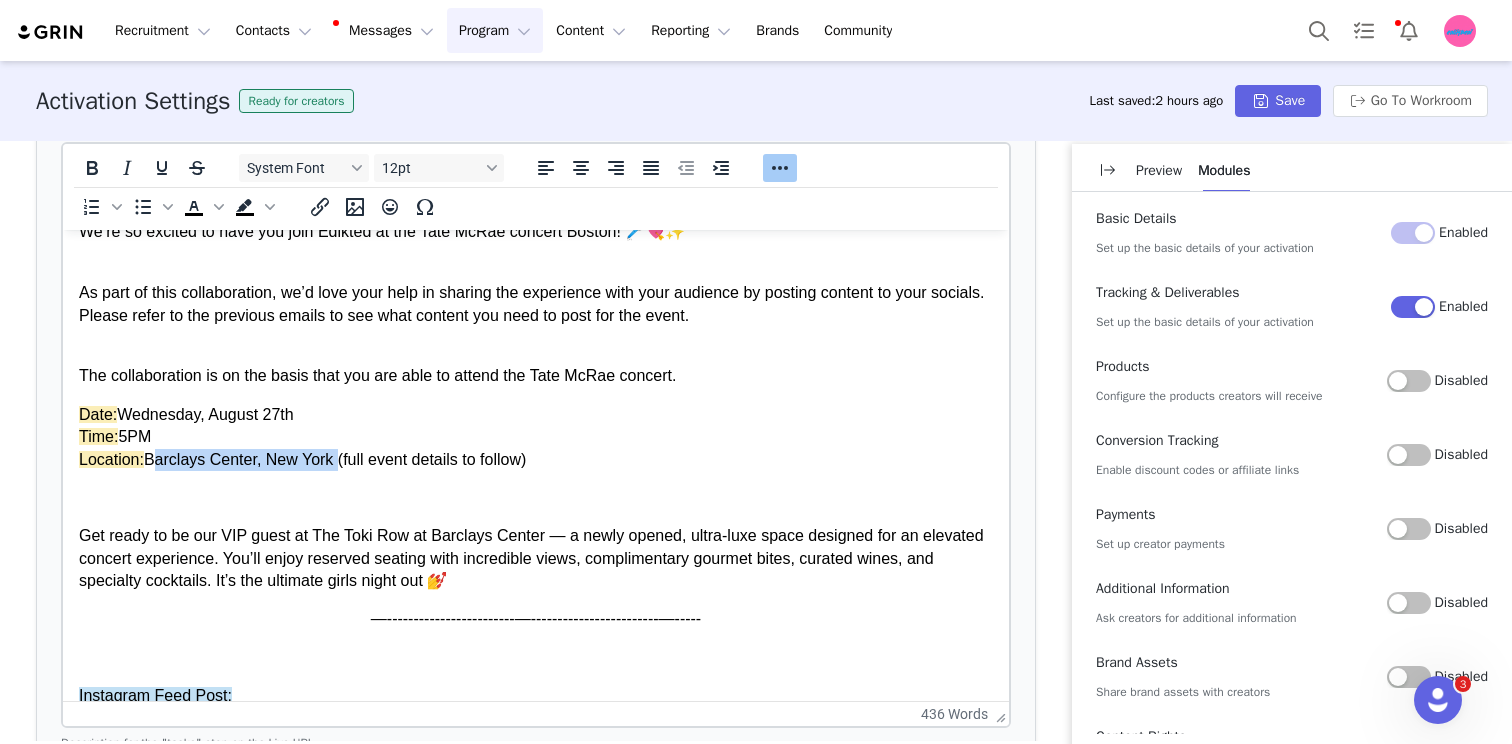 drag, startPoint x: 173, startPoint y: 467, endPoint x: 309, endPoint y: 462, distance: 136.09187 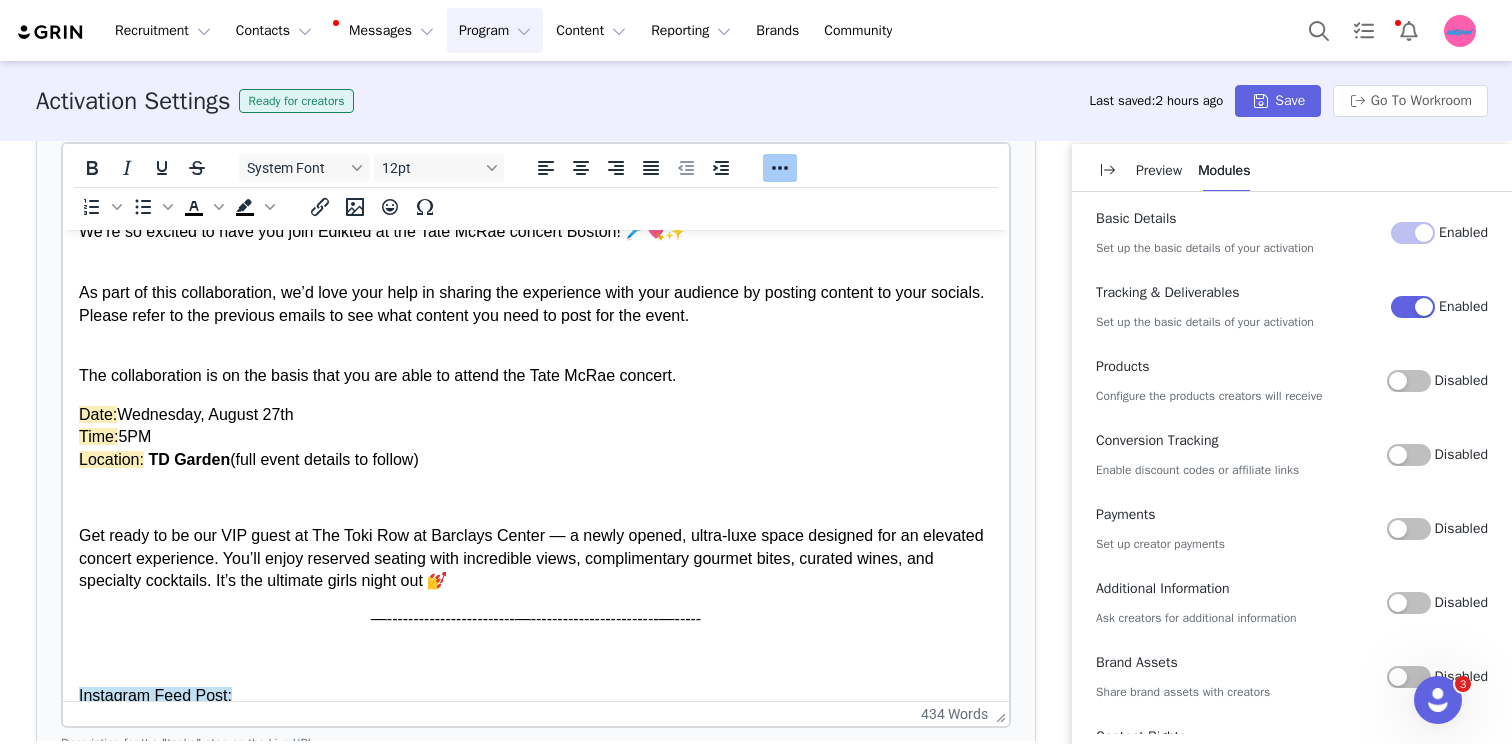 click on "Date:   Wednesday, August 27th Time:  5PM Location:   TD Garden  (full event details to follow)" at bounding box center (536, 437) 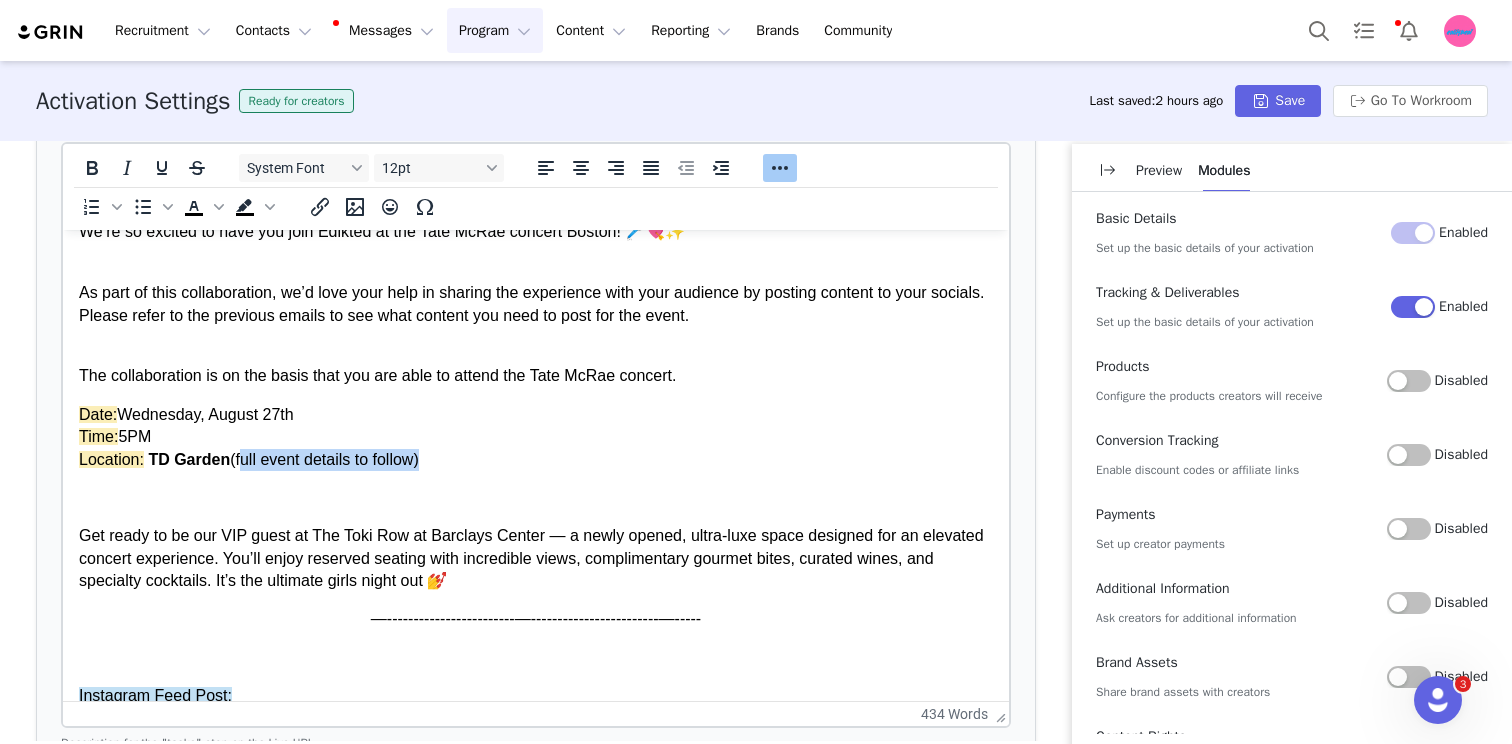 drag, startPoint x: 258, startPoint y: 462, endPoint x: 386, endPoint y: 464, distance: 128.01562 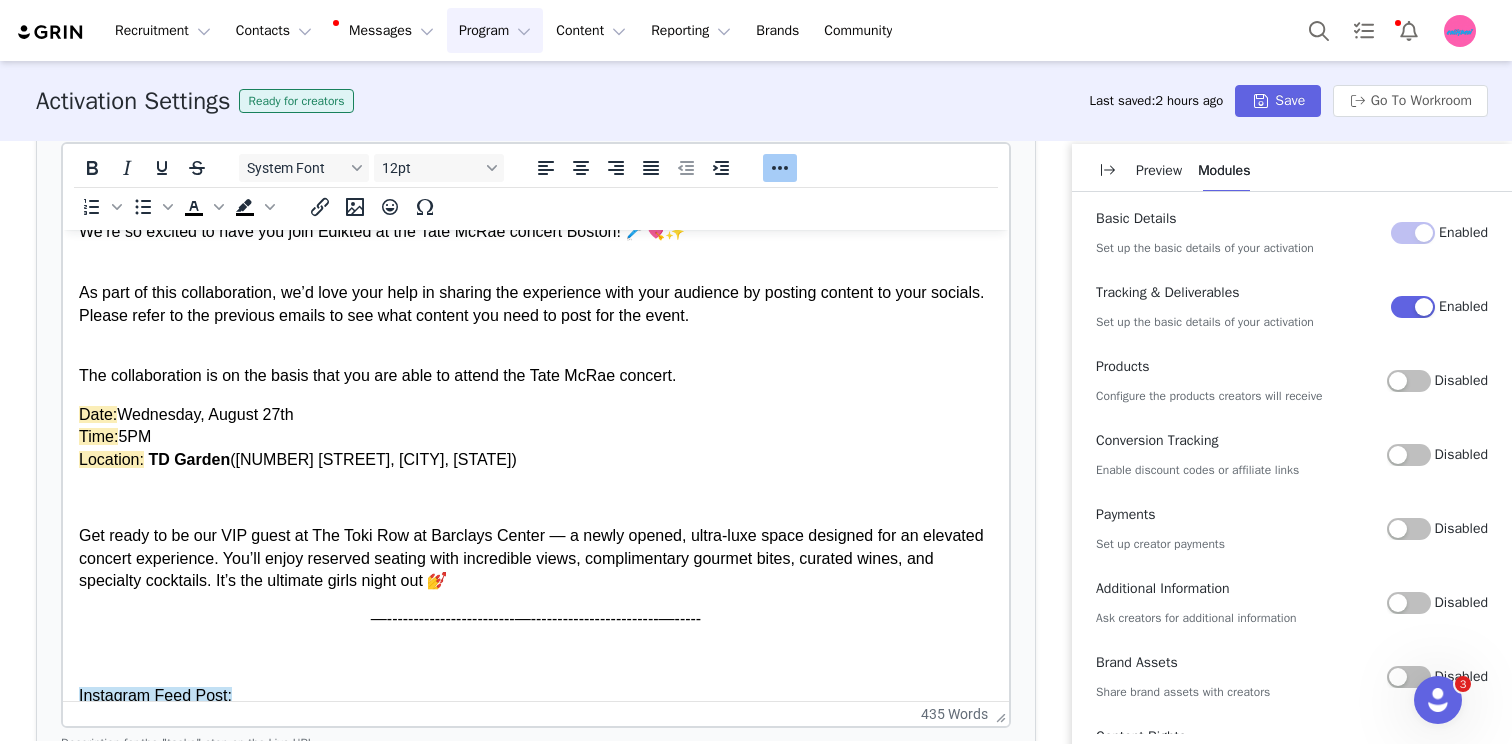 click on "Date:   Wednesday, August 27th Time:  5PM Location:   TD Garden  (00 Legends Way, Boston, MA 02114)" at bounding box center [536, 437] 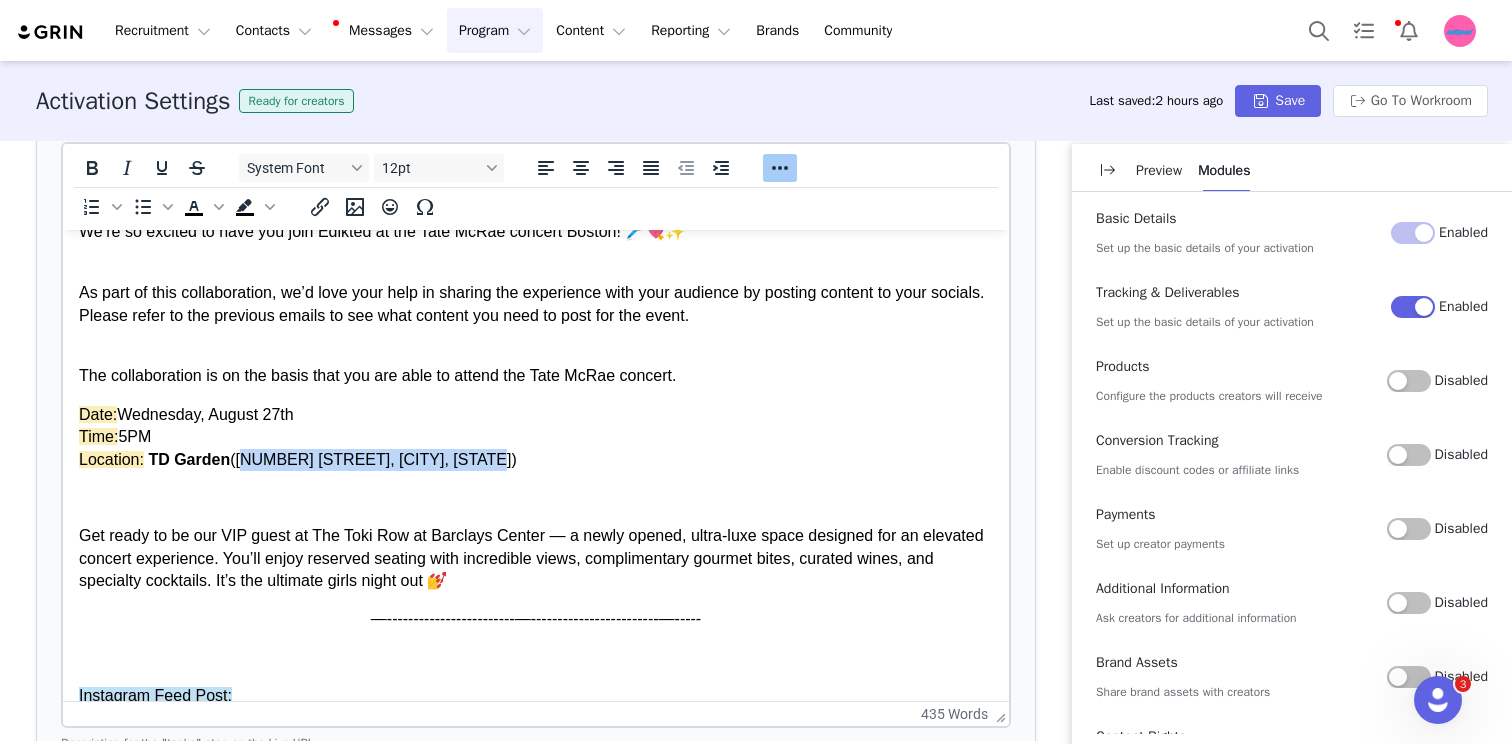 drag, startPoint x: 245, startPoint y: 456, endPoint x: 464, endPoint y: 464, distance: 219.14607 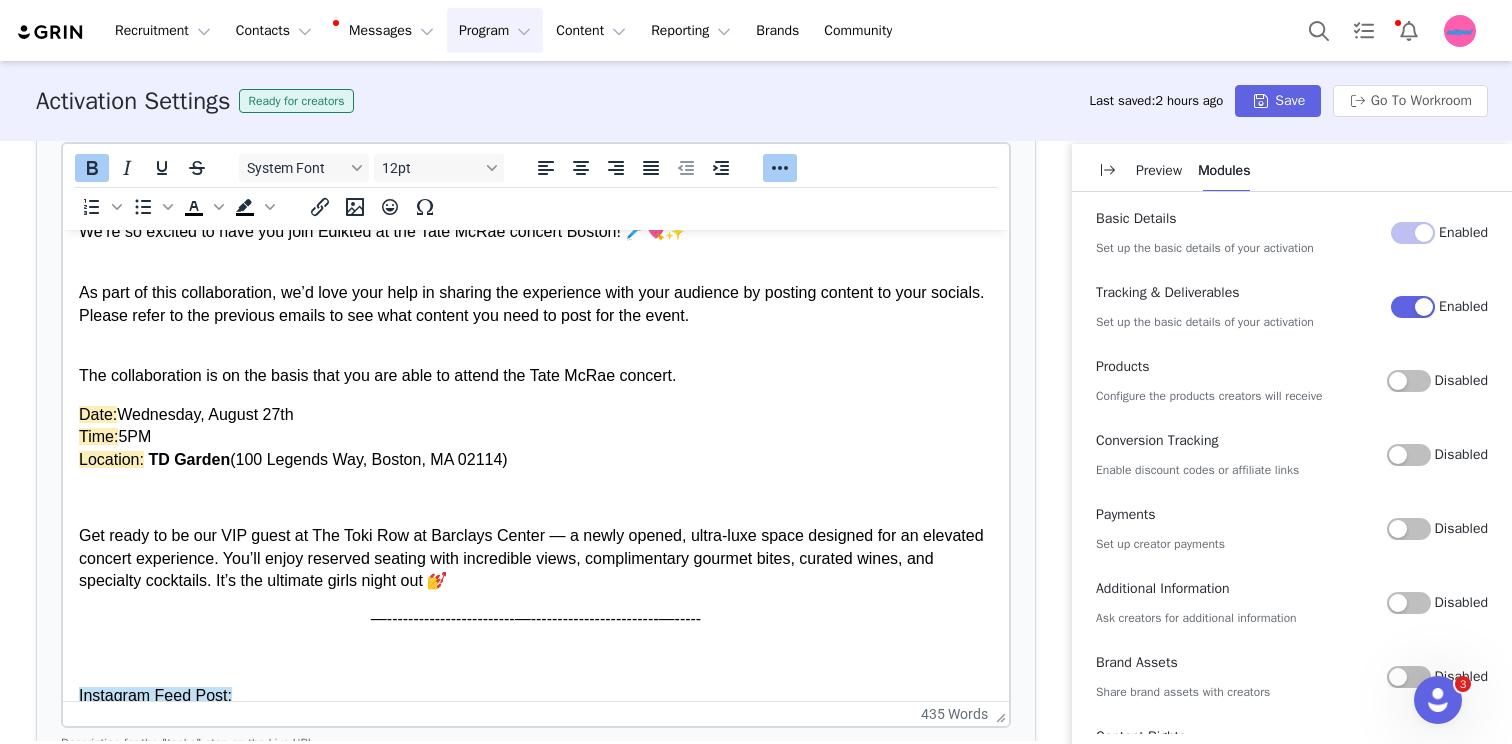 click on "TD Garden" at bounding box center [189, 459] 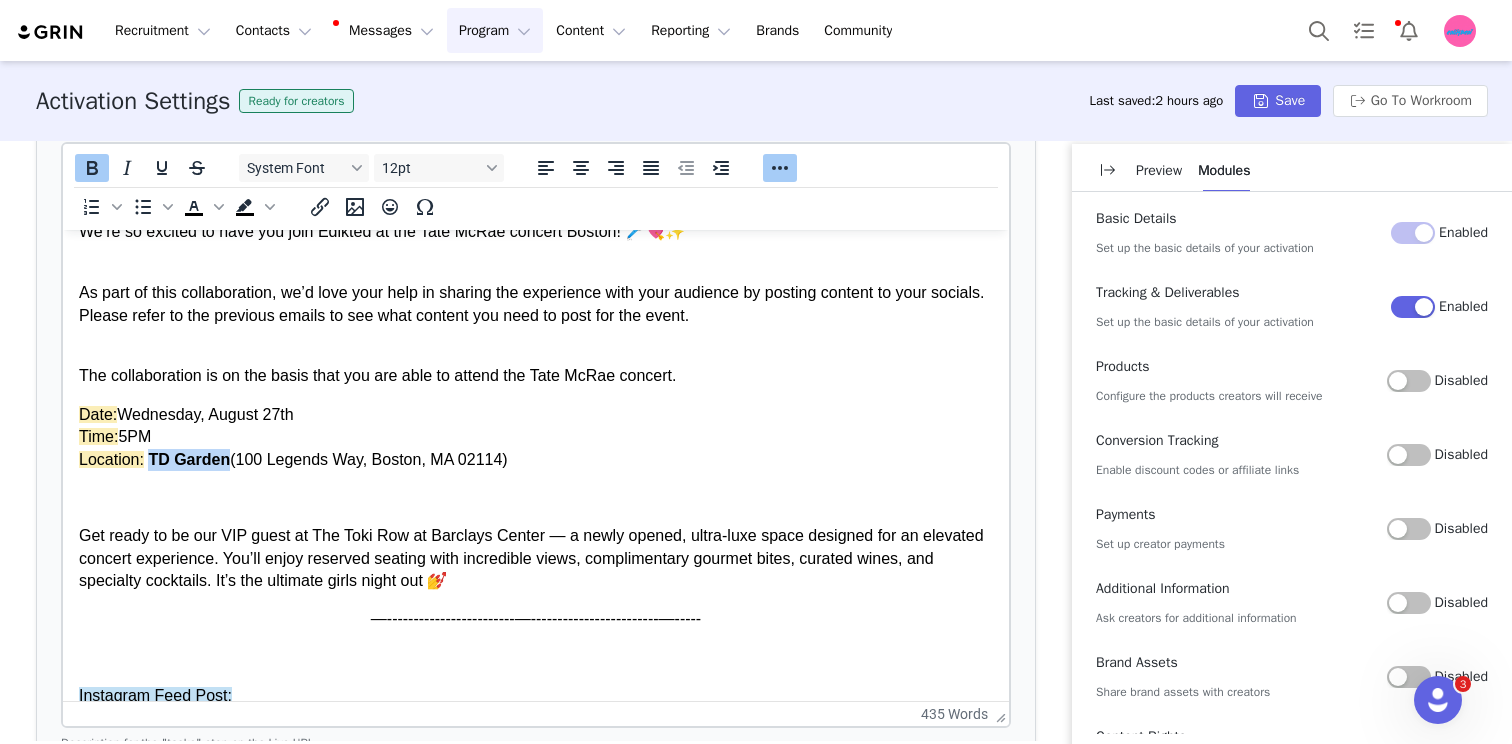 drag, startPoint x: 162, startPoint y: 459, endPoint x: 207, endPoint y: 458, distance: 45.01111 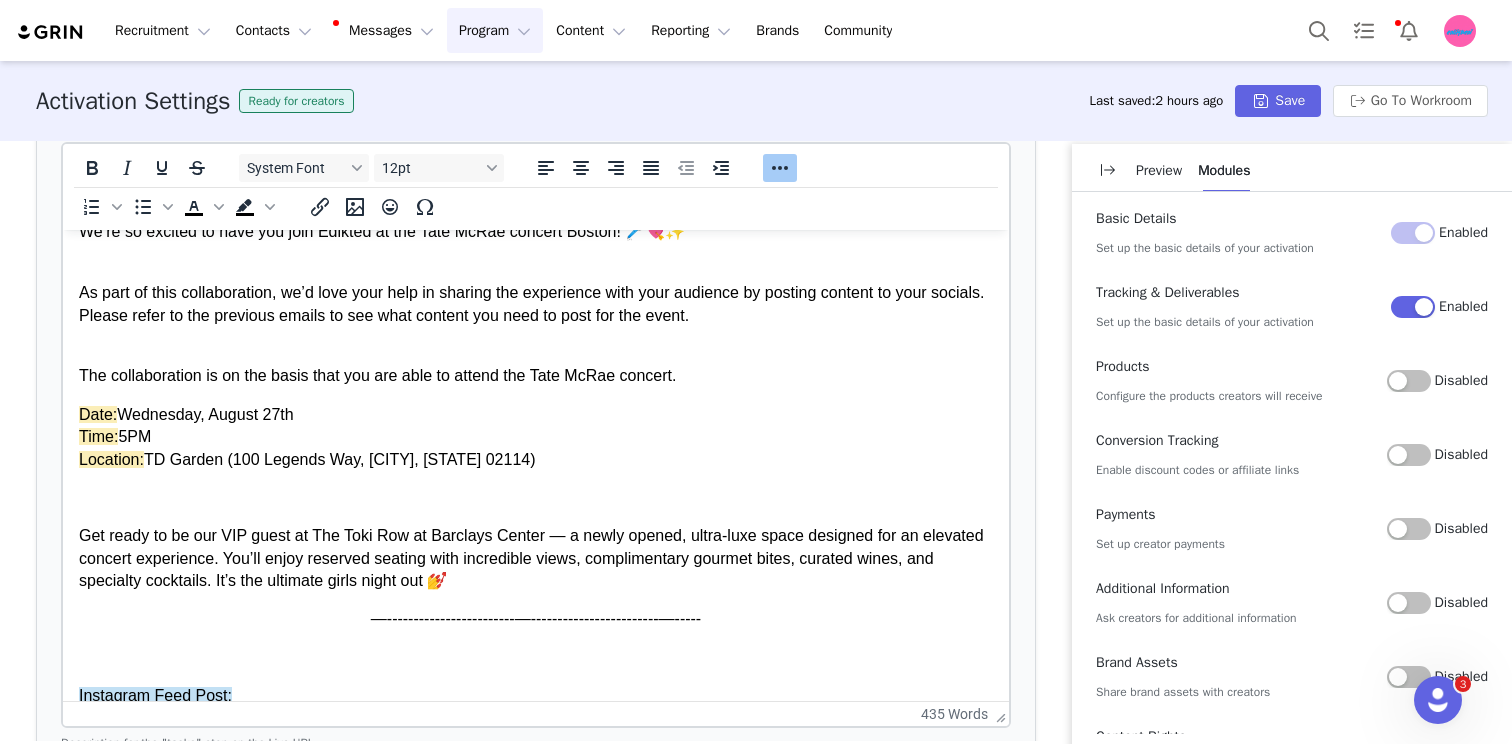 click at bounding box center [536, 498] 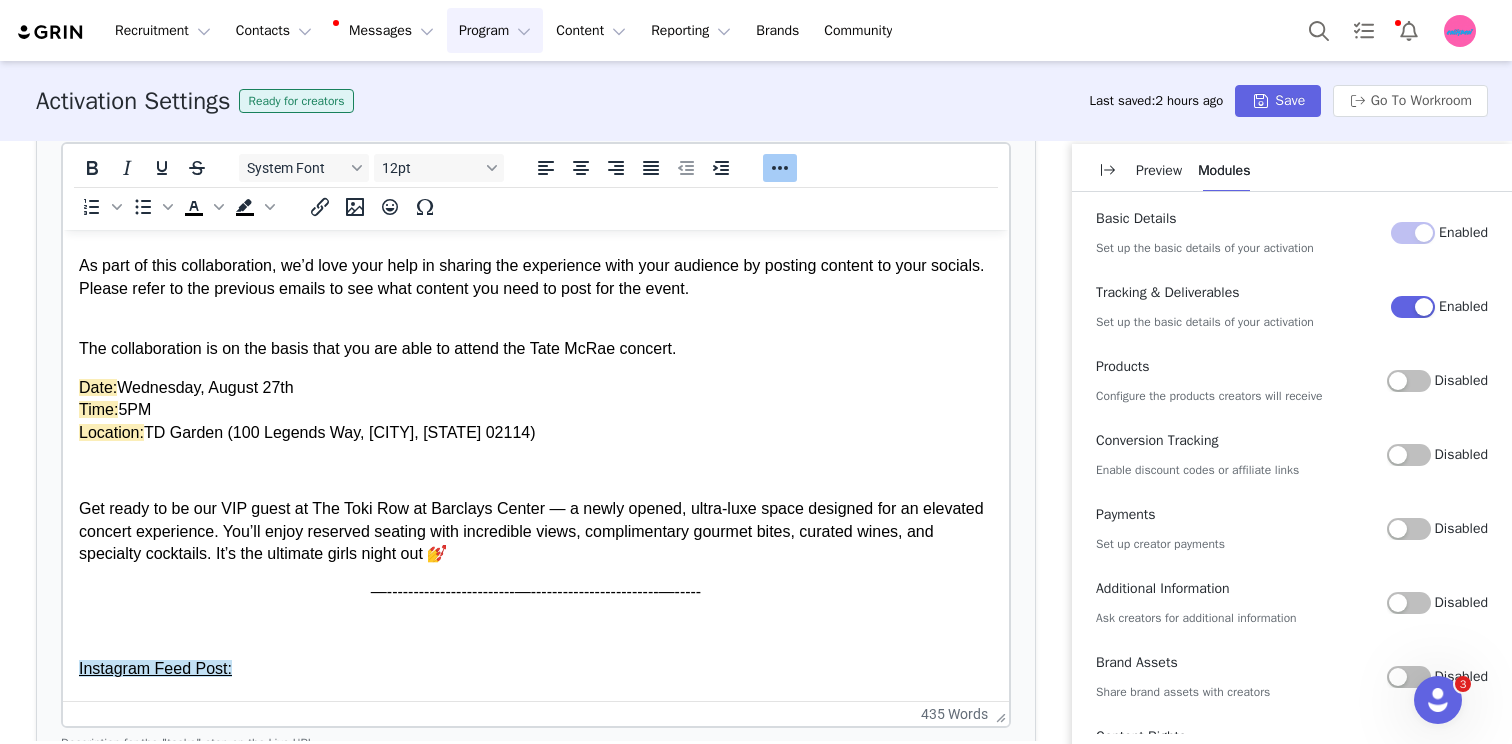 scroll, scrollTop: 93, scrollLeft: 0, axis: vertical 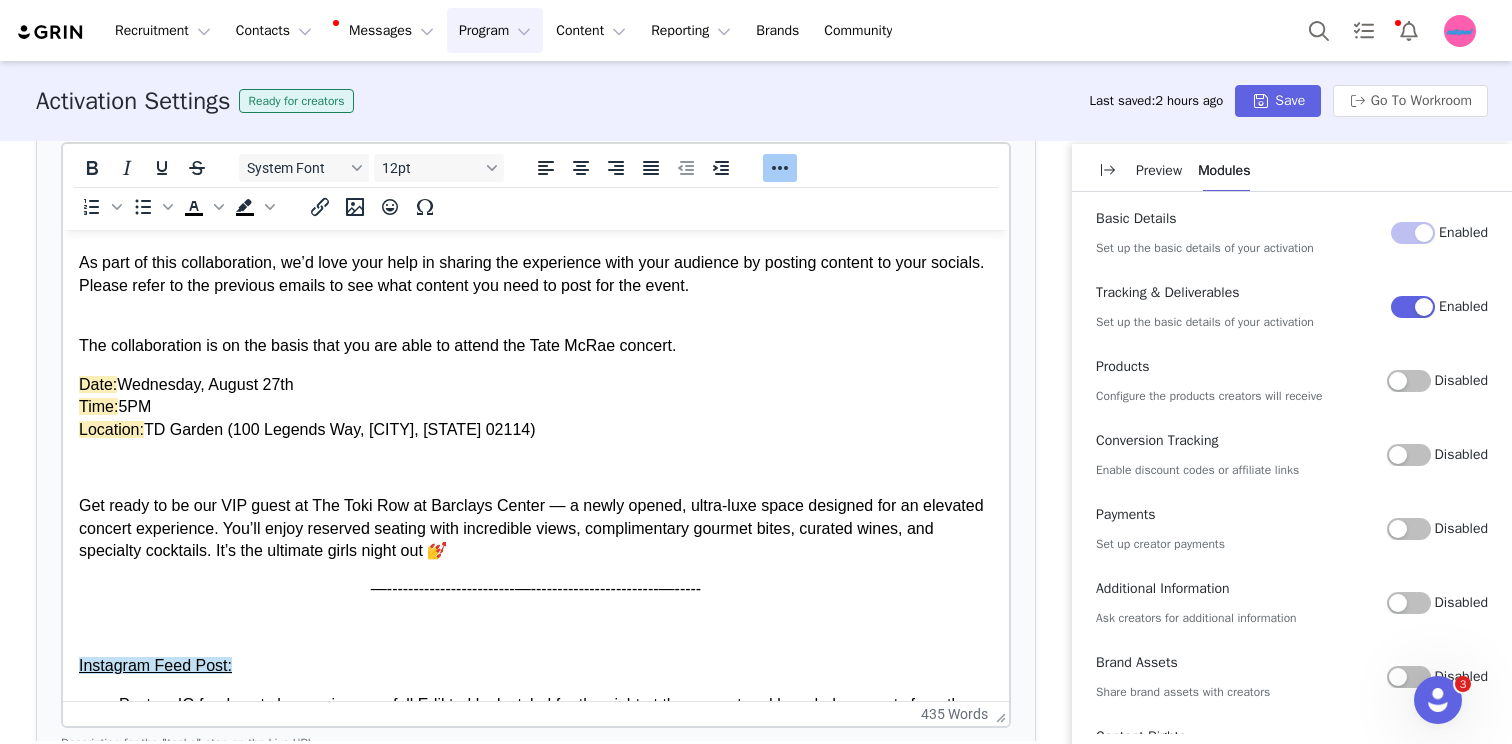 click on "Get ready to be our VIP guest at The Toki Row at Barclays Center — a newly opened, ultra-luxe space designed for an elevated concert experience. You’ll enjoy reserved seating with incredible views, complimentary gourmet bites, curated wines, and specialty cocktails. It’s the ultimate girls night out 💅" at bounding box center [536, 528] 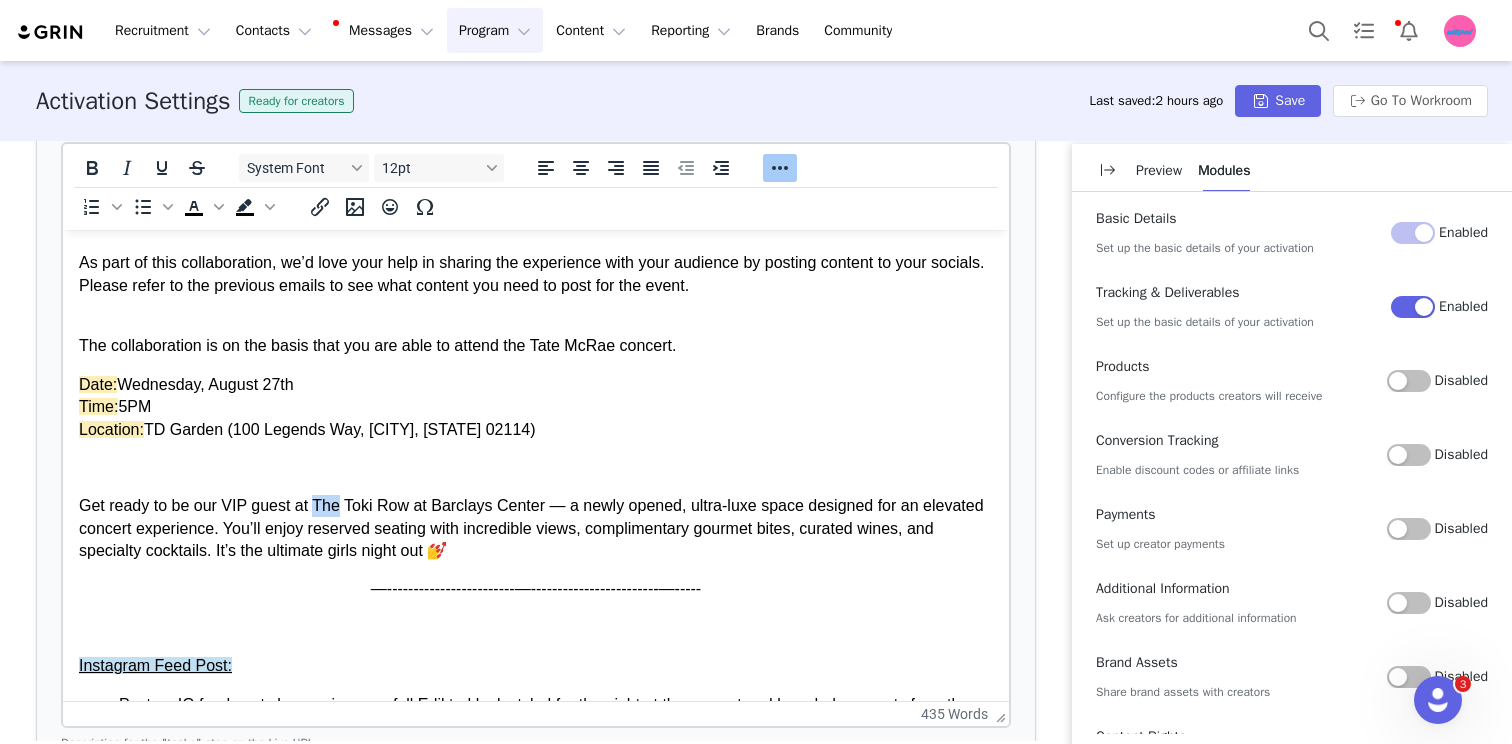 click on "Get ready to be our VIP guest at The Toki Row at Barclays Center — a newly opened, ultra-luxe space designed for an elevated concert experience. You’ll enjoy reserved seating with incredible views, complimentary gourmet bites, curated wines, and specialty cocktails. It’s the ultimate girls night out 💅" at bounding box center (536, 528) 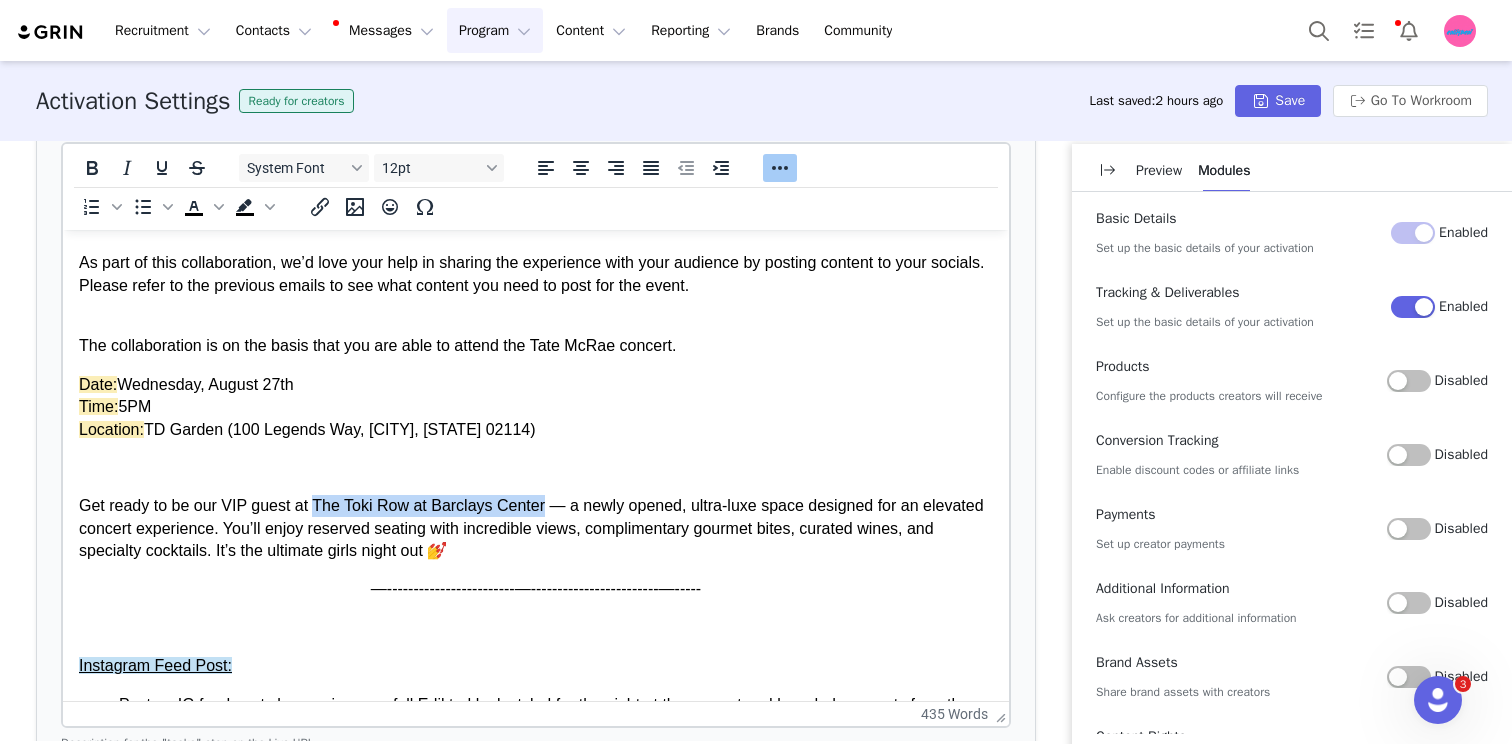 drag, startPoint x: 331, startPoint y: 504, endPoint x: 502, endPoint y: 501, distance: 171.0263 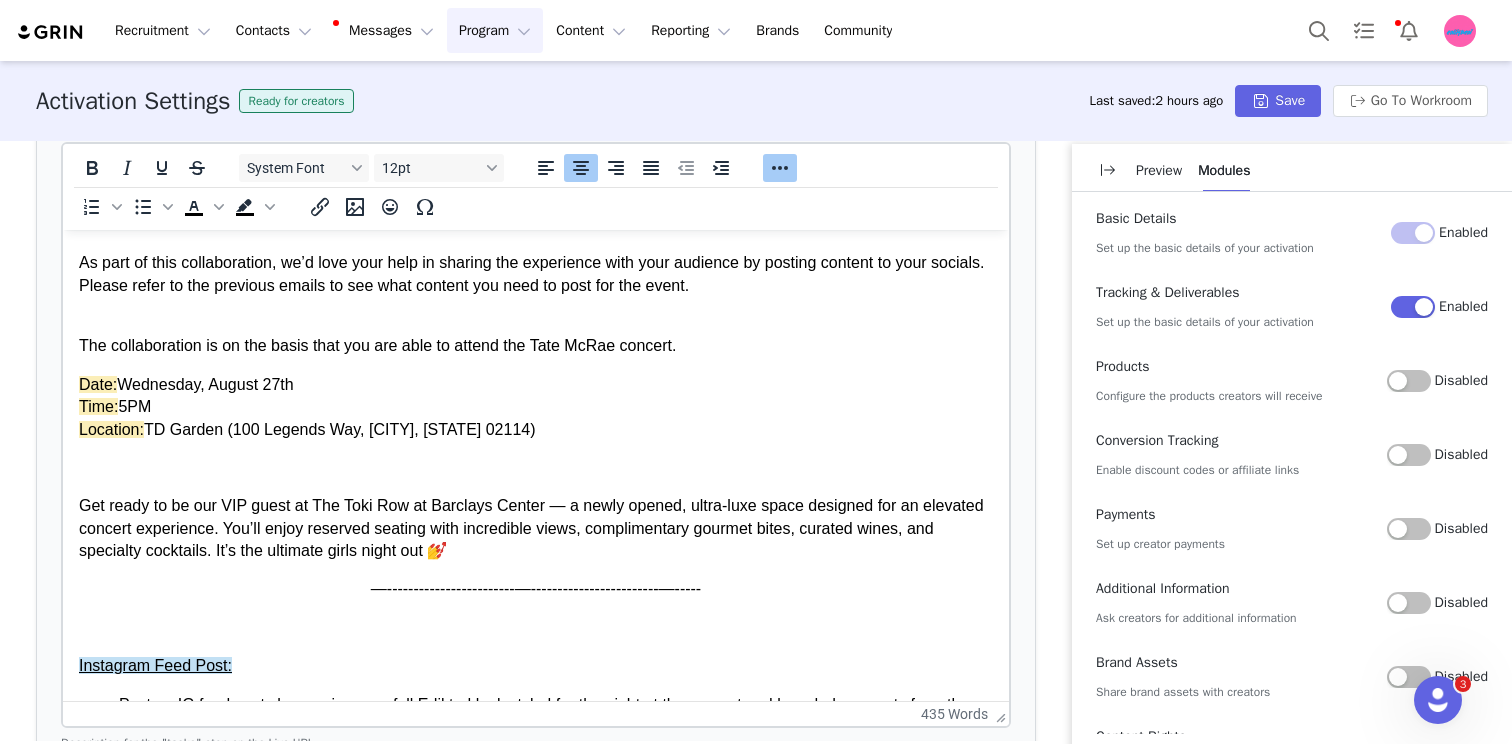 click on "We’re so excited to have you join Edikted at the Tate McRae concert Boston! 🎤💘✨ As part of this collaboration, we’d love your help in sharing the experience with your audience by posting content to your socials. Please refer to the previous emails to see what content you need to post for the event. The collaboration is on the basis that you are able to attend the Tate McRae concert. Date:   Wednesday, August 27th Time:  5PM Location:  TD Garden (100 Legends Way, Boston, MA 02114) Get ready to be our VIP guest at The Toki Row at Barclays Center — a newly opened, ultra-luxe space designed for an elevated concert experience. You’ll enjoy reserved seating with incredible views, complimentary gourmet bites, curated wines, and specialty cocktails. It’s the ultimate girls night out 💅 —------------------------—------------------------—----- Instagram Feed Post: The post should include: Full-body shots featuring your Edikted fit at the venue. TikTok Video: IG Stories: Content Timeline:" at bounding box center [536, 984] 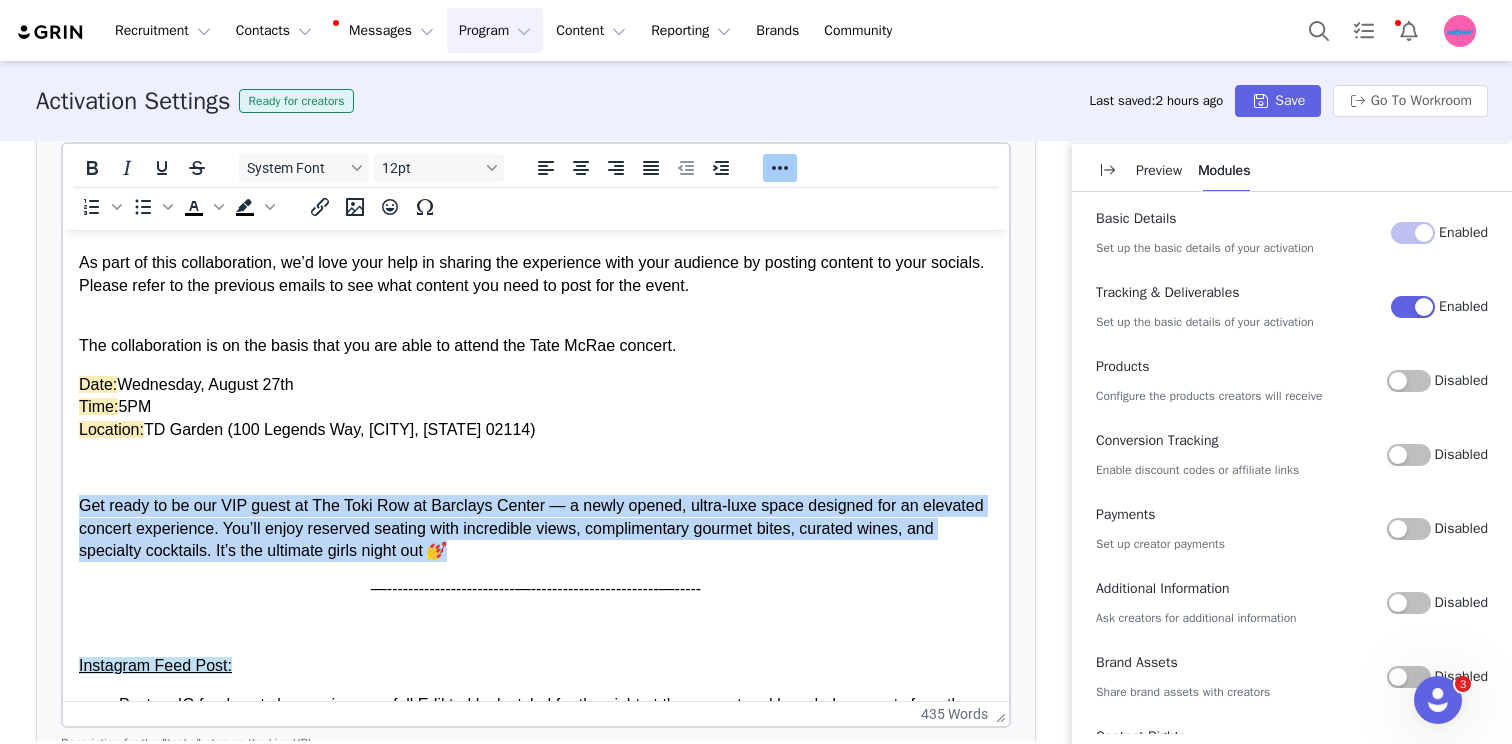 drag, startPoint x: 546, startPoint y: 550, endPoint x: 78, endPoint y: 506, distance: 470.0638 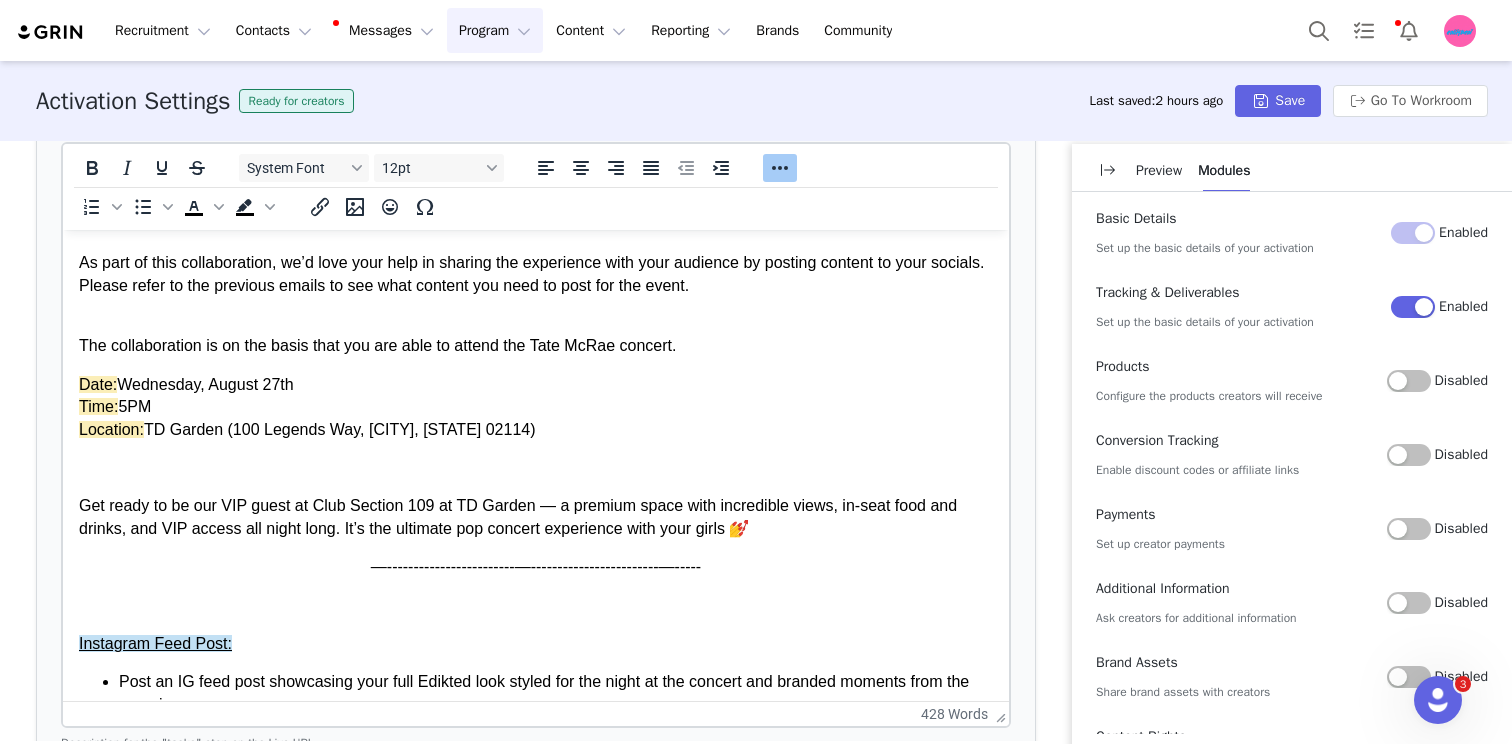 click on "Get ready to be our VIP guest at Club Section 109 at TD Garden — a premium space with incredible views, in-seat food and drinks, and VIP access all night long. It’s the ultimate pop concert experience with your girls 💅" at bounding box center [536, 517] 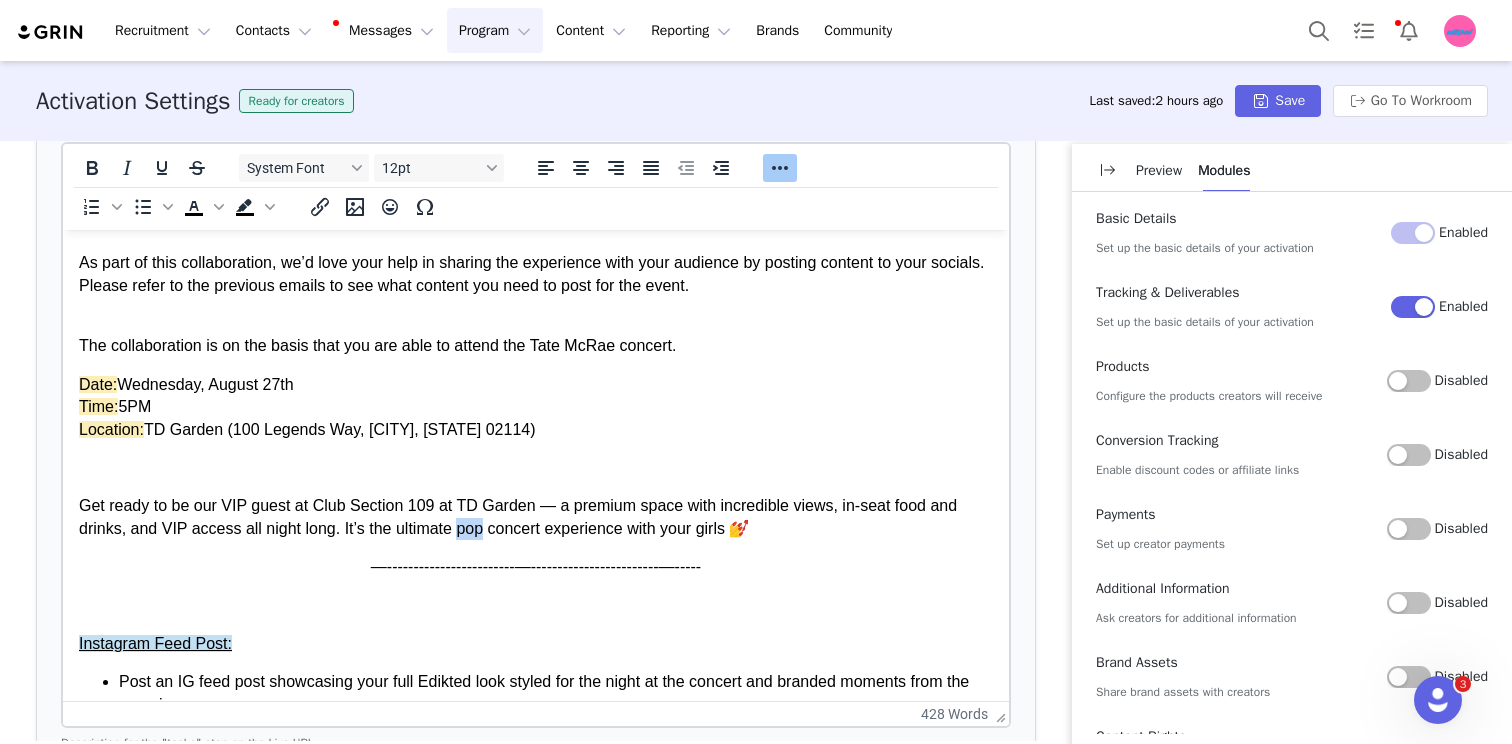 click on "Get ready to be our VIP guest at Club Section 109 at TD Garden — a premium space with incredible views, in-seat food and drinks, and VIP access all night long. It’s the ultimate pop concert experience with your girls 💅" at bounding box center [536, 517] 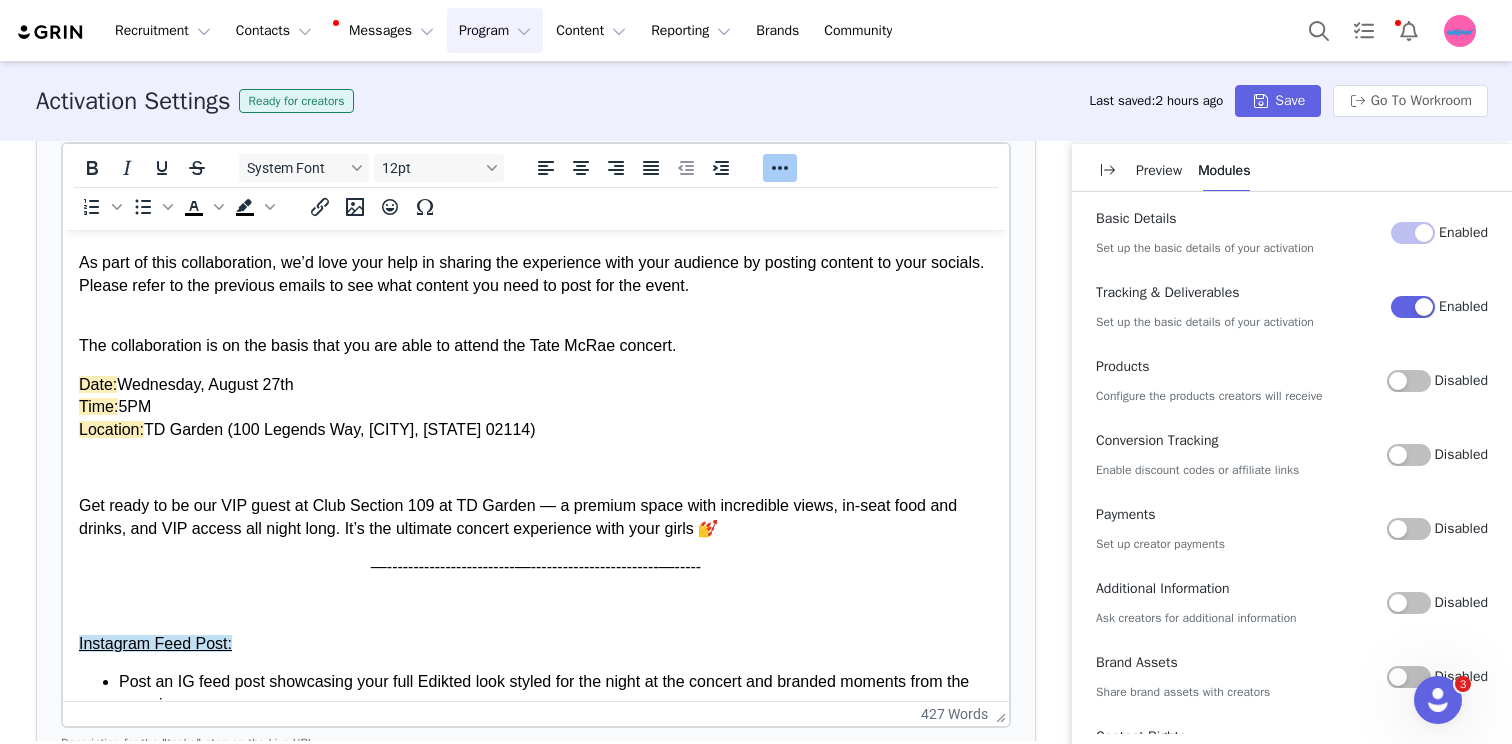 click on "—------------------------—------------------------—-----" at bounding box center [536, 567] 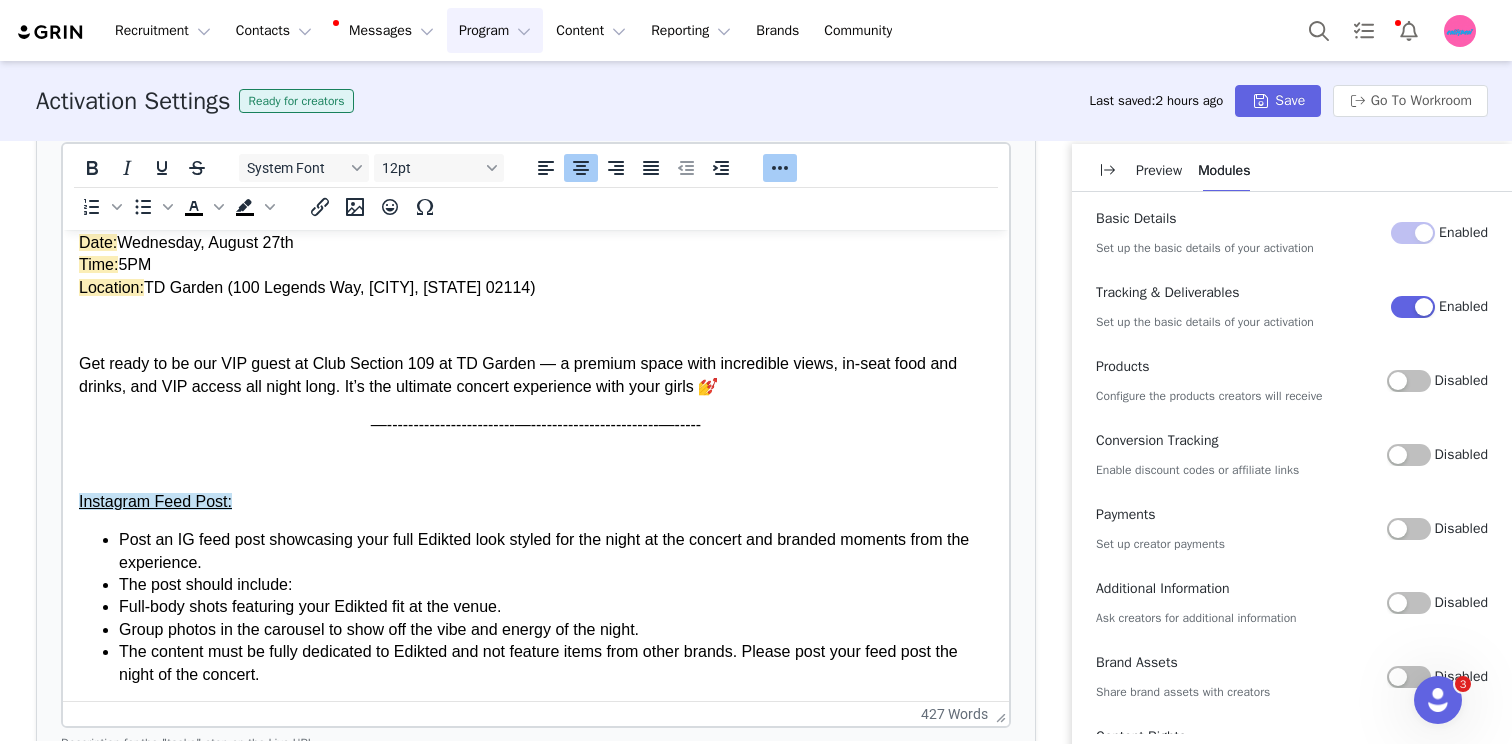 scroll, scrollTop: 236, scrollLeft: 0, axis: vertical 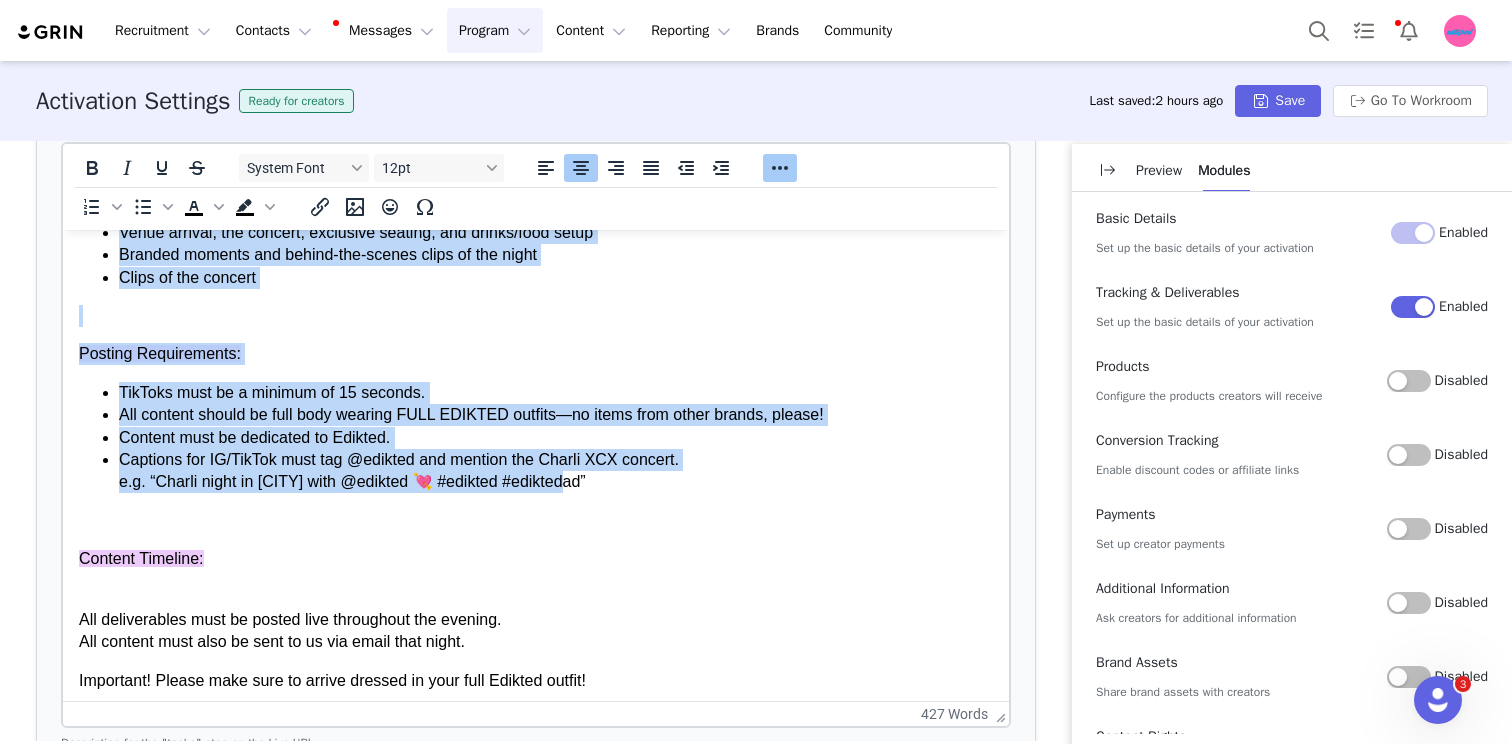 drag, startPoint x: 119, startPoint y: 463, endPoint x: 760, endPoint y: 486, distance: 641.4125 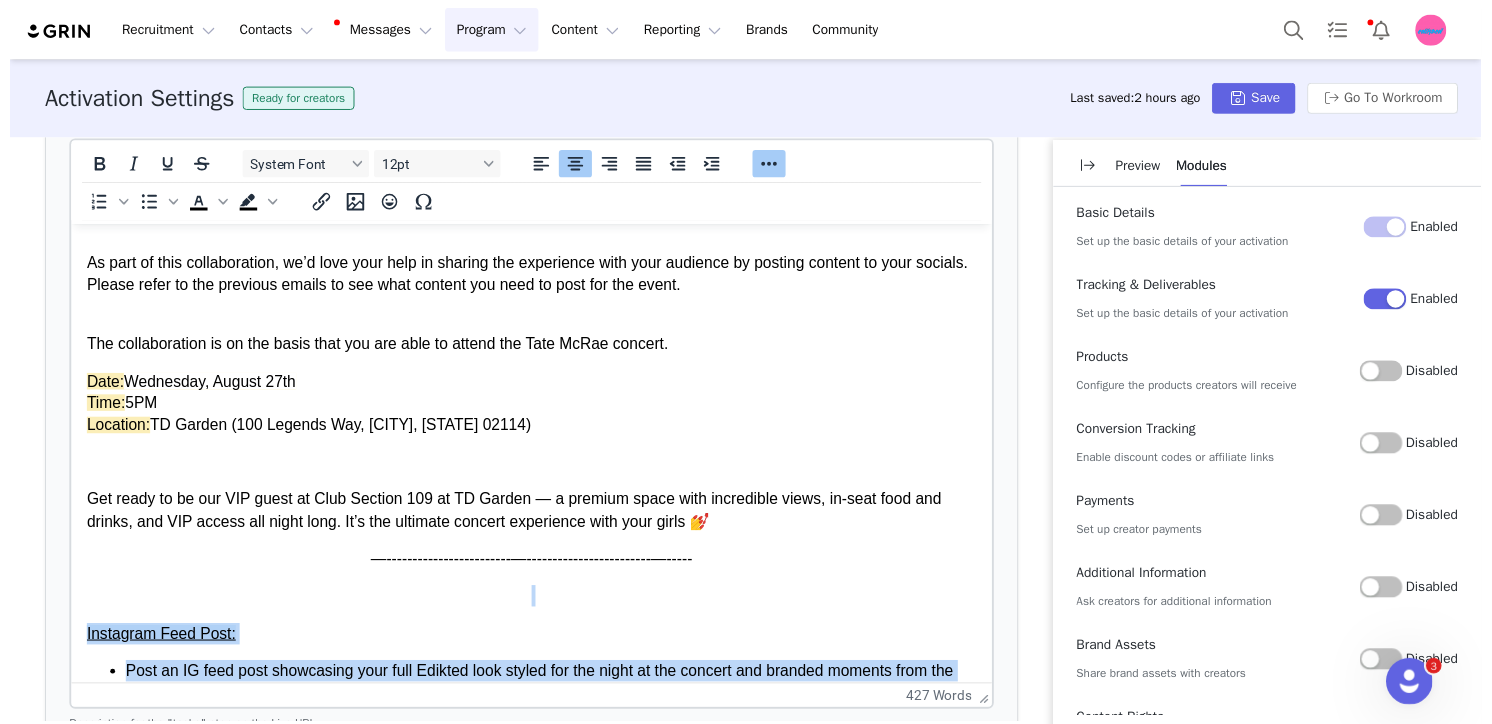 scroll, scrollTop: 88, scrollLeft: 0, axis: vertical 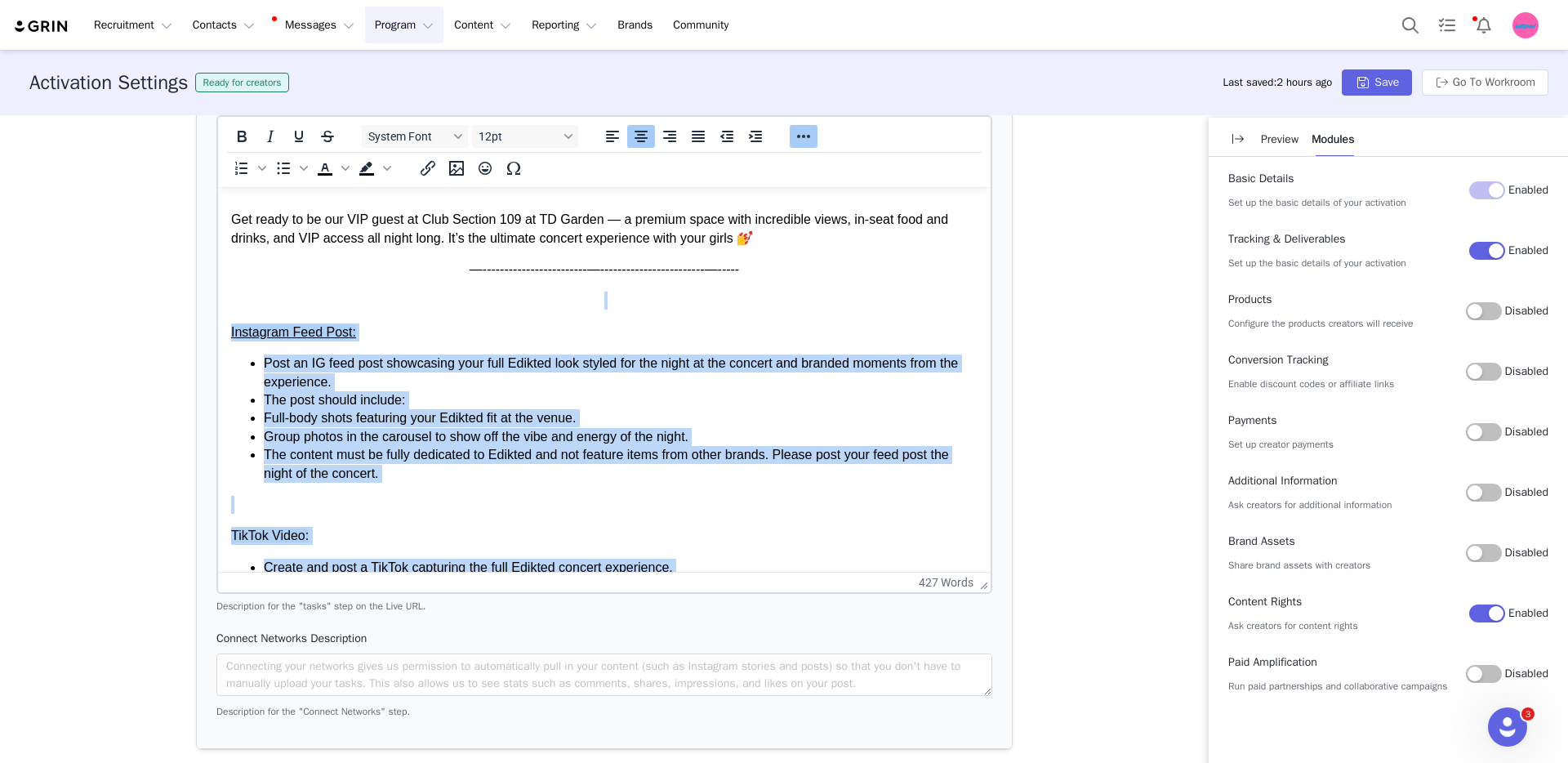 click on "Post an IG feed post showcasing your full Edikted look styled for the night at the concert and branded moments from the experience." at bounding box center (621, 373) 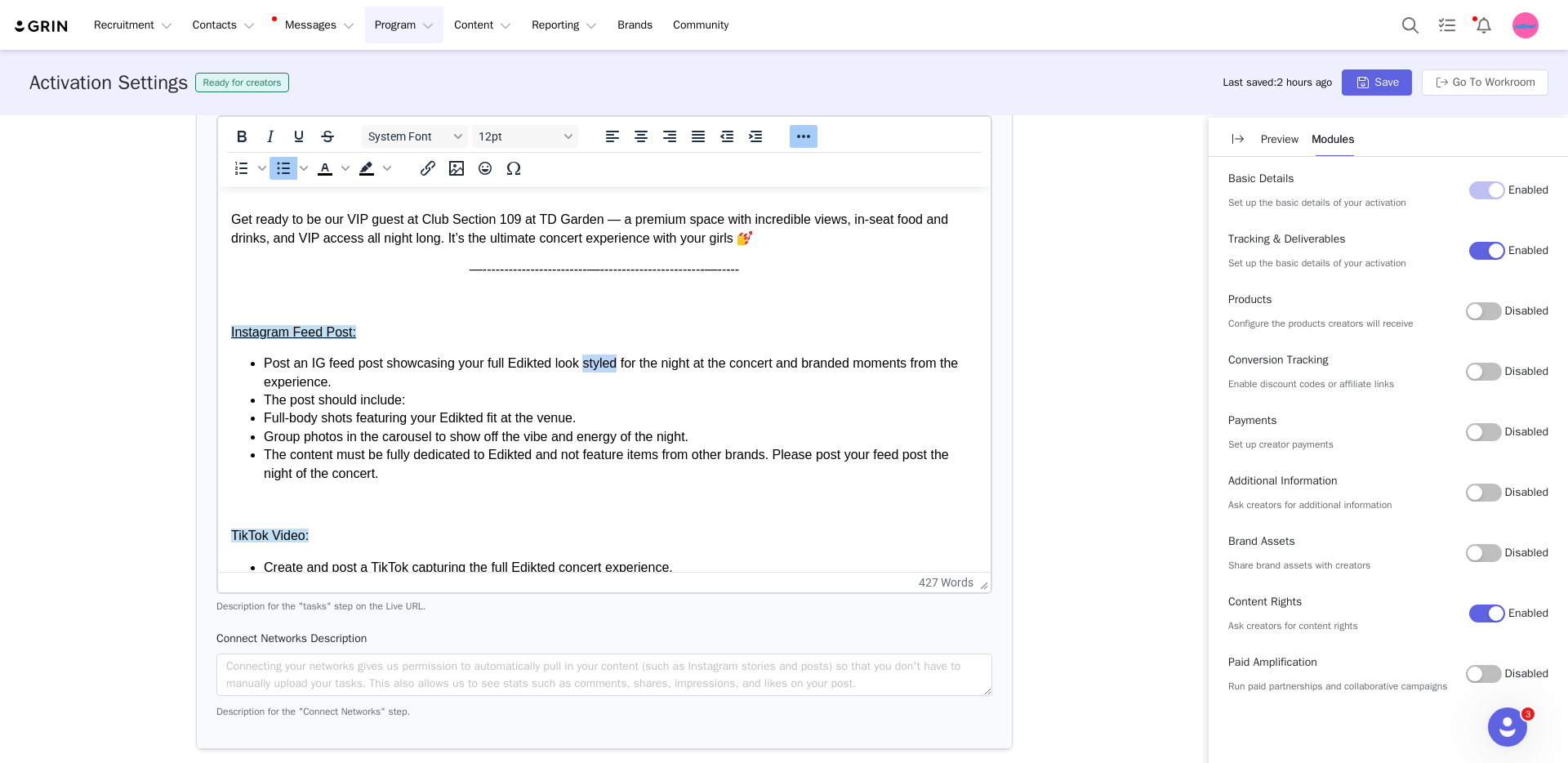 click on "Post an IG feed post showcasing your full Edikted look styled for the night at the concert and branded moments from the experience." at bounding box center [621, 373] 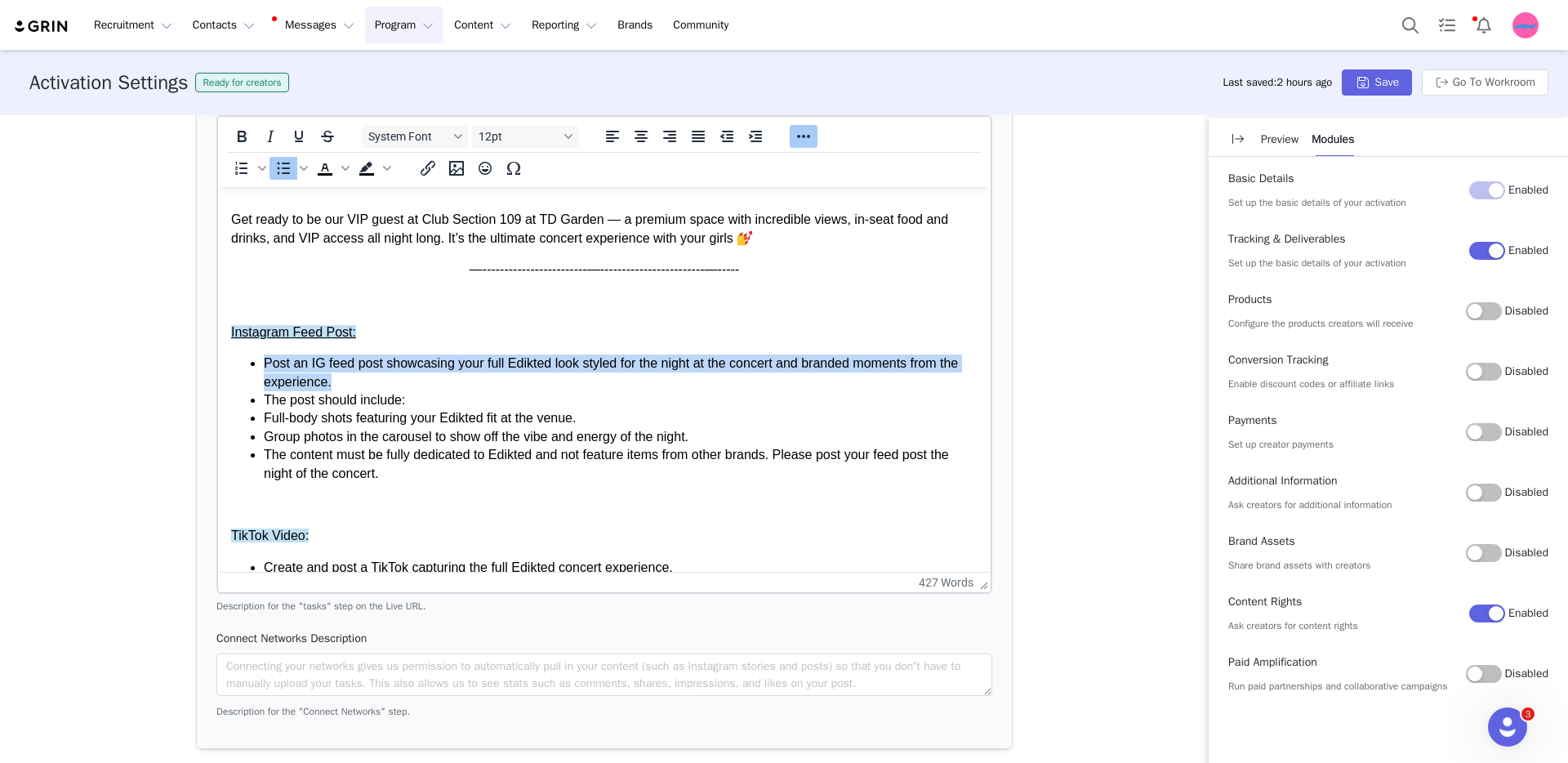 click on "Post an IG feed post showcasing your full Edikted look styled for the night at the concert and branded moments from the experience." at bounding box center [621, 373] 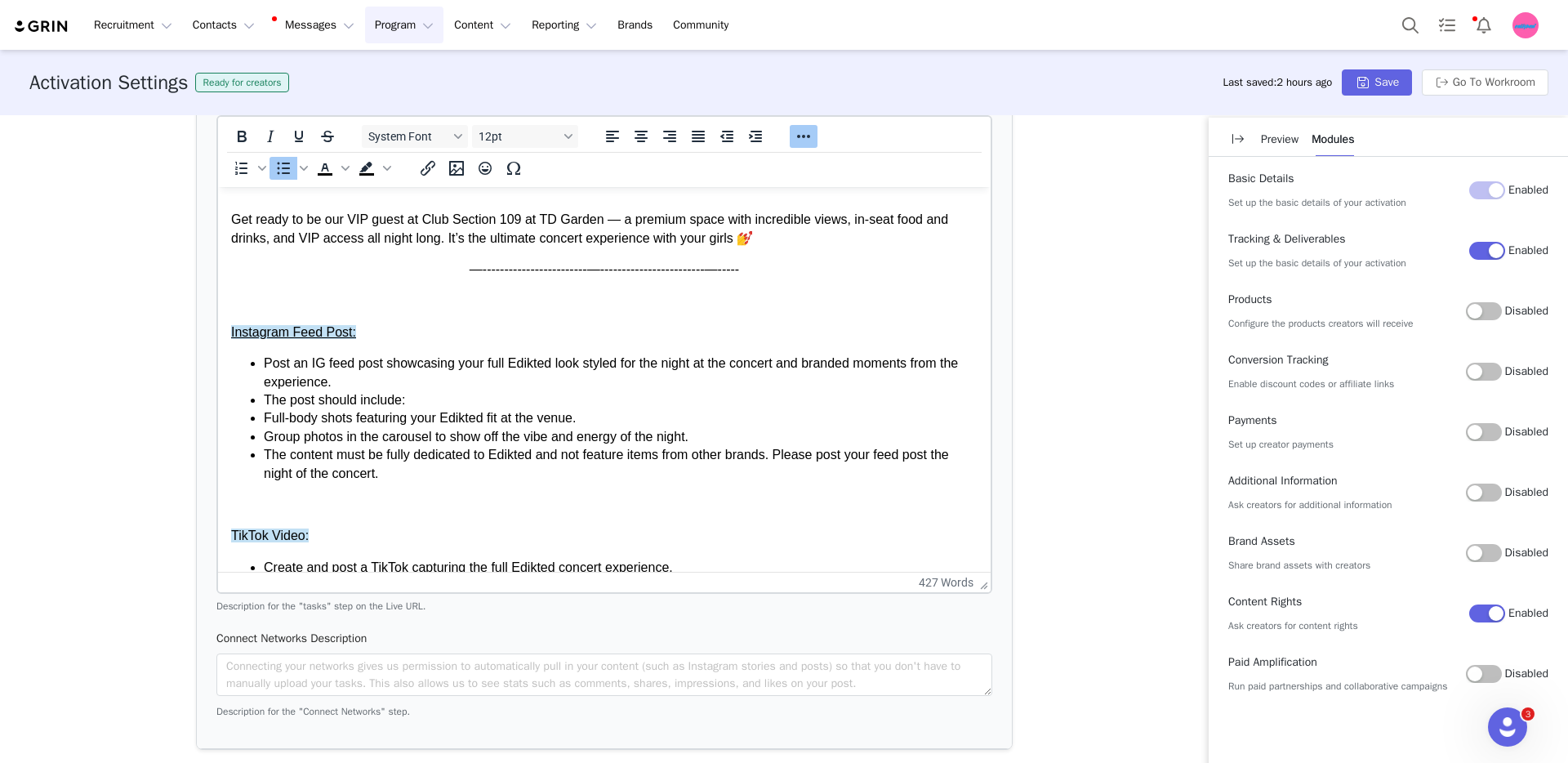 click on "Post an IG feed post showcasing your full Edikted look styled for the night at the concert and branded moments from the experience." at bounding box center [621, 373] 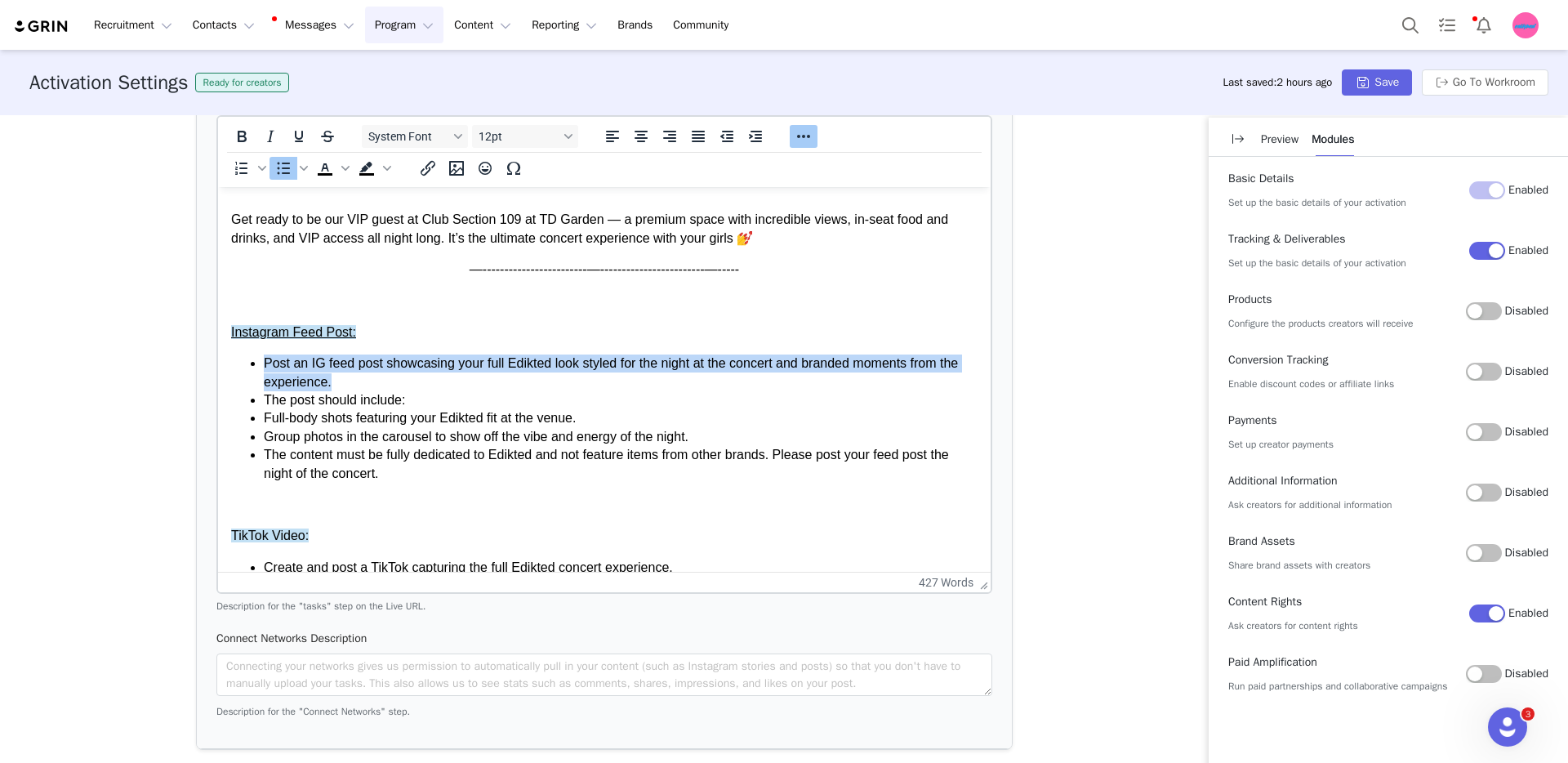 click on "Post an IG feed post showcasing your full Edikted look styled for the night at the concert and branded moments from the experience." at bounding box center (621, 373) 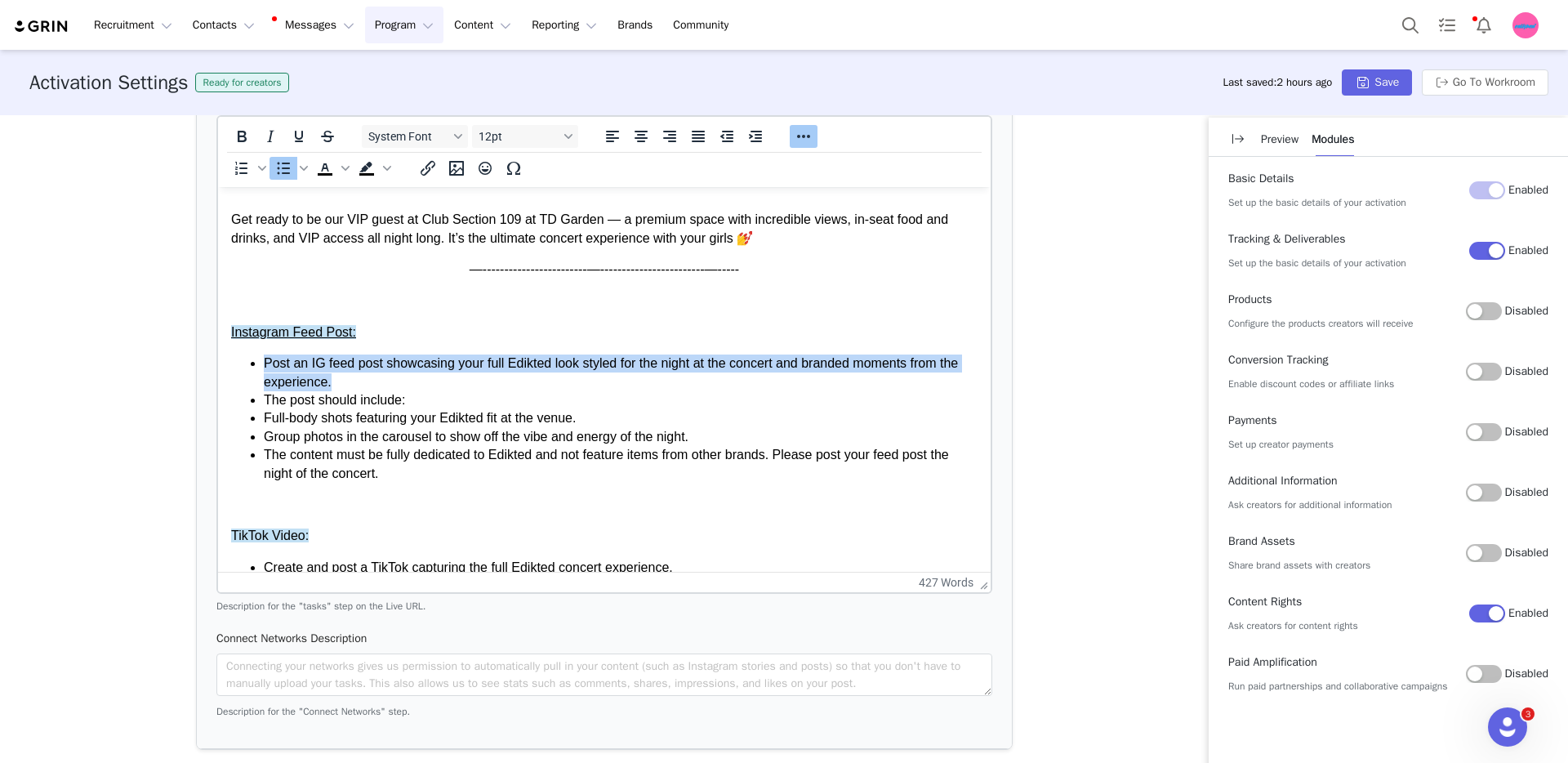 drag, startPoint x: 587, startPoint y: 387, endPoint x: 610, endPoint y: 457, distance: 73.68175 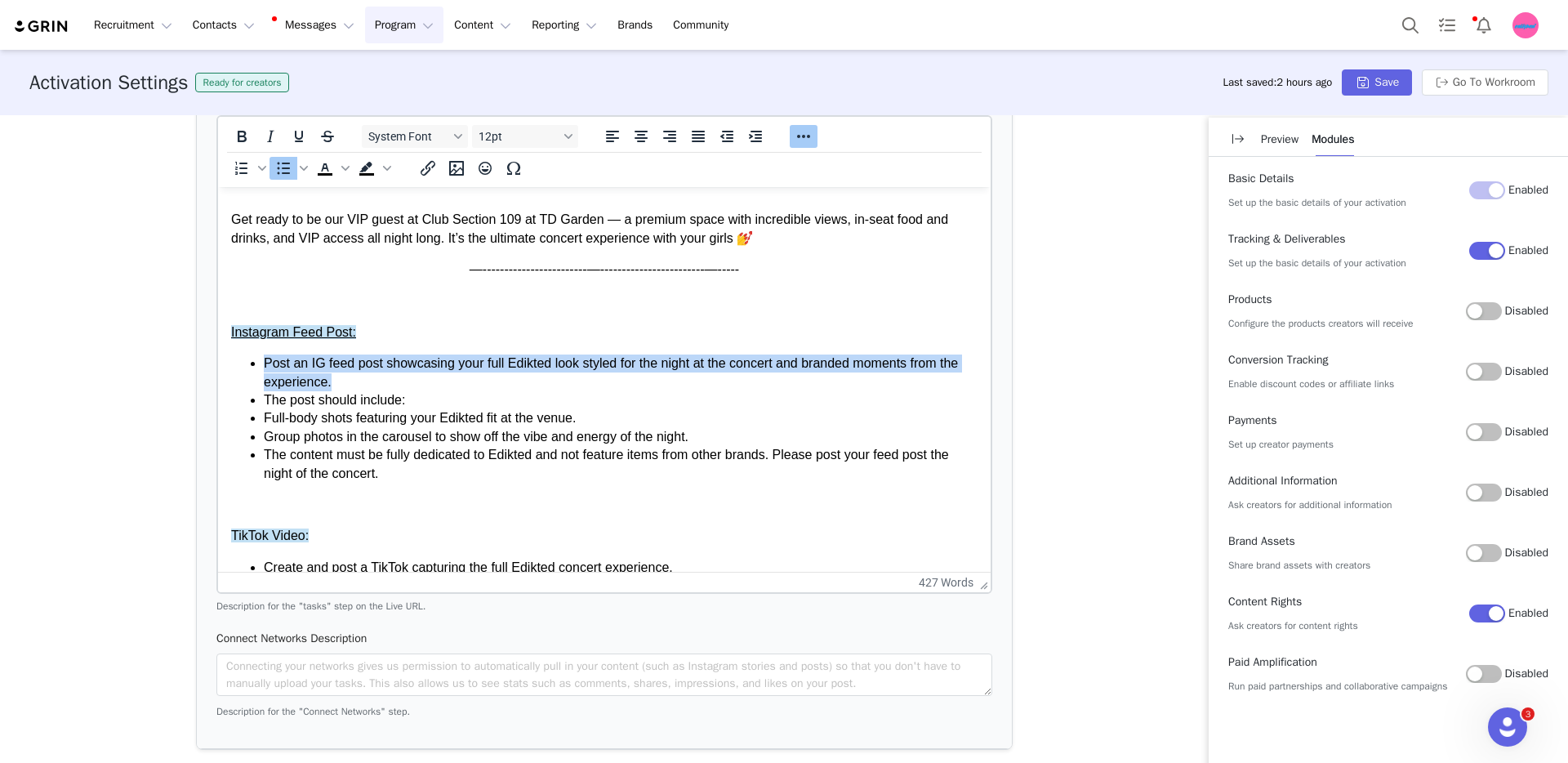 click on "Post an IG feed post showcasing your full Edikted look styled for the night at the concert and branded moments from the experience. The post should include: Full-body shots featuring your Edikted fit at the venue. Group photos in the carousel to show off the vibe and energy of the night. The content must be fully dedicated to Edikted and not feature items from other brands. Please post your feed post the night of the concert." at bounding box center (604, 418) 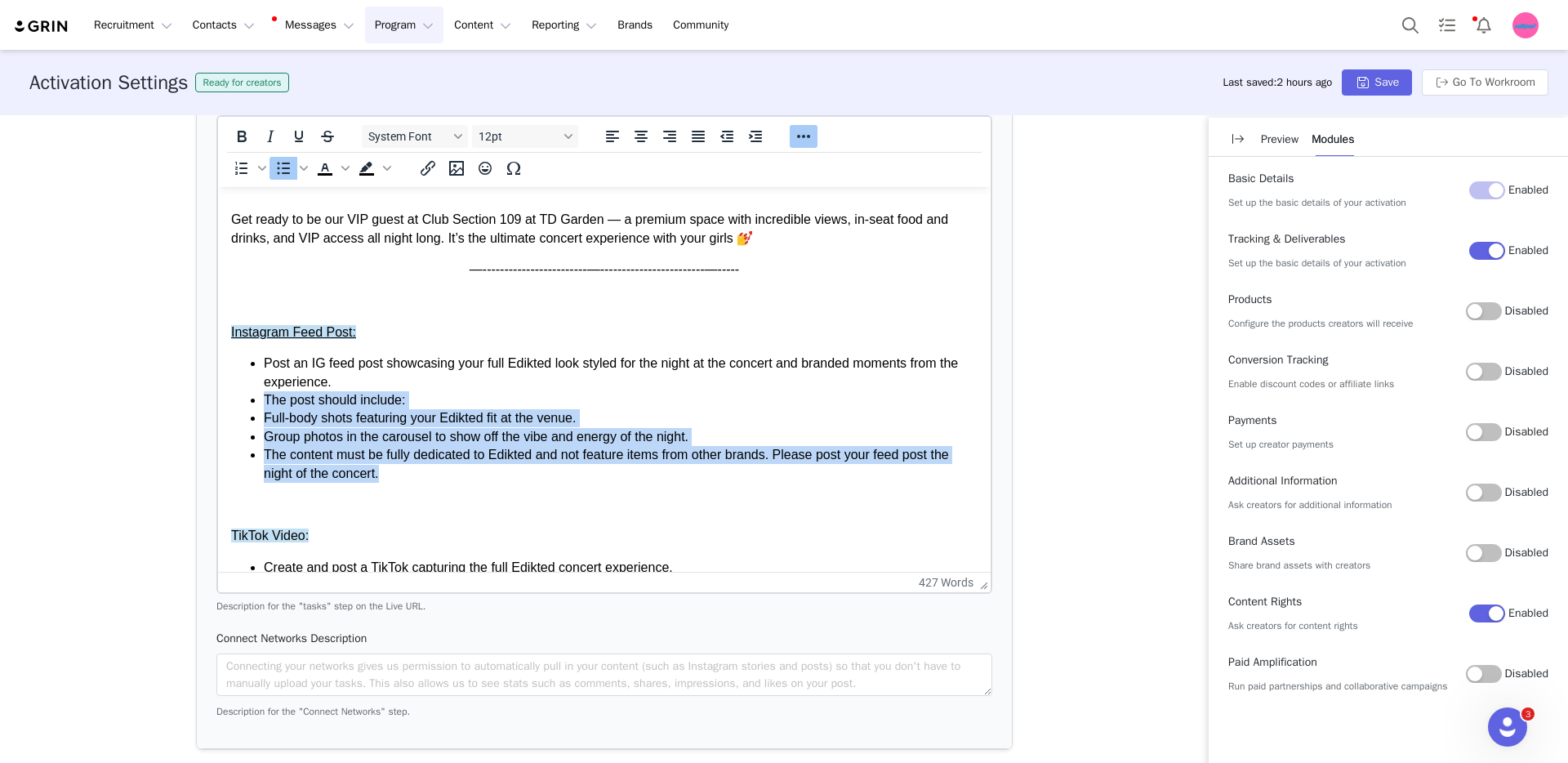 drag, startPoint x: 625, startPoint y: 476, endPoint x: 622, endPoint y: 376, distance: 100.04499 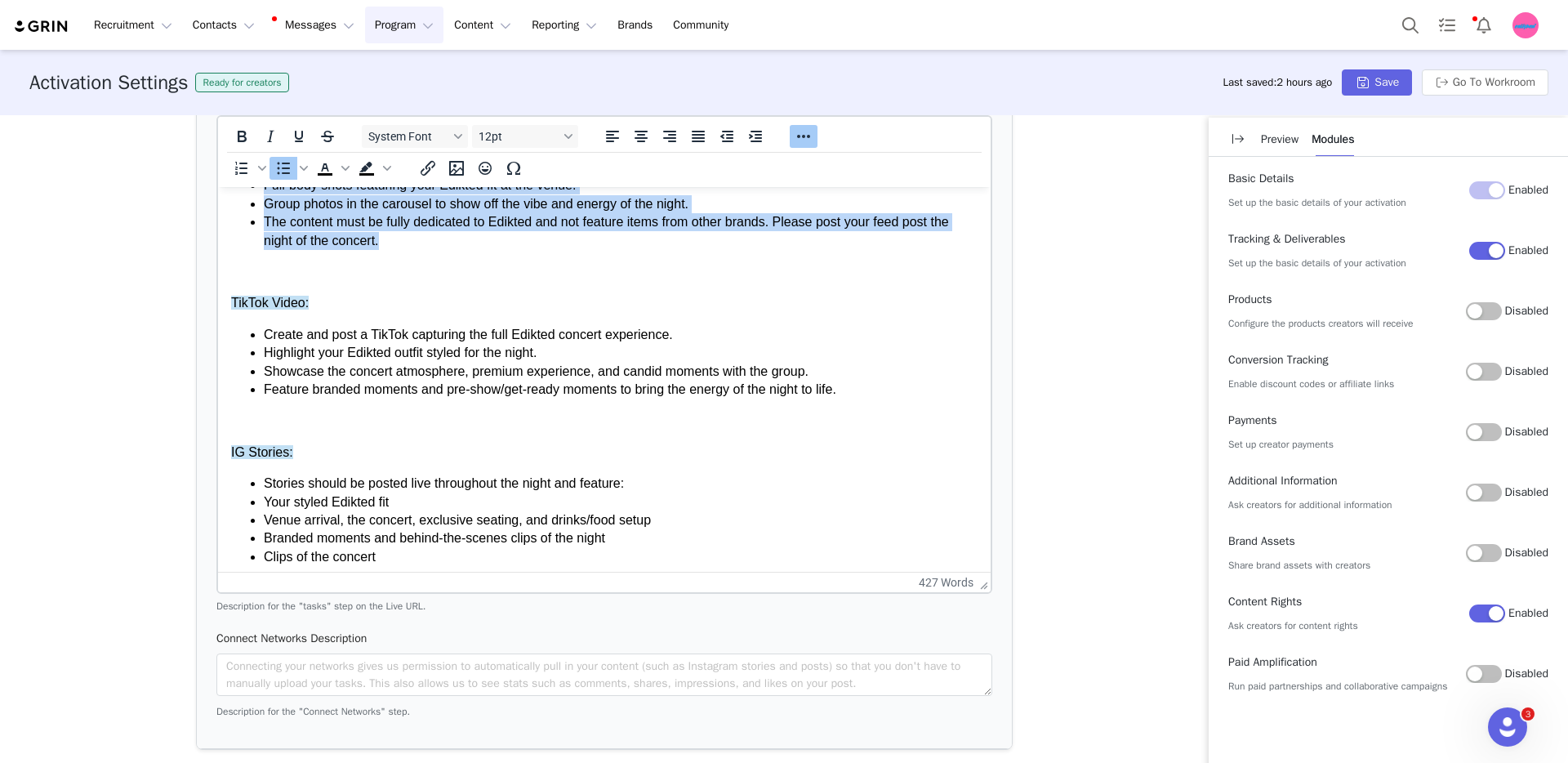 scroll, scrollTop: 515, scrollLeft: 0, axis: vertical 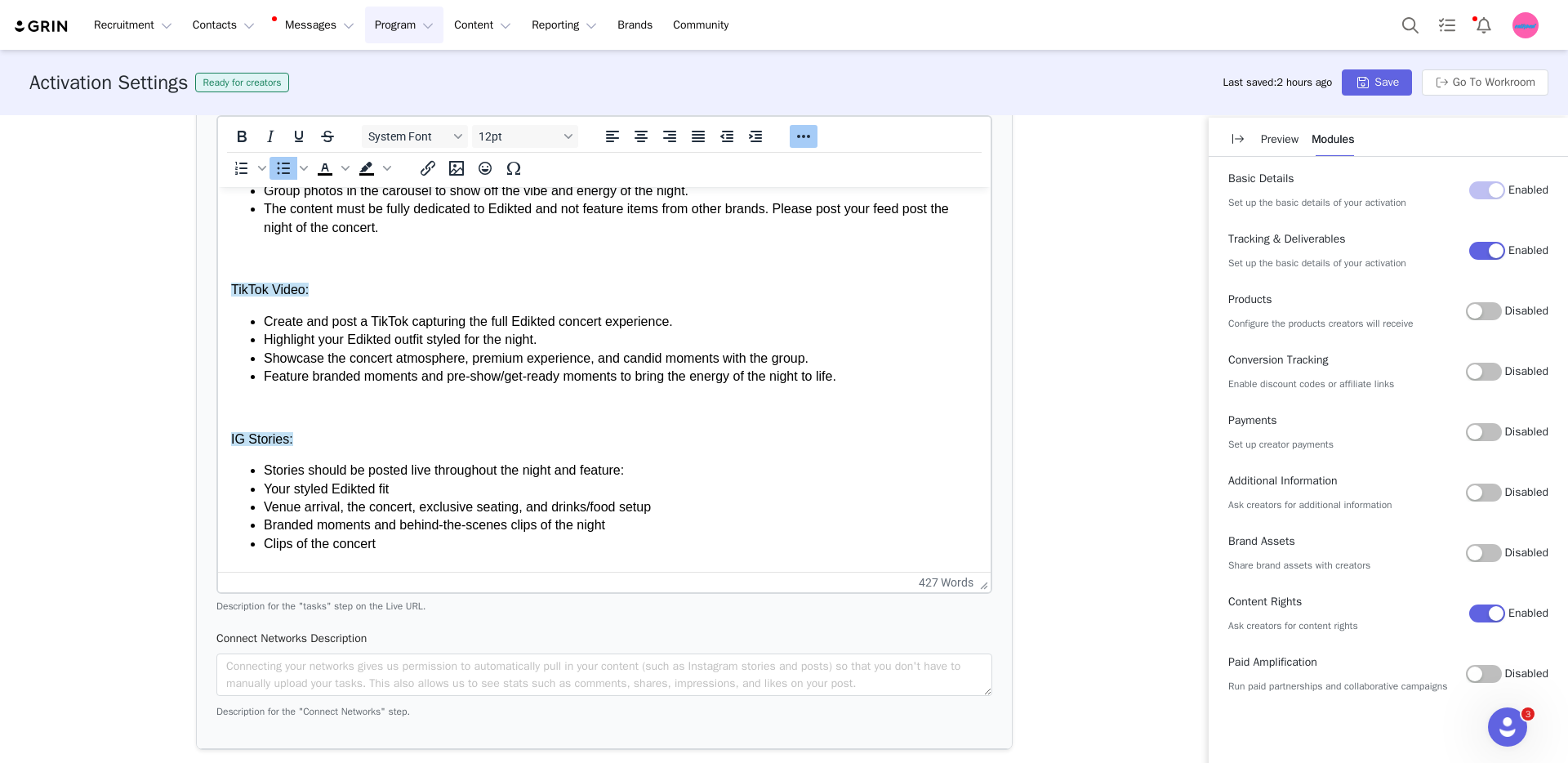 click on "We’re so excited to have you join Edikted at the Tate McRae concert Boston! 🎤💘✨ As part of this collaboration, we’d love your help in sharing the experience with your audience by posting content to your socials. Please refer to the previous emails to see what content you need to post for the event. The collaboration is on the basis that you are able to attend the Tate McRae concert. Date:   Wednesday, August 27th Time:  5PM Location:  TD Garden (100 Legends Way, Boston, MA 02114) Get ready to be our VIP guest at Club Section 109 at TD Garden — a premium space with incredible views, in-seat food and drinks, and VIP access all night long. It’s the ultimate concert experience with your girls 💅 —------------------------—------------------------—----- Instagram Feed Post: Post an IG feed post showcasing your full Edikted look styled for the night at the concert and branded moments from the experience. The post should include: Full-body shots featuring your Edikted fit at the venue." at bounding box center (604, 355) 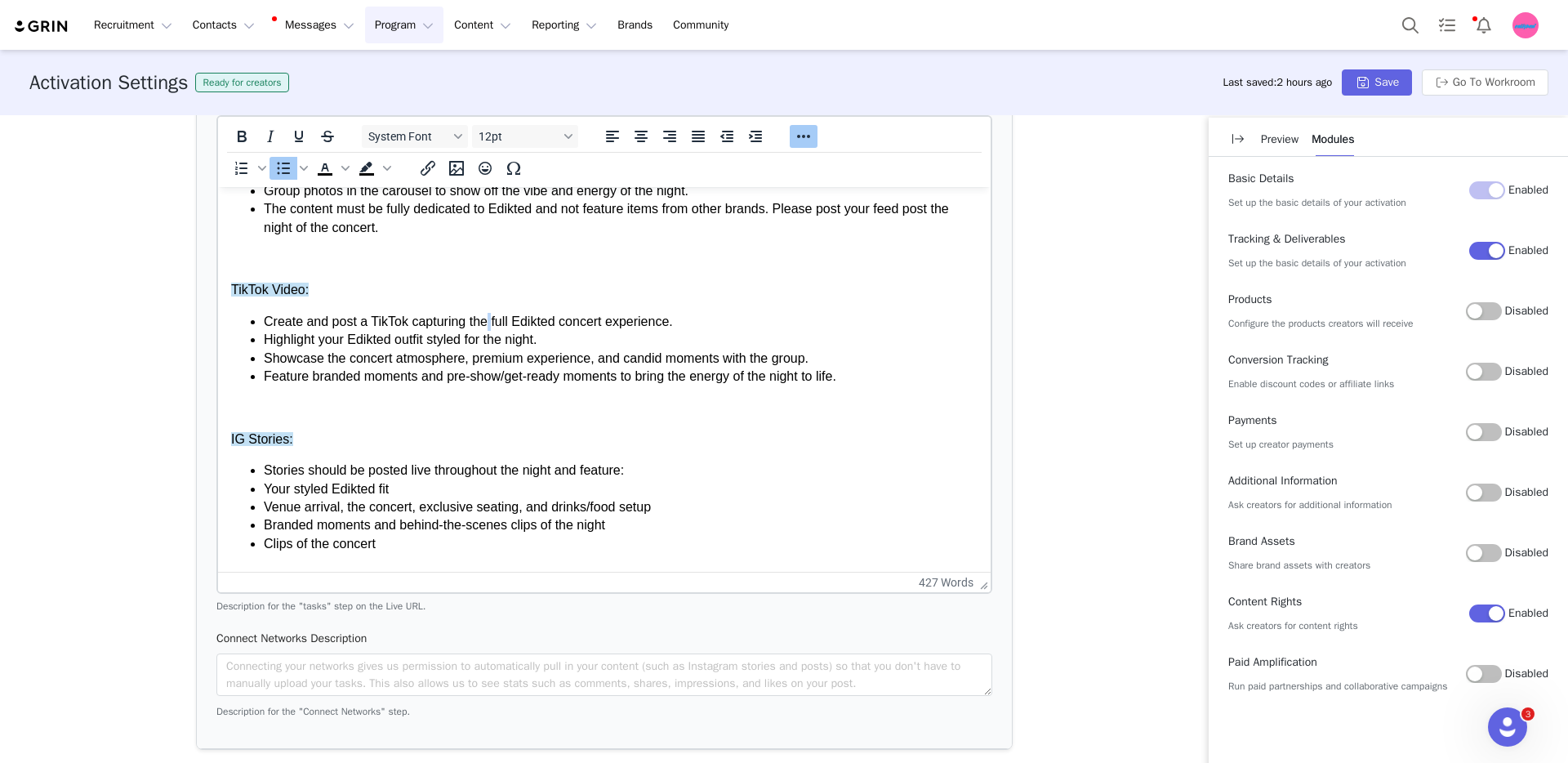 click on "Create and post a TikTok capturing the full Edikted concert experience." at bounding box center (621, 322) 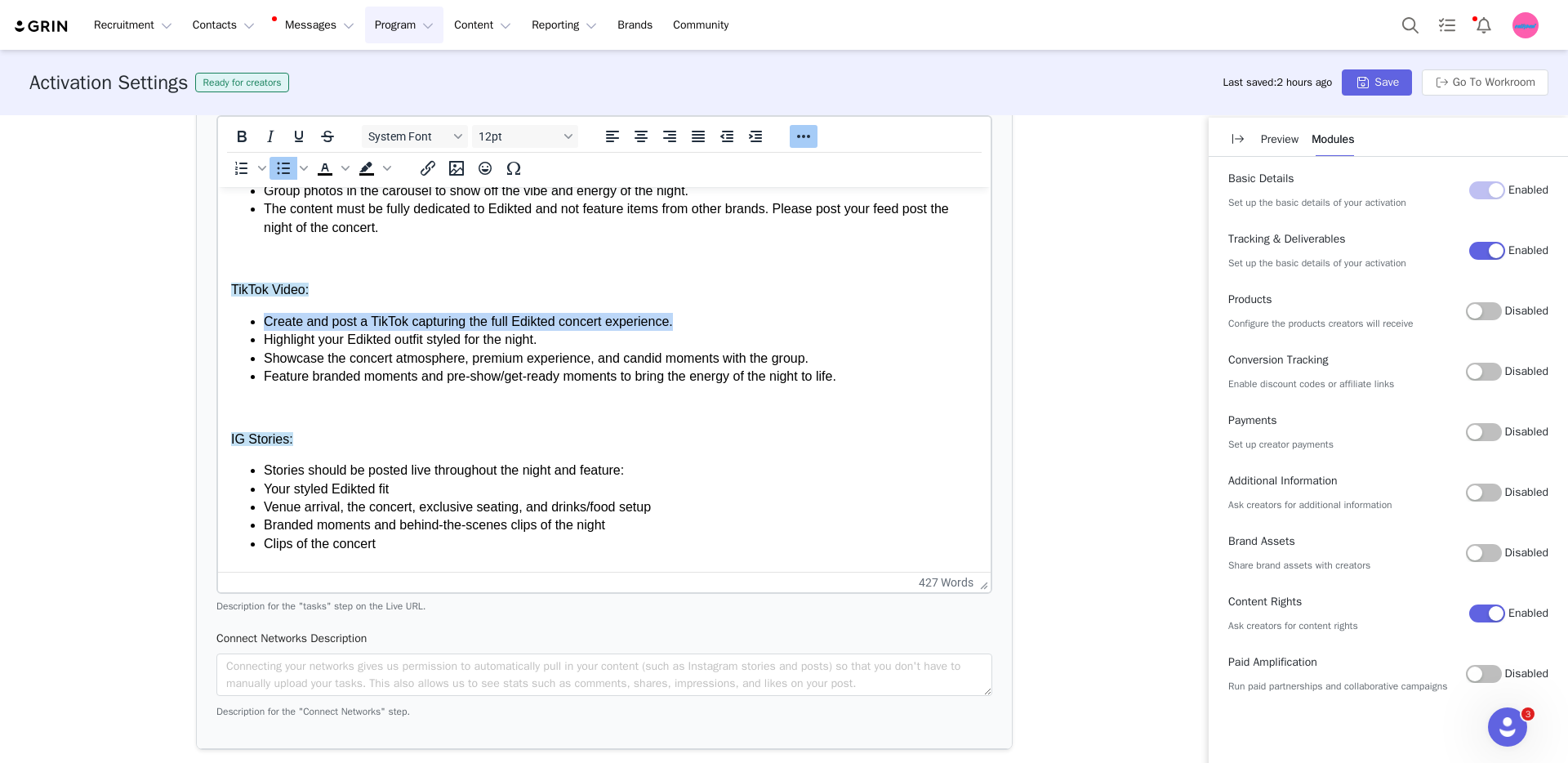 click on "Create and post a TikTok capturing the full Edikted concert experience." at bounding box center (621, 322) 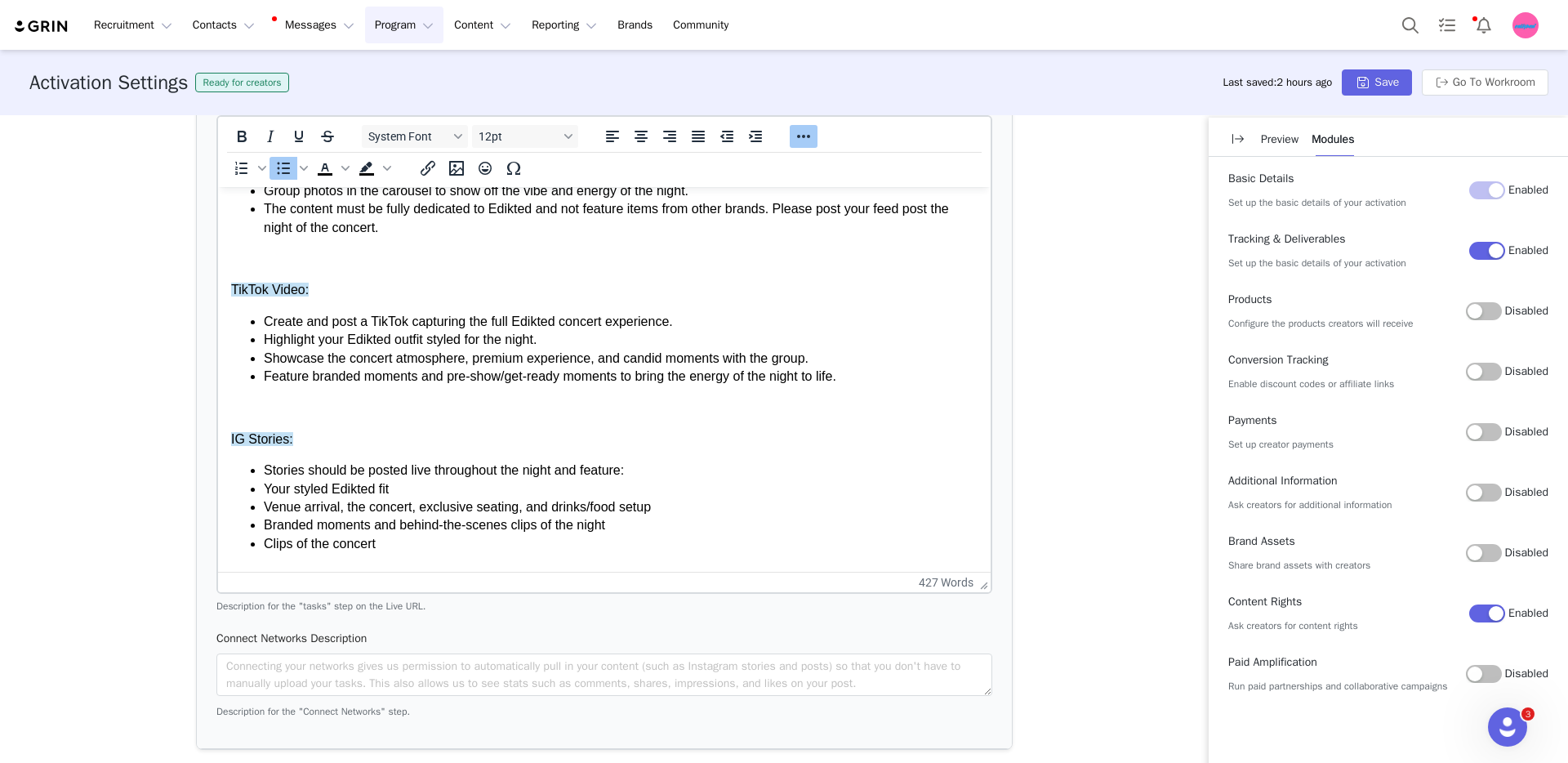 click on "The content must be fully dedicated to Edikted and not feature items from other brands. Please post your feed post the night of the concert." at bounding box center [621, 218] 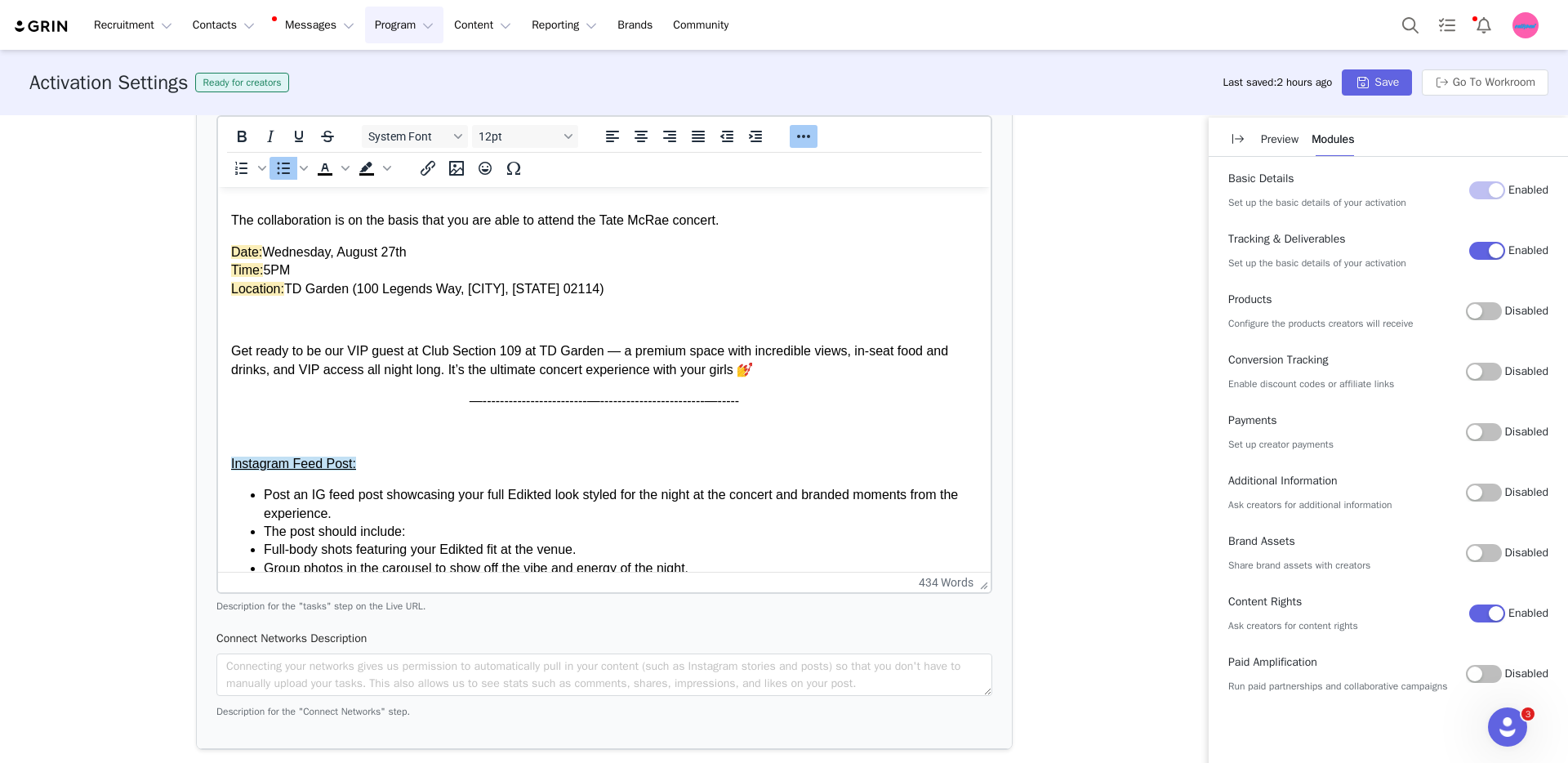 scroll, scrollTop: 138, scrollLeft: 0, axis: vertical 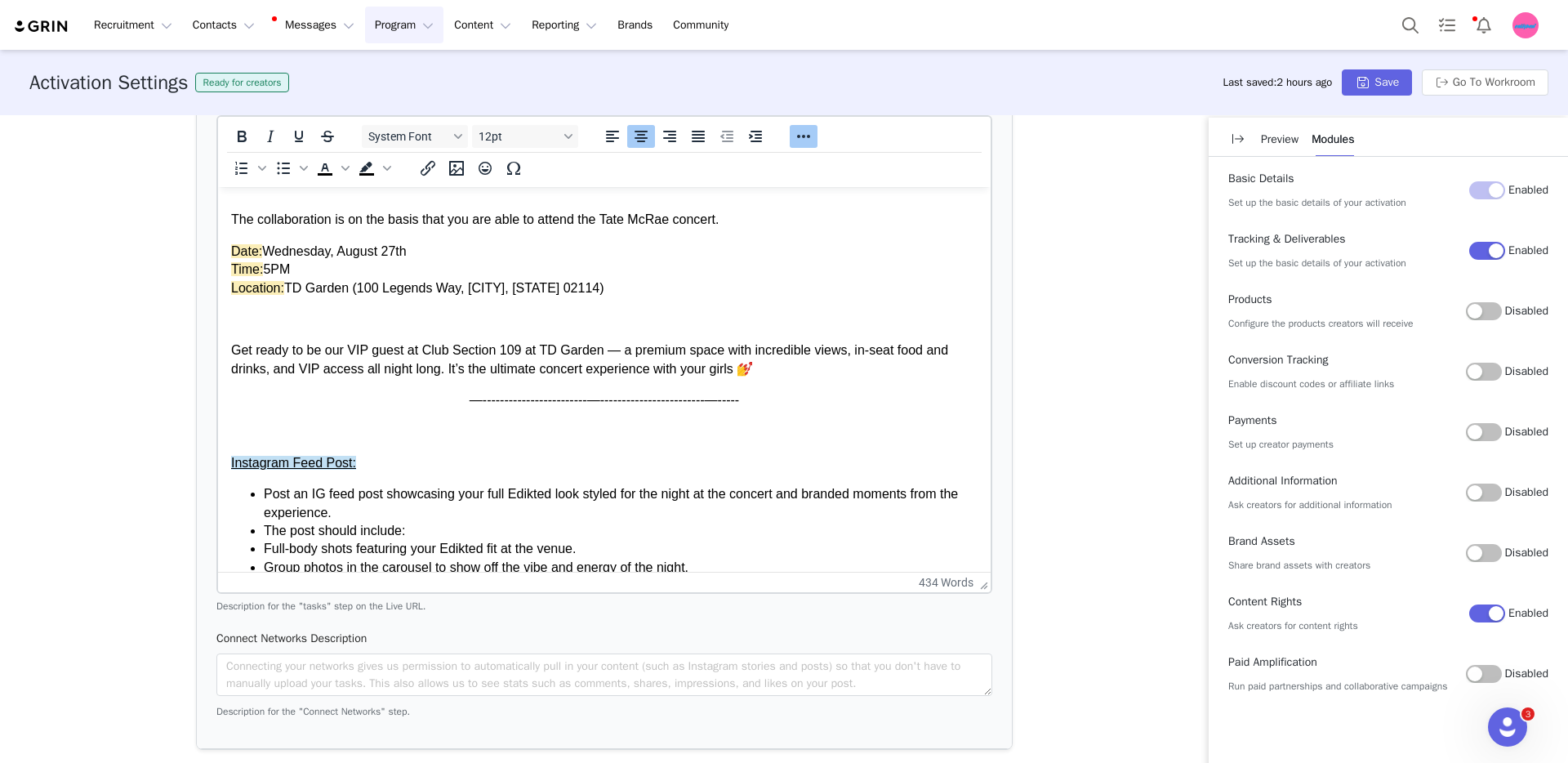click at bounding box center [604, 431] 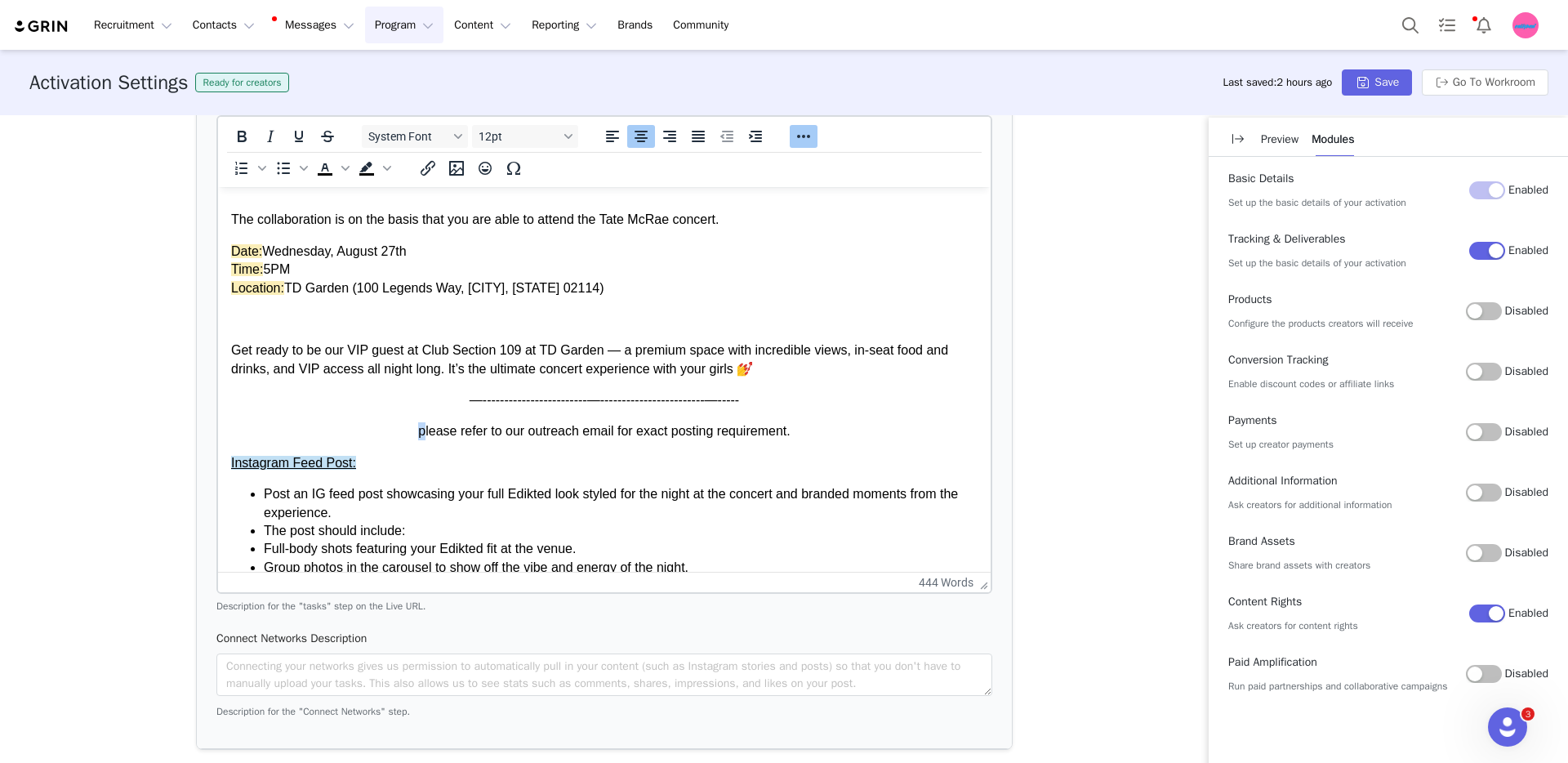 drag, startPoint x: 416, startPoint y: 437, endPoint x: 402, endPoint y: 435, distance: 14.142136 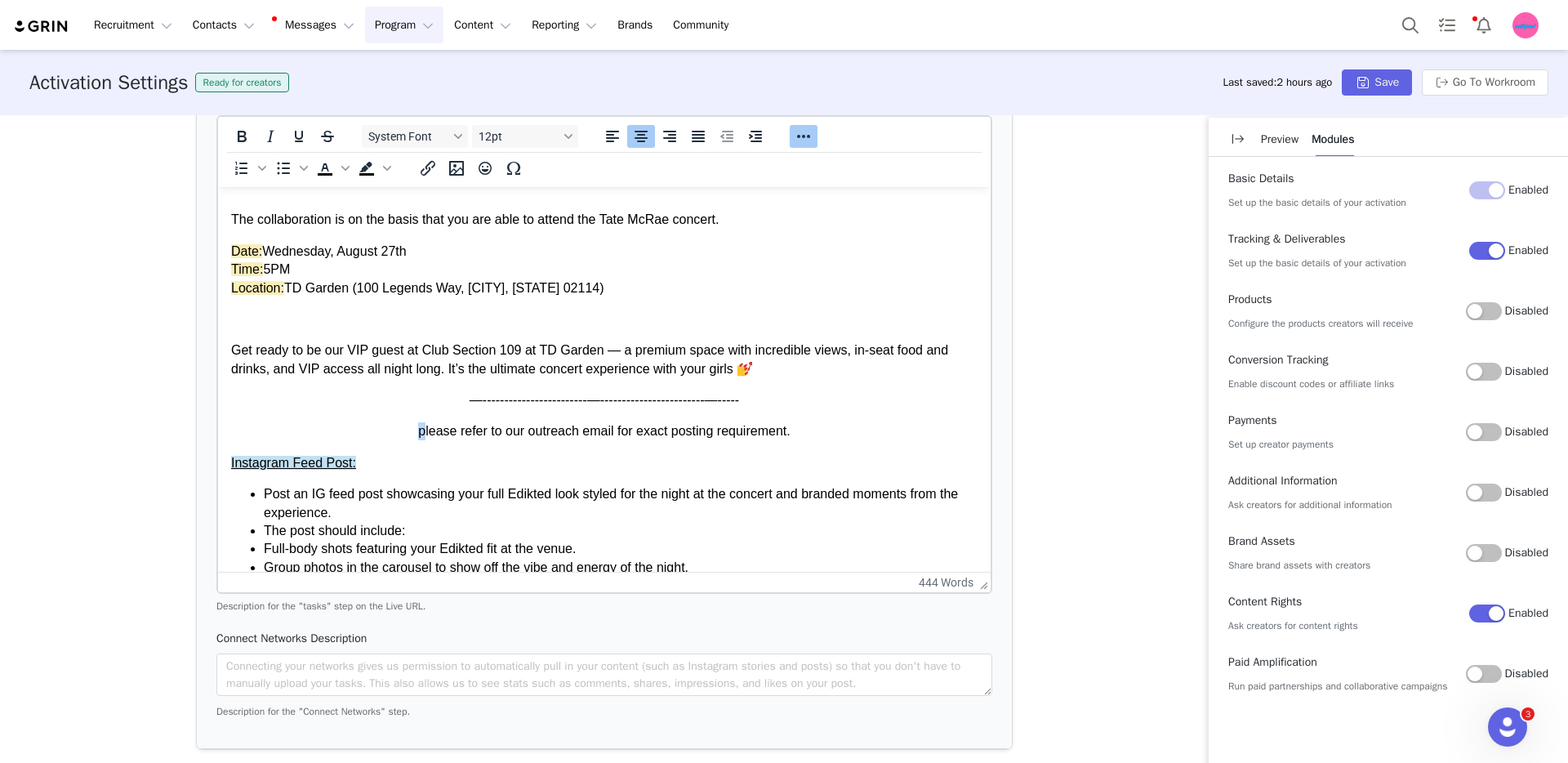 click on "please refer to our outreach email for exact posting requirement." at bounding box center (604, 431) 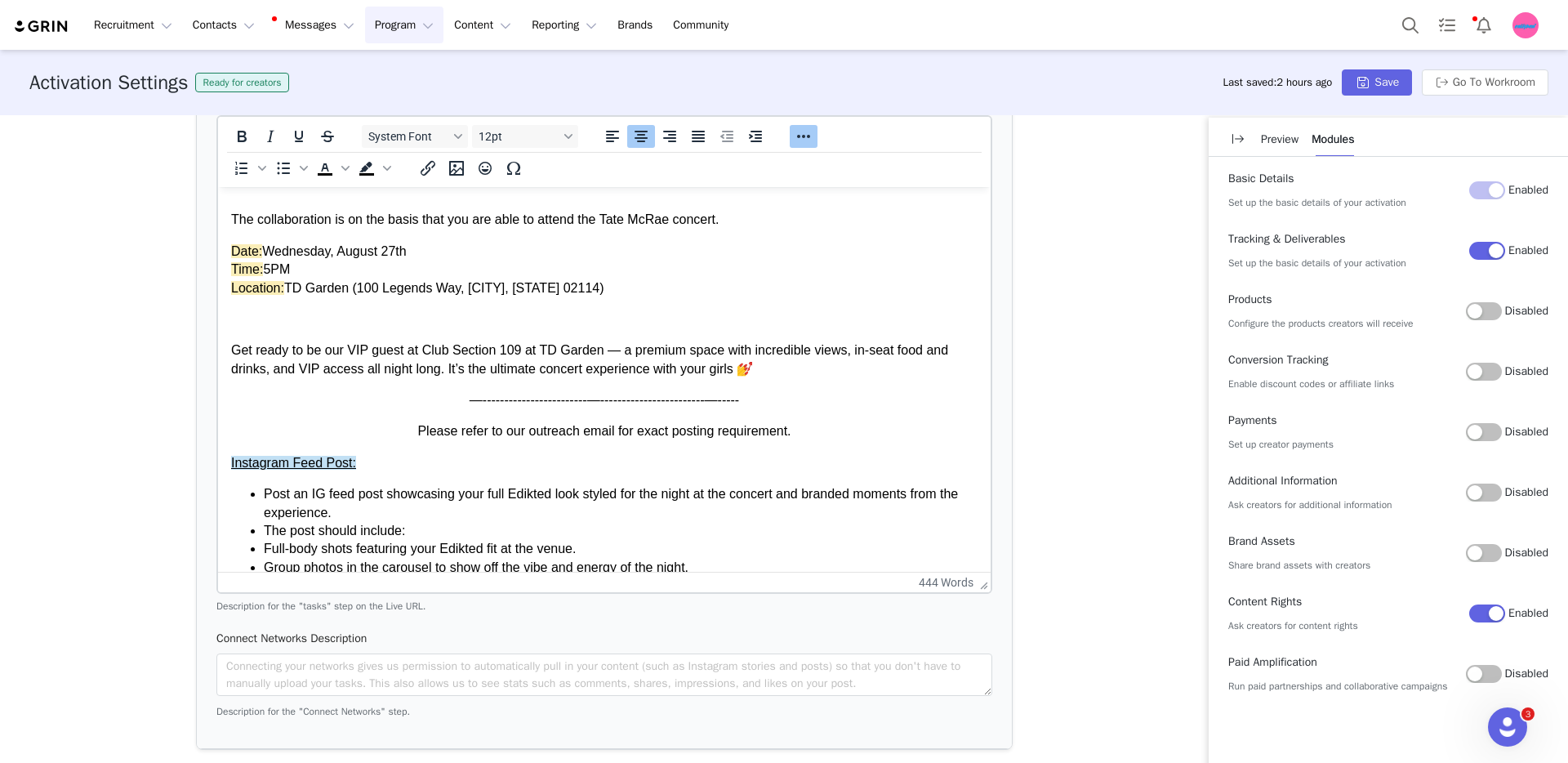 click on "Please refer to our outreach email for exact posting requirement." at bounding box center (604, 431) 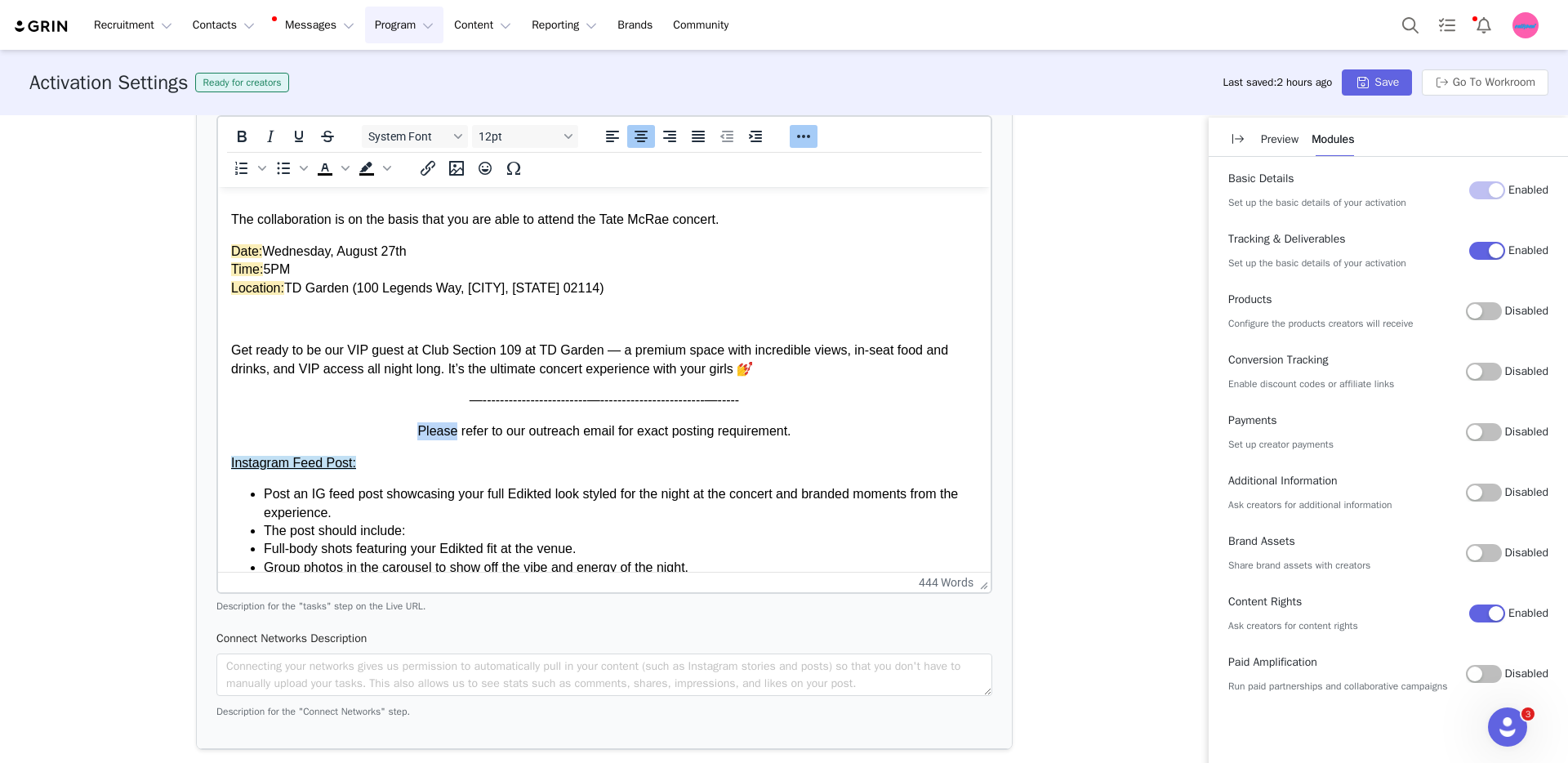 click on "Please refer to our outreach email for exact posting requirement." at bounding box center [604, 431] 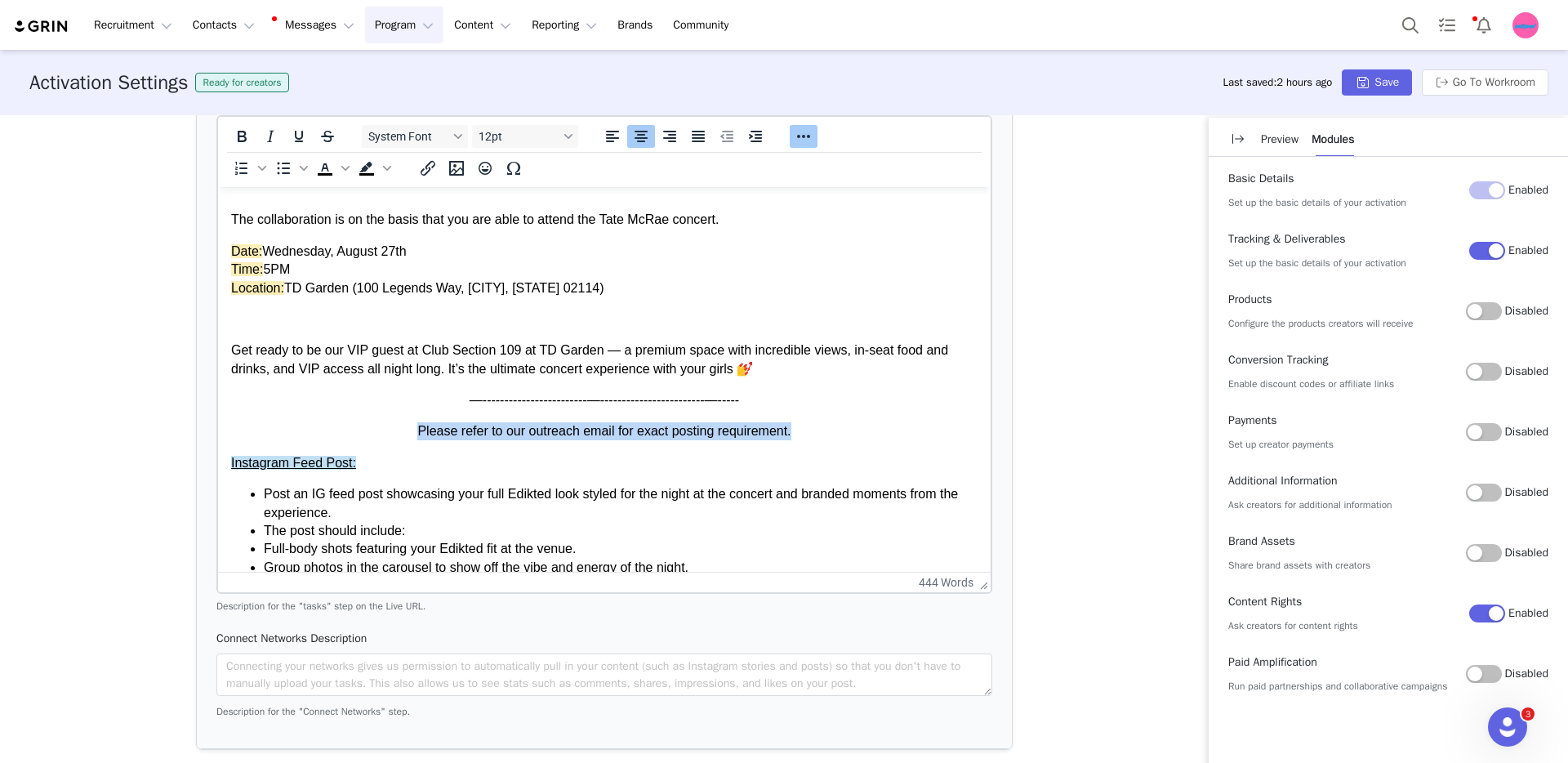 click on "Please refer to our outreach email for exact posting requirement." at bounding box center [604, 431] 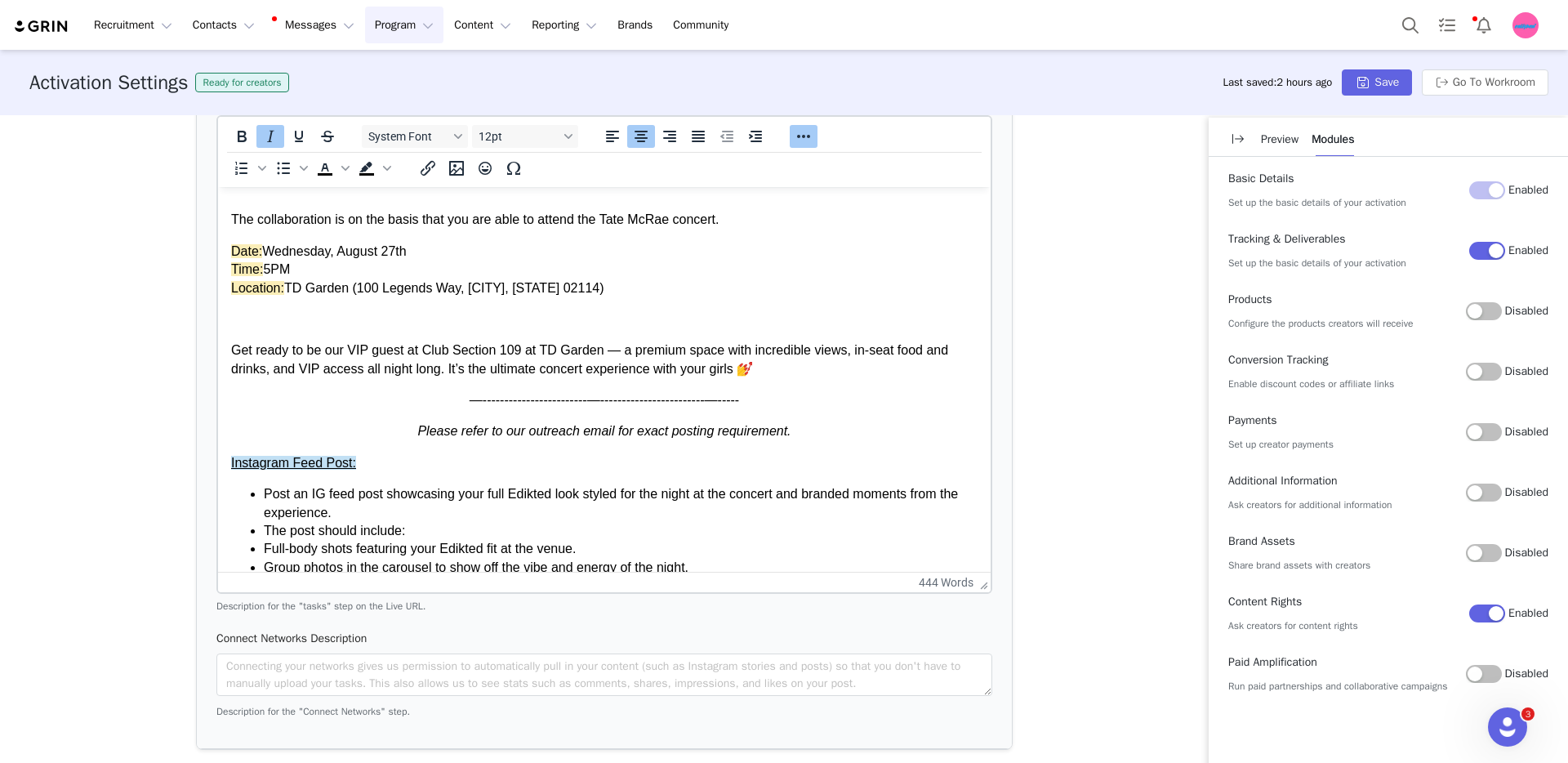 drag, startPoint x: 695, startPoint y: 448, endPoint x: 869, endPoint y: 442, distance: 174.10342 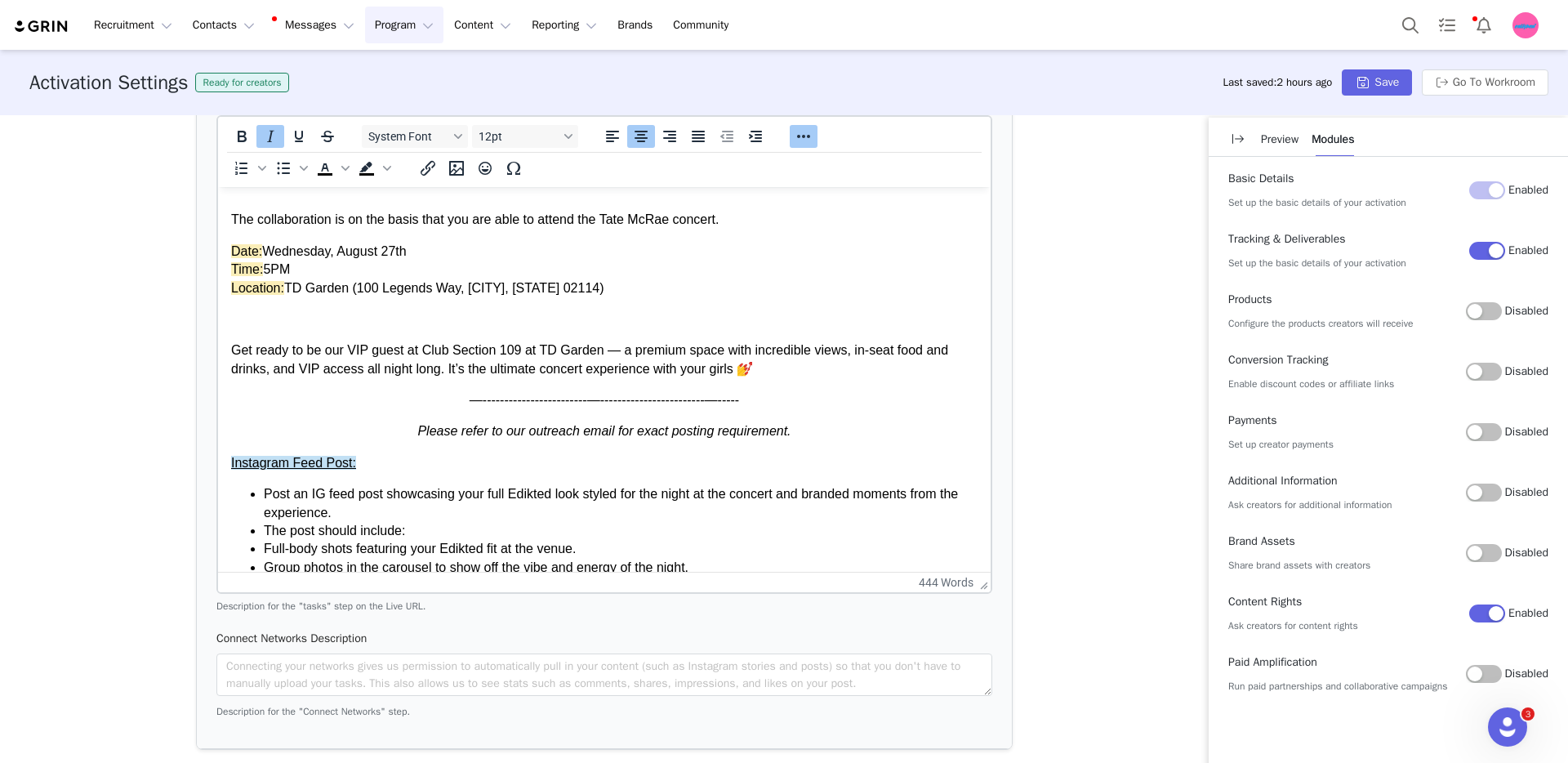 click on "We’re so excited to have you join Edikted at the Tate McRae concert Boston! 🎤💘✨ As part of this collaboration, we’d love your help in sharing the experience with your audience by posting content to your socials. Please refer to the previous emails to see what content you need to post for the event. The collaboration is on the basis that you are able to attend the Tate McRae concert. Date:   Wednesday, August 27th Time:  5PM Location:  TD Garden (100 Legends Way, Boston, MA 02114) Get ready to be our VIP guest at Club Section 109 at TD Garden — a premium space with incredible views, in-seat food and drinks, and VIP access all night long. It’s the ultimate concert experience with your girls 💅 —------------------------—------------------------—----- Please refer to our outreach email for exact posting requirement. Instagram Feed Post: Post an IG feed post showcasing your full Edikted look styled for the night at the concert and branded moments from the experience. TikTok Video:" at bounding box center (604, 741) 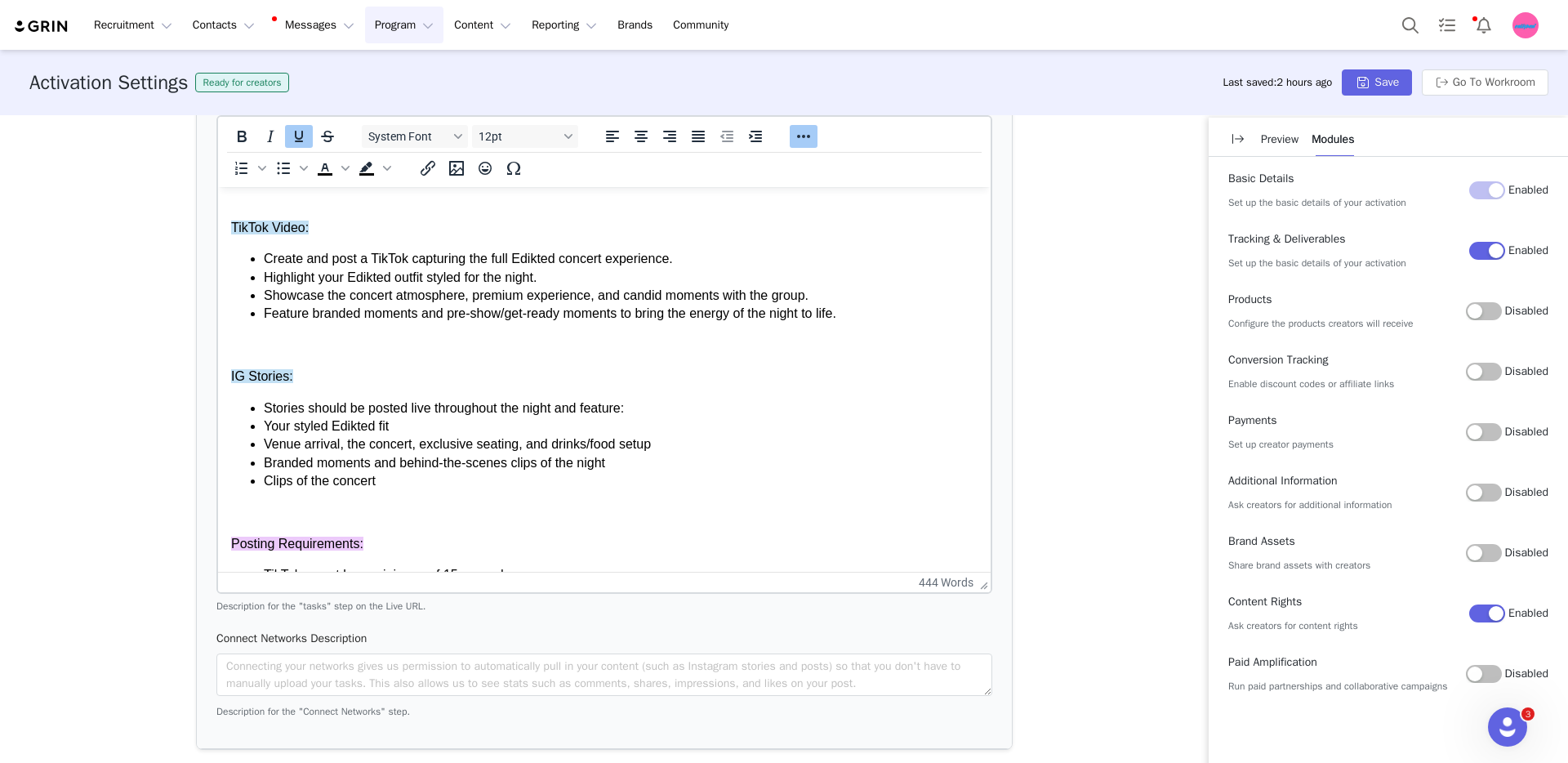 scroll, scrollTop: 596, scrollLeft: 0, axis: vertical 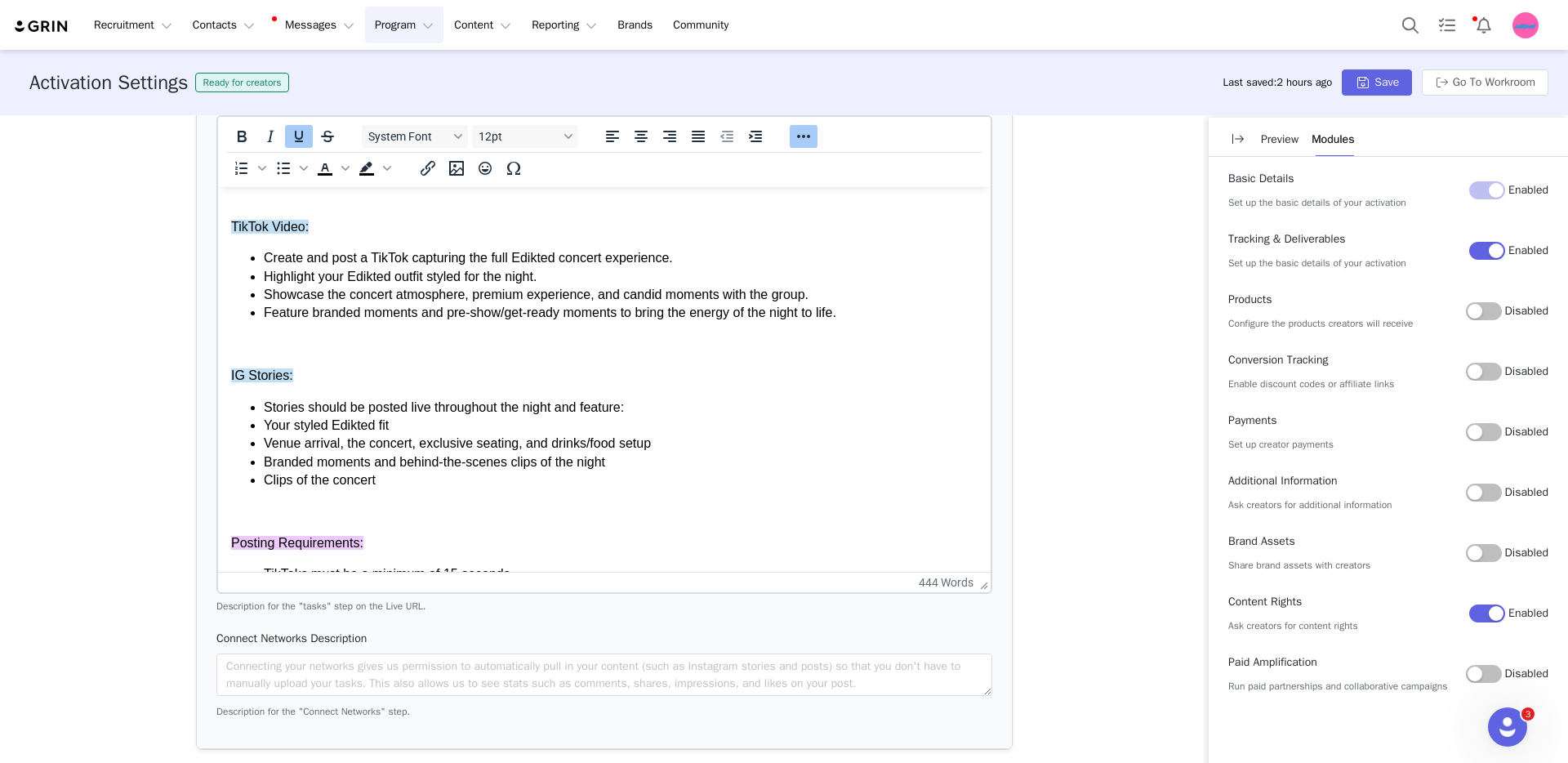 click on "Feature branded moments and pre-show/get-ready moments to bring the energy of the night to life." at bounding box center [621, 313] 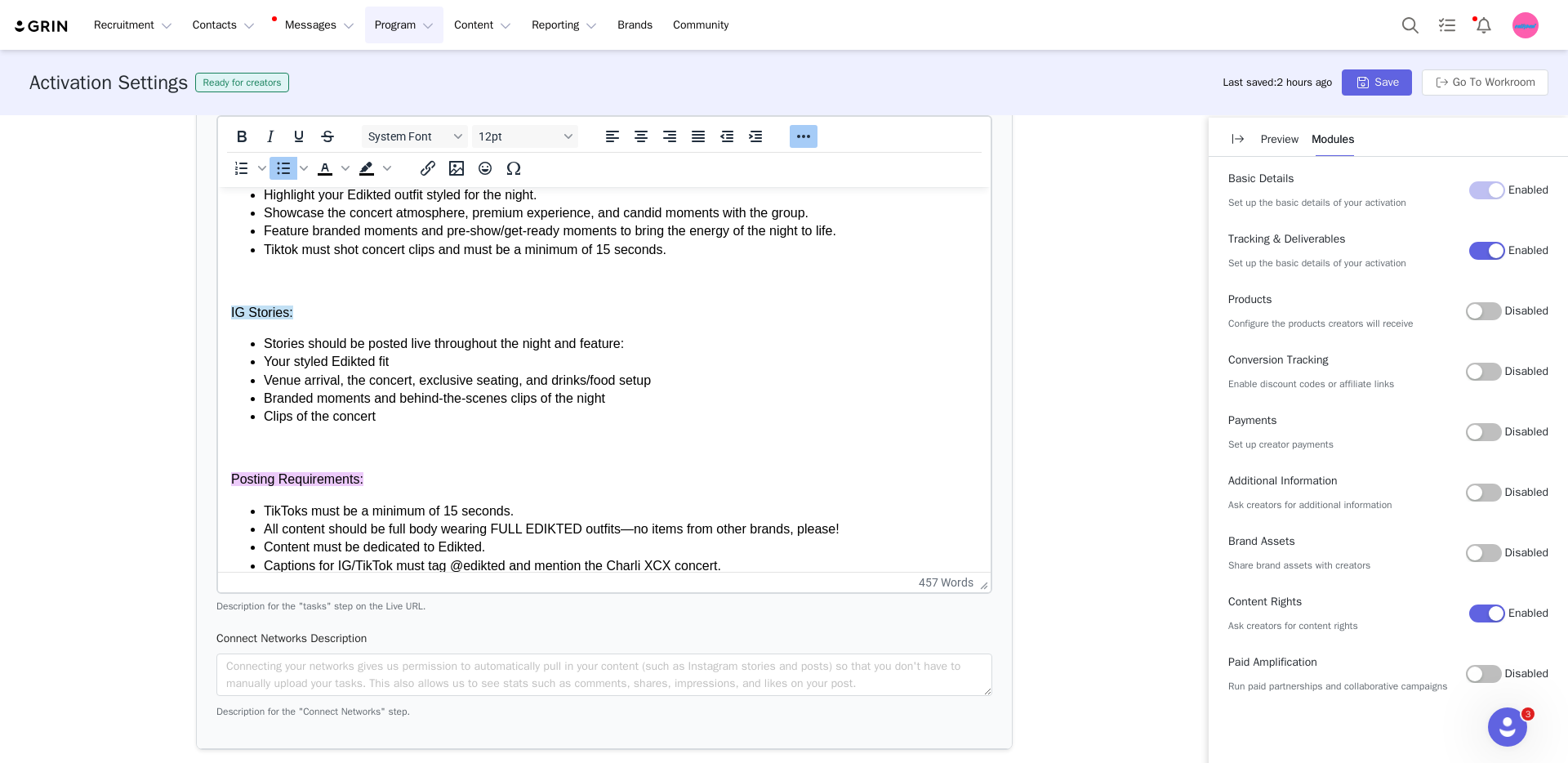 scroll, scrollTop: 684, scrollLeft: 0, axis: vertical 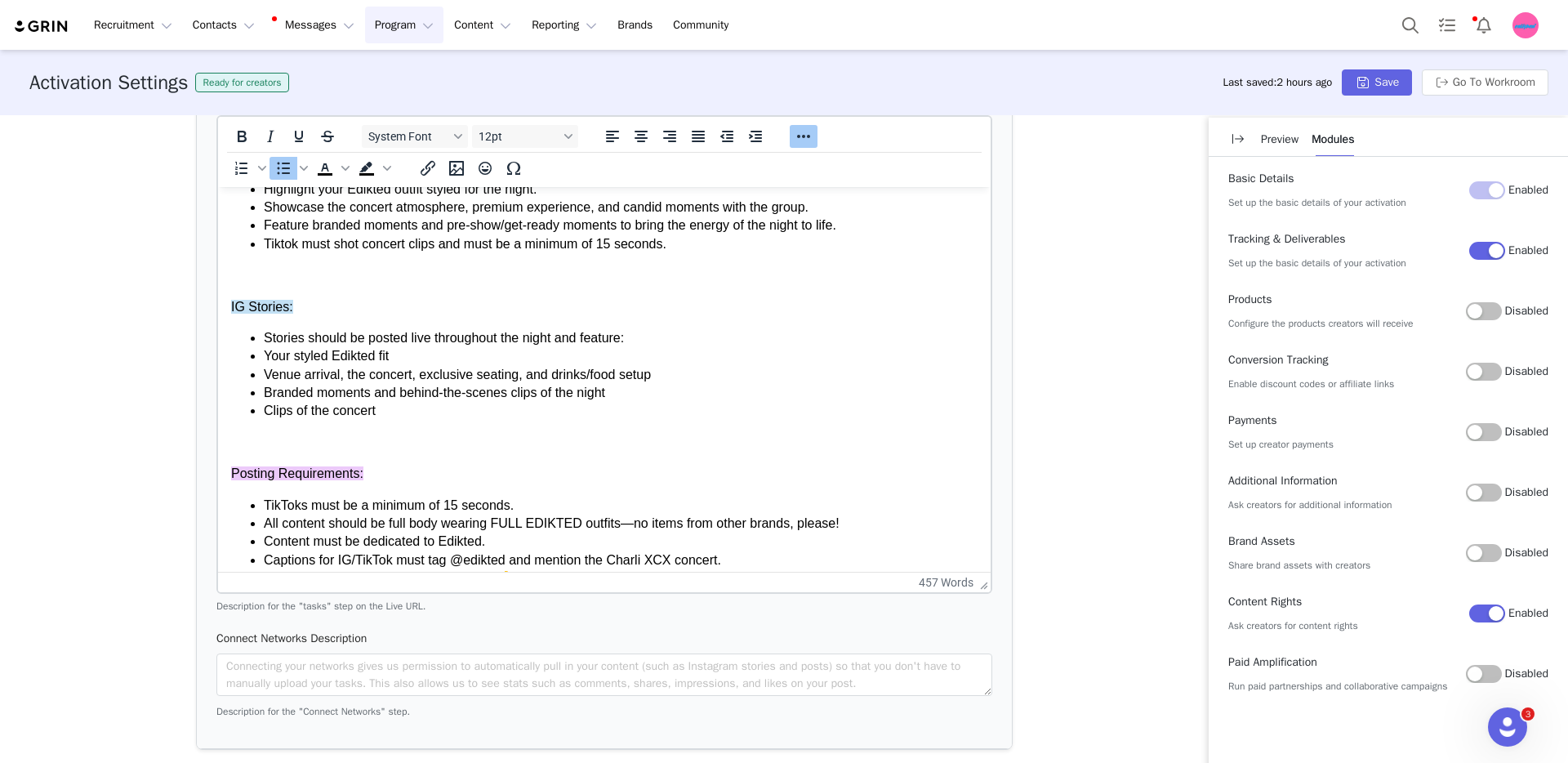 click on "Tiktok must shot concert clips and must be a minimum of 15 seconds." at bounding box center [621, 244] 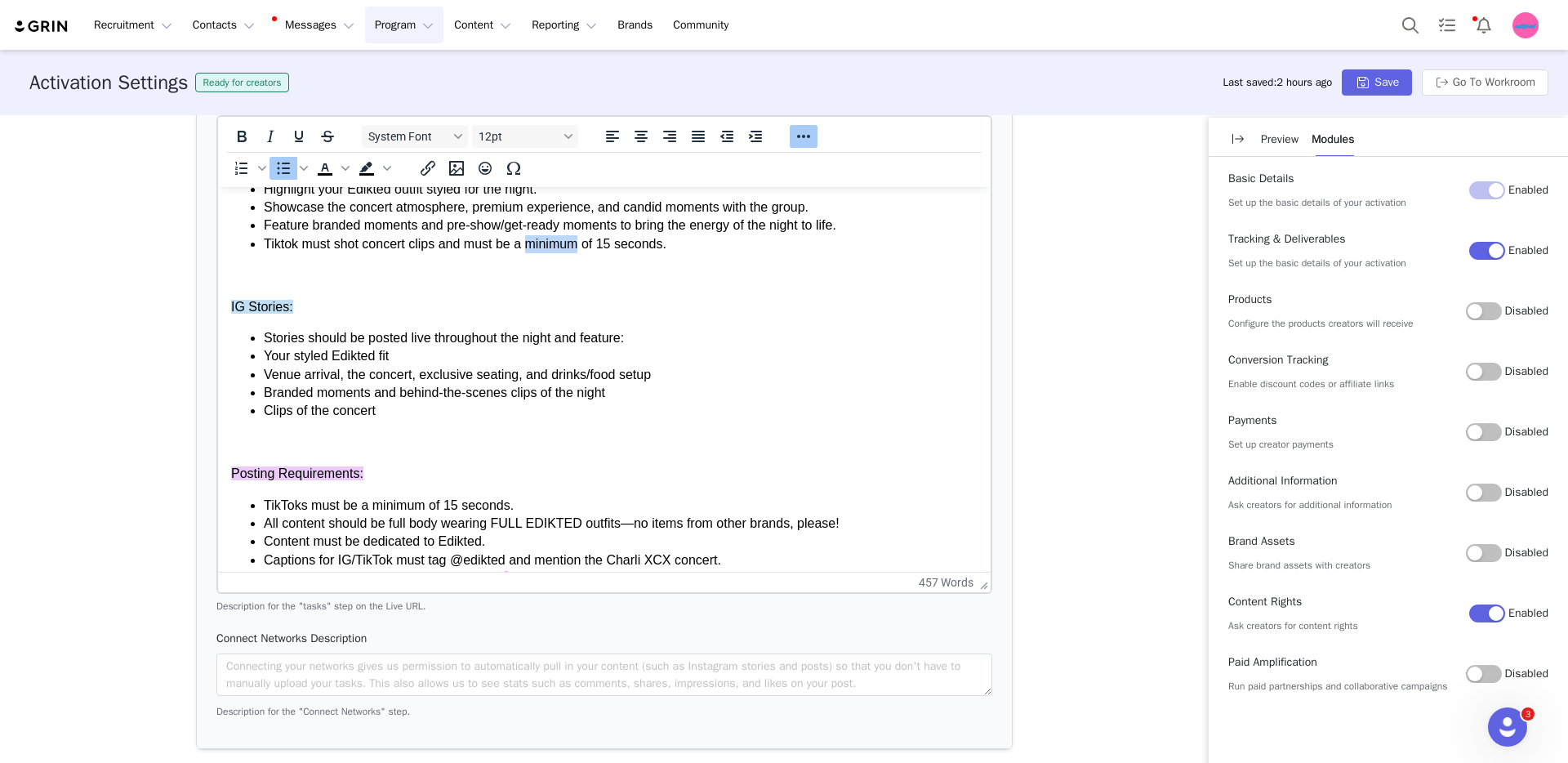 click on "Tiktok must shot concert clips and must be a minimum of 15 seconds." at bounding box center (621, 244) 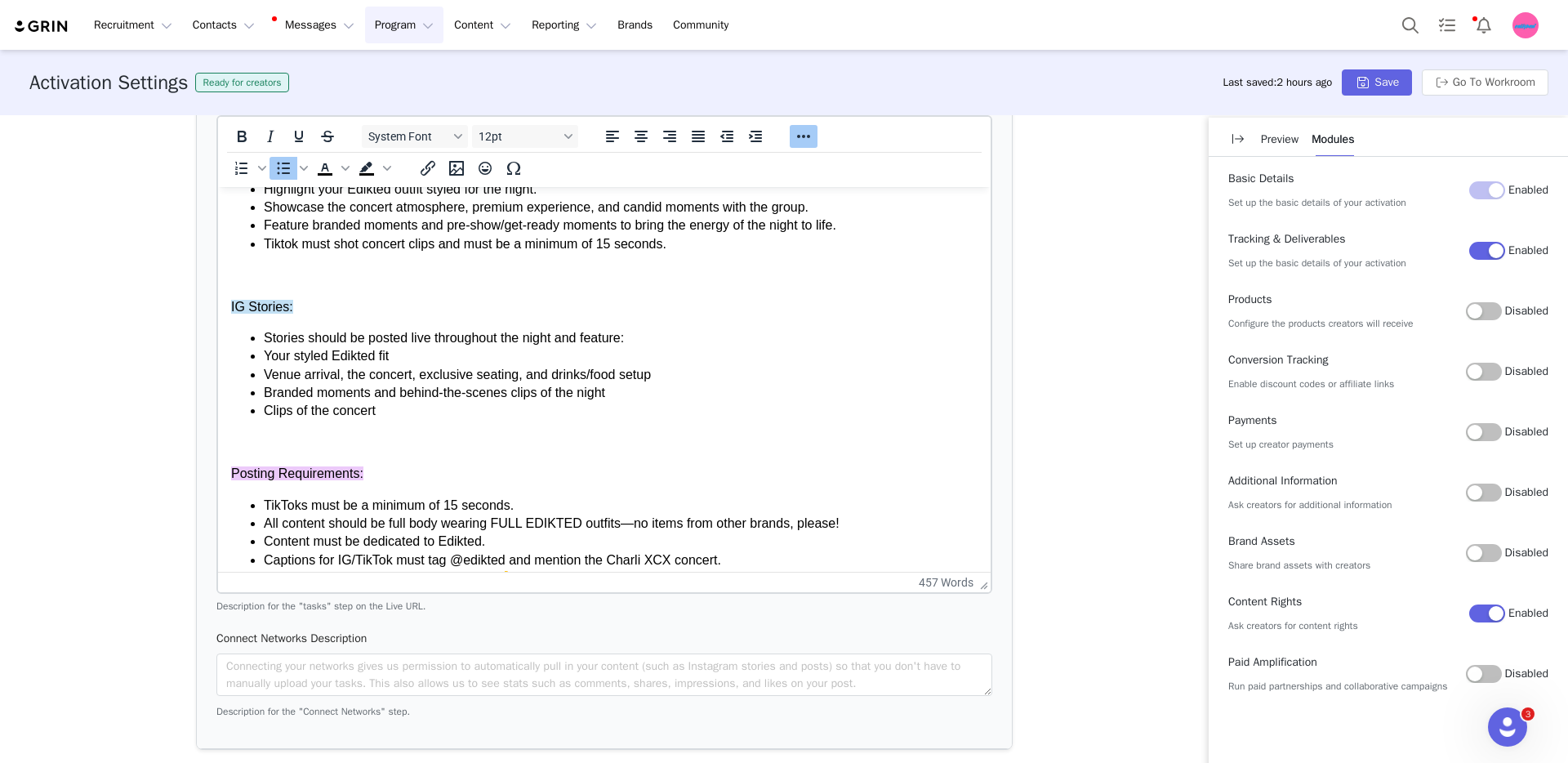 click on "Tiktok must shot concert clips and must be a minimum of 15 seconds." at bounding box center (621, 244) 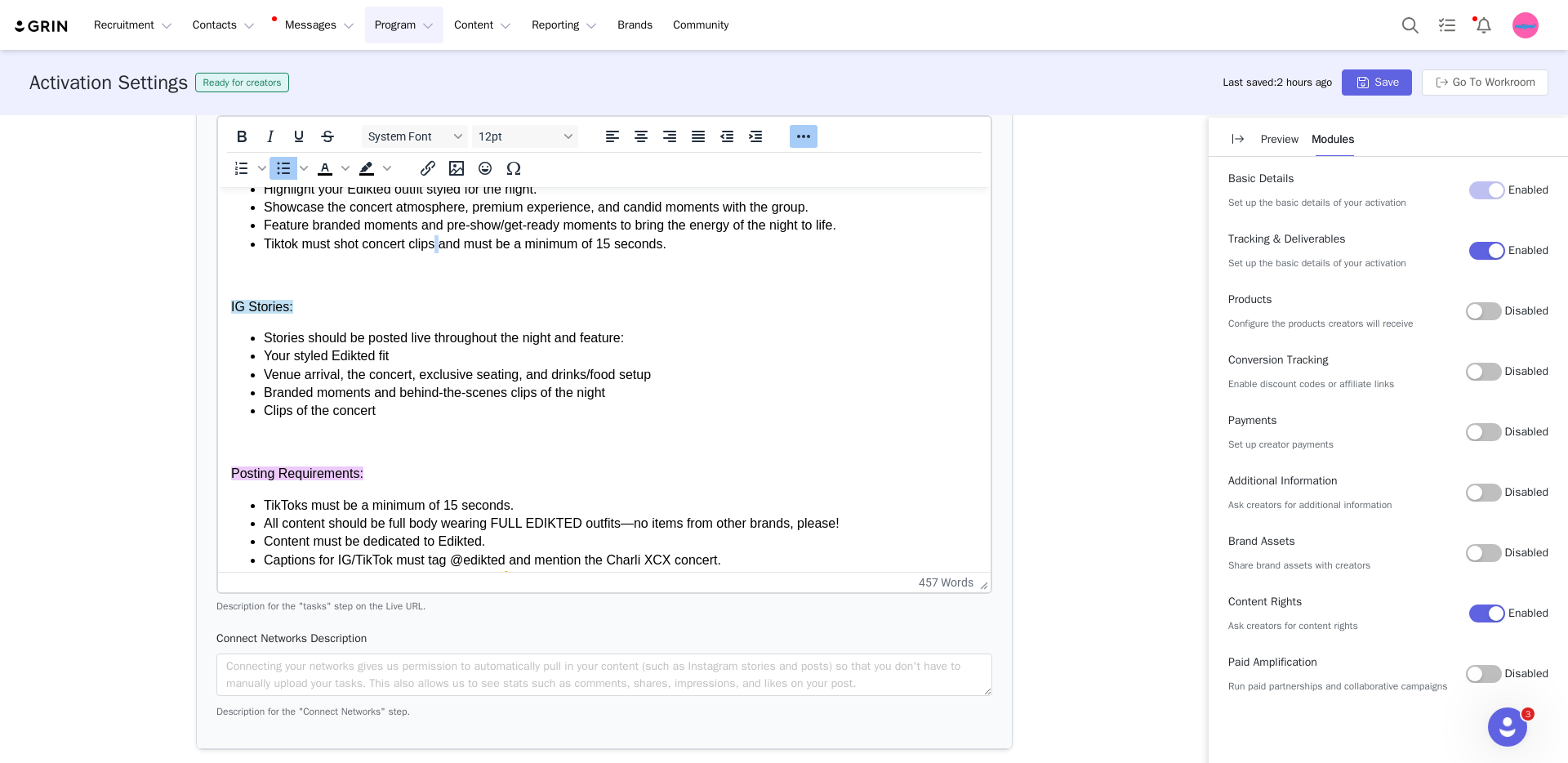 click on "Tiktok must shot concert clips and must be a minimum of 15 seconds." at bounding box center [621, 244] 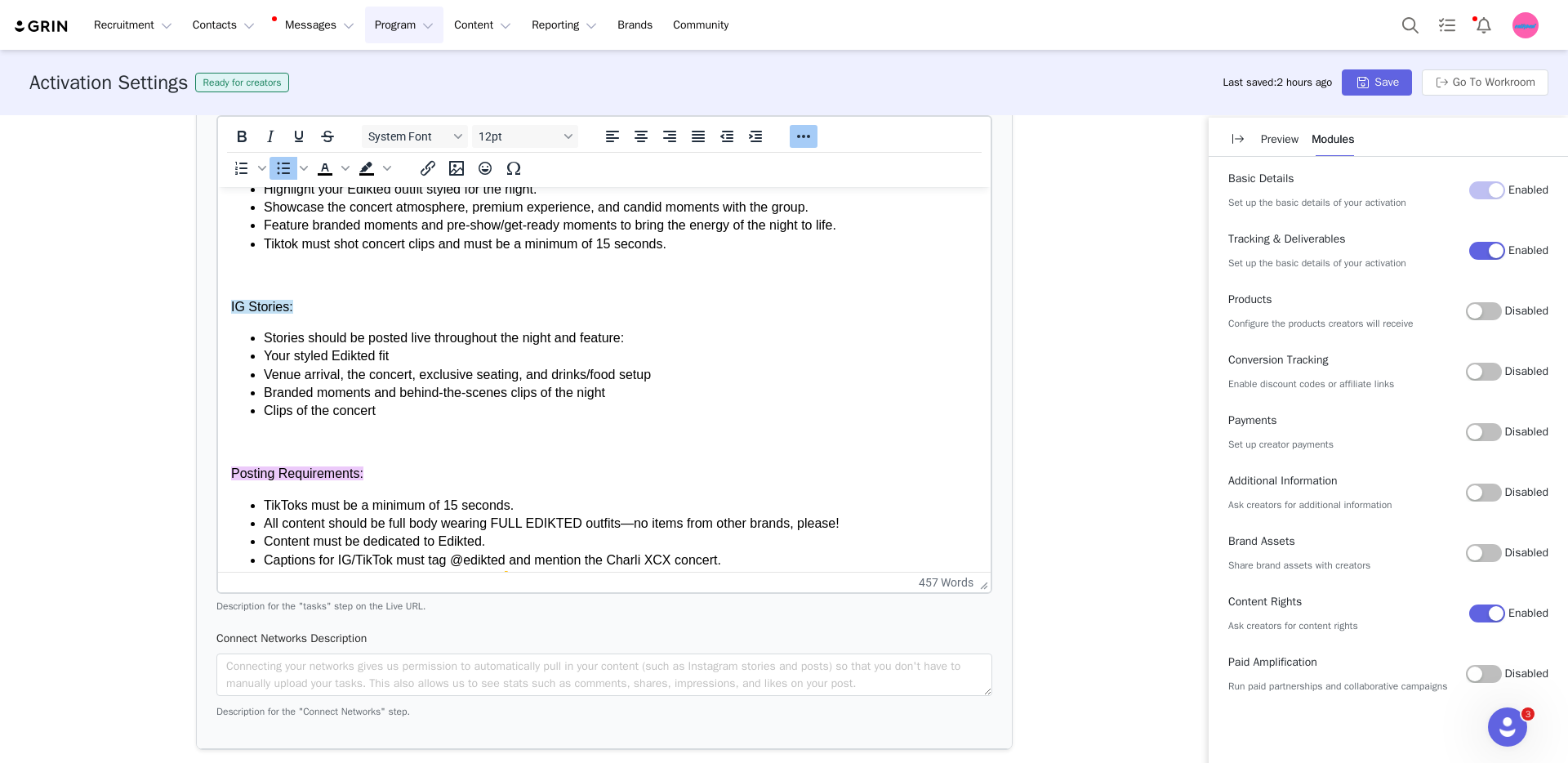 click on "Tiktok must shot concert clips and must be a minimum of 15 seconds." at bounding box center (621, 244) 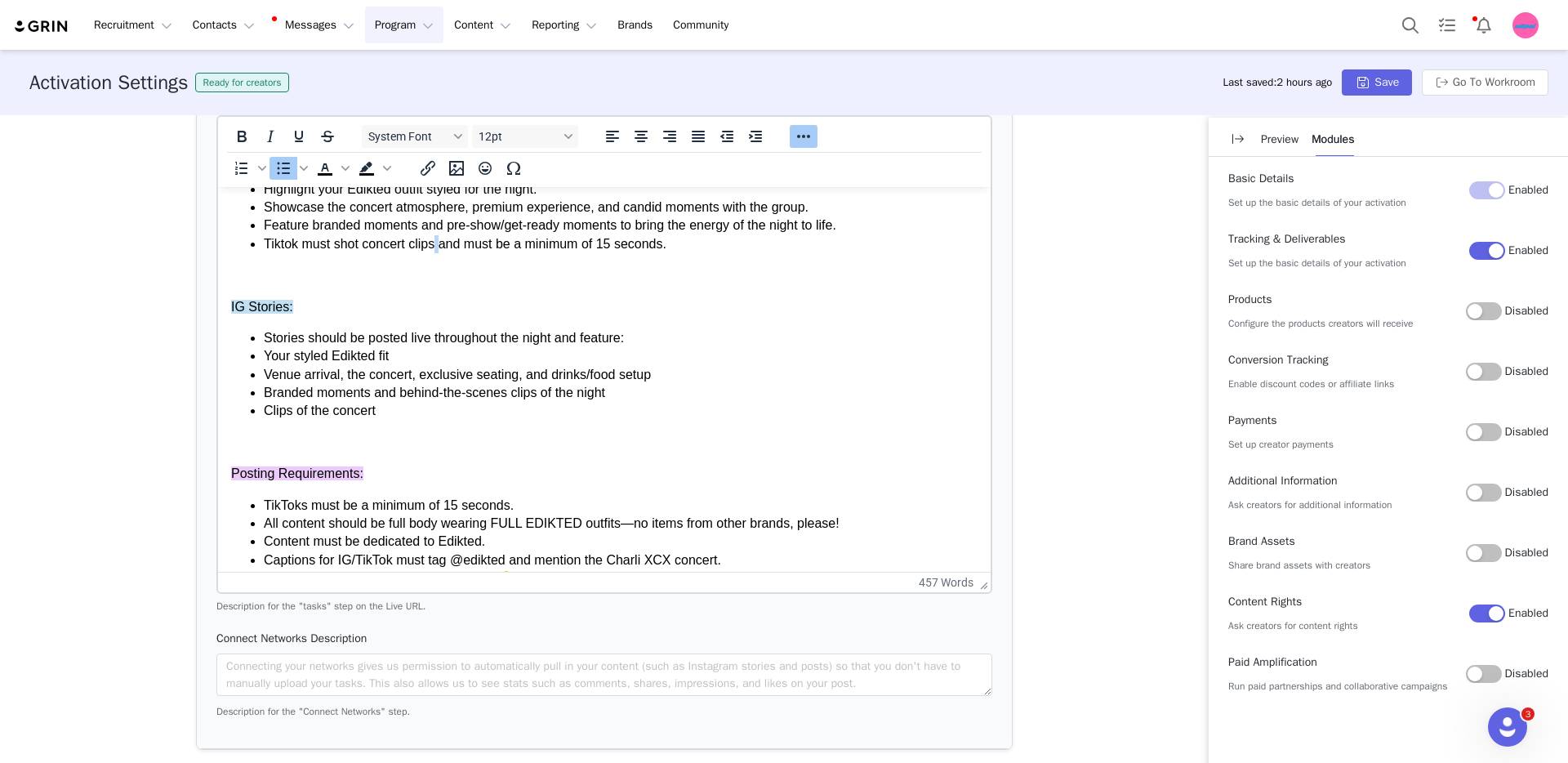 click on "Tiktok must shot concert clips and must be a minimum of 15 seconds." at bounding box center (621, 244) 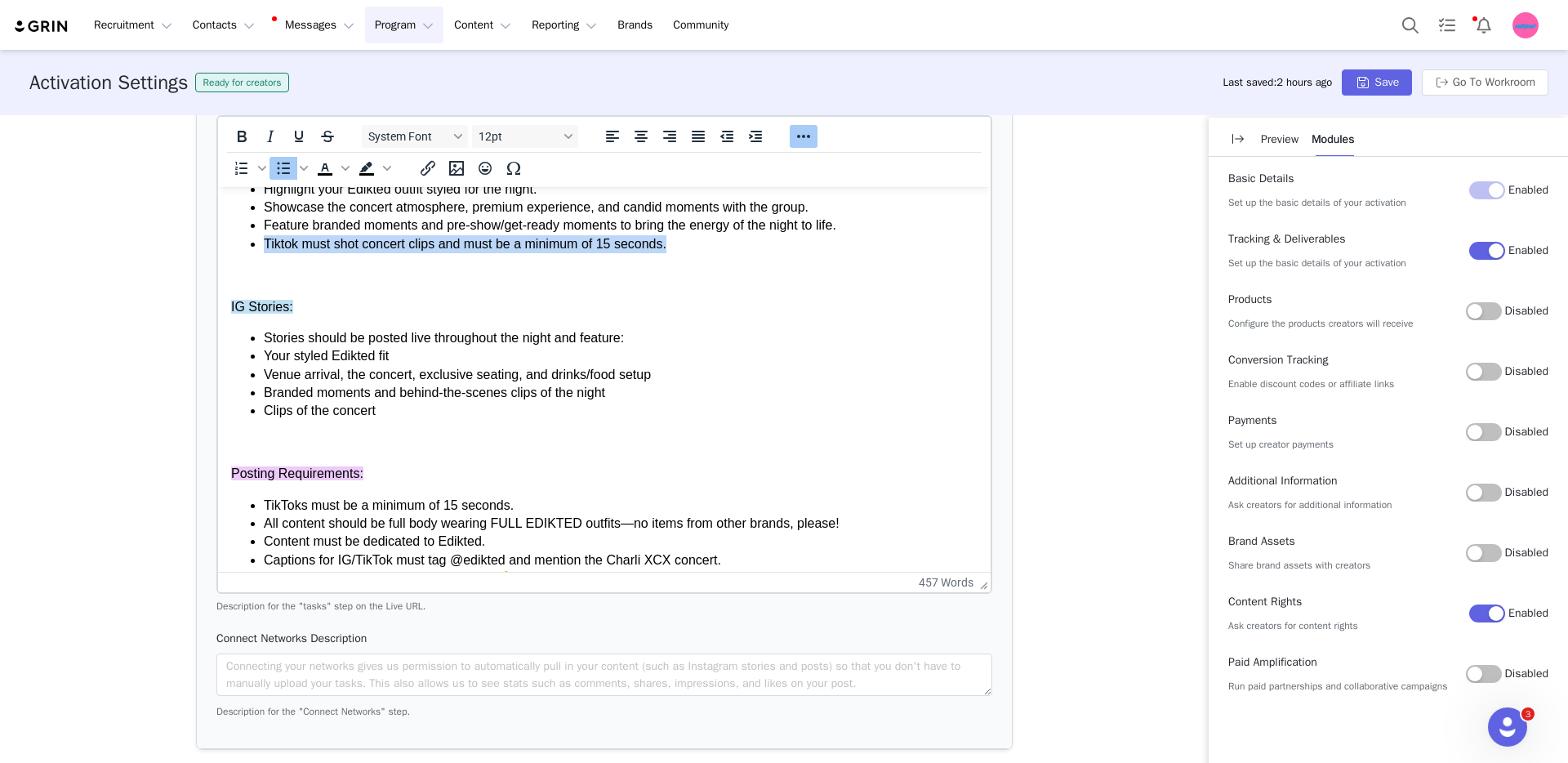 click on "Tiktok must shot concert clips and must be a minimum of 15 seconds." at bounding box center [621, 244] 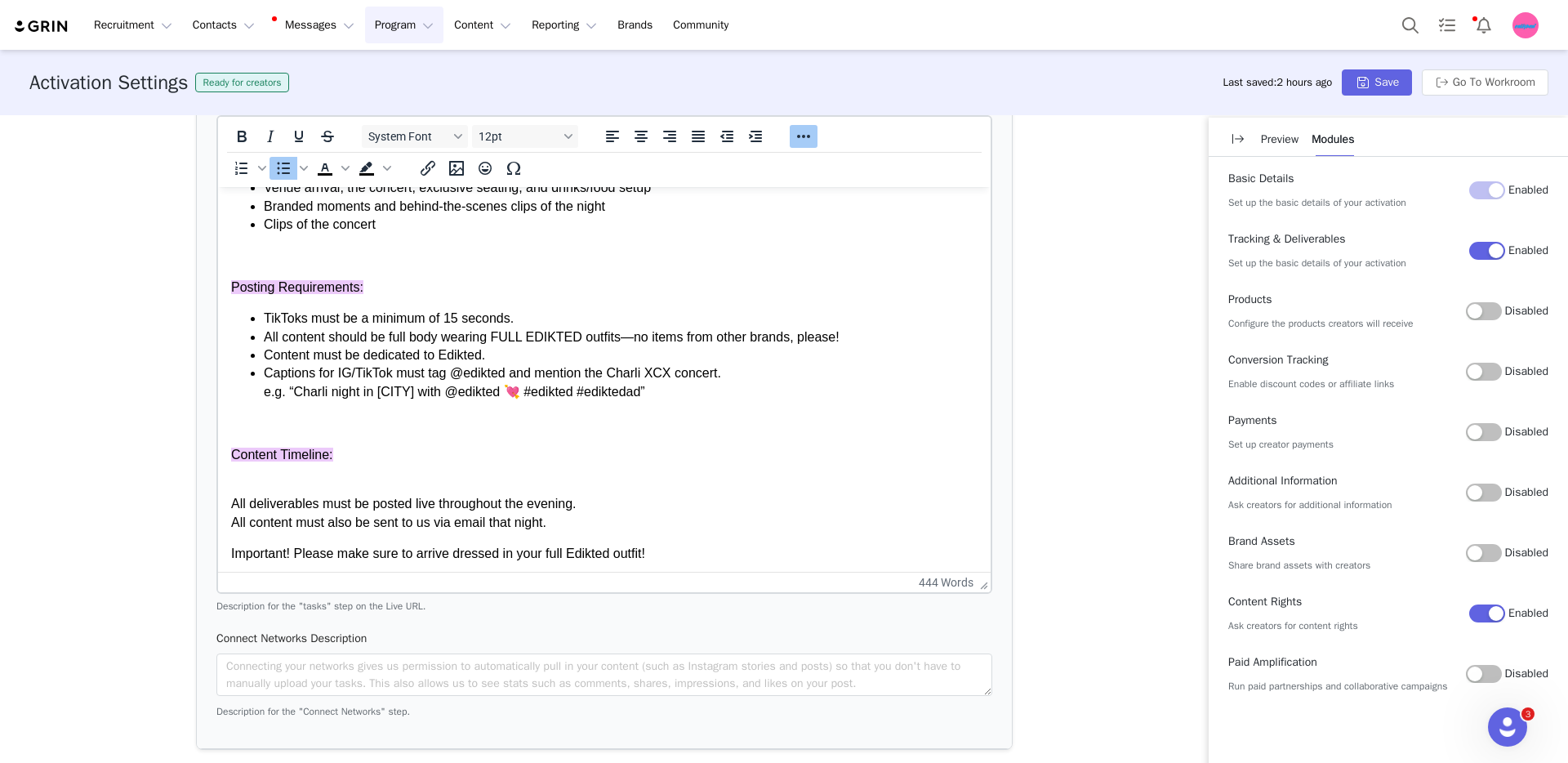 scroll, scrollTop: 886, scrollLeft: 0, axis: vertical 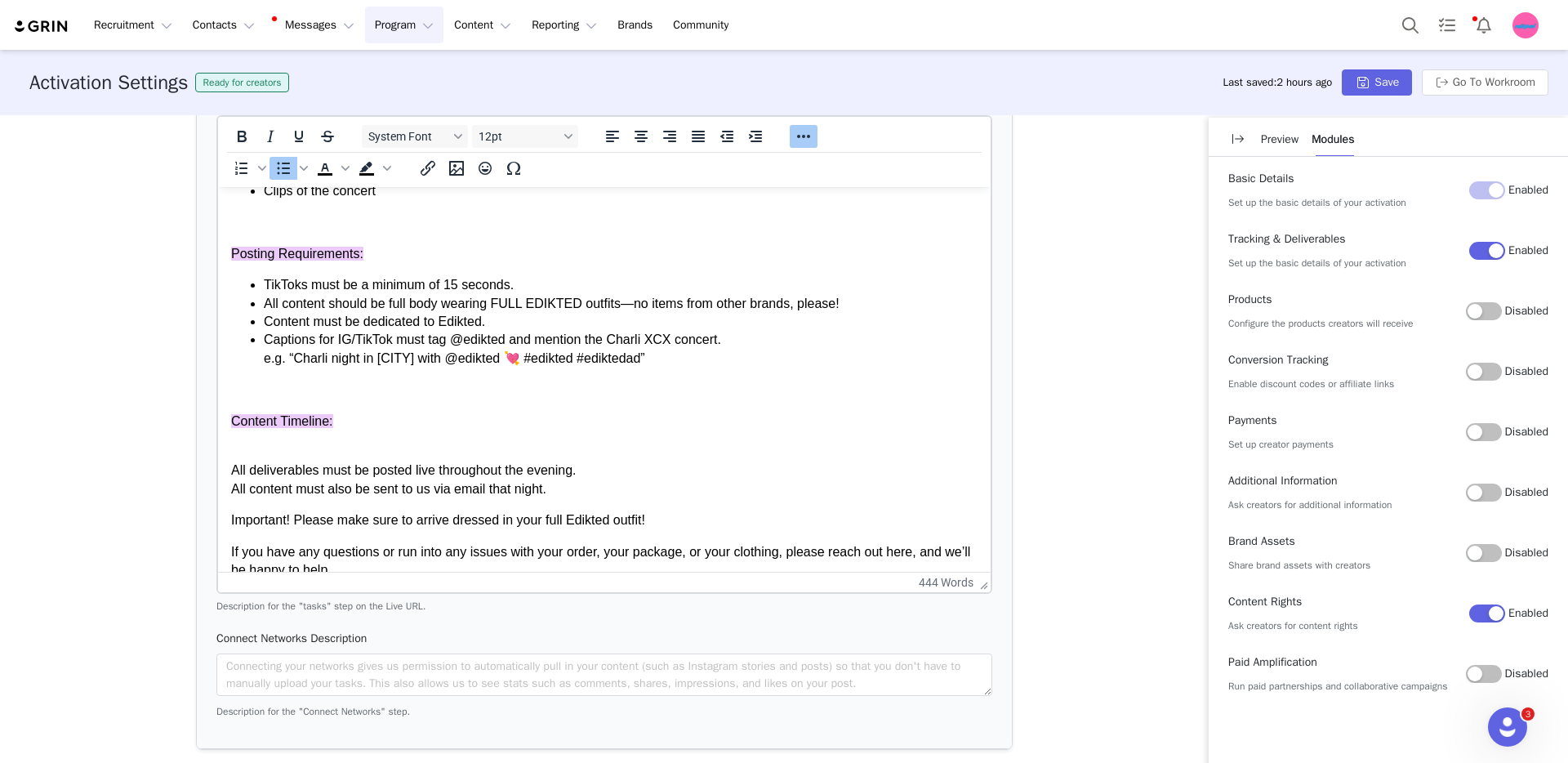 click on "Captions for IG/TikTok must tag @edikted and mention the Charli XCX concert. e.g. “Charli night in NYC with @edikted 💘 #edikted #ediktedad”" at bounding box center (621, 349) 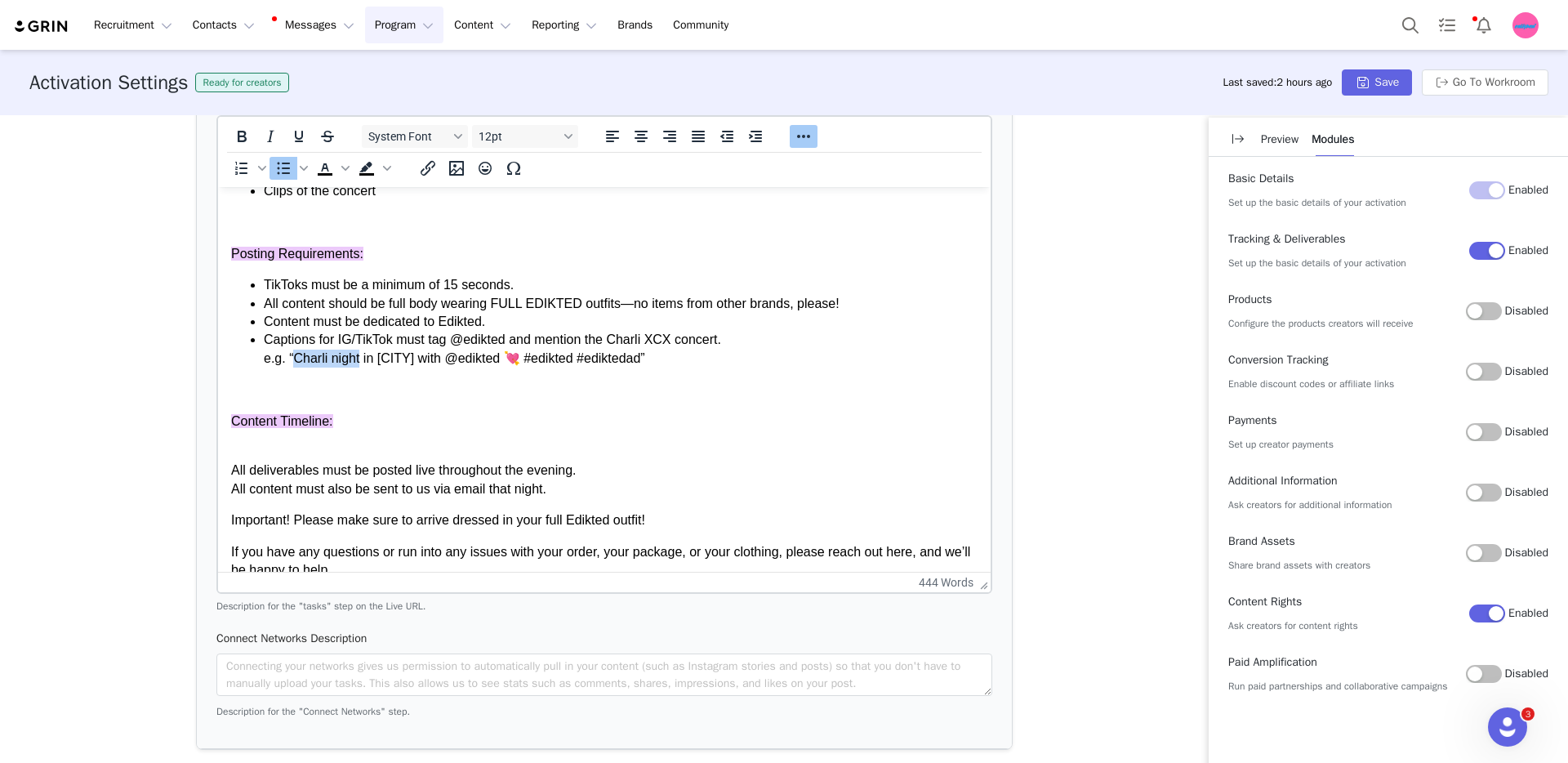 drag, startPoint x: 300, startPoint y: 358, endPoint x: 340, endPoint y: 360, distance: 40.04997 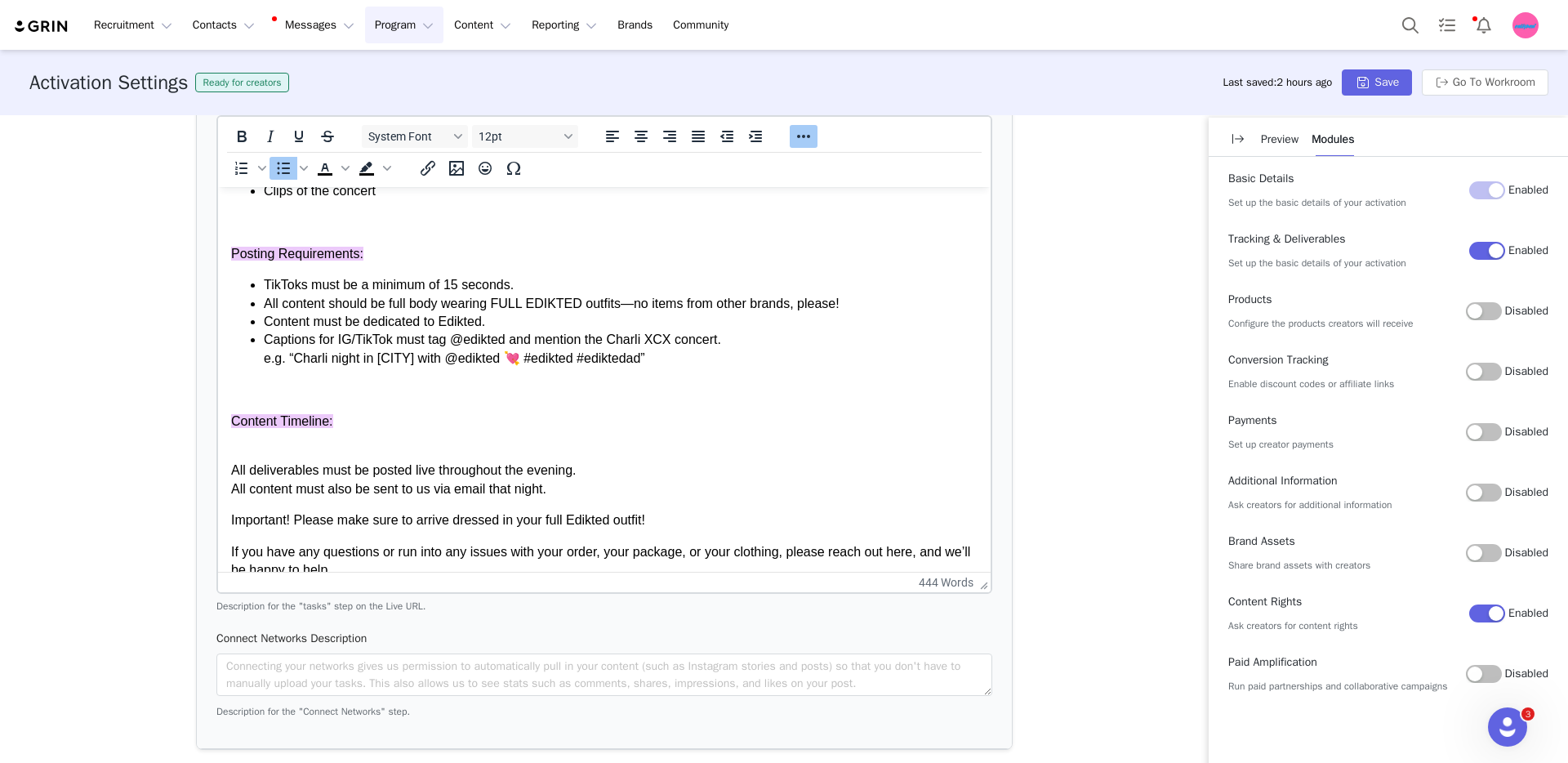 click on "Captions for IG/TikTok must tag @edikted and mention the Charli XCX concert. e.g. “Charli night in NYC with @edikted 💘 #edikted #ediktedad”" at bounding box center [621, 349] 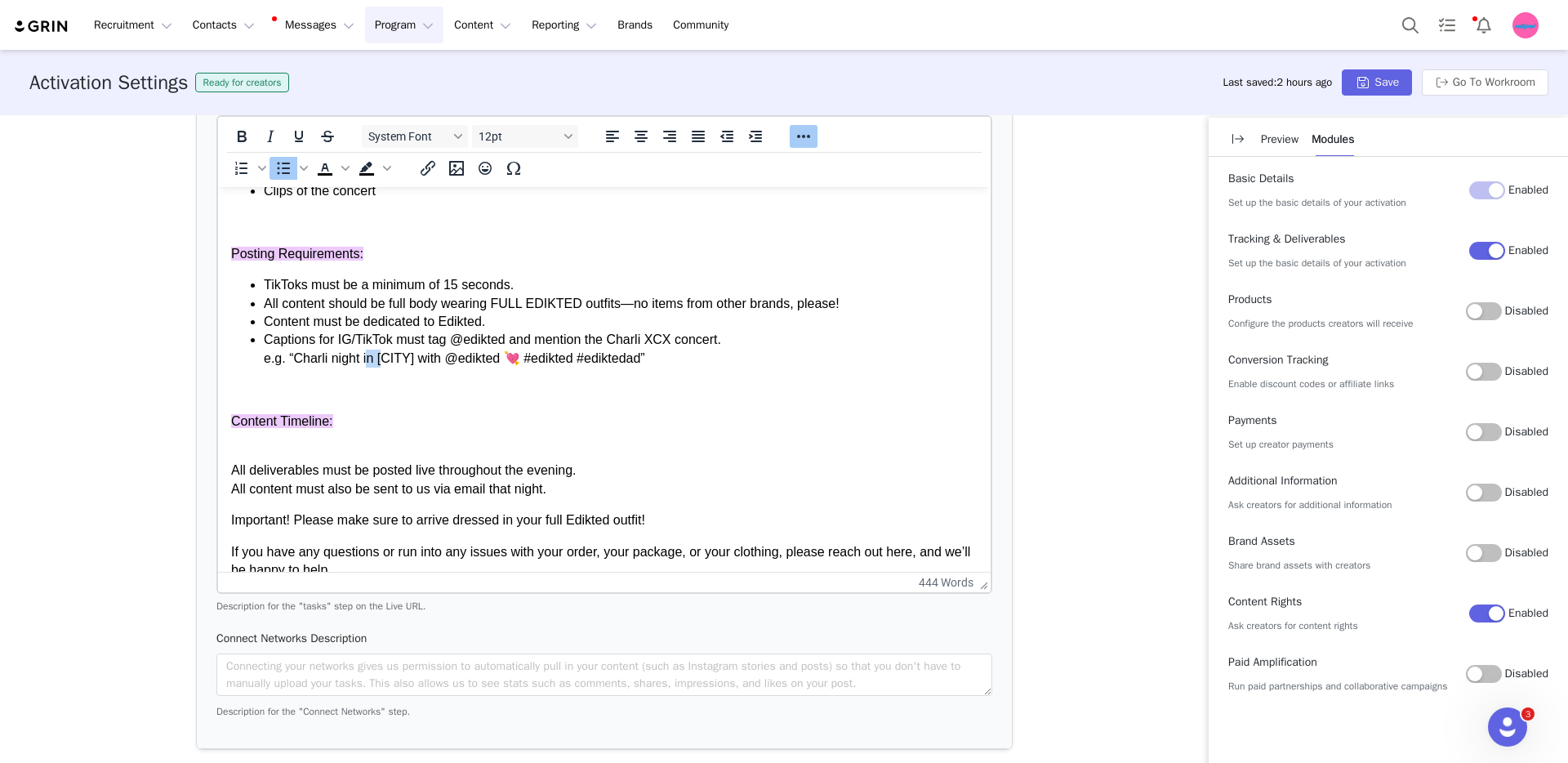 drag, startPoint x: 387, startPoint y: 356, endPoint x: 367, endPoint y: 357, distance: 20.024984 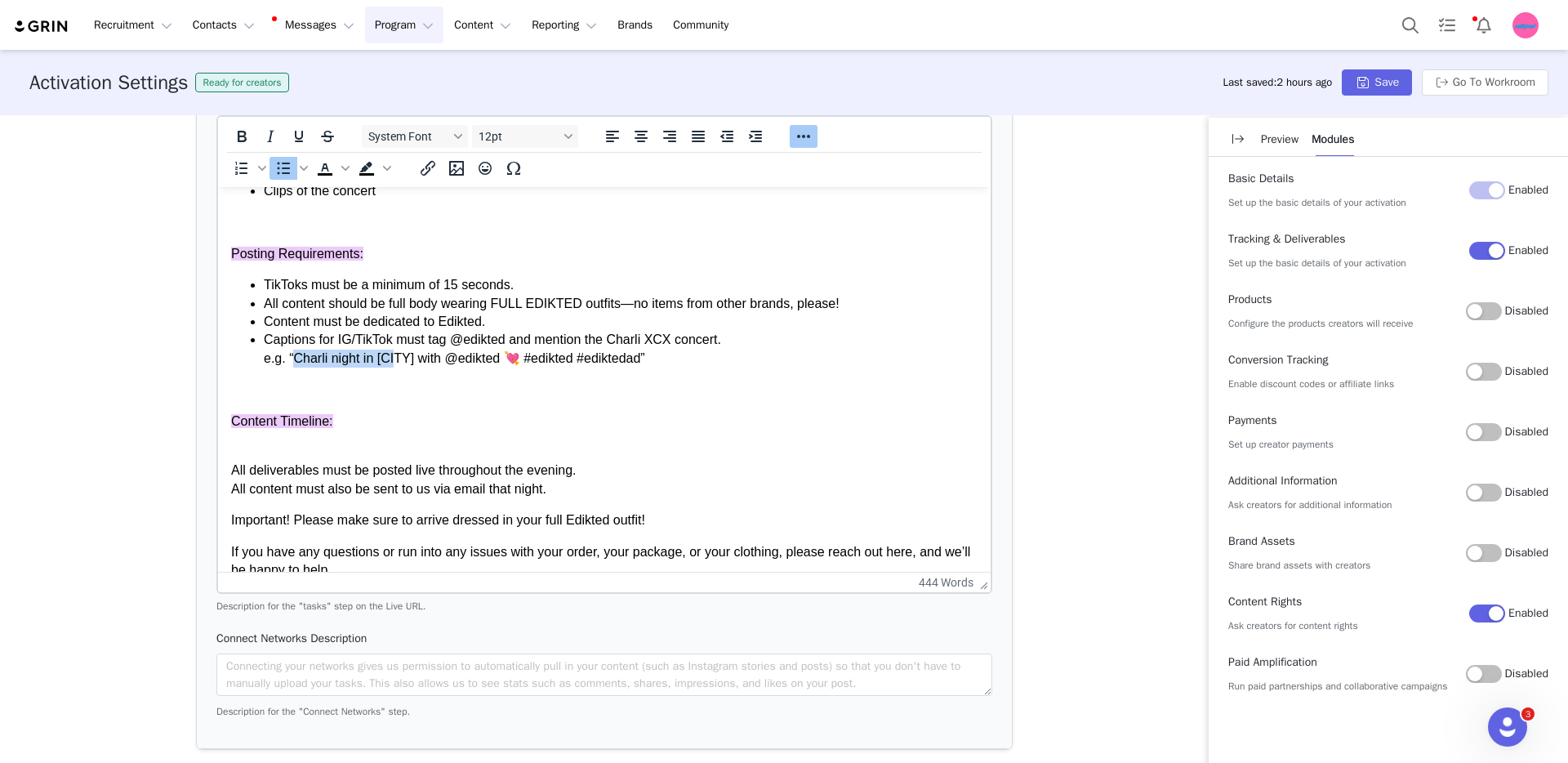drag, startPoint x: 385, startPoint y: 355, endPoint x: 317, endPoint y: 359, distance: 68.11755 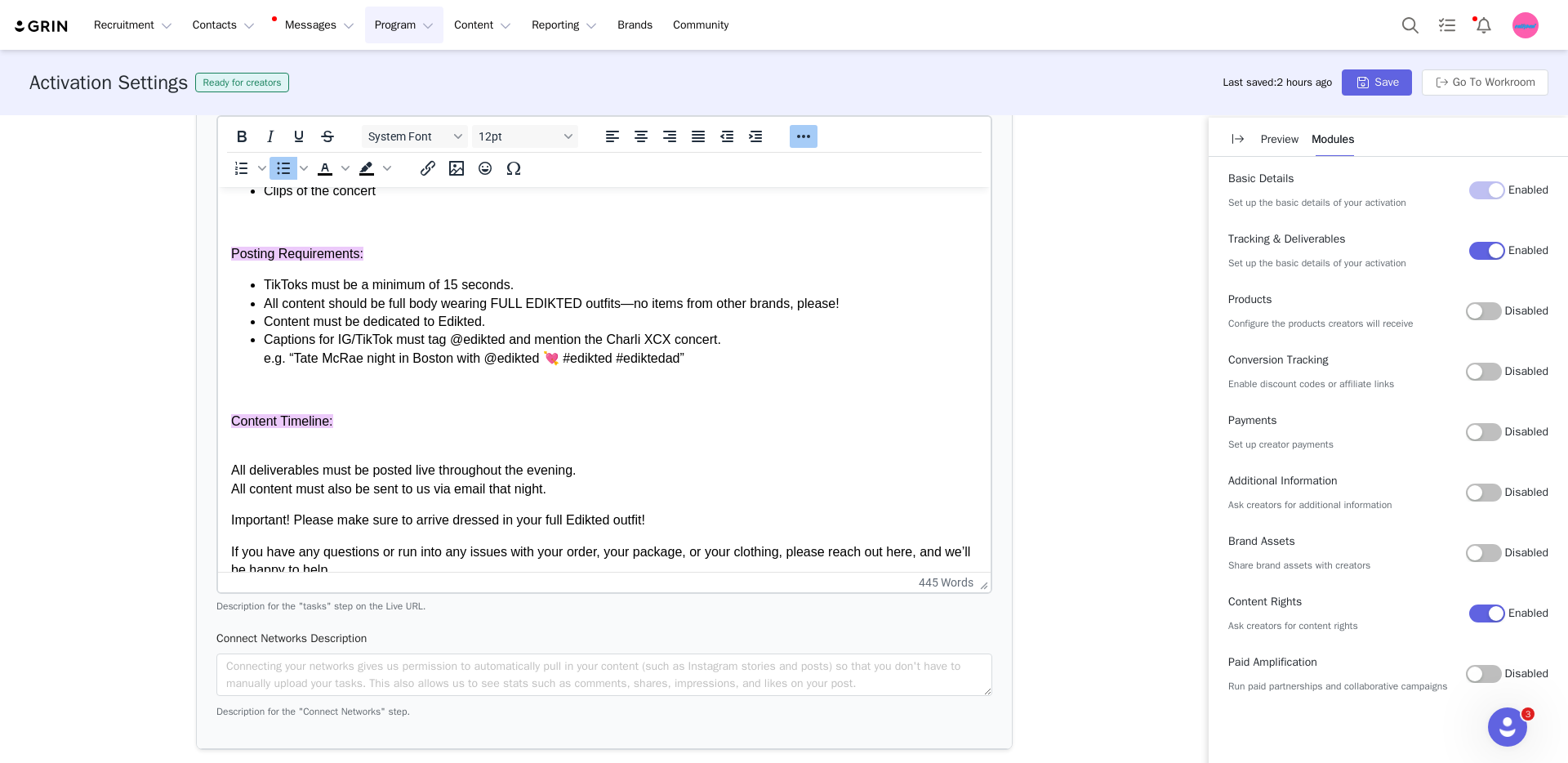 click on "Captions for IG/TikTok must tag @edikted and mention the Charli XCX concert. e.g. “Tate McRae night in Boston with @edikted 💘 #edikted #ediktedad”" at bounding box center (621, 349) 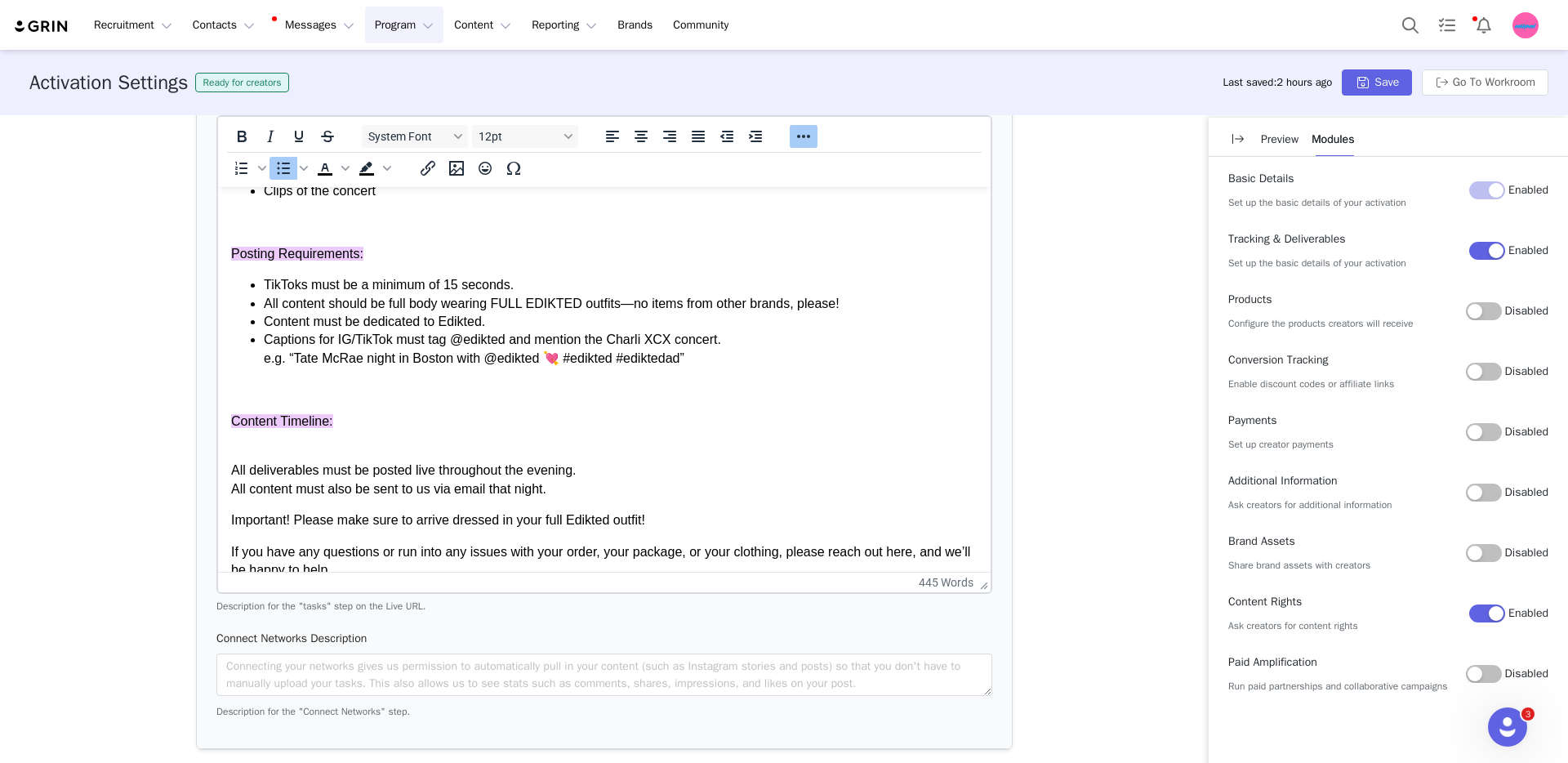 click on "Captions for IG/TikTok must tag @edikted and mention the Charli XCX concert. e.g. “Tate McRae night in Boston with @edikted 💘 #edikted #ediktedad”" at bounding box center (621, 349) 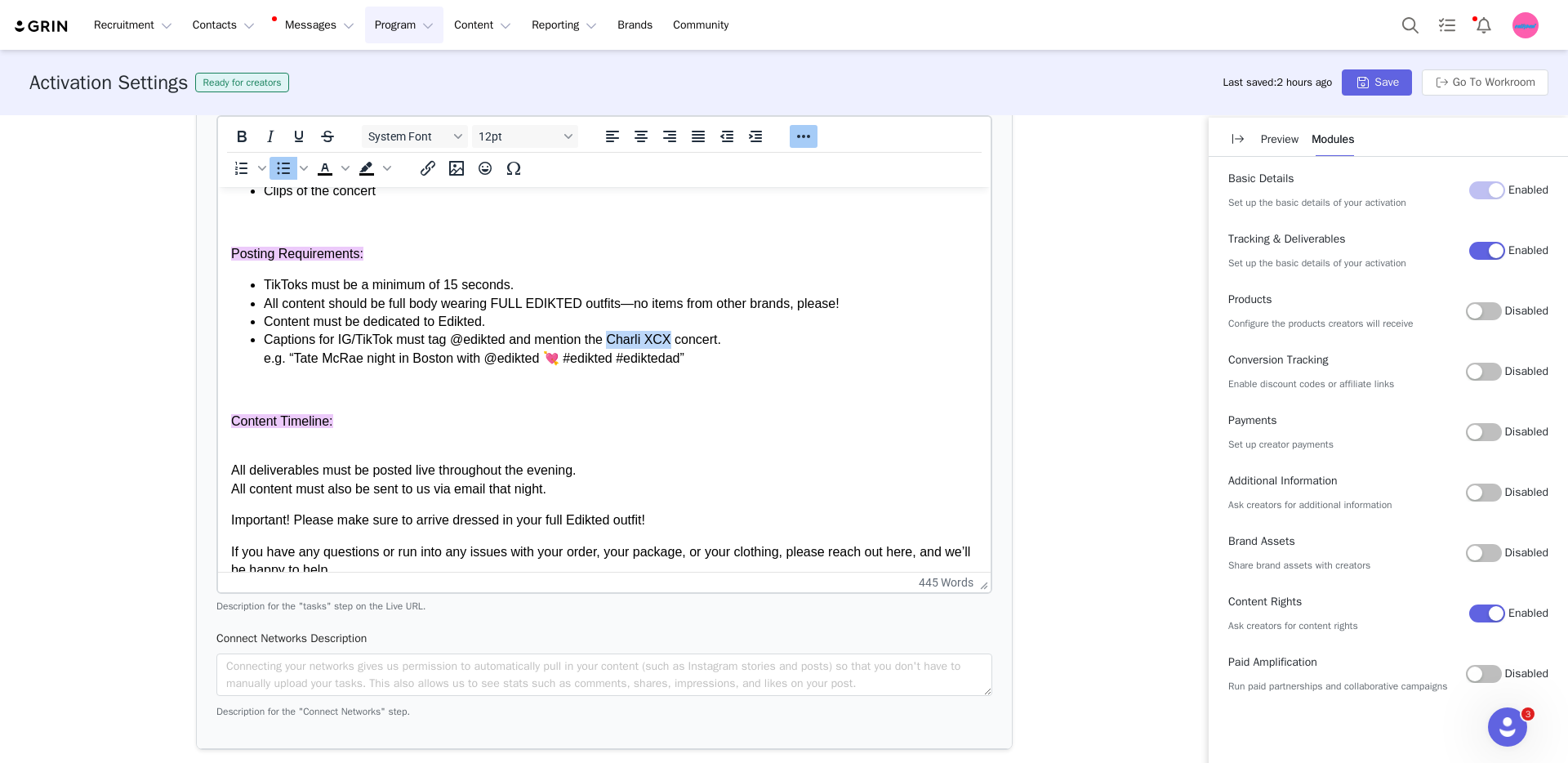 drag, startPoint x: 635, startPoint y: 345, endPoint x: 660, endPoint y: 344, distance: 25.019992 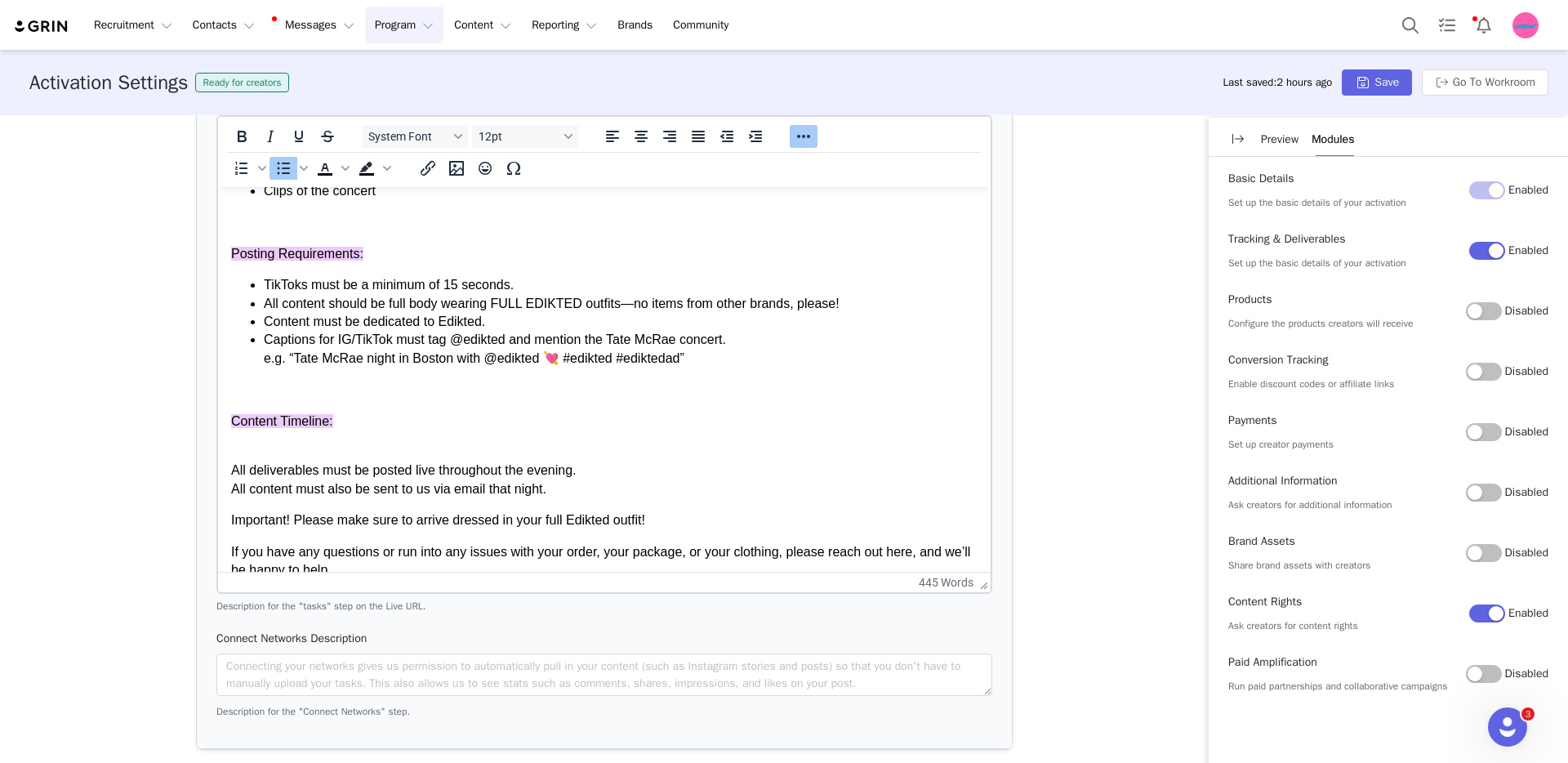 click on "Content must be dedicated to Edikted." at bounding box center [621, 322] 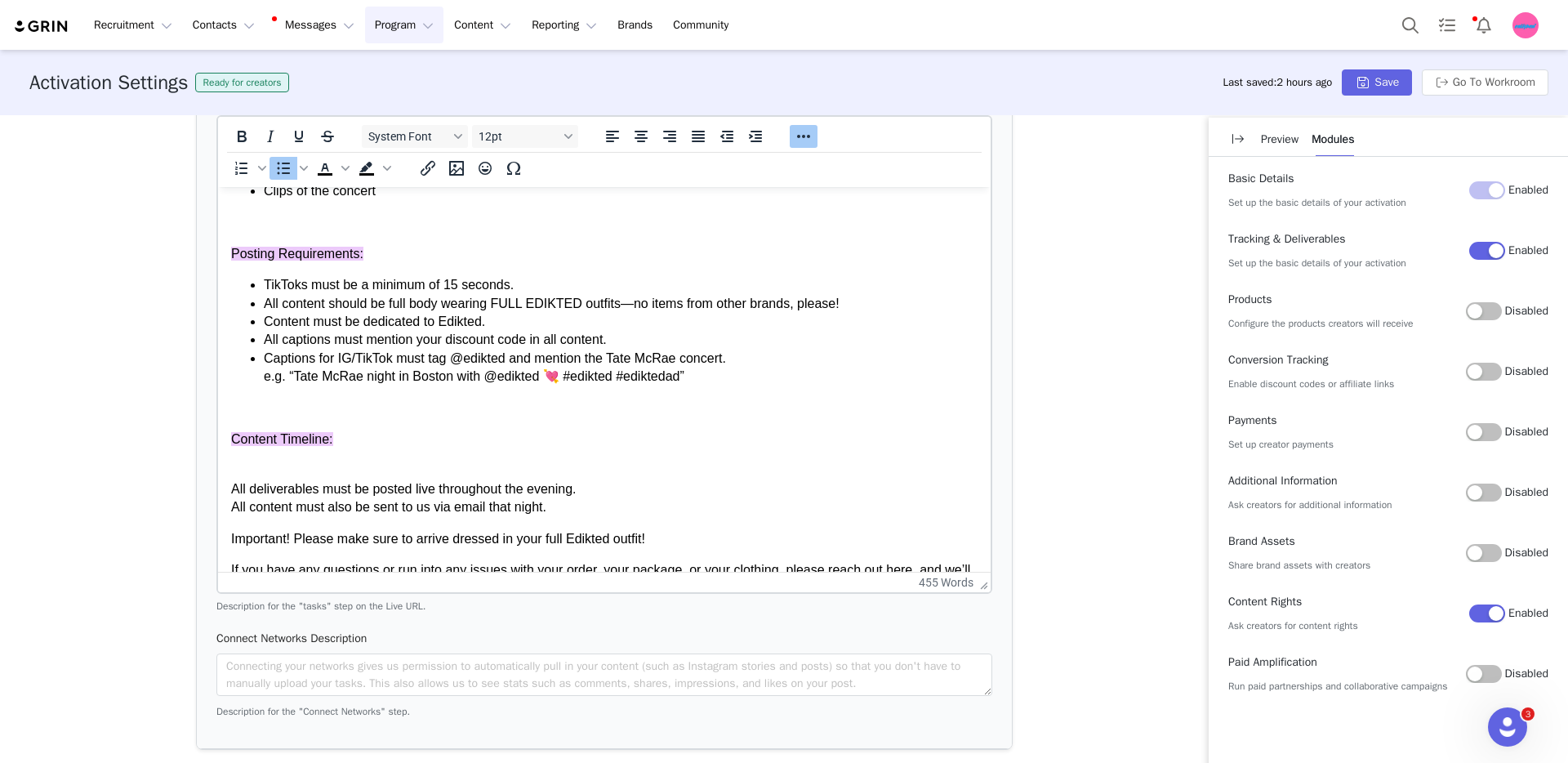 click on "All captions must mention your discount code in all content." at bounding box center [621, 340] 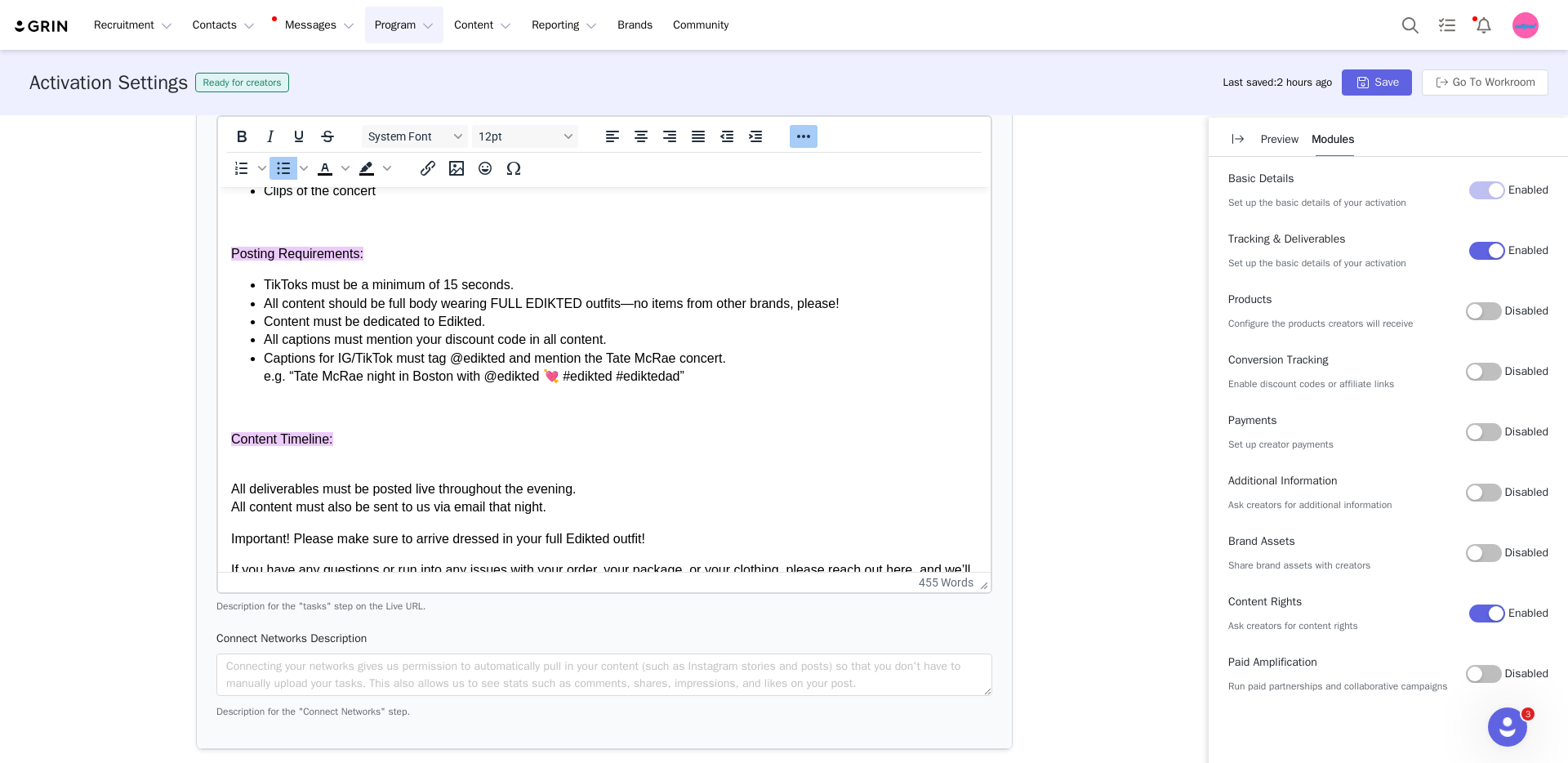 click on "All captions must mention your discount code in all content." at bounding box center [621, 340] 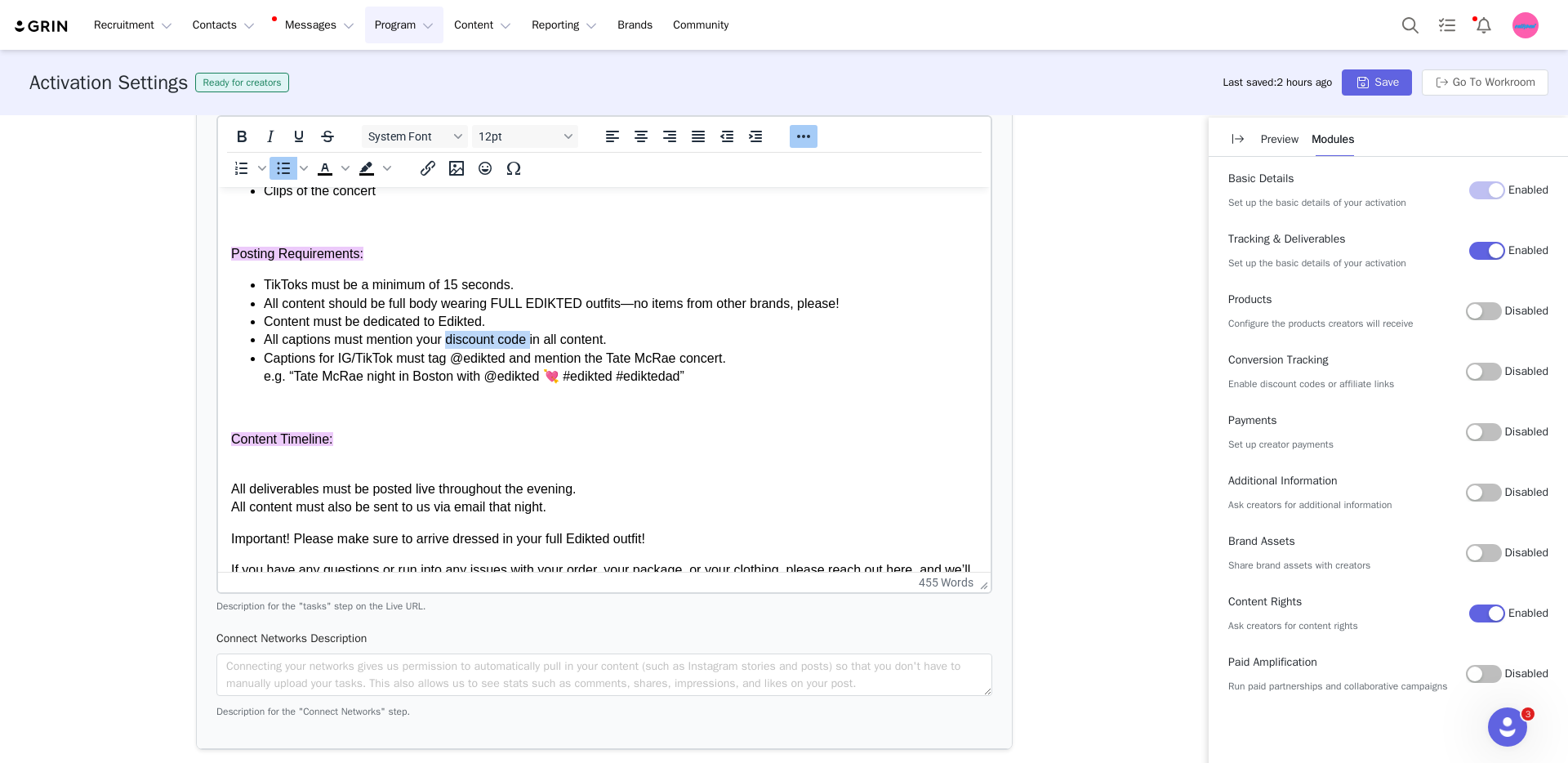 drag, startPoint x: 481, startPoint y: 341, endPoint x: 533, endPoint y: 339, distance: 52.038447 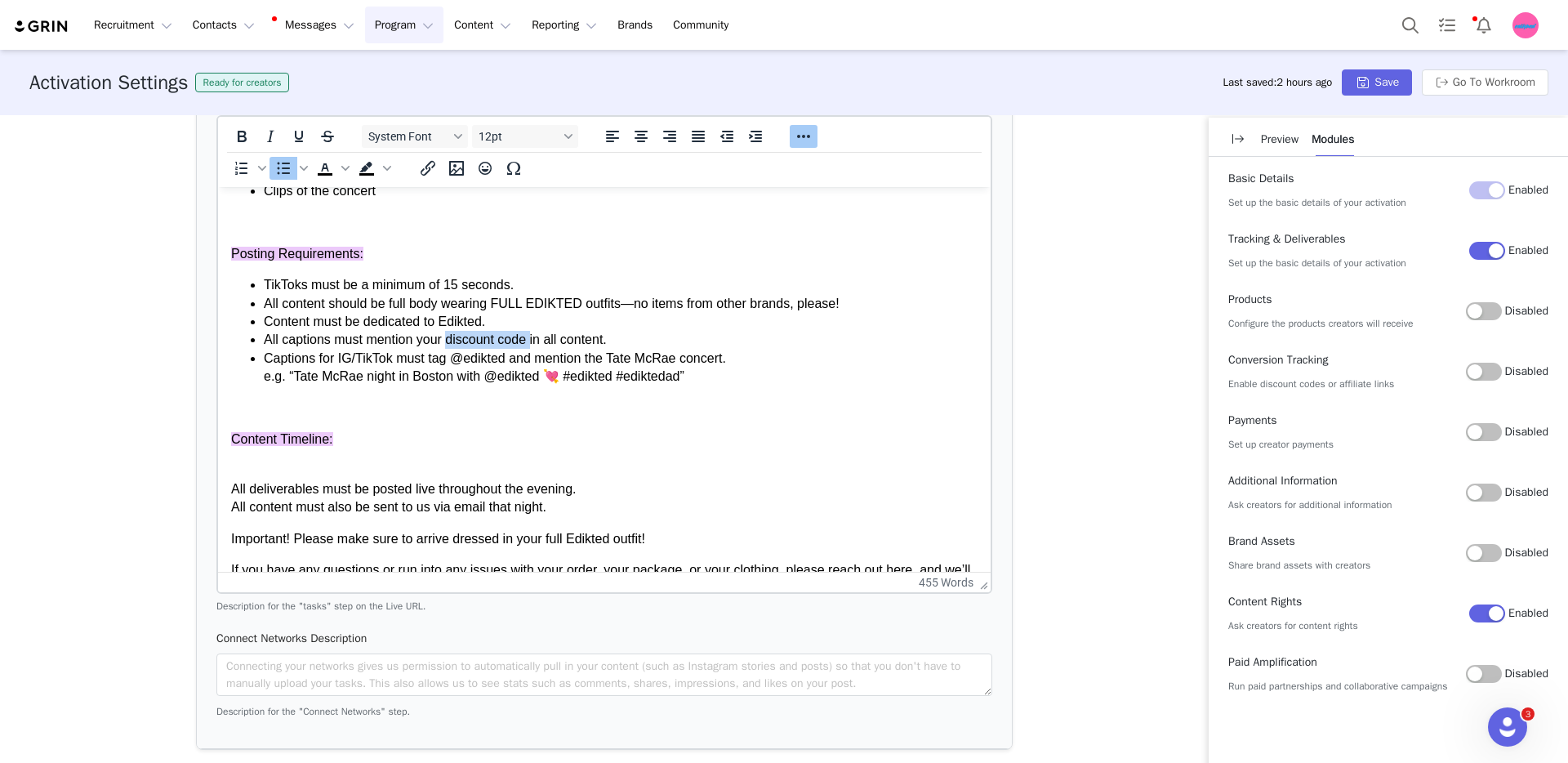 click on "All captions must mention your discount code in all content." at bounding box center (621, 340) 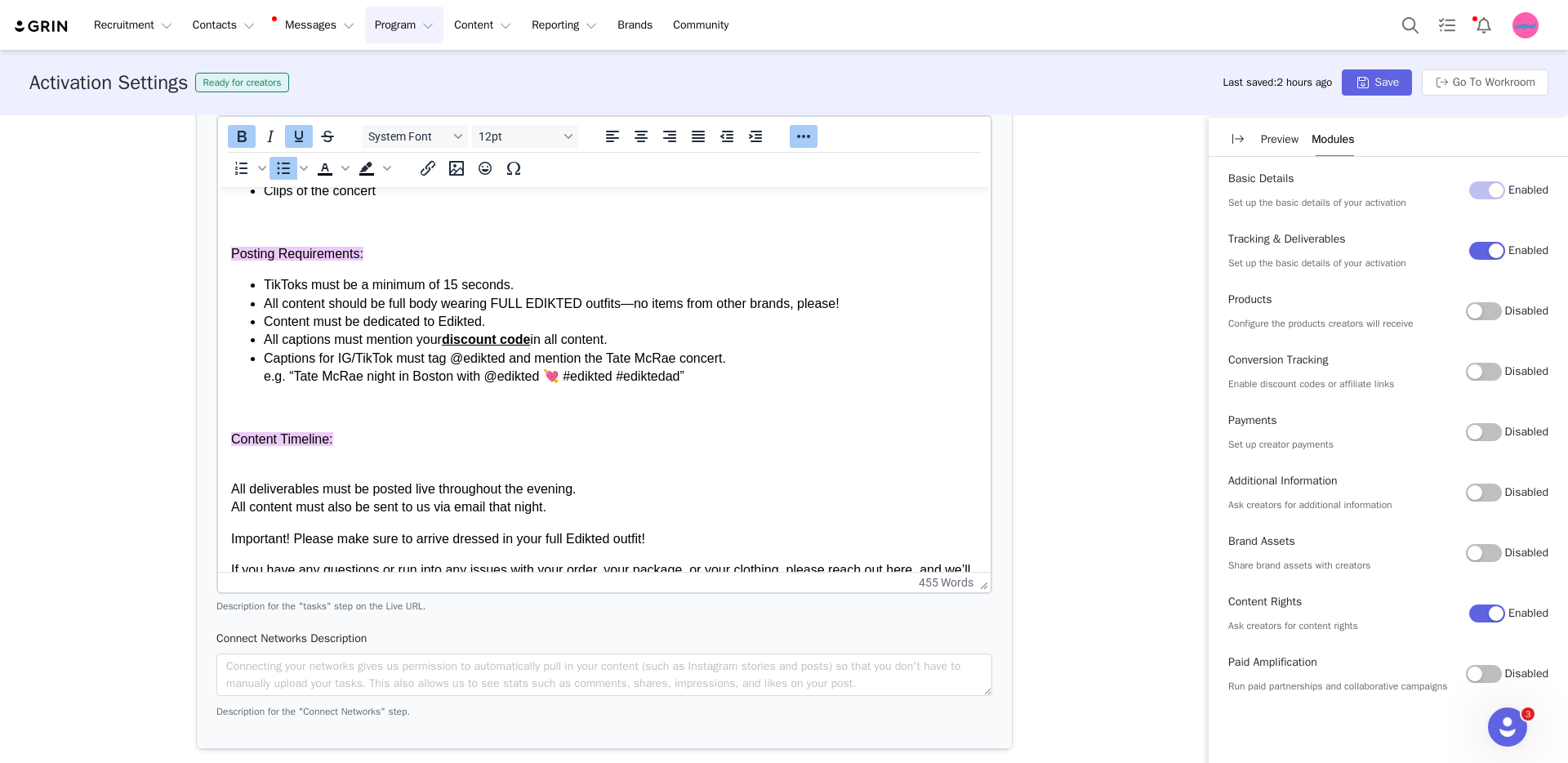 click on "Captions for IG/TikTok must tag @edikted and mention the Tate McRae concert. e.g. “Tate McRae night in Boston with @edikted 💘 #edikted #ediktedad”" at bounding box center [621, 368] 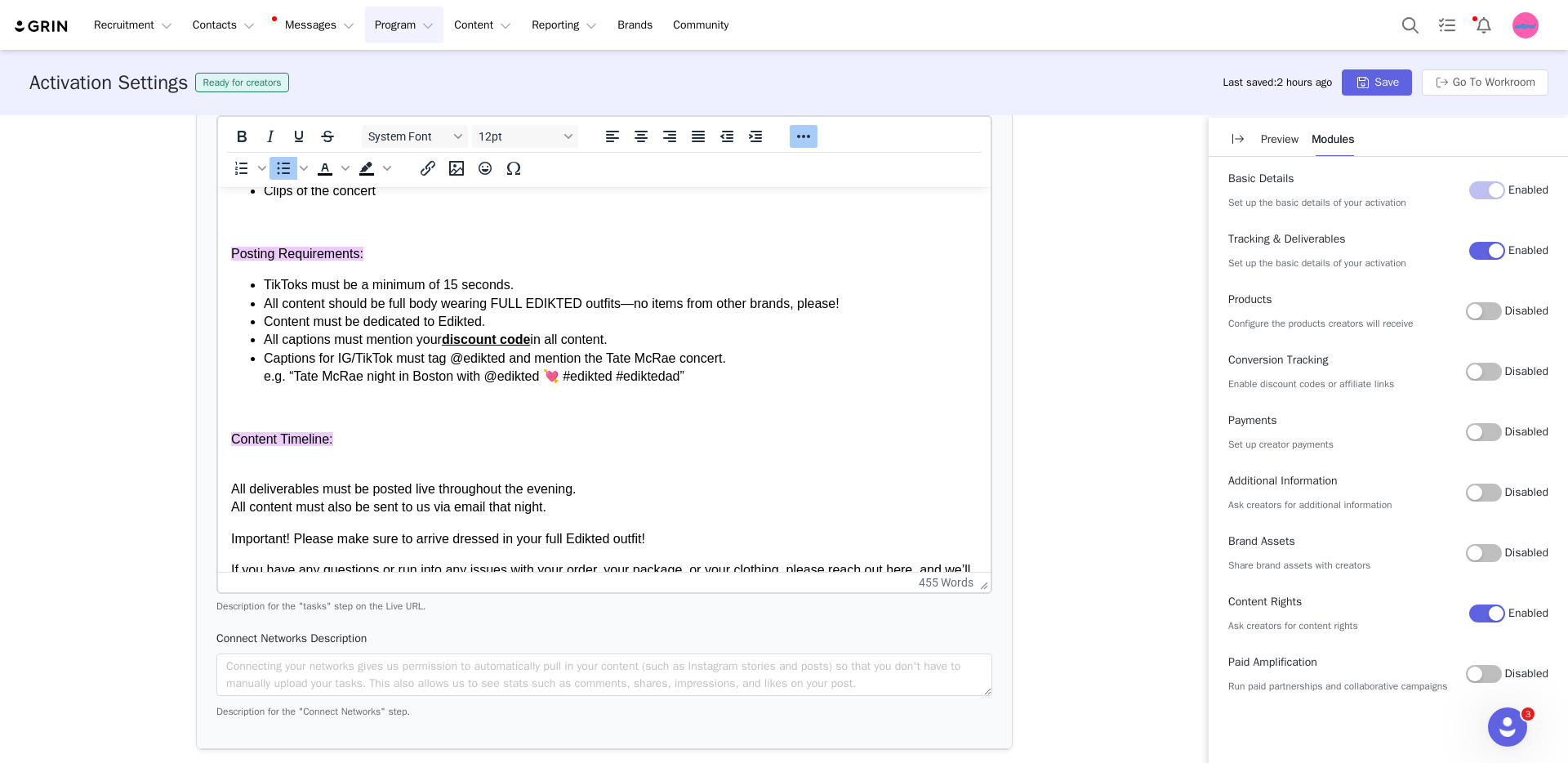click on "Captions for IG/TikTok must tag @edikted and mention the Tate McRae concert. e.g. “Tate McRae night in Boston with @edikted 💘 #edikted #ediktedad”" at bounding box center (621, 368) 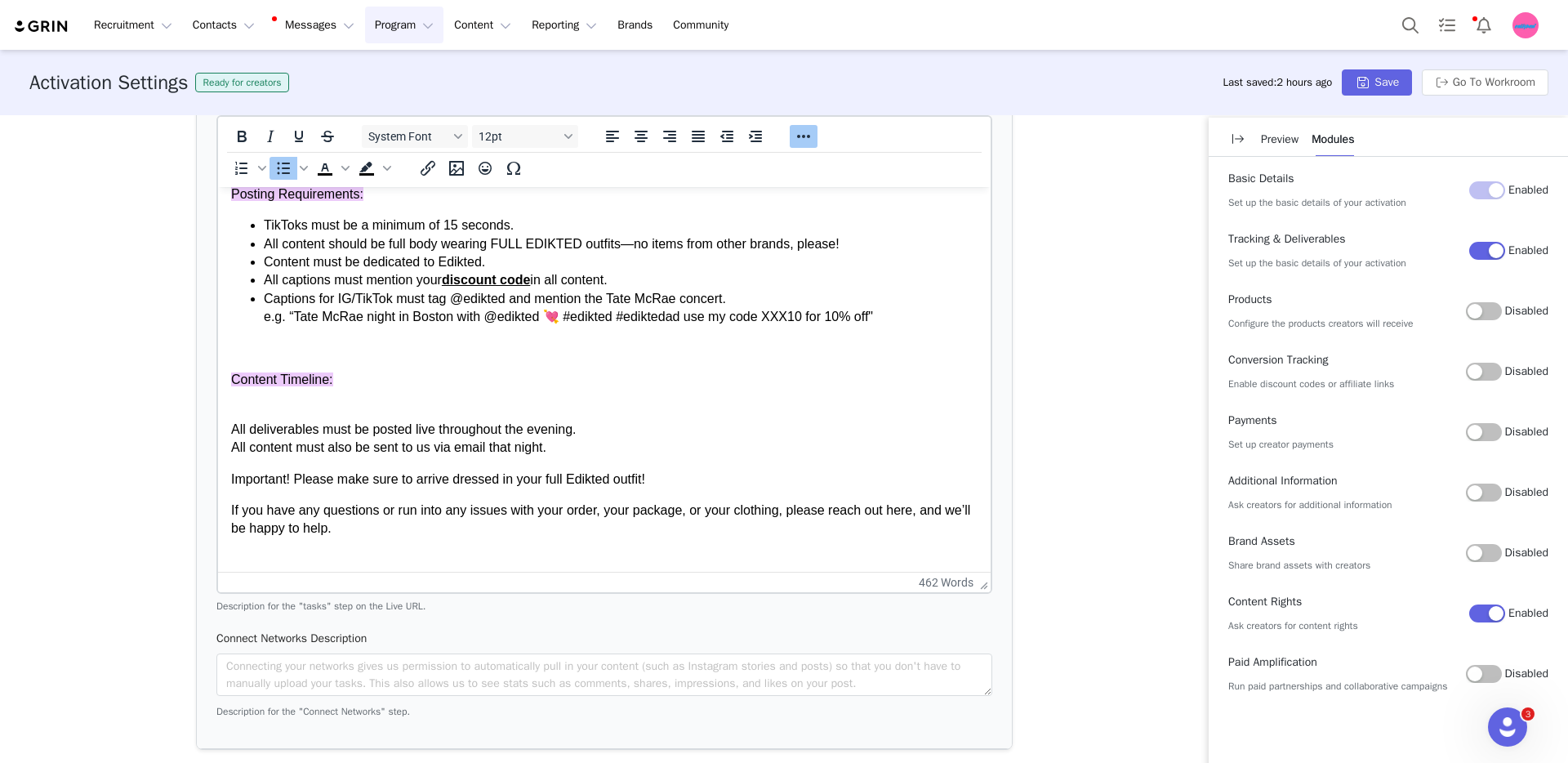 scroll, scrollTop: 1012, scrollLeft: 0, axis: vertical 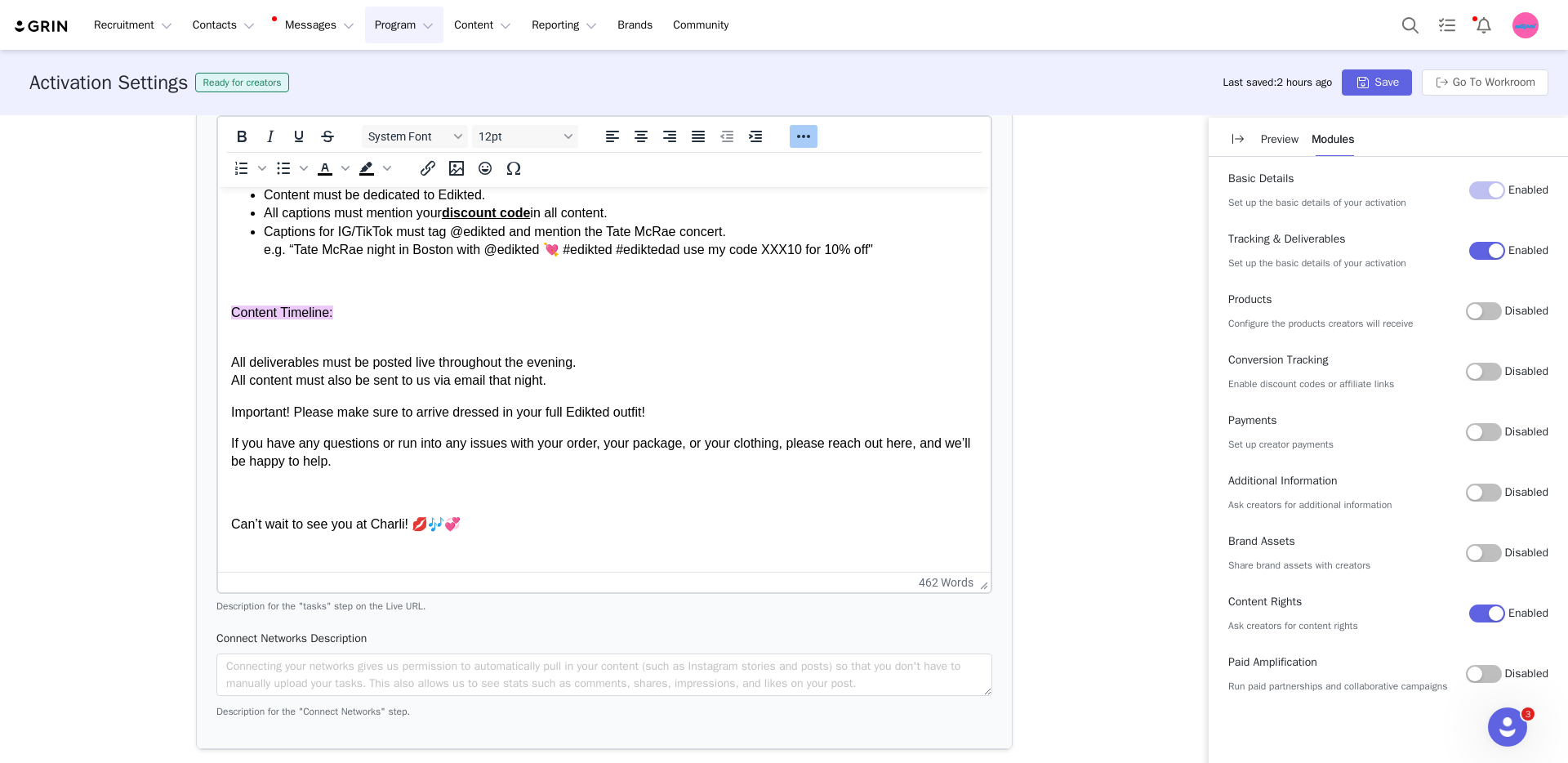 click on "All deliverables must be posted live throughout the evening. All content must also be sent to us via email that night." at bounding box center [604, 362] 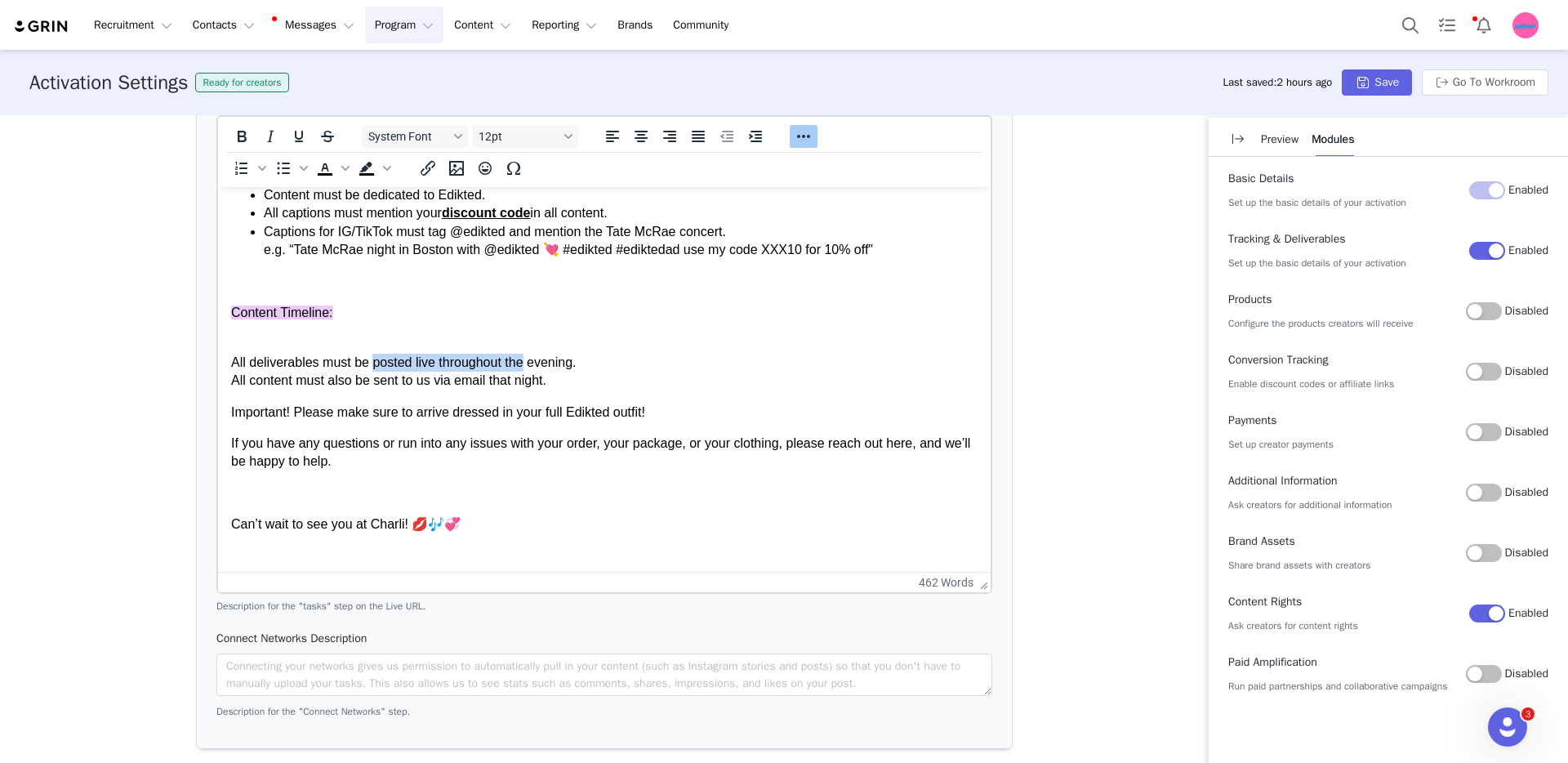 drag, startPoint x: 390, startPoint y: 365, endPoint x: 519, endPoint y: 364, distance: 129.00388 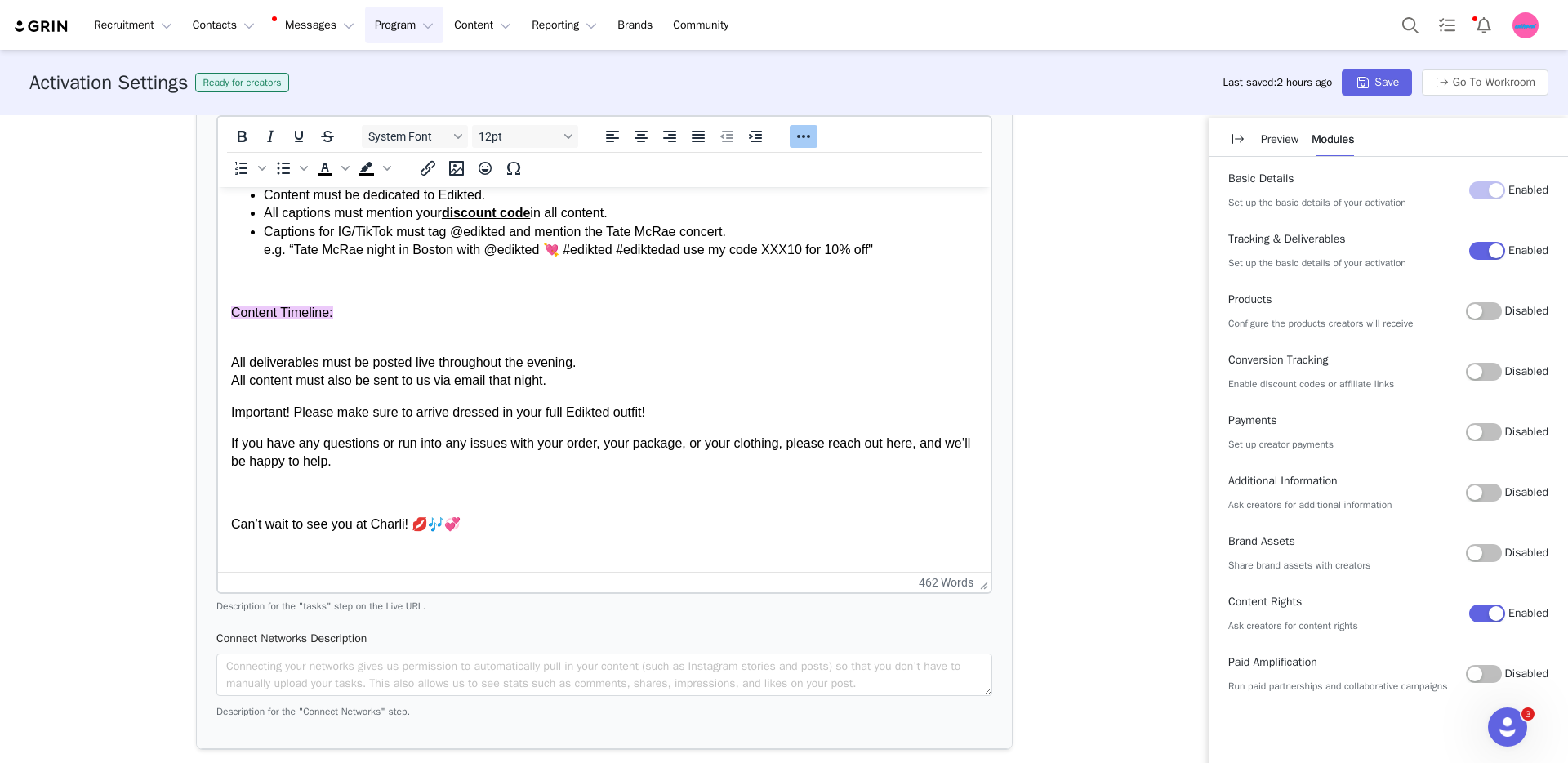 click on "All deliverables must be posted live throughout the evening. All content must also be sent to us via email that night." at bounding box center [604, 362] 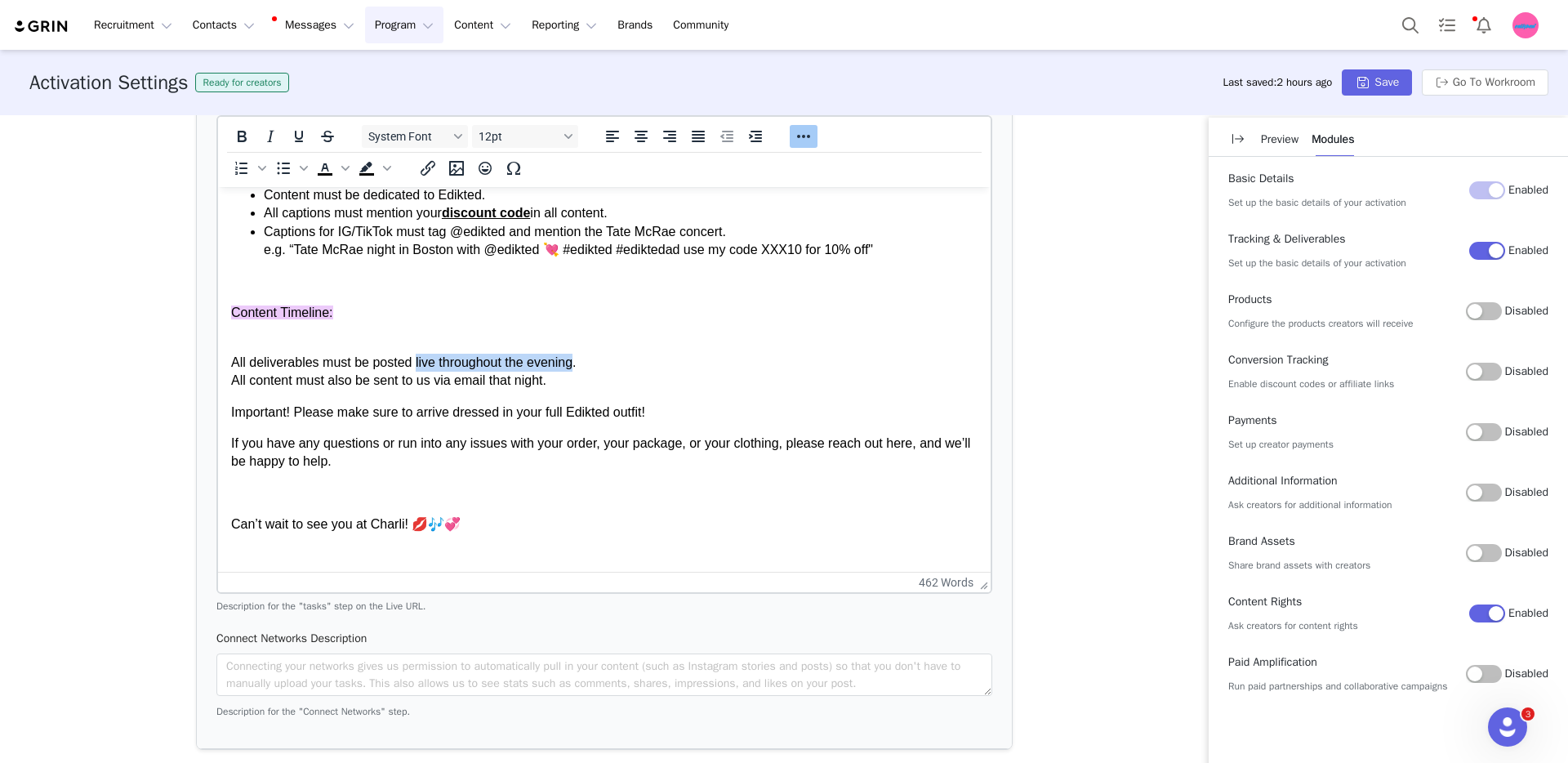 drag, startPoint x: 422, startPoint y: 361, endPoint x: 567, endPoint y: 359, distance: 145.01379 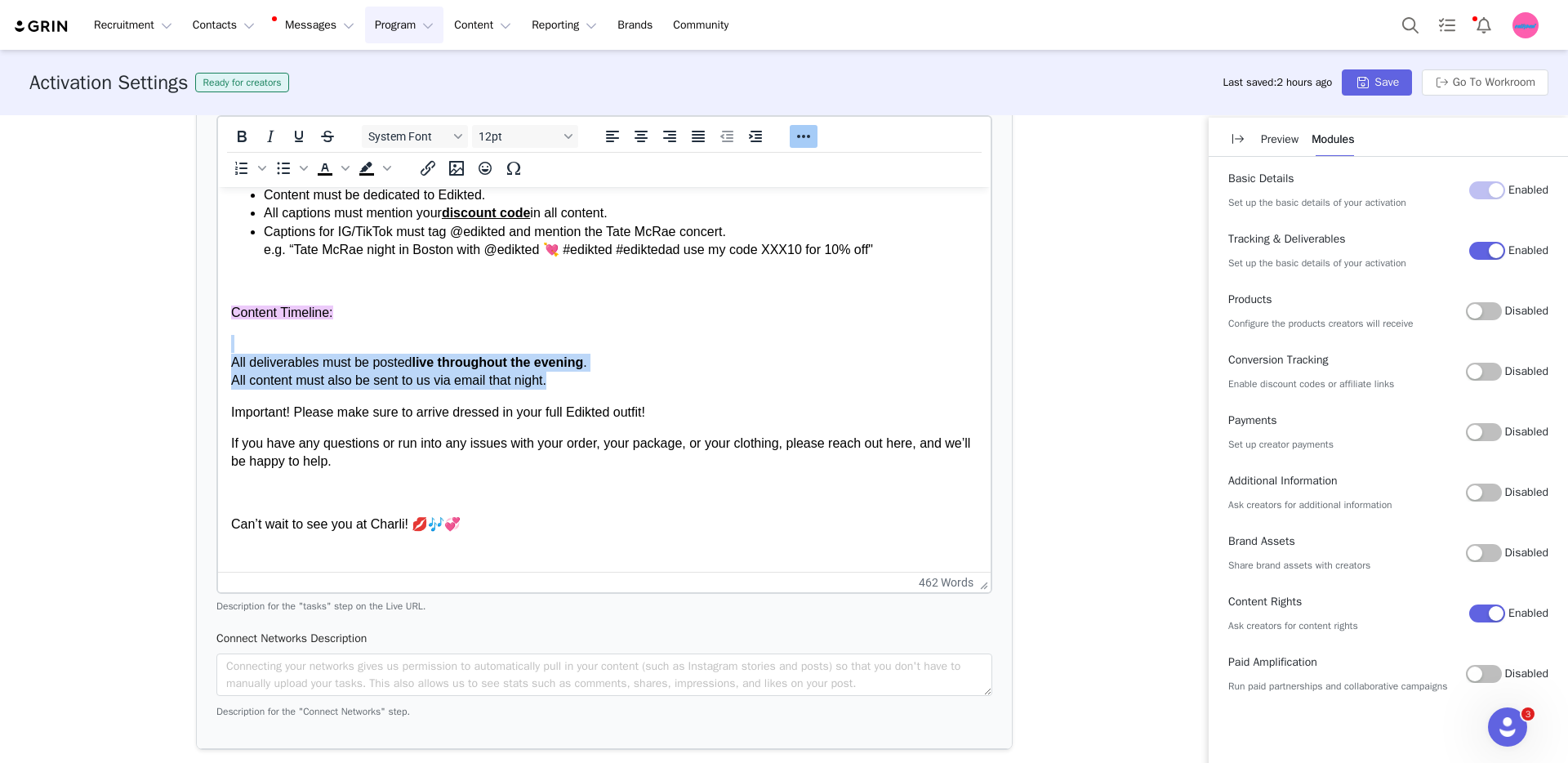drag, startPoint x: 594, startPoint y: 377, endPoint x: 595, endPoint y: 334, distance: 43.011626 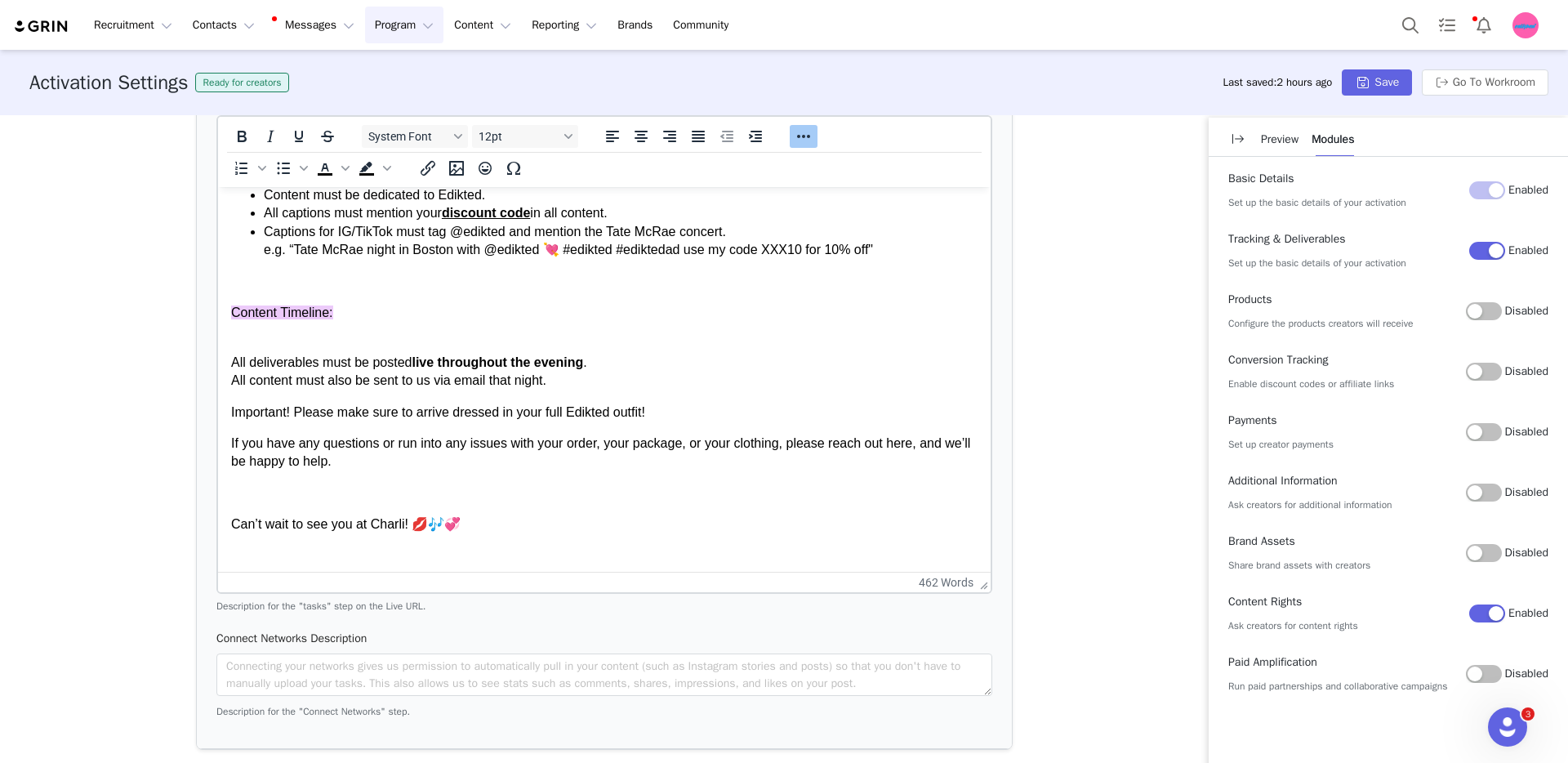 click on "Important! Please make sure to arrive dressed in your full Edikted outfit!" at bounding box center (604, 413) 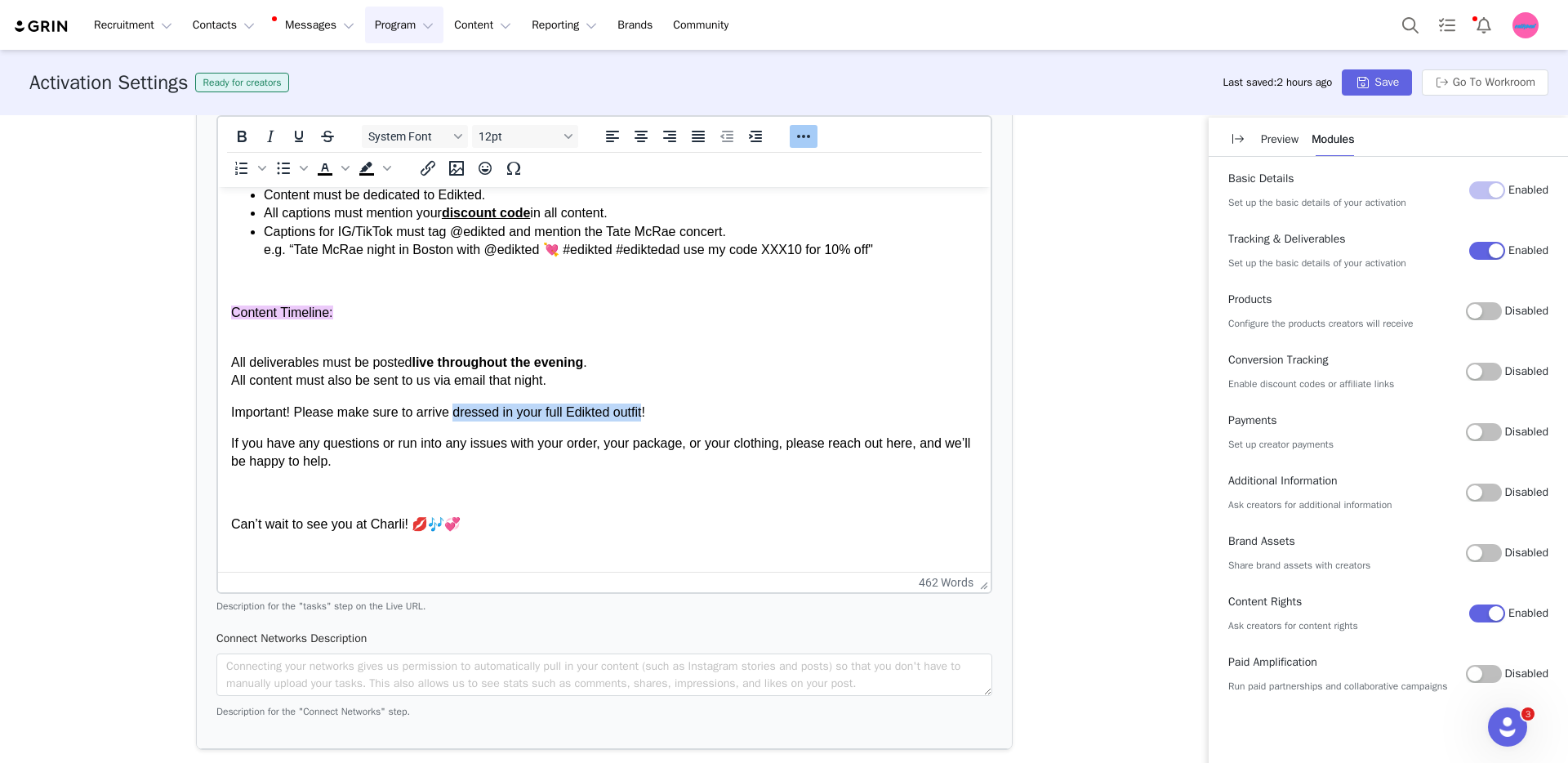 drag, startPoint x: 470, startPoint y: 415, endPoint x: 627, endPoint y: 416, distance: 157.00318 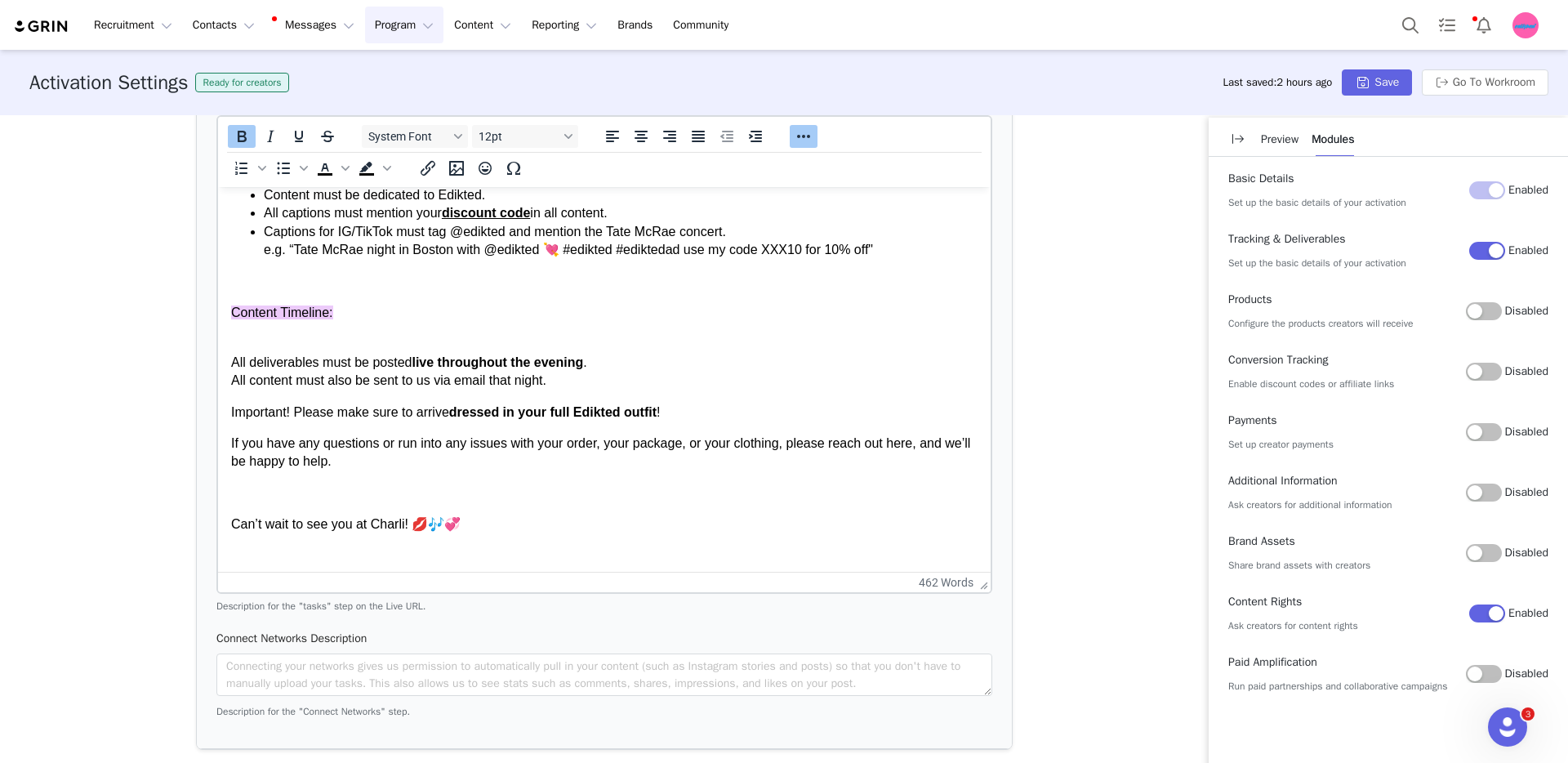 click on "Can’t wait to see you at Charli! 💋🎶💞" at bounding box center (604, 524) 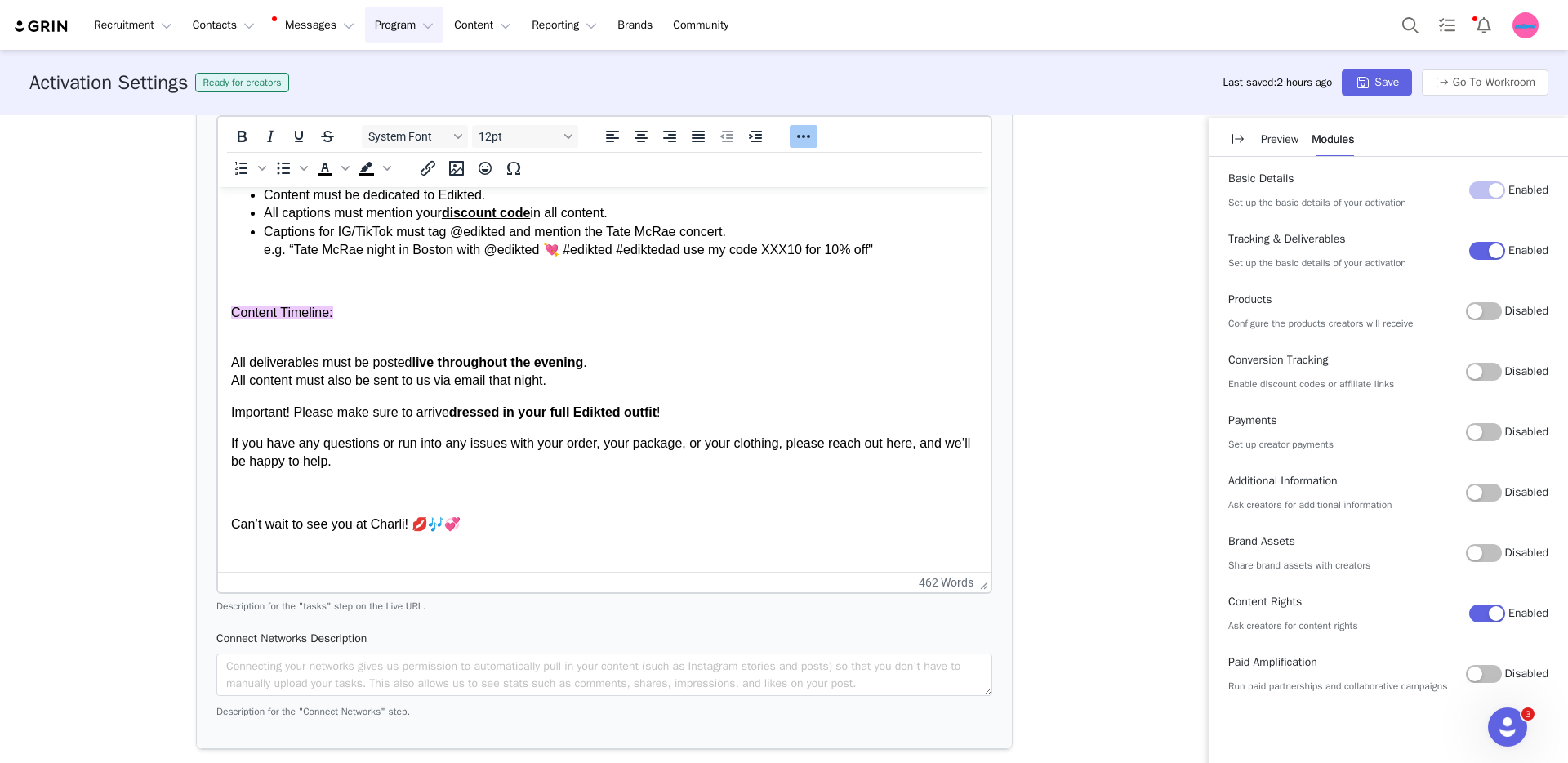 click on "Can’t wait to see you at Charli! 💋🎶💞" at bounding box center (604, 524) 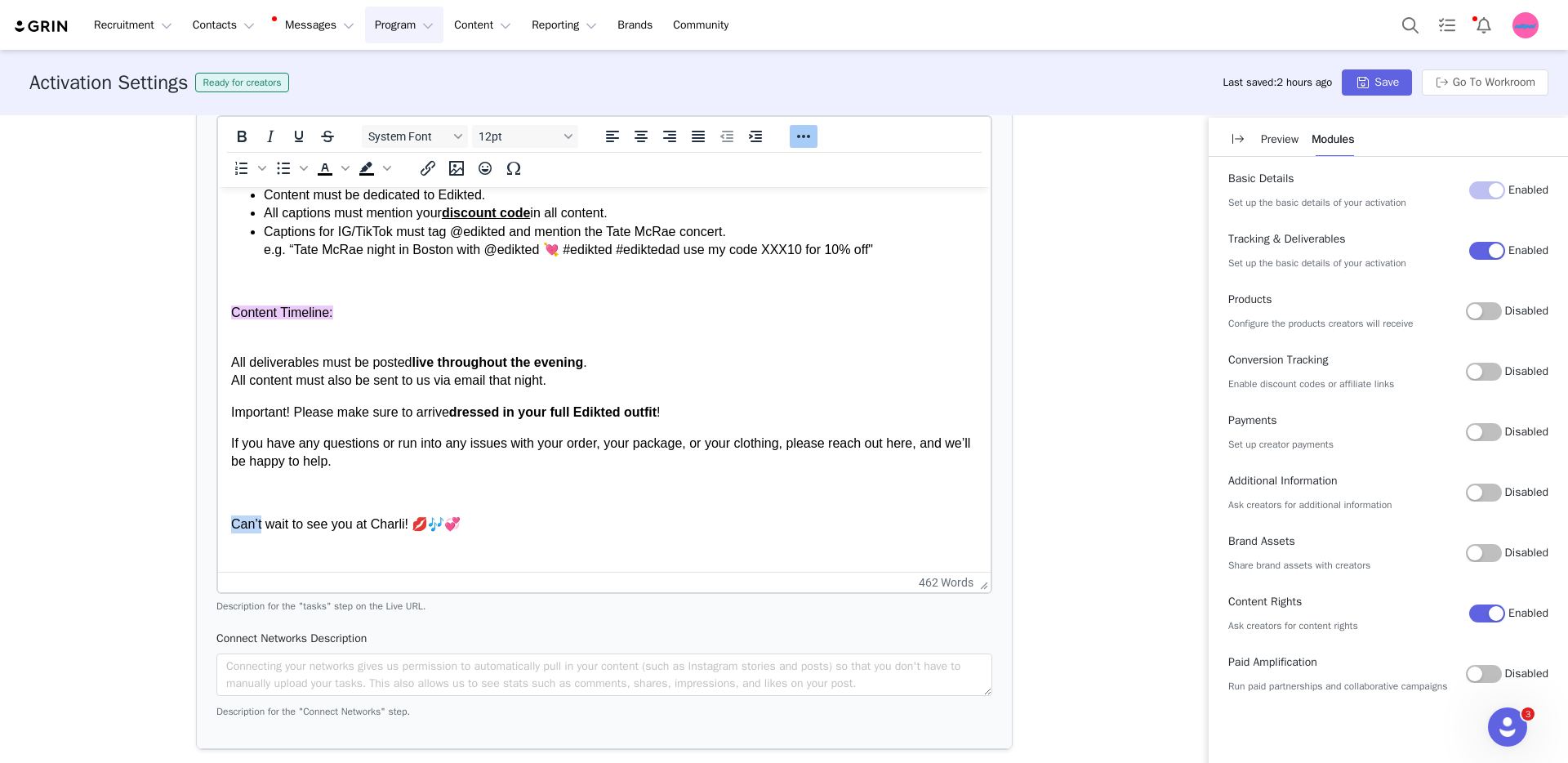 click on "Can’t wait to see you at Charli! 💋🎶💞" at bounding box center [604, 524] 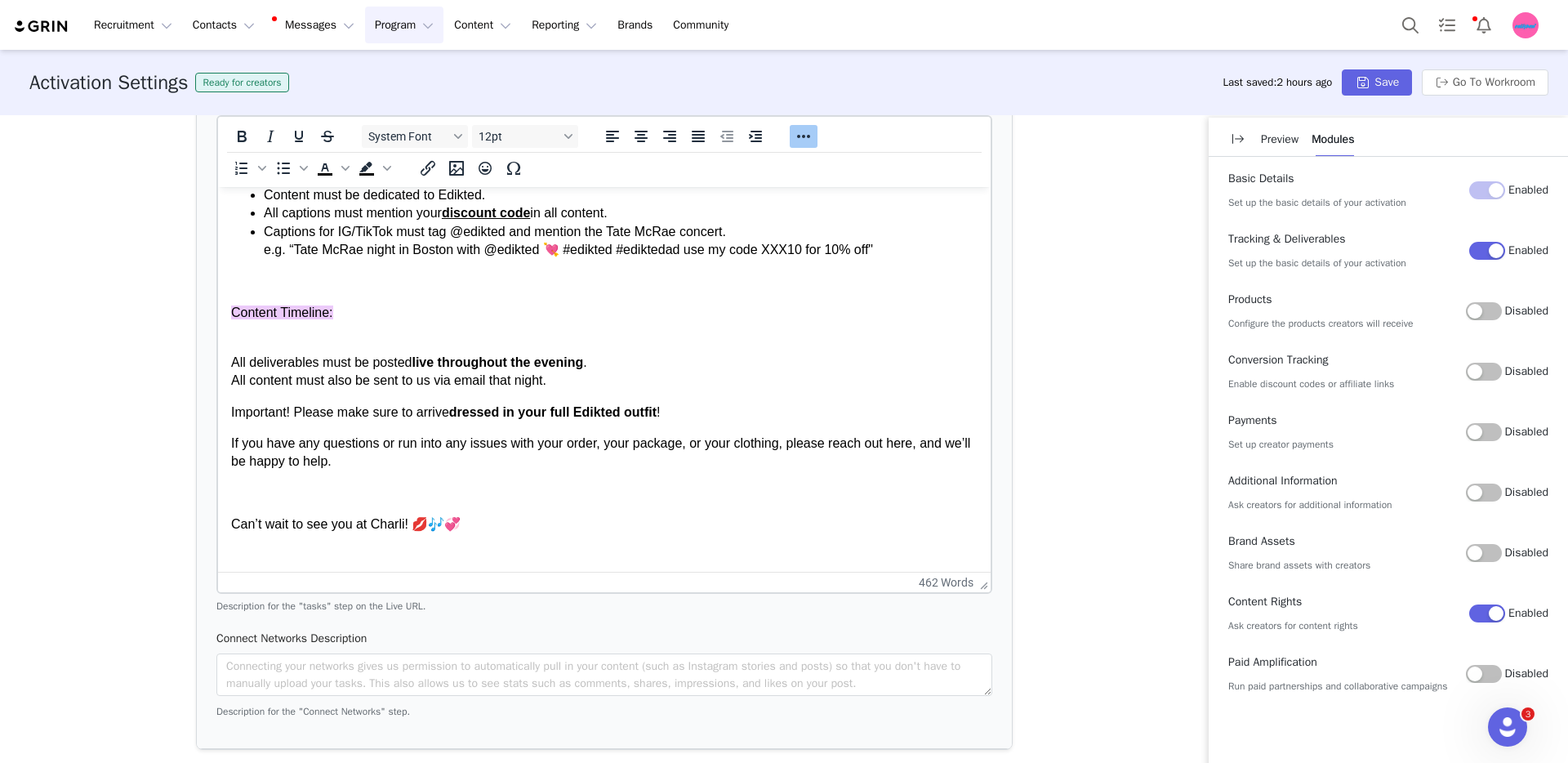click on "Can’t wait to see you at Charli! 💋🎶💞" at bounding box center (604, 524) 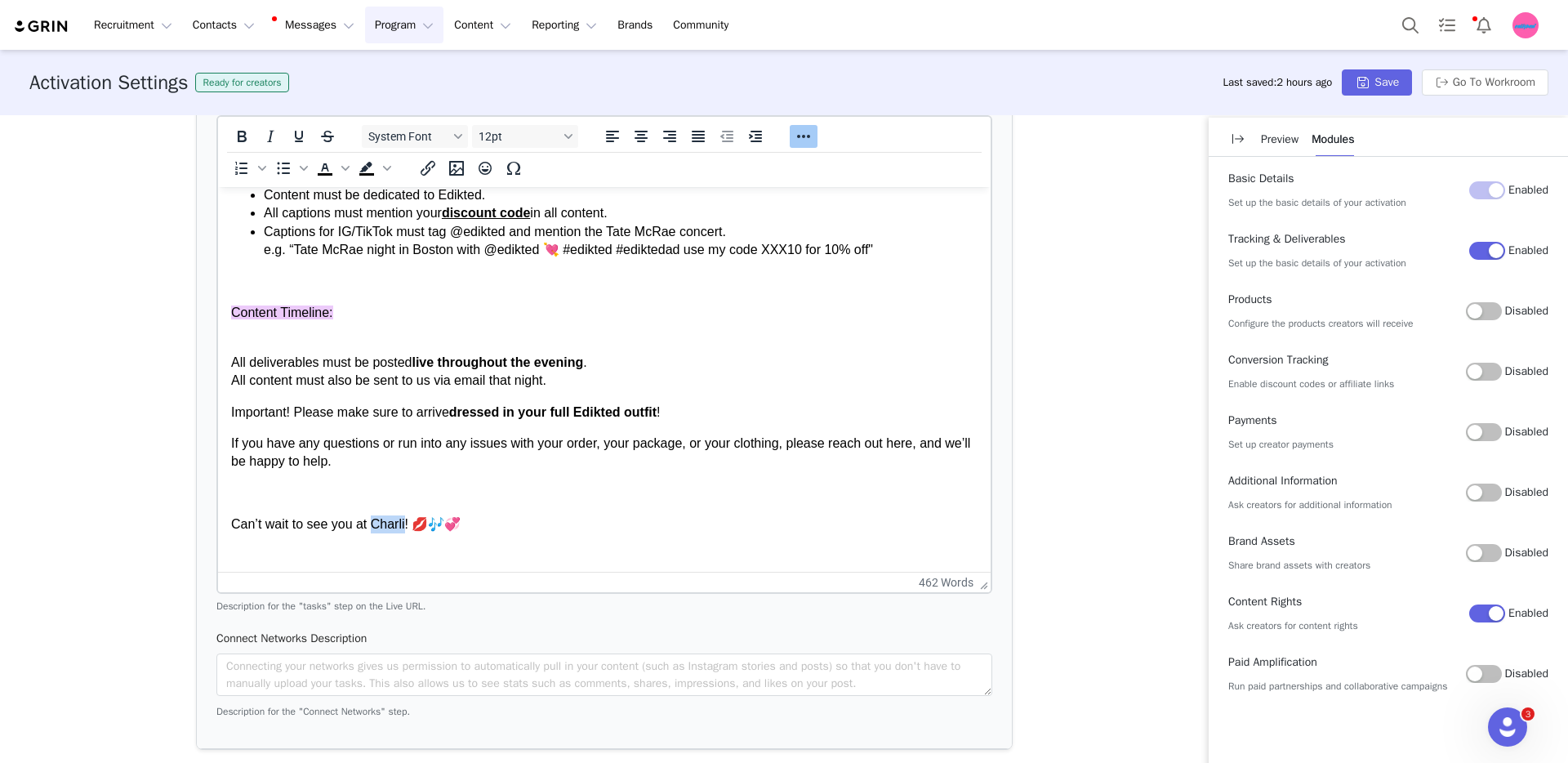 click on "Can’t wait to see you at Charli! 💋🎶💞" at bounding box center [604, 524] 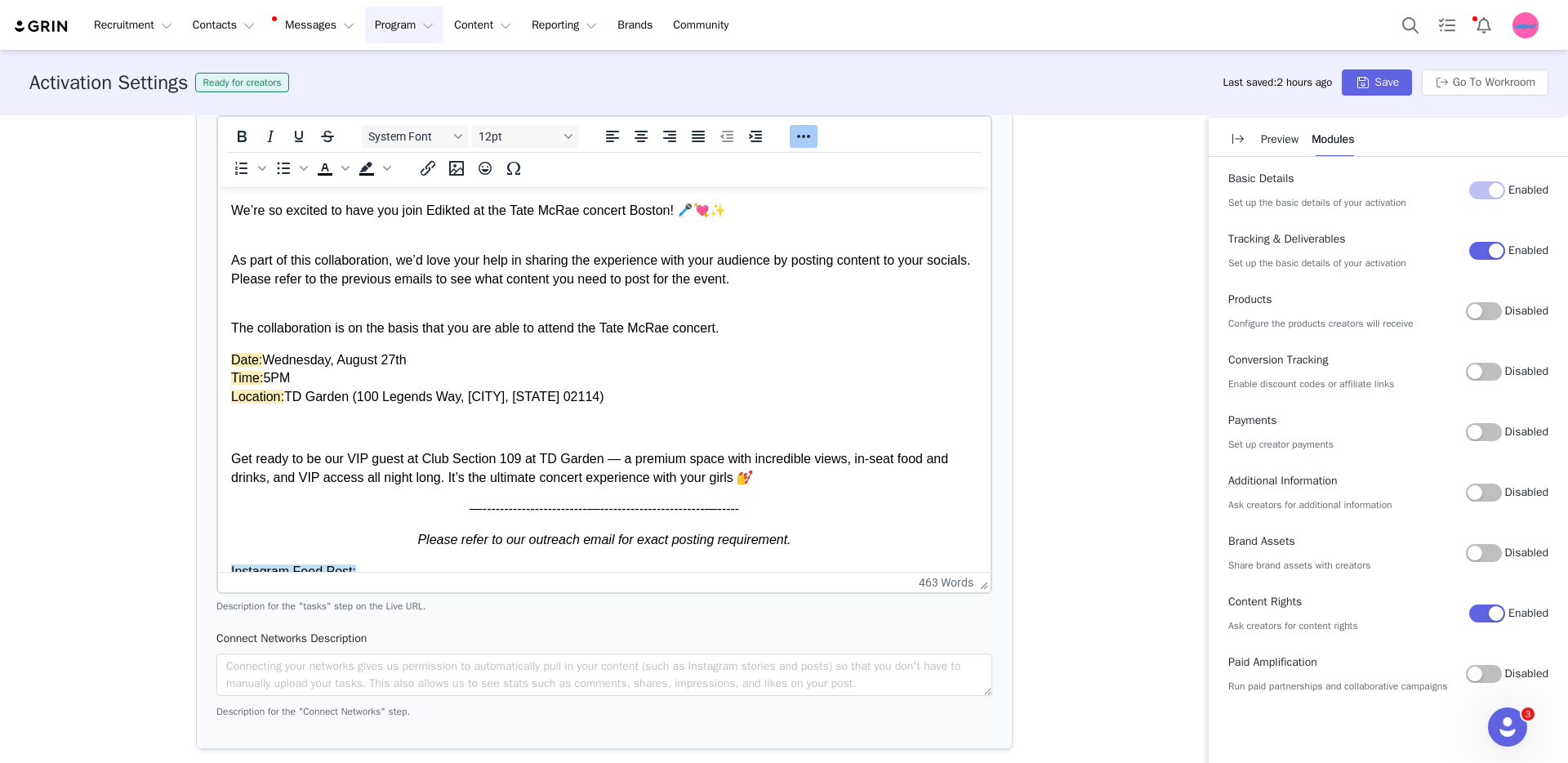 scroll, scrollTop: 0, scrollLeft: 0, axis: both 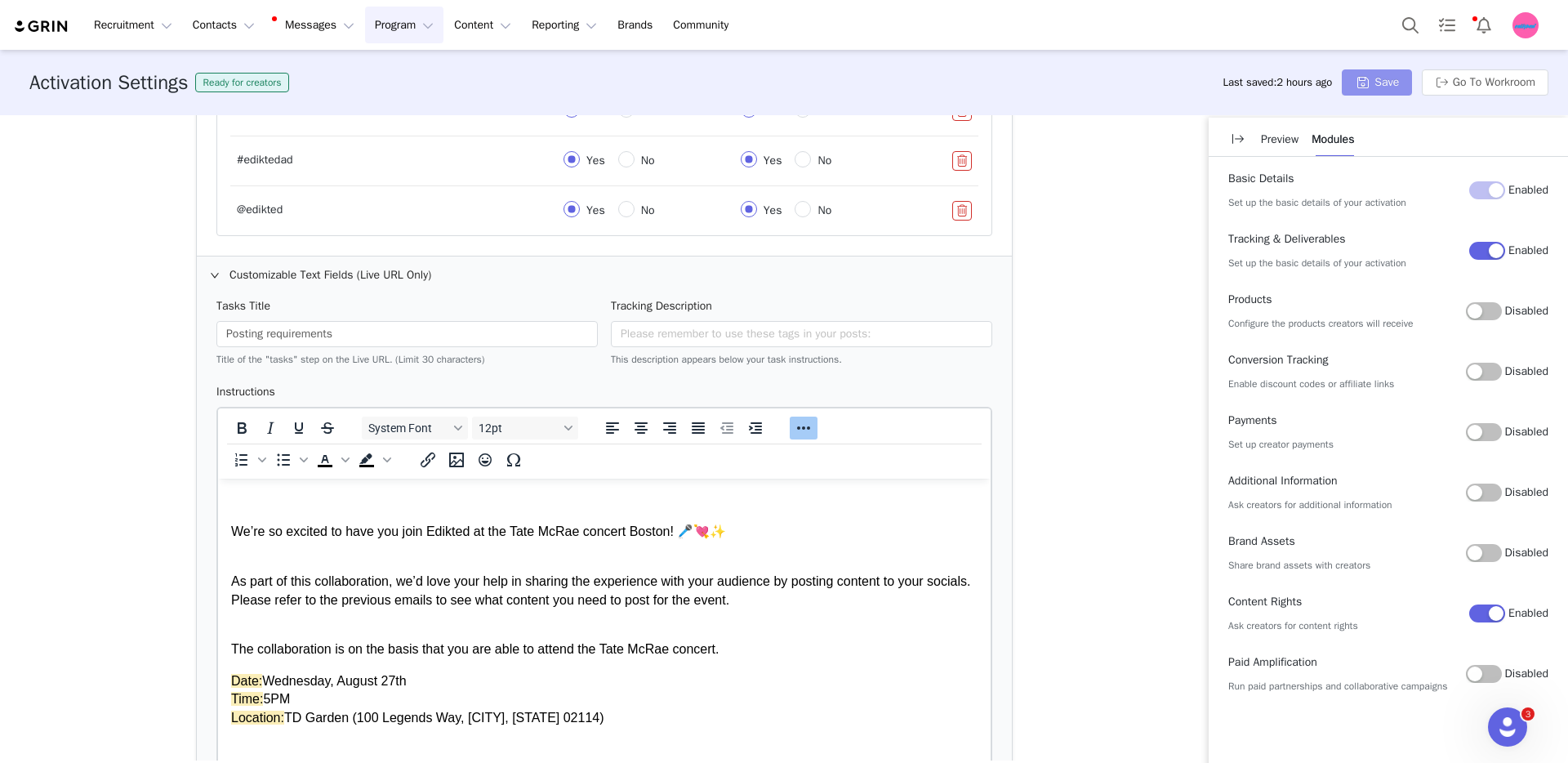 click on "Save" at bounding box center [1377, 83] 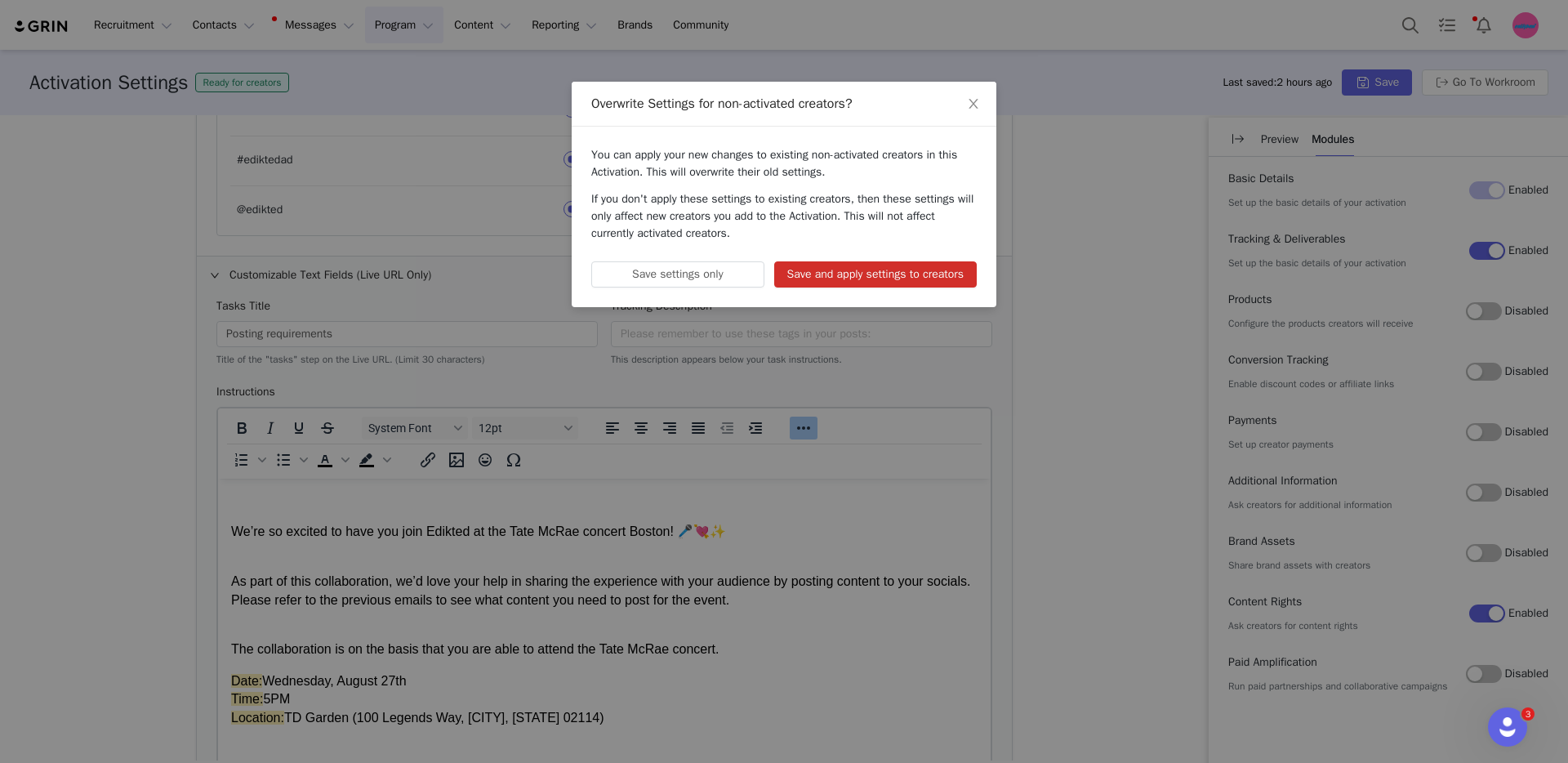 click on "Save and apply settings to creators" at bounding box center (875, 274) 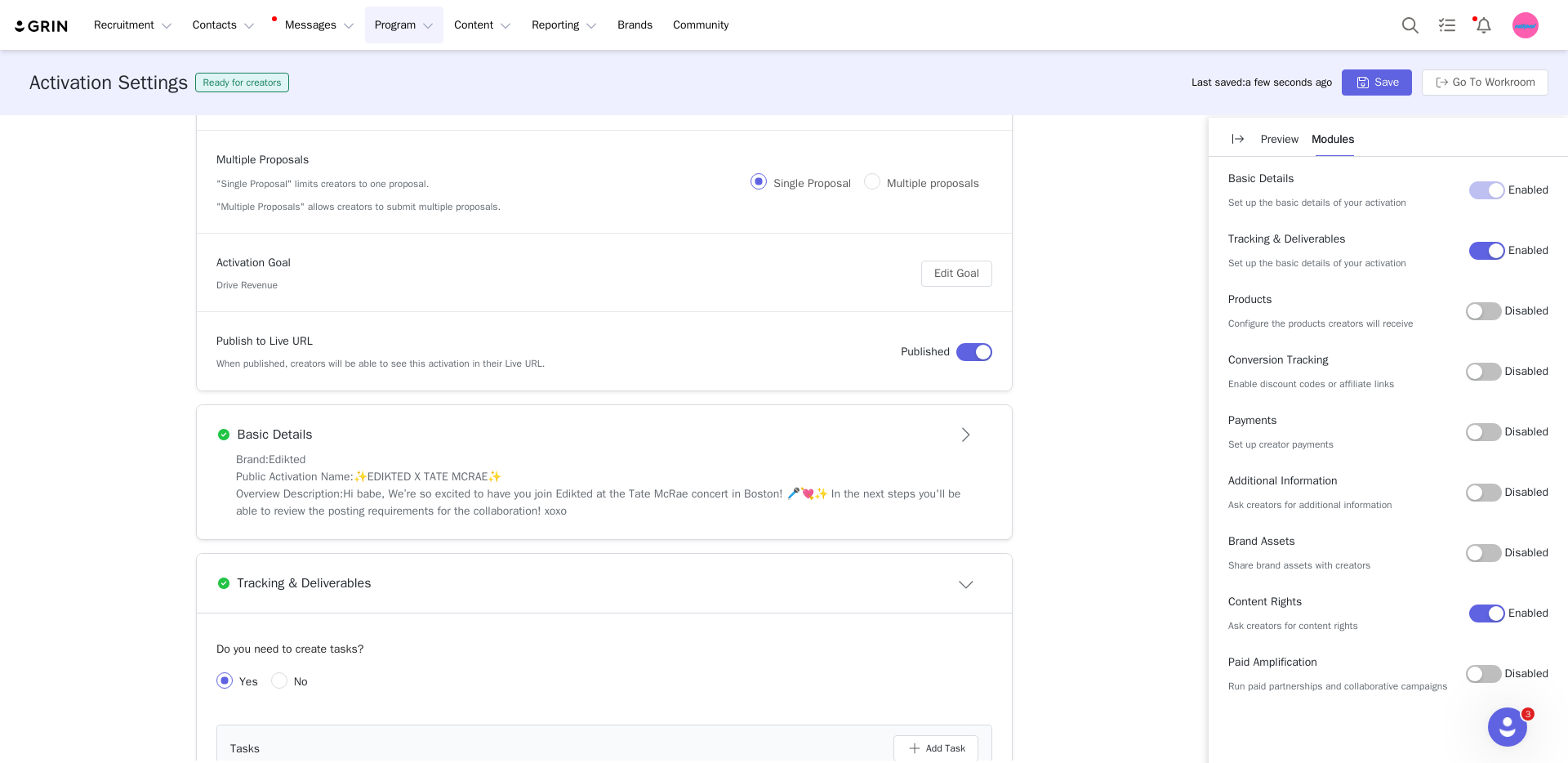 scroll, scrollTop: 0, scrollLeft: 0, axis: both 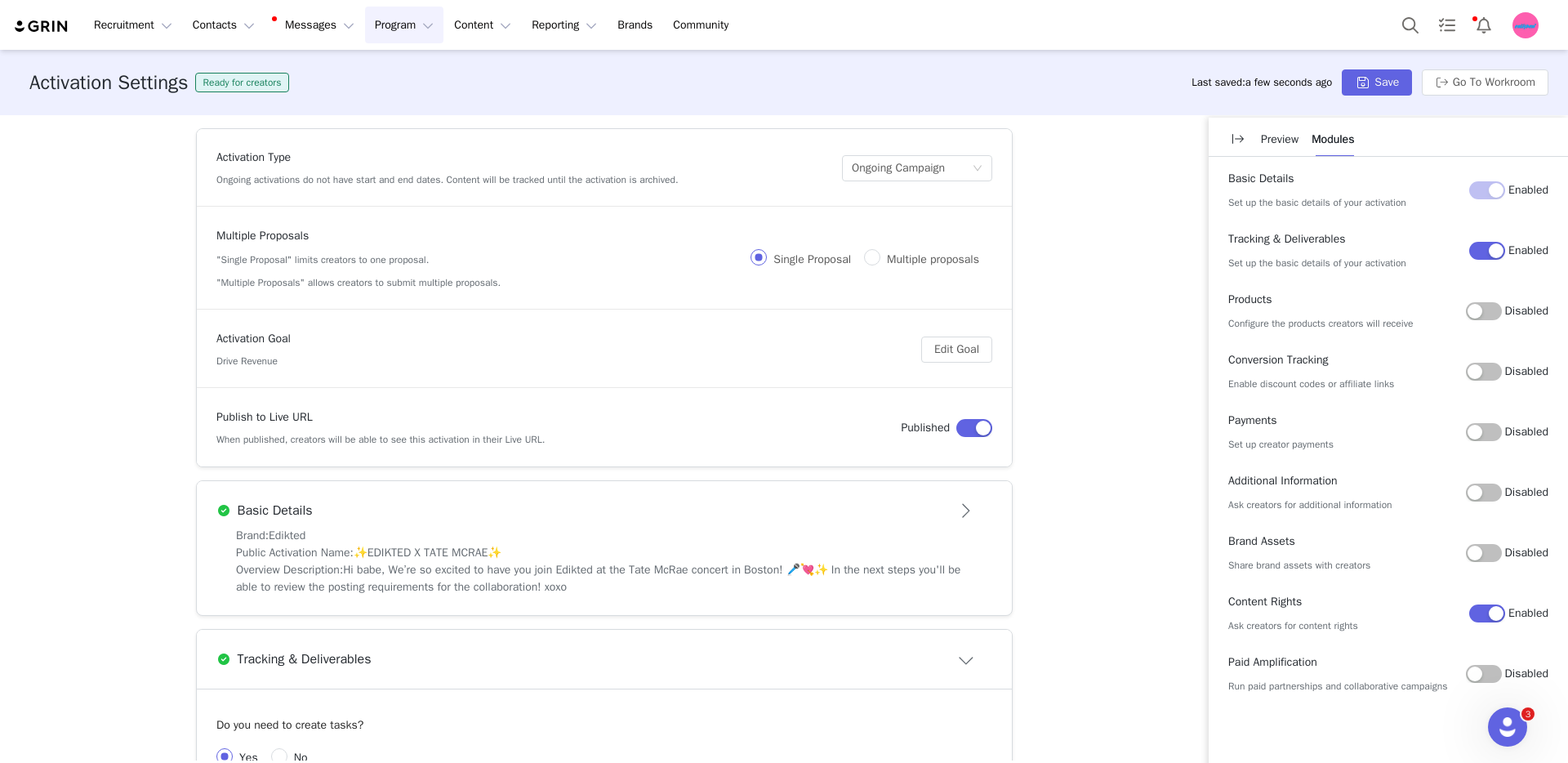 click on "Basic Details" at bounding box center [577, 511] 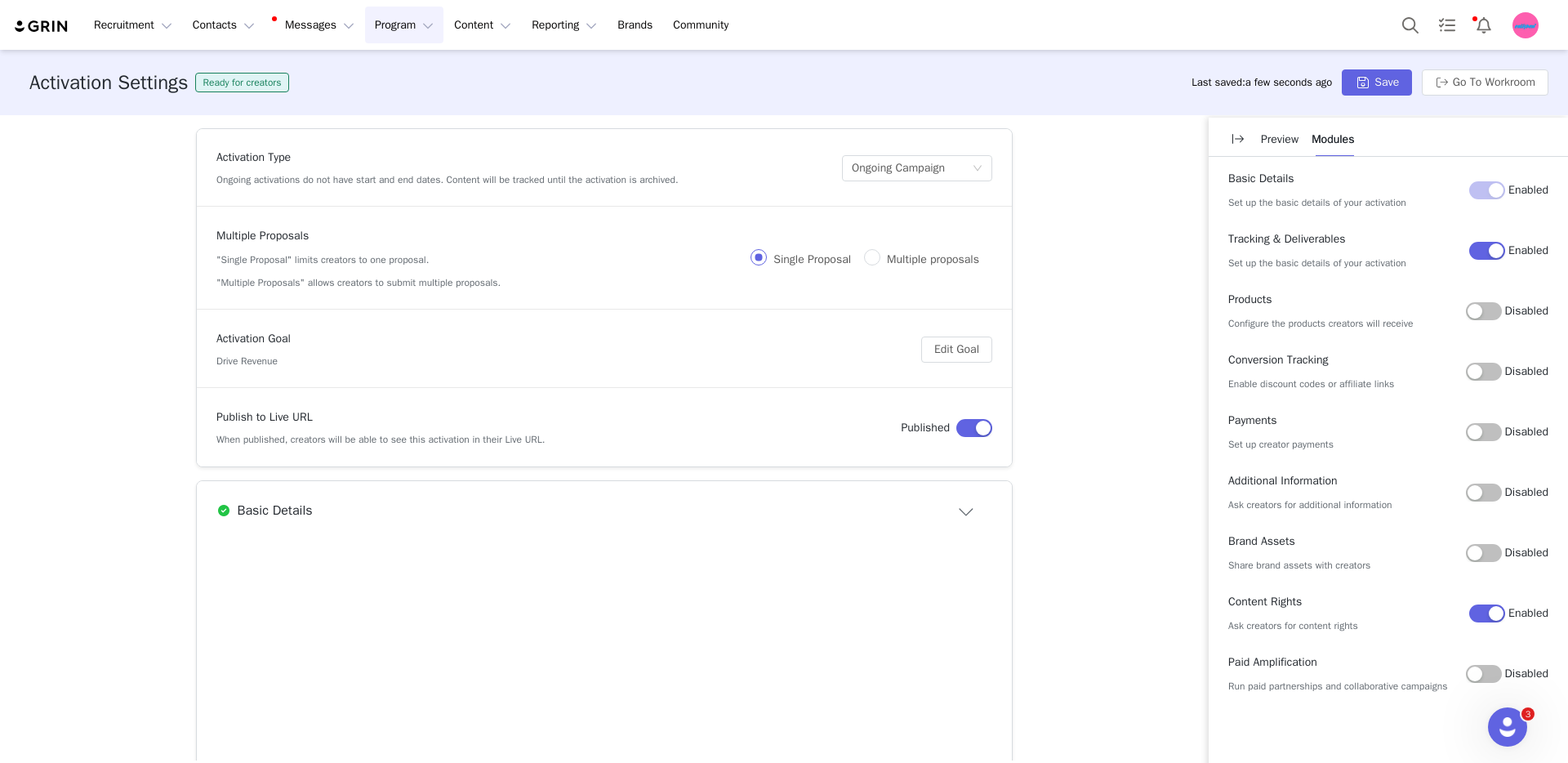 scroll, scrollTop: 0, scrollLeft: 0, axis: both 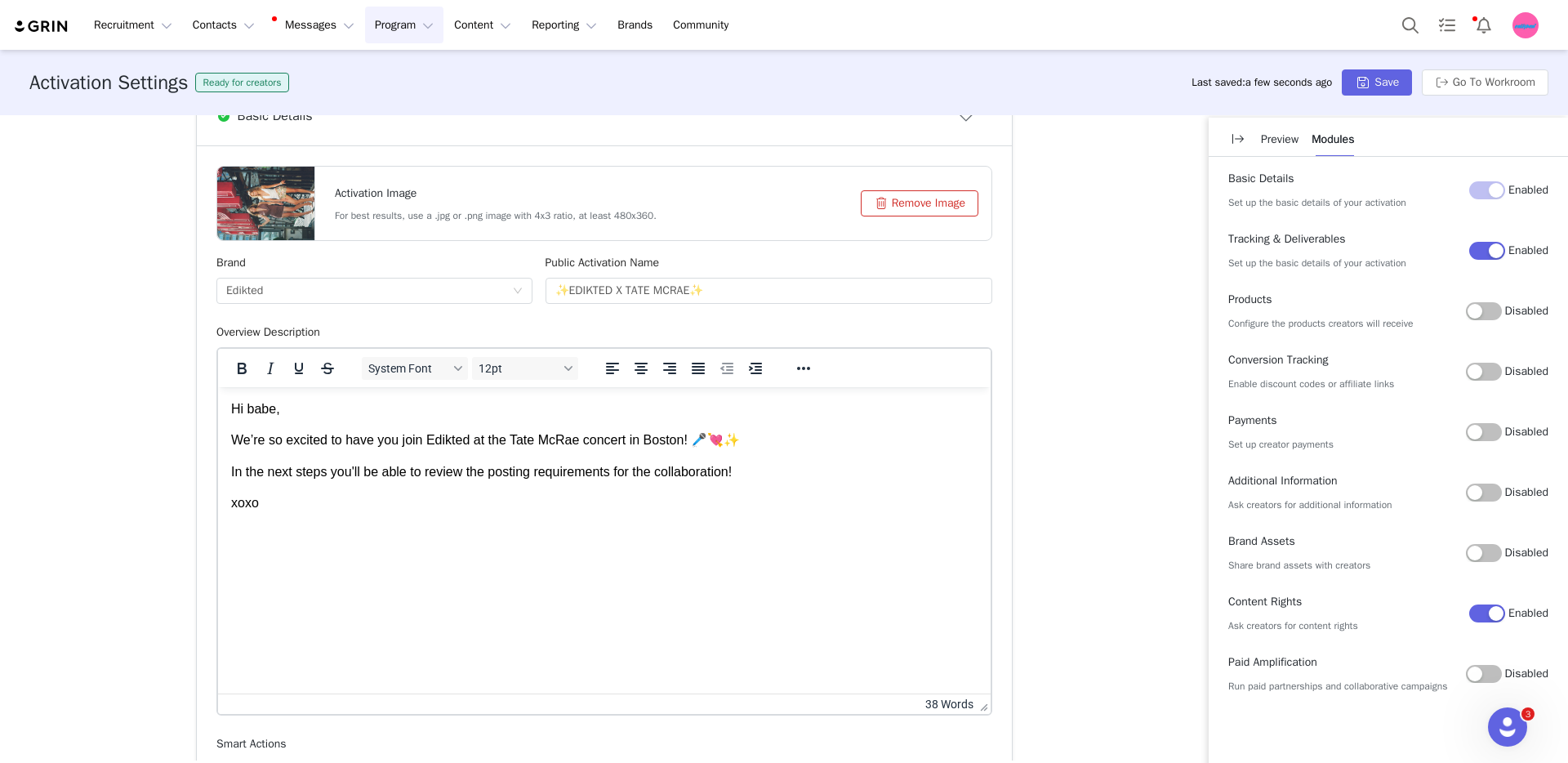 drag, startPoint x: 979, startPoint y: 541, endPoint x: 943, endPoint y: 701, distance: 164 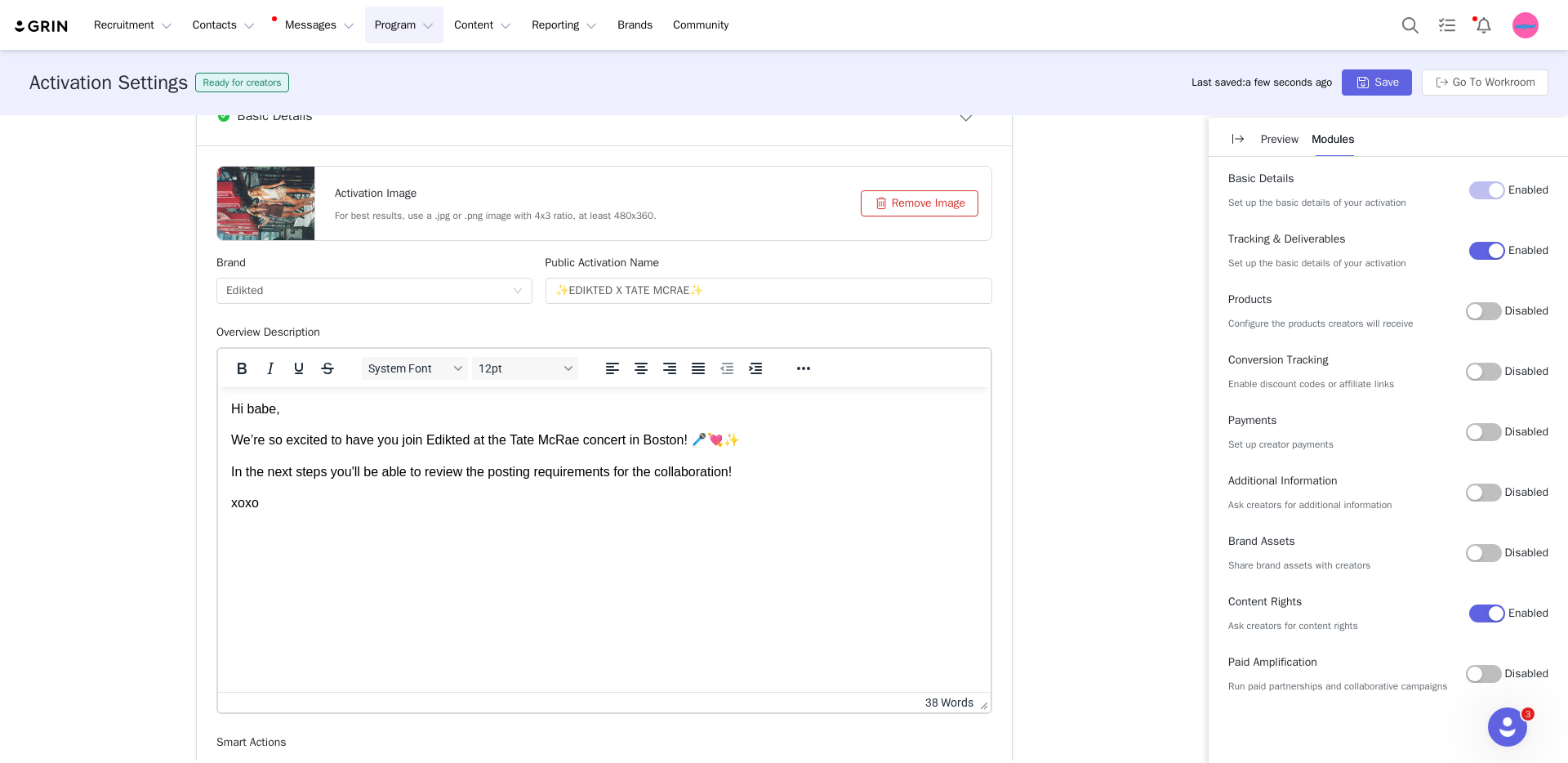 drag, startPoint x: 1165, startPoint y: 1089, endPoint x: 977, endPoint y: 605, distance: 519.2302 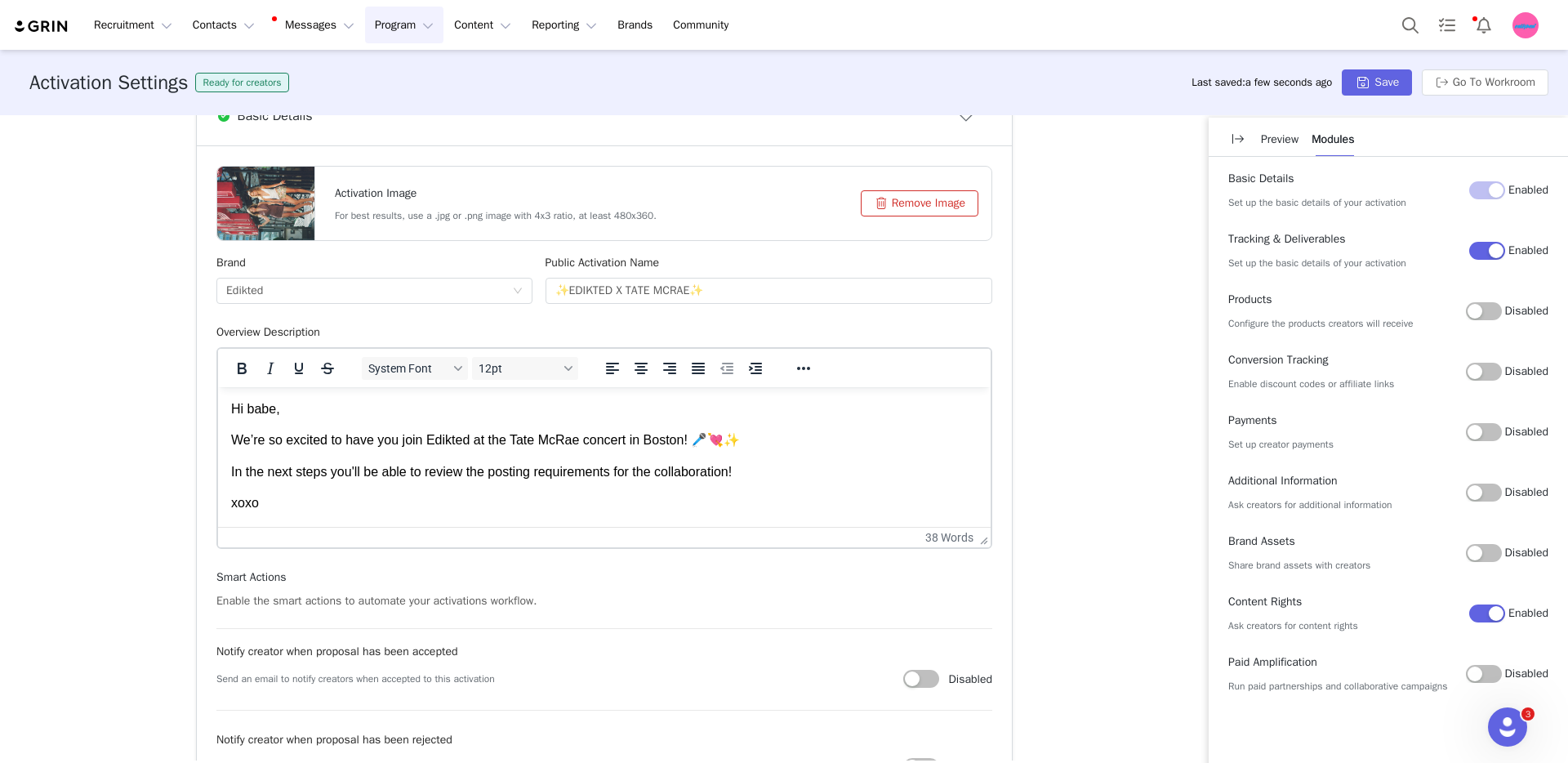 drag, startPoint x: 976, startPoint y: 704, endPoint x: 986, endPoint y: 539, distance: 165.30275 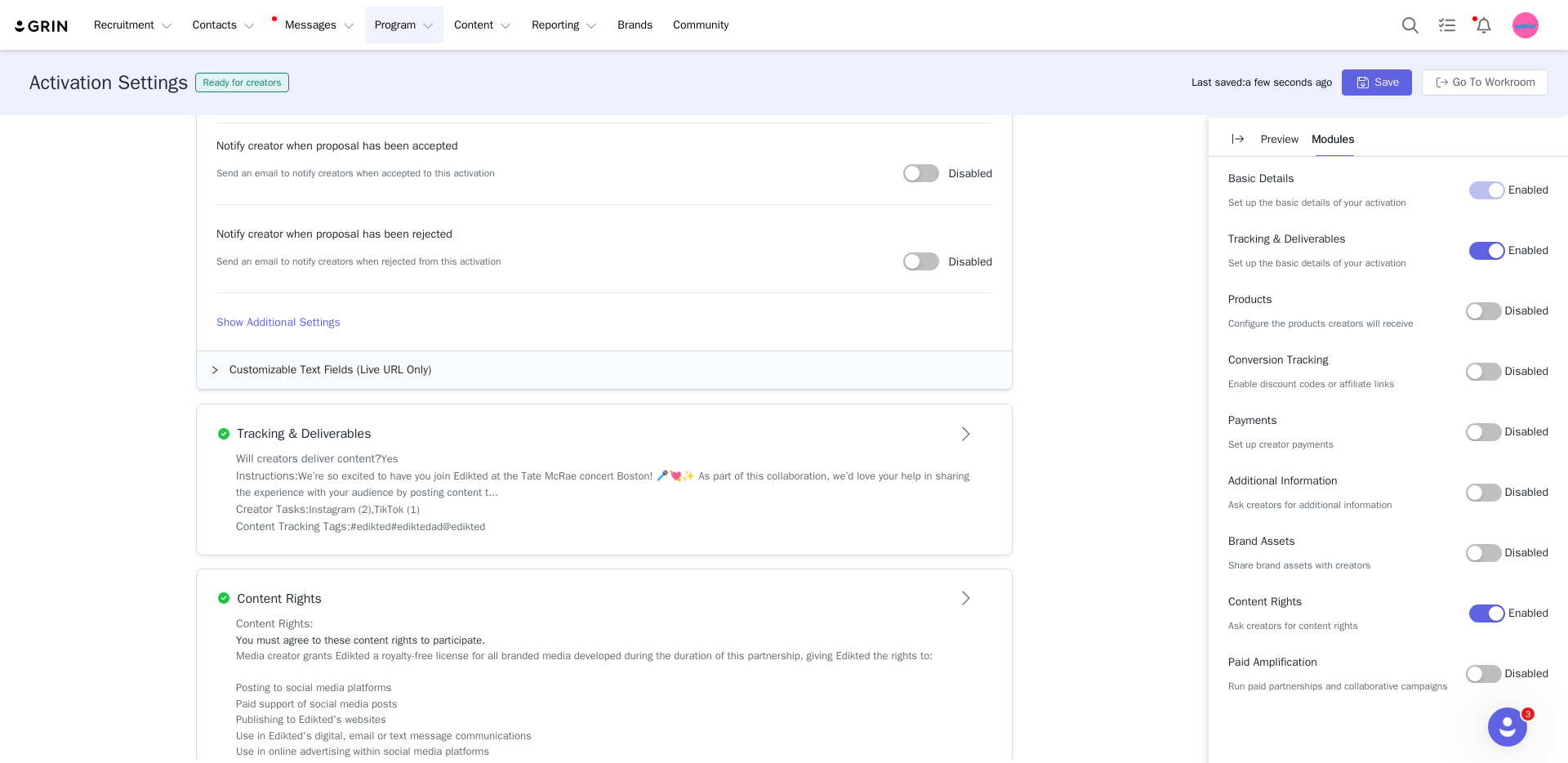 click on "Tracking & Deliverables" at bounding box center (604, 434) 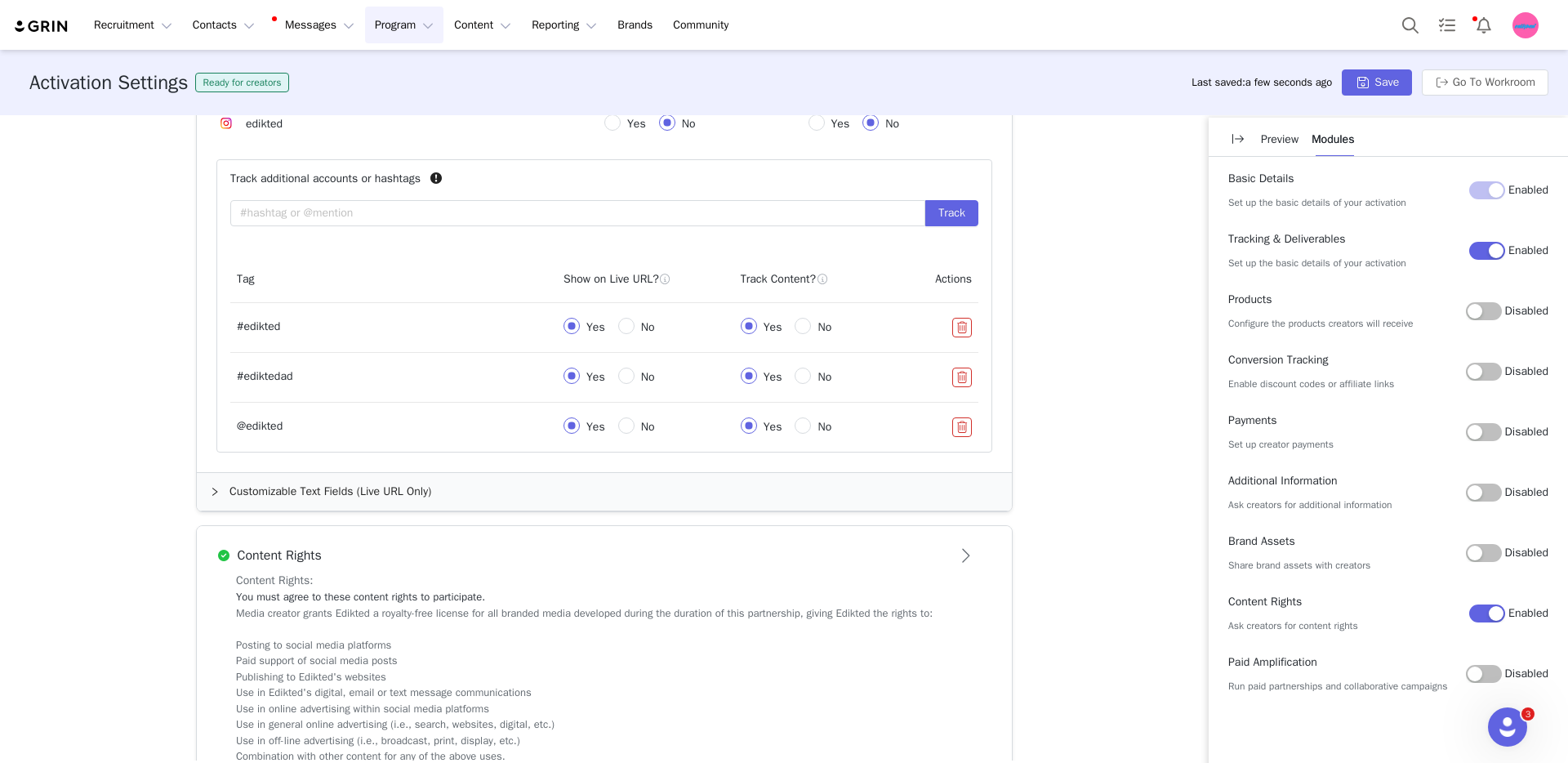 scroll, scrollTop: 975, scrollLeft: 0, axis: vertical 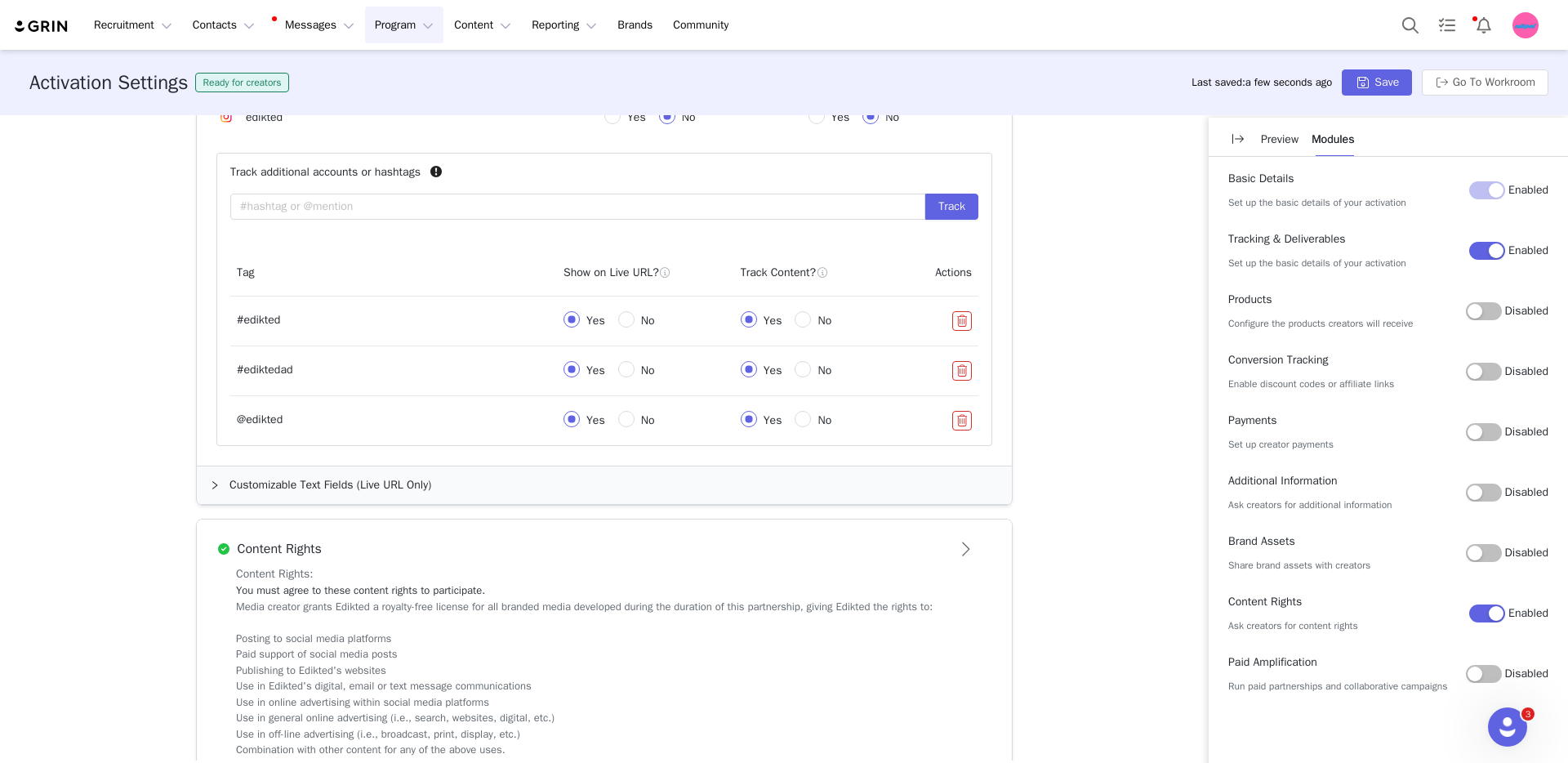 click on "Customizable Text Fields (Live URL Only)" at bounding box center (604, 485) 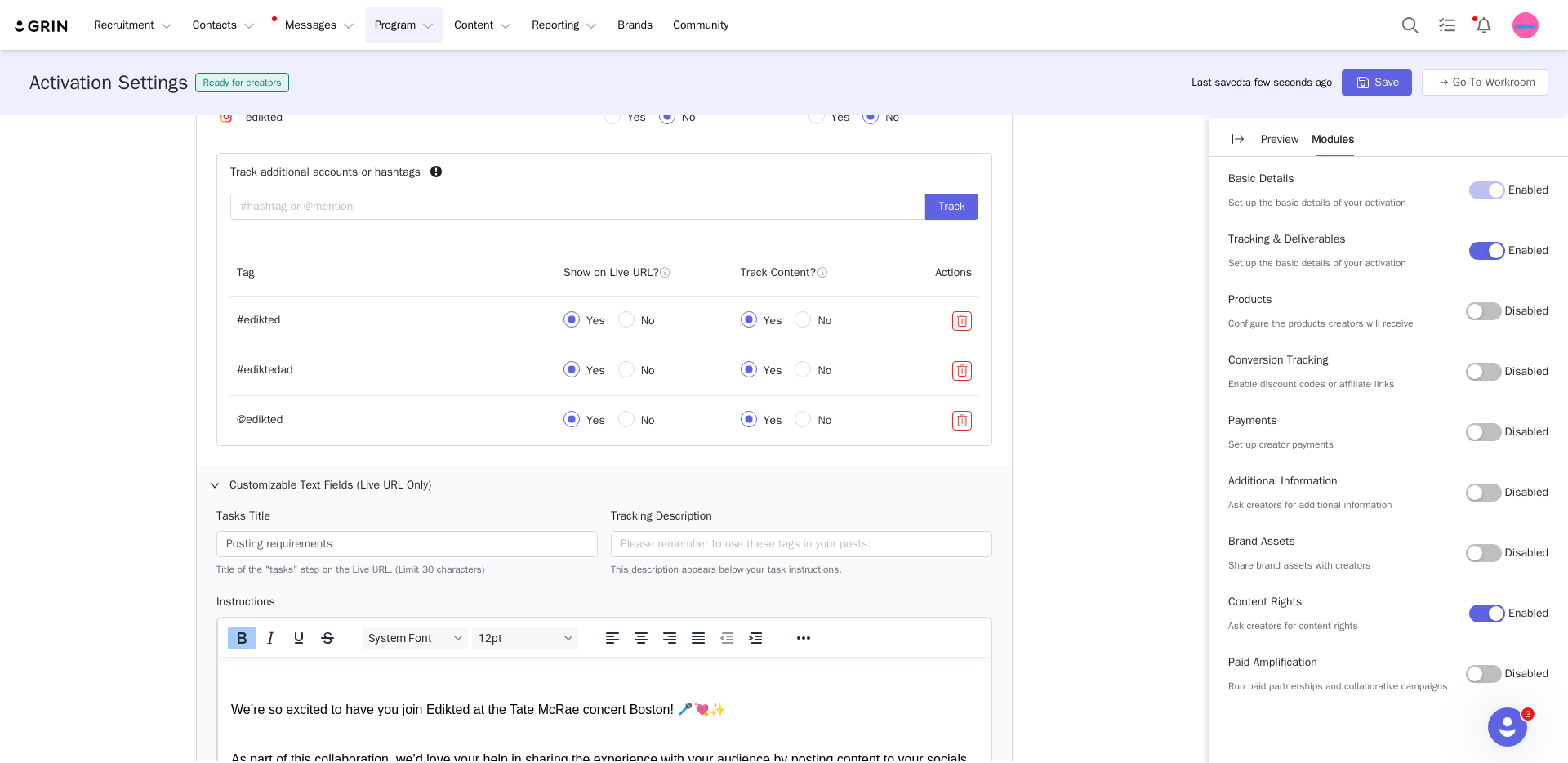 scroll, scrollTop: 0, scrollLeft: 0, axis: both 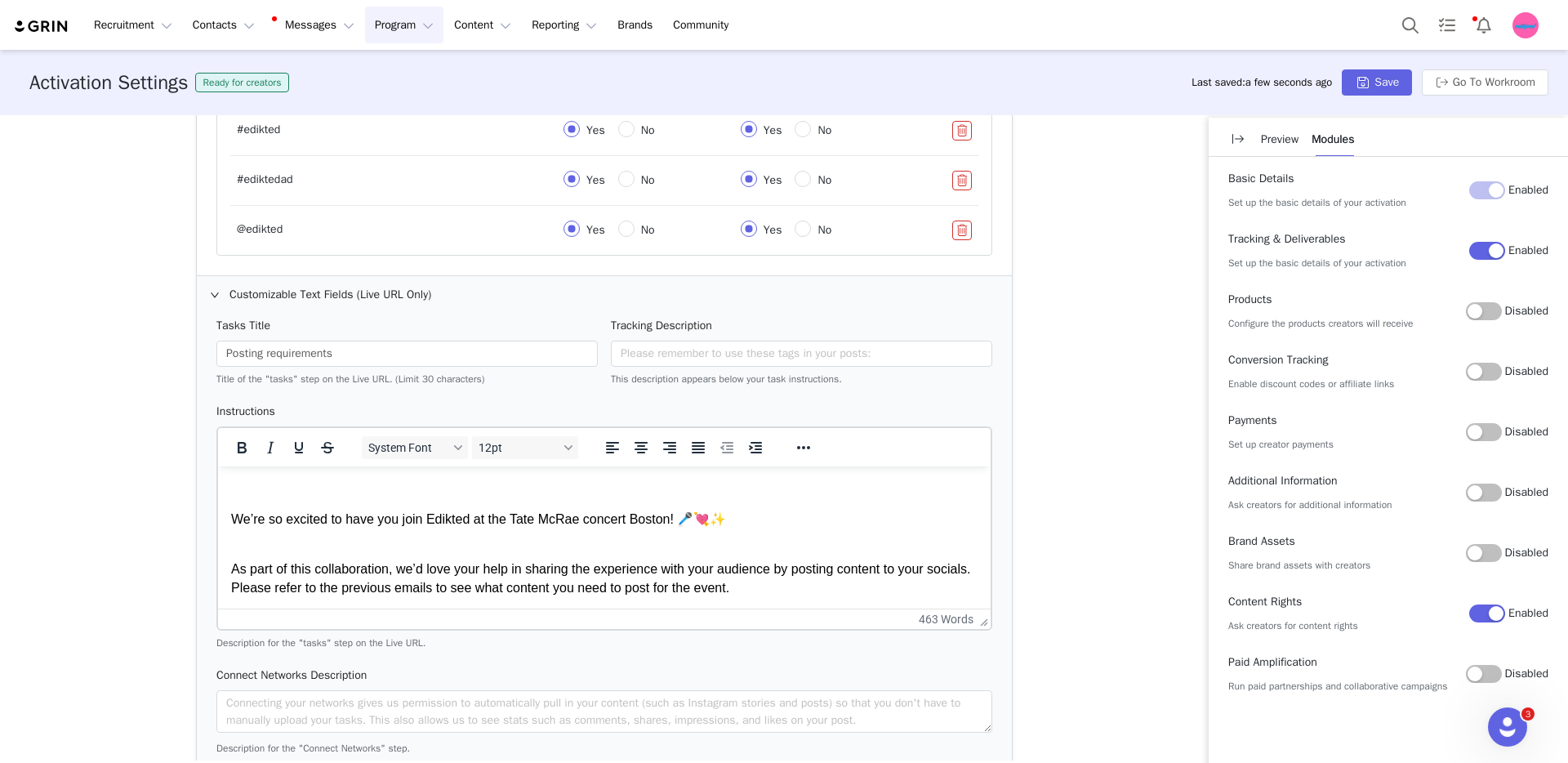 click on "We’re so excited to have you join Edikted at the Tate McRae concert Boston! 🎤💘✨" at bounding box center (604, 520) 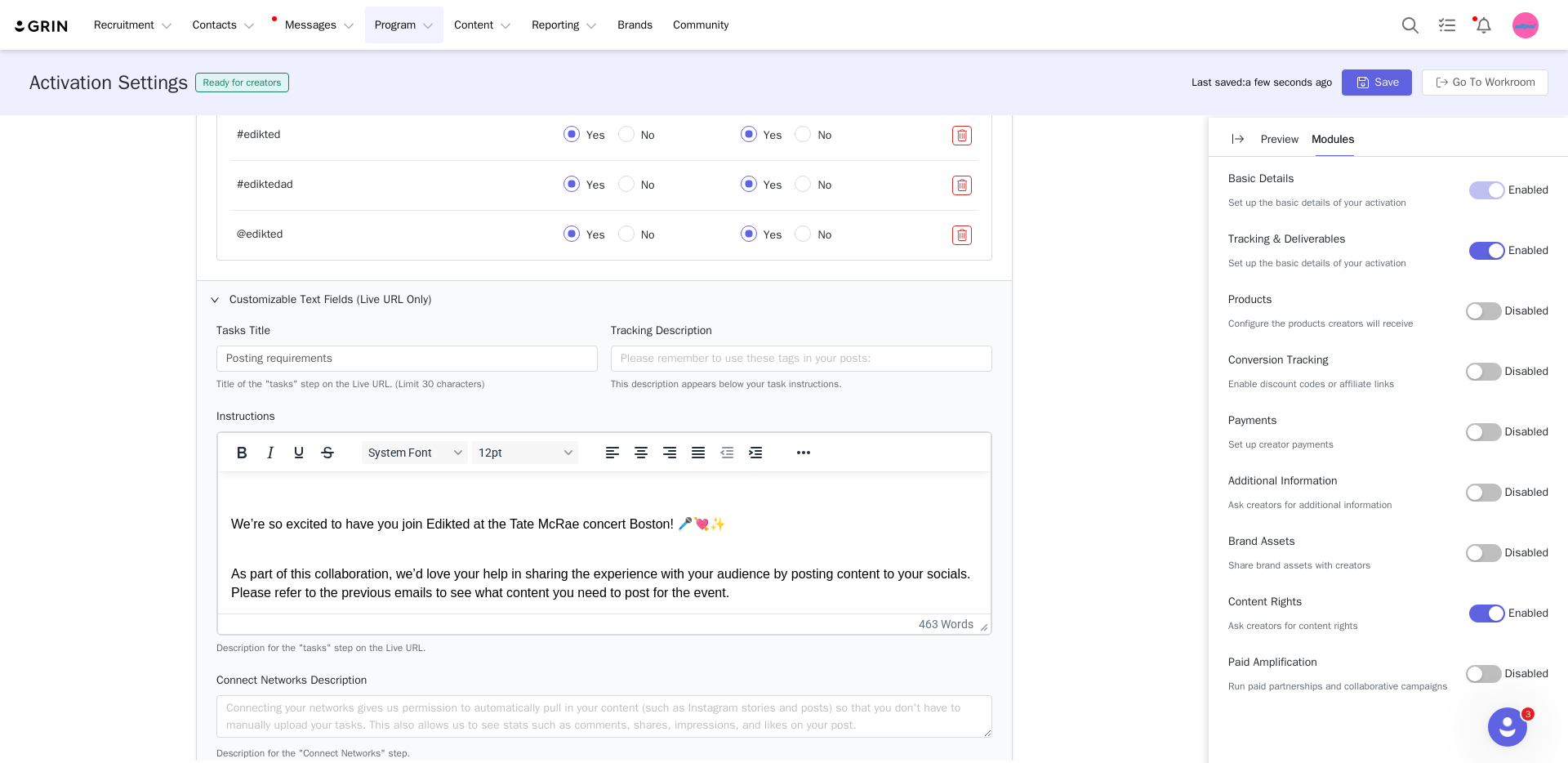 scroll, scrollTop: 1159, scrollLeft: 0, axis: vertical 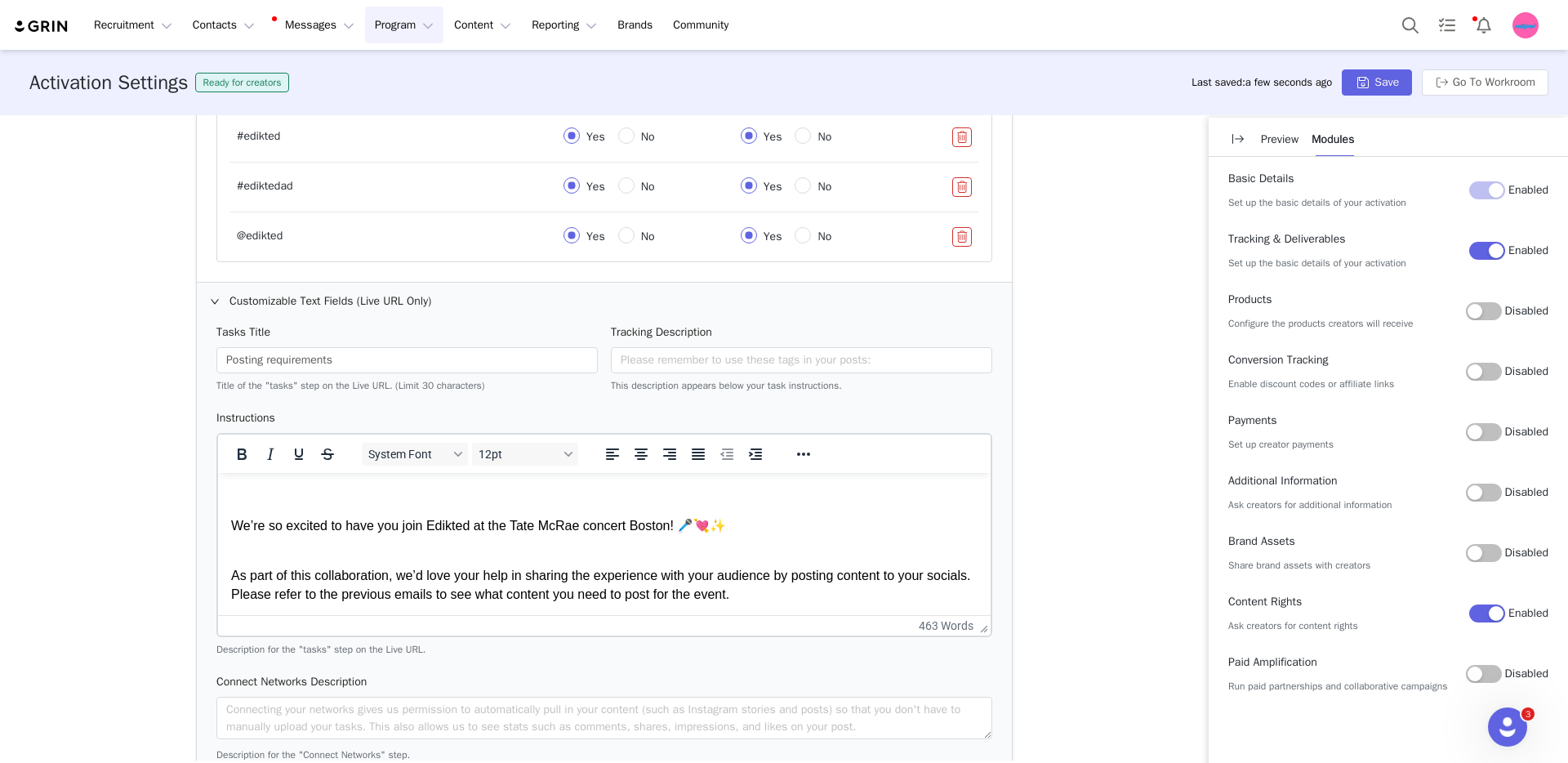 click on "We’re so excited to have you join Edikted at the Tate McRae concert Boston! 🎤💘✨" at bounding box center [604, 526] 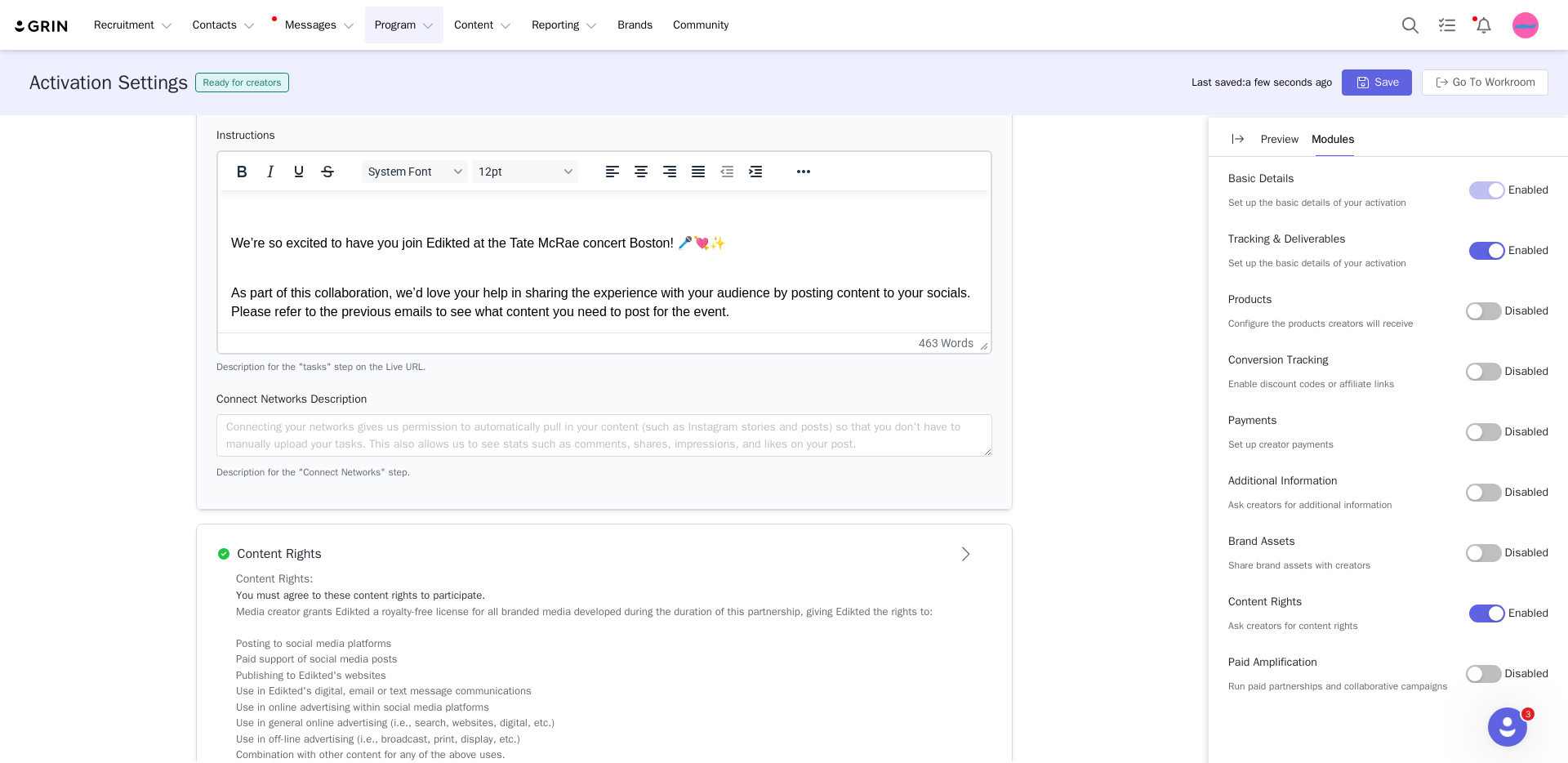scroll, scrollTop: 1443, scrollLeft: 0, axis: vertical 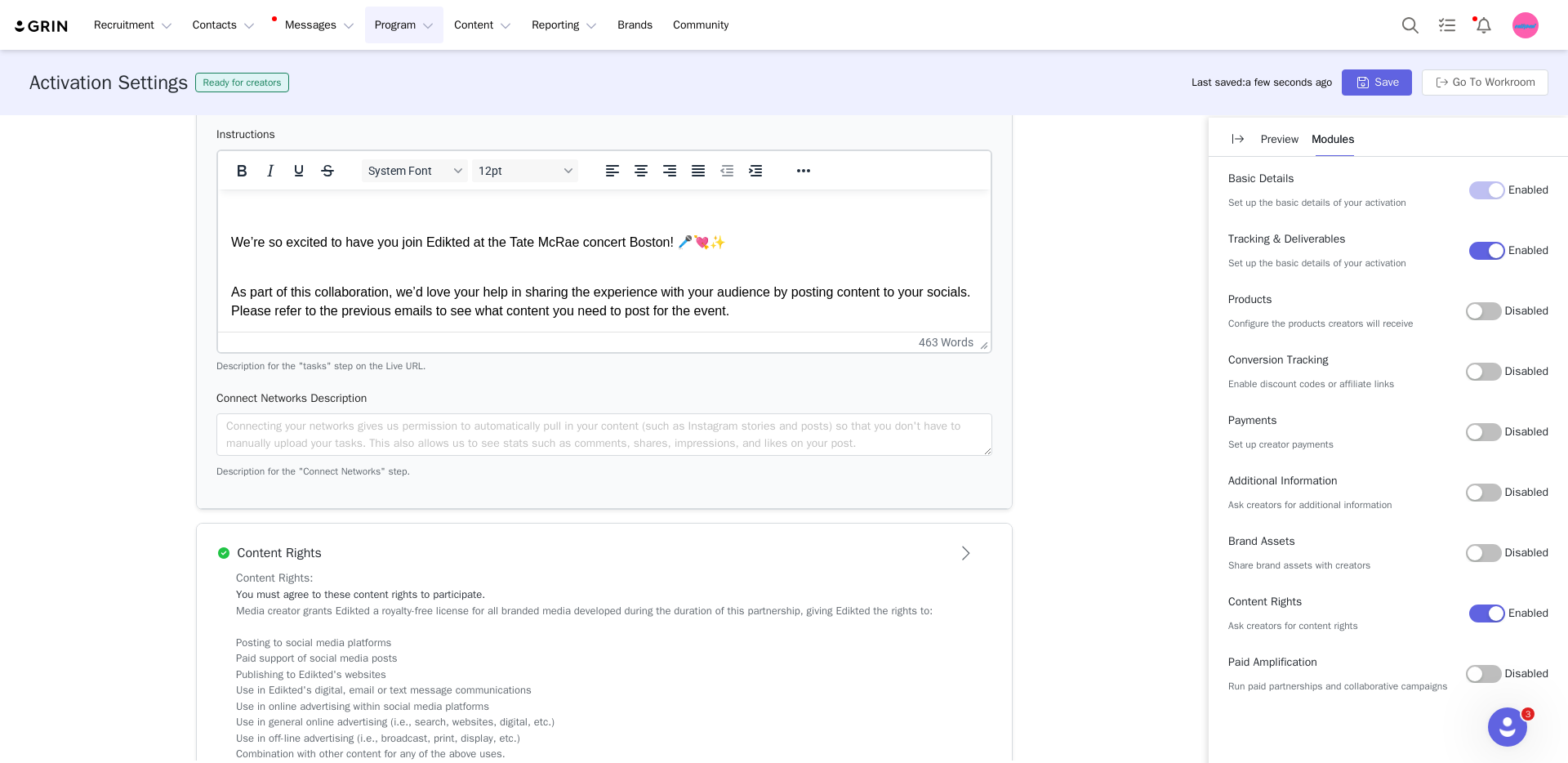 click on "System Font 12pt To open the popup, press Shift+Enter To open the popup, press Shift+Enter To open the popup, press Shift+Enter To open the popup, press Shift+Enter 463 words" at bounding box center [604, 252] 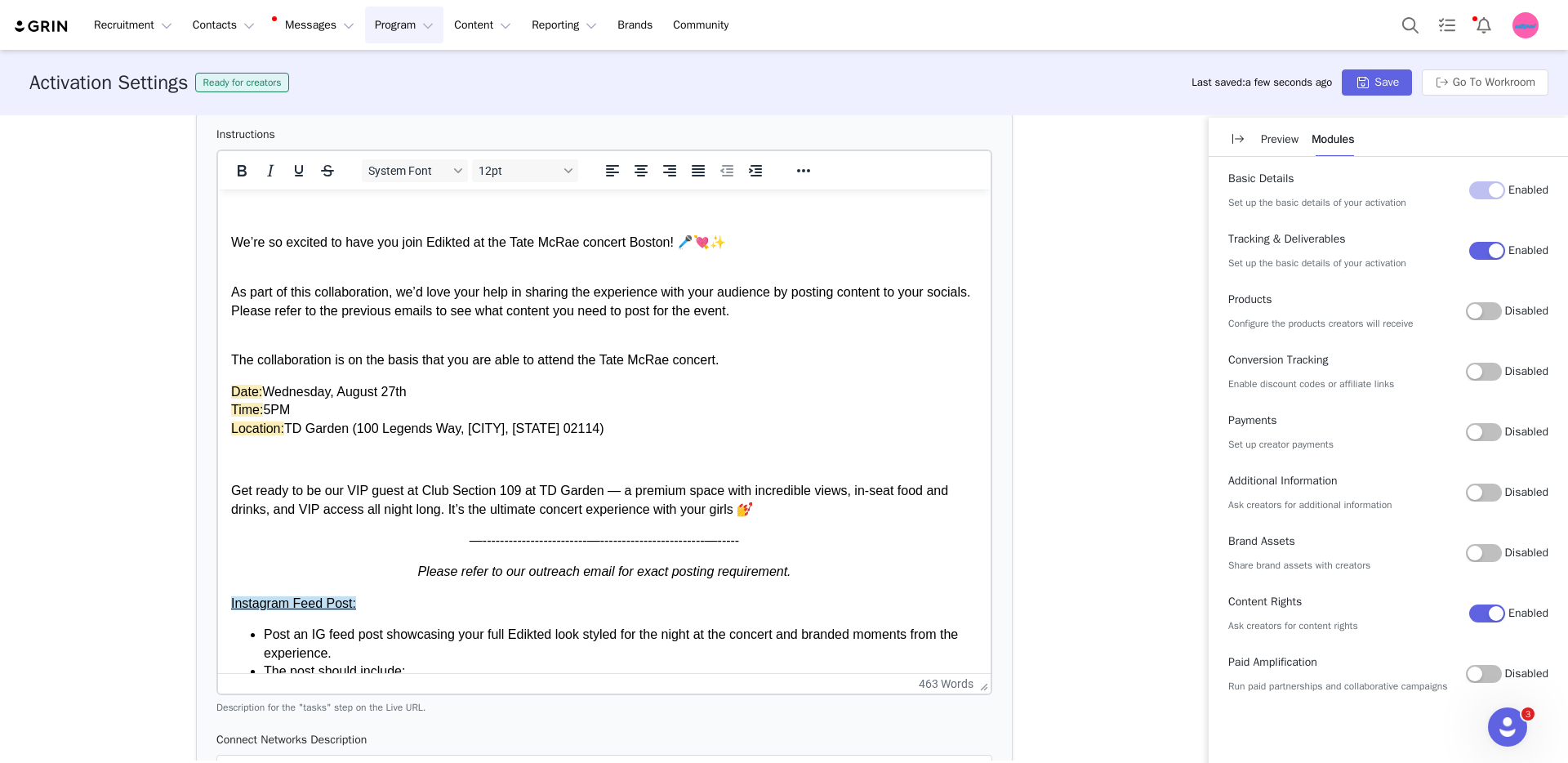 drag, startPoint x: 978, startPoint y: 347, endPoint x: 992, endPoint y: 689, distance: 342.2864 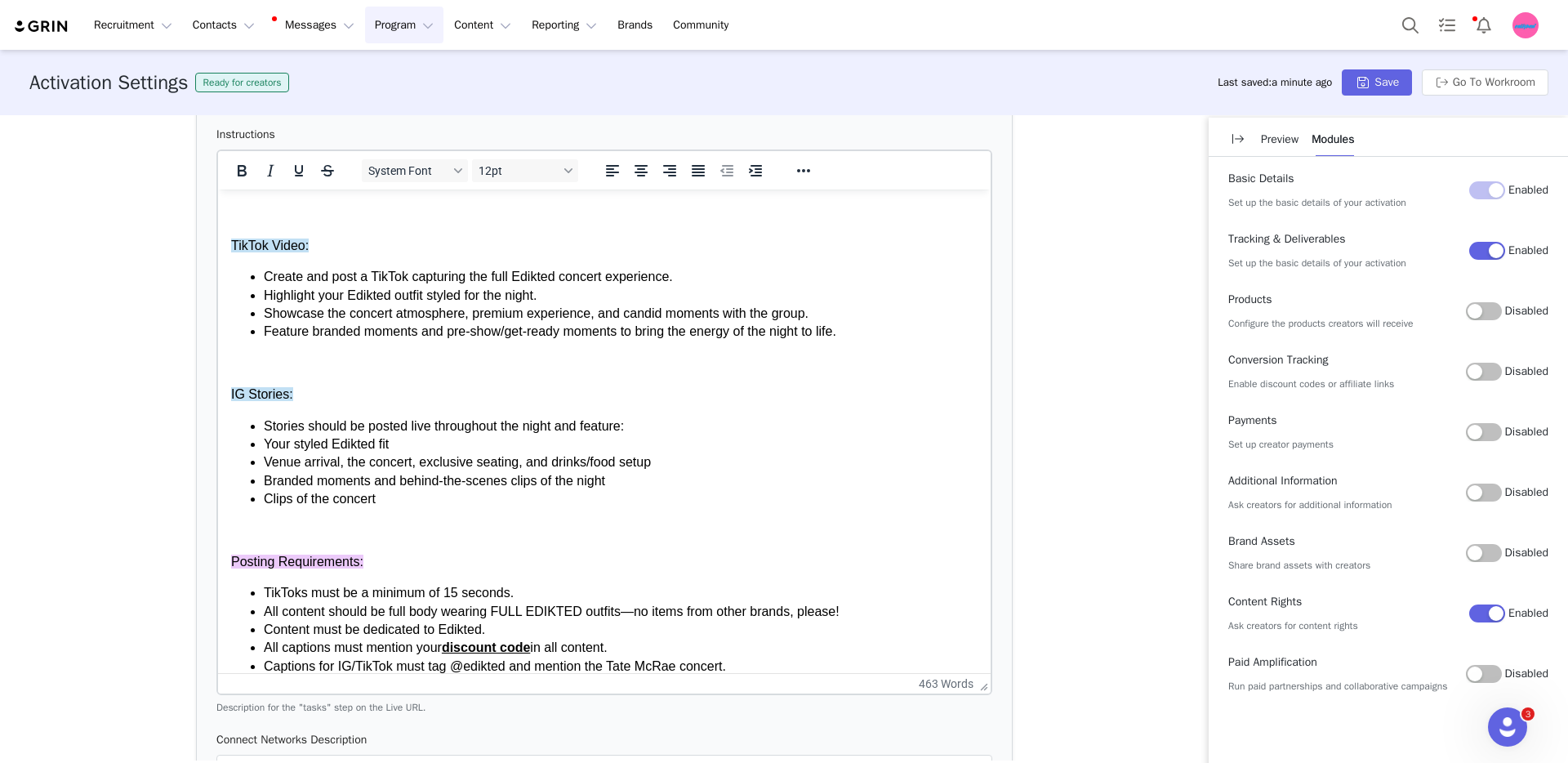 scroll, scrollTop: 619, scrollLeft: 0, axis: vertical 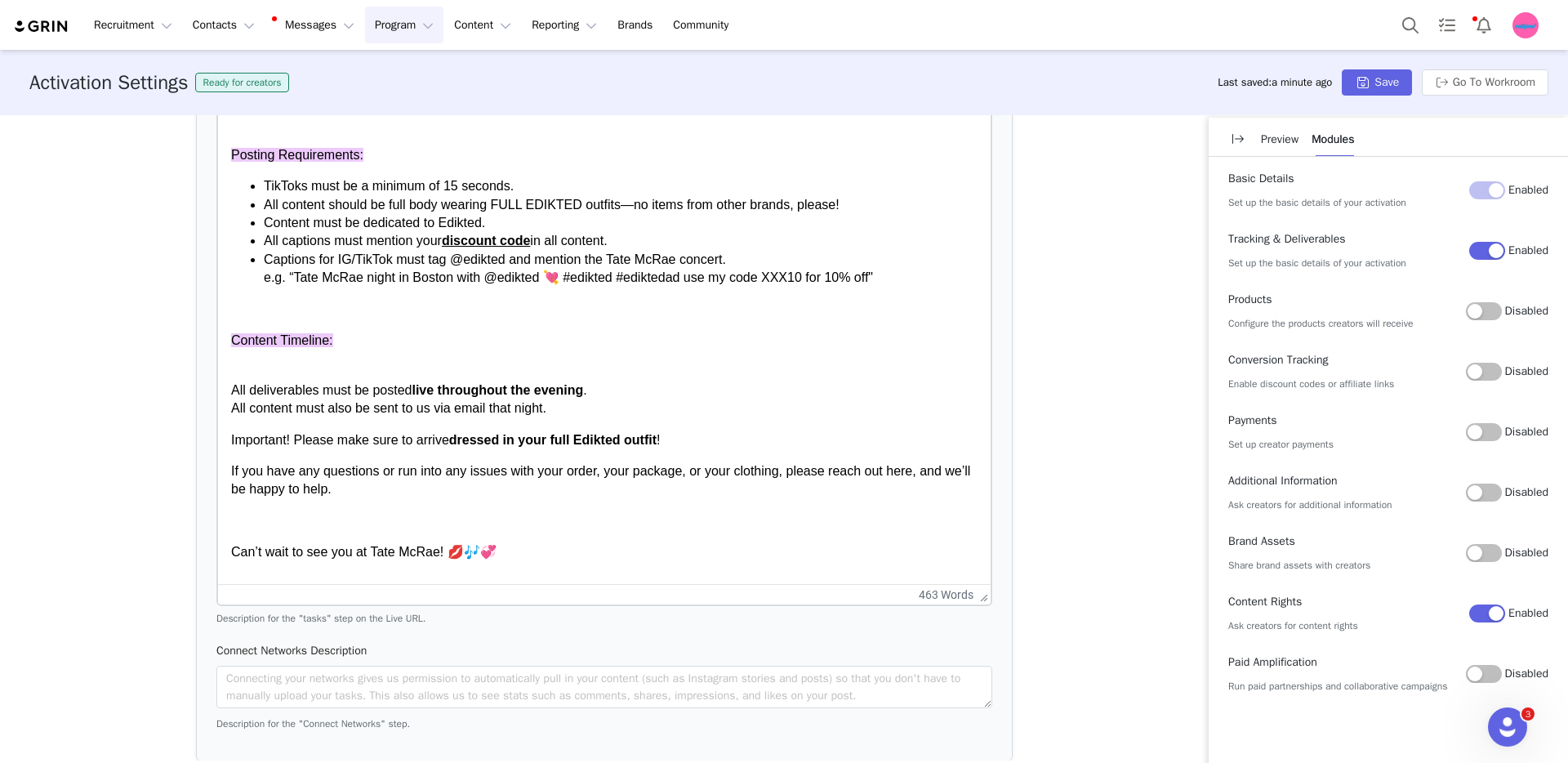 click on "Captions for IG/TikTok must tag @edikted and mention the Tate McRae concert. e.g. “Tate McRae night in Boston with @edikted 💘 #edikted #ediktedad use my code XXX10 for 10% off"" at bounding box center (621, 269) 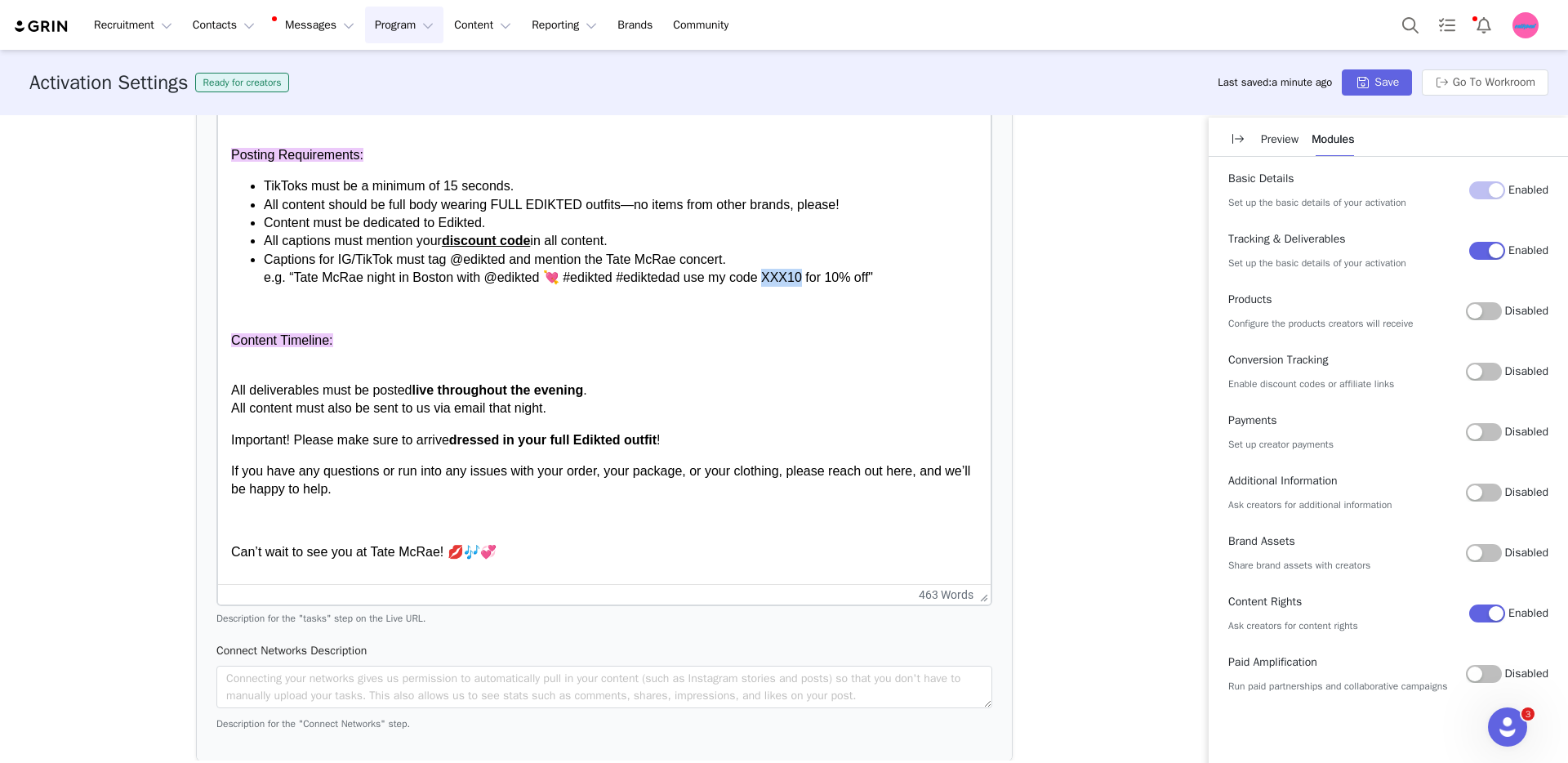 click on "Captions for IG/TikTok must tag @edikted and mention the Tate McRae concert. e.g. “Tate McRae night in Boston with @edikted 💘 #edikted #ediktedad use my code XXX10 for 10% off"" at bounding box center [621, 269] 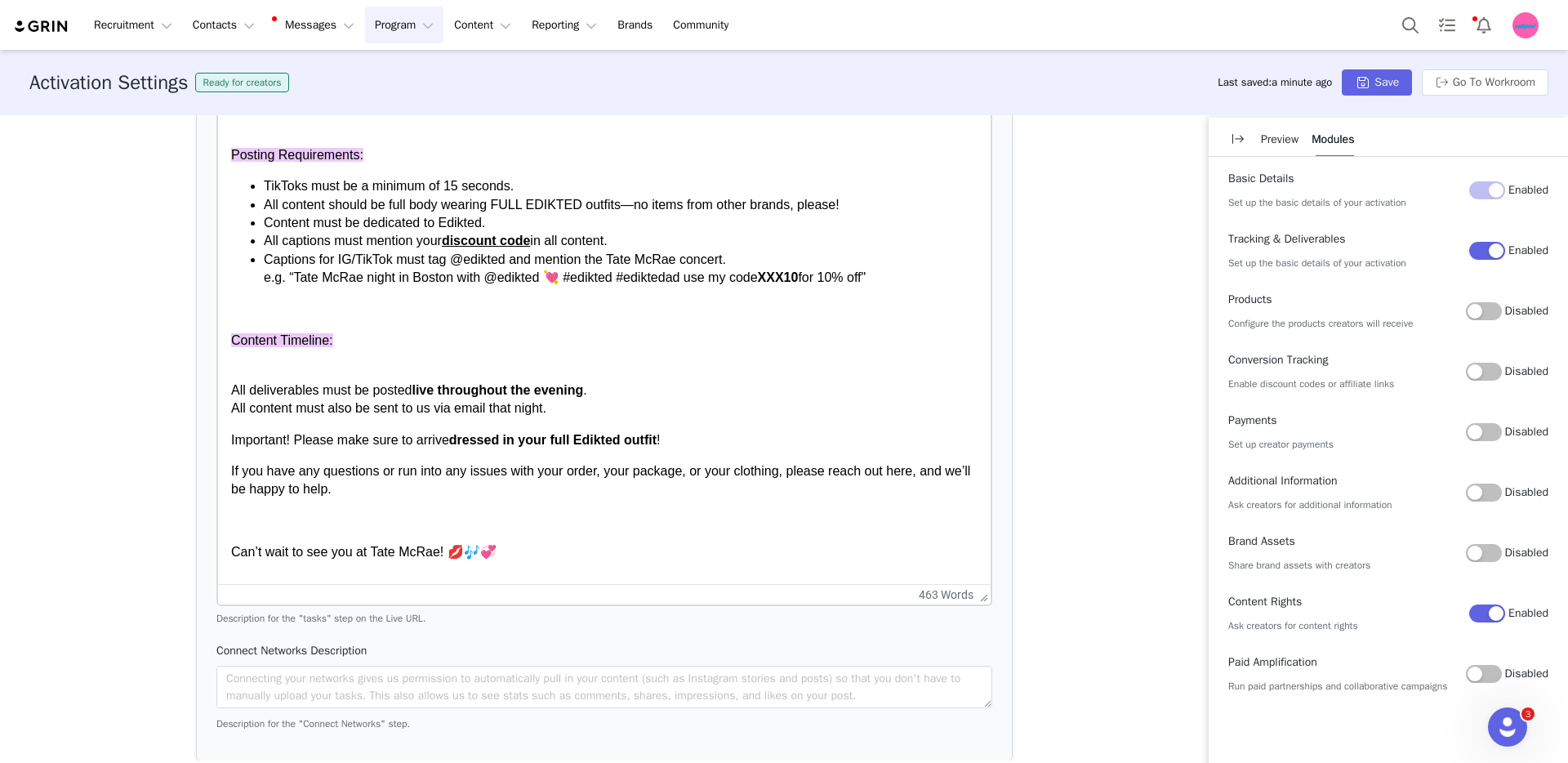 click on "We’re so excited to have you join Edikted at the Tate McRae concert Boston! 🎤💘✨ As part of this collaboration, we’d love your help in sharing the experience with your audience by posting content to your socials. Please refer to the previous emails to see what content you need to post for the event. The collaboration is on the basis that you are able to attend the Tate McRae concert. Date:   Wednesday, August 27th Time:  5PM Location:  TD Garden (100 Legends Way, Boston, MA 02114) Get ready to be our VIP guest at Club Section 109 at TD Garden — a premium space with incredible views, in-seat food and drinks, and VIP access all night long. It’s the ultimate concert experience with your girls 💅 —------------------------—------------------------—----- Please refer to our outreach email for exact posting requirement. Instagram Feed Post: Post an IG feed post showcasing your full Edikted look styled for the night at the concert and branded moments from the experience. TikTok Video: XXX10" at bounding box center (604, -96) 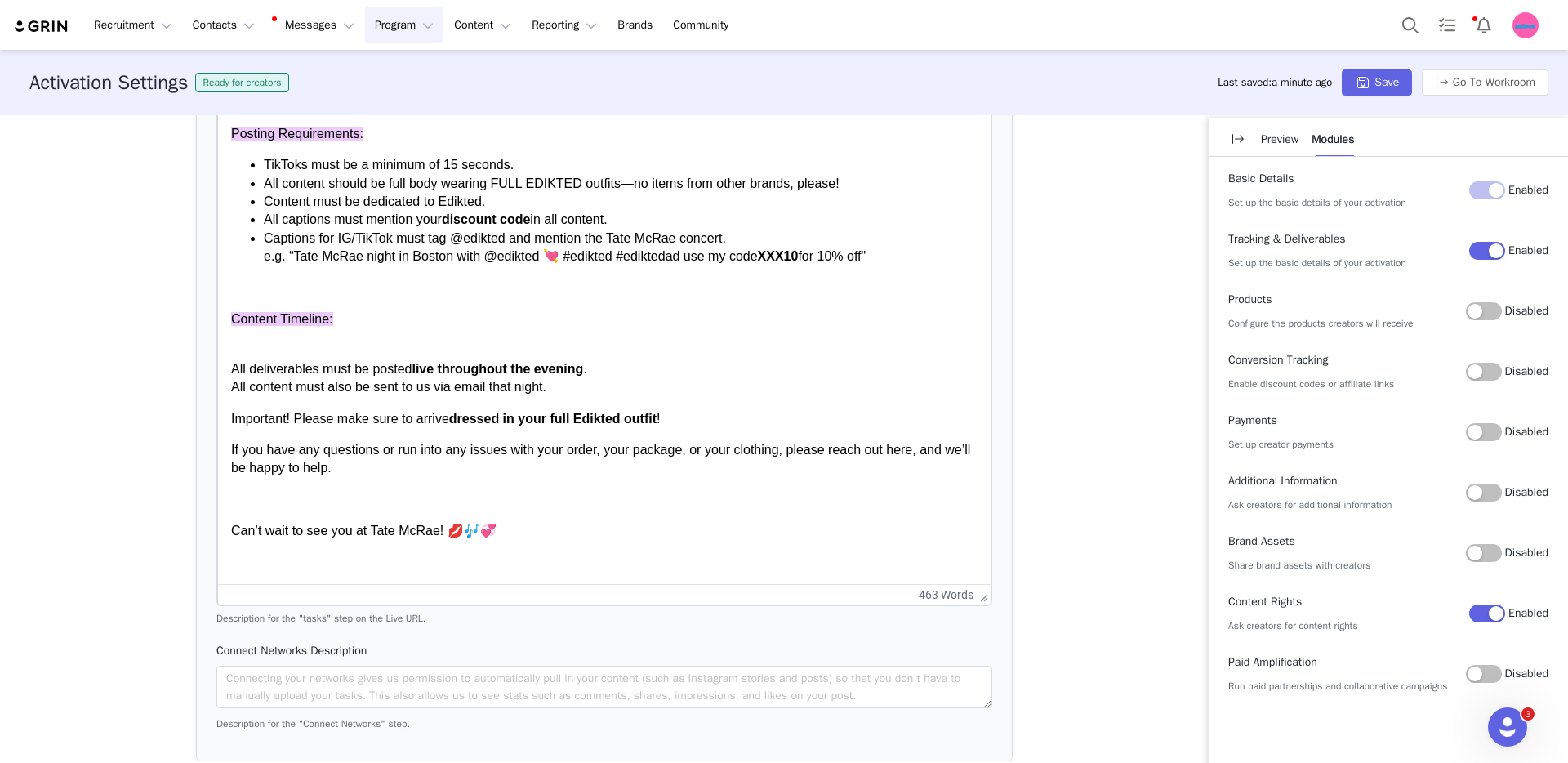 scroll, scrollTop: 920, scrollLeft: 0, axis: vertical 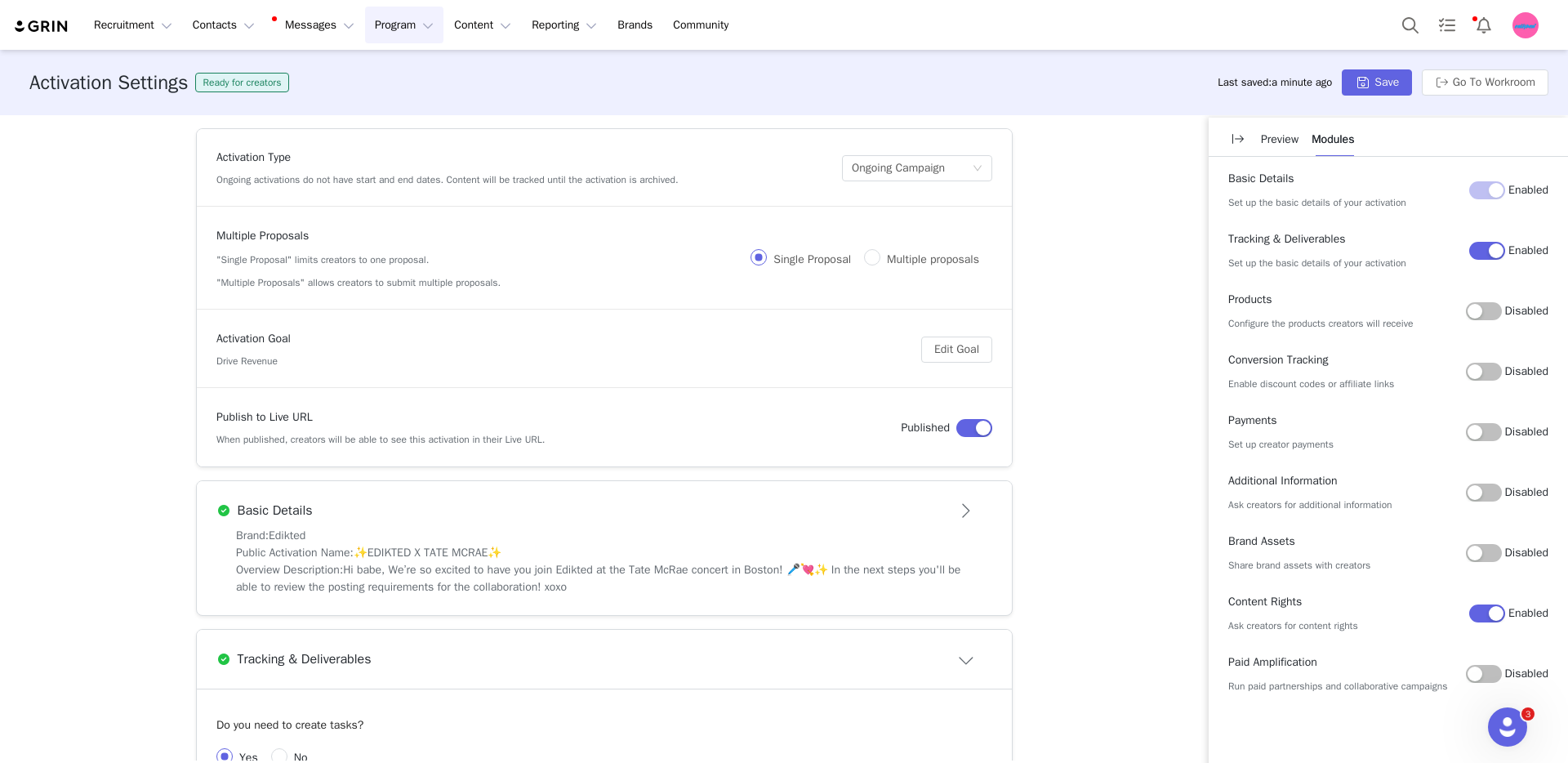 click on "Disabled" at bounding box center [1507, 372] 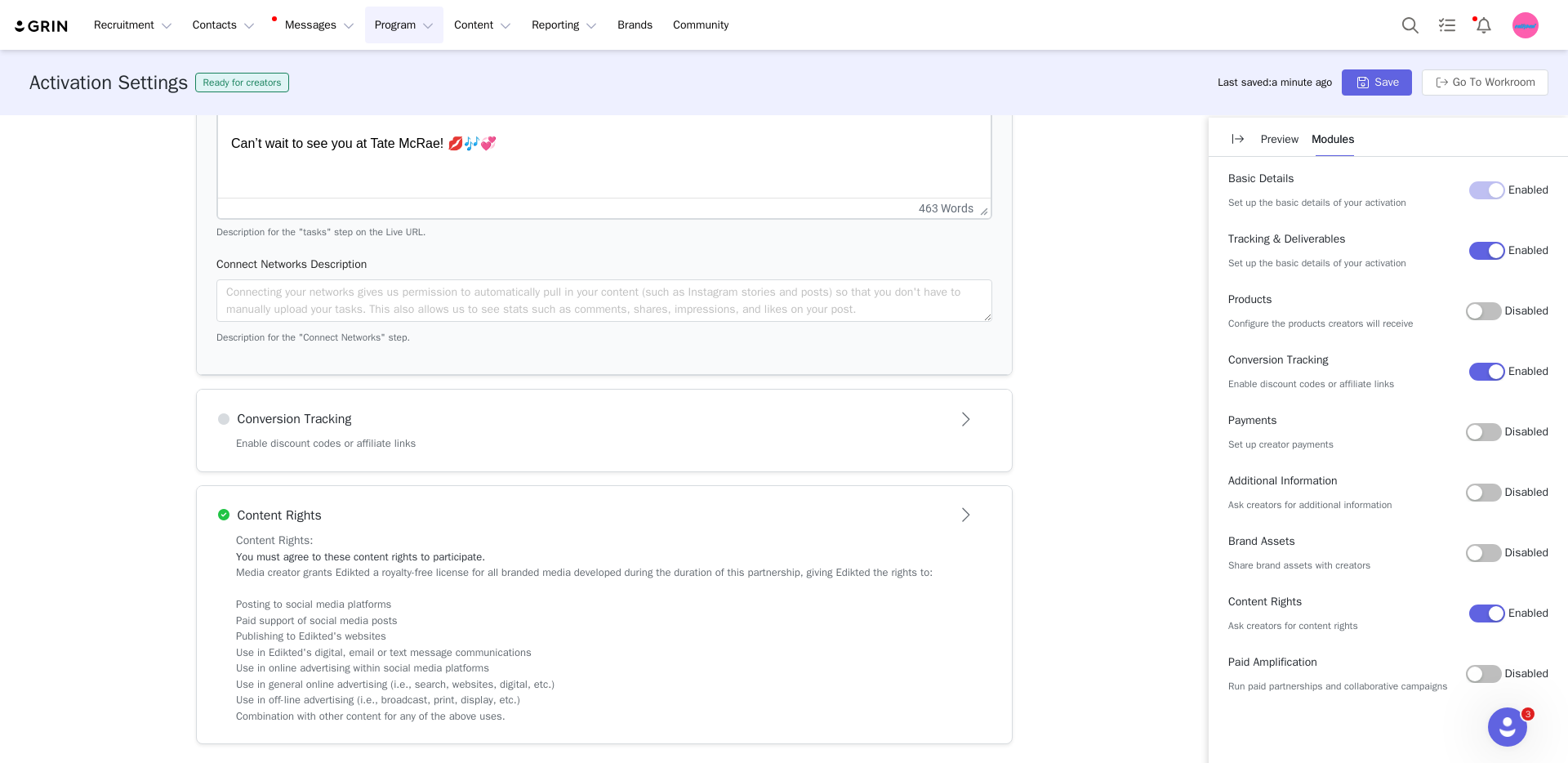 click on "Conversion Tracking" at bounding box center (604, 413) 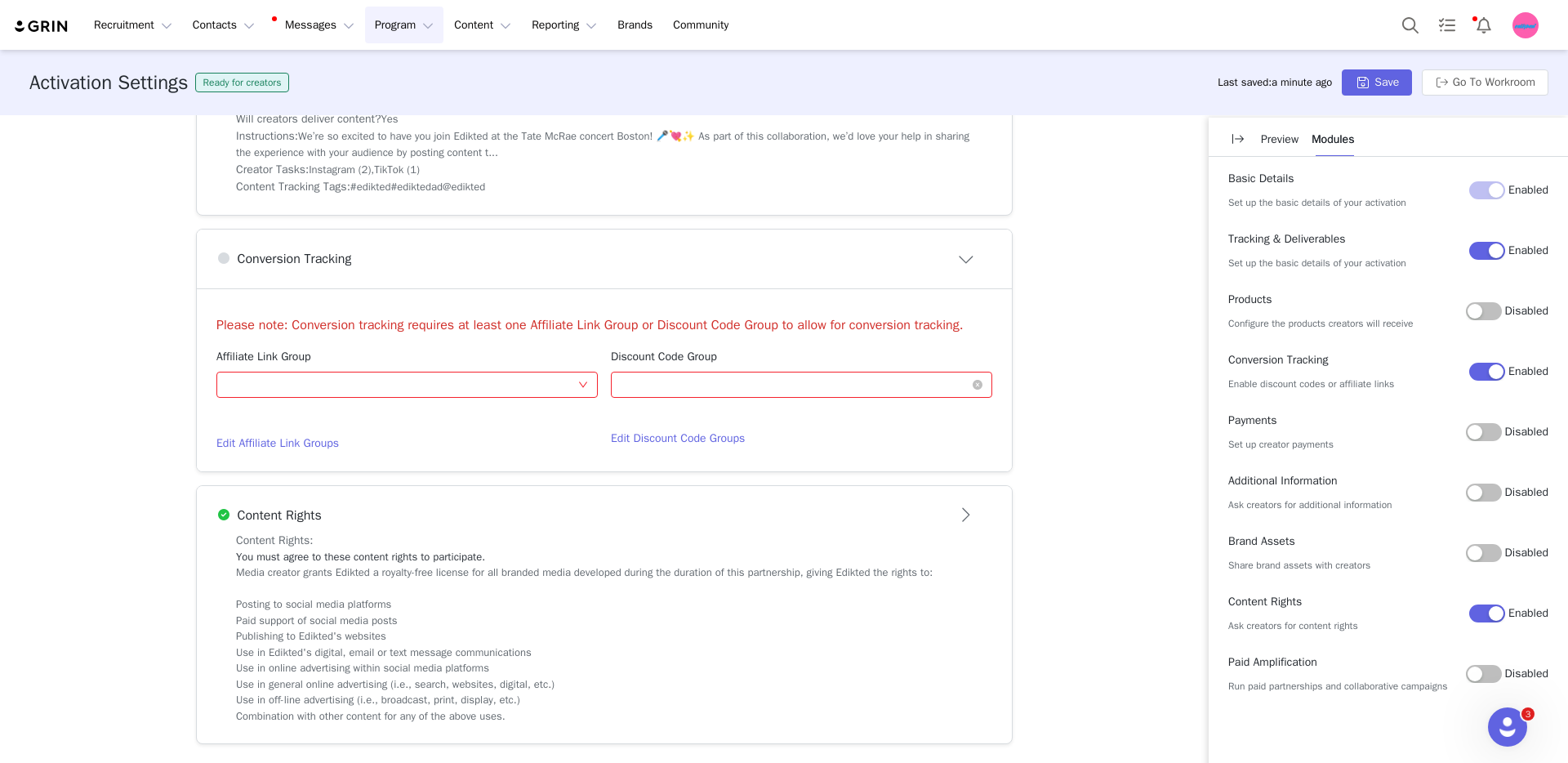 click on "Optional" at bounding box center (796, 385) 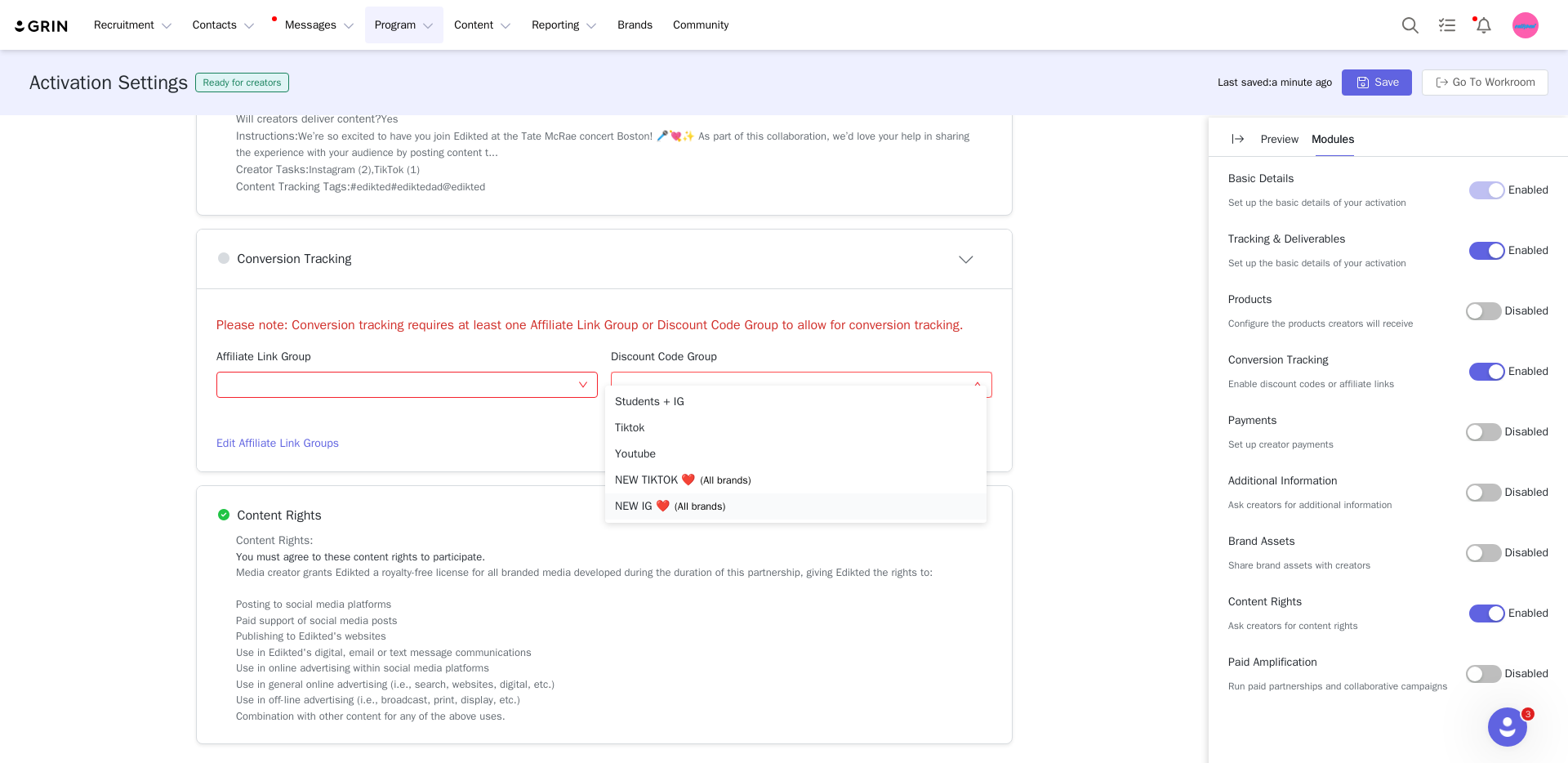 click on "Students + IG
Tiktok
Youtube
NEW TIKTOK ❤️
(All brands)
NEW IG ❤️
(All brands)" at bounding box center (795, 454) 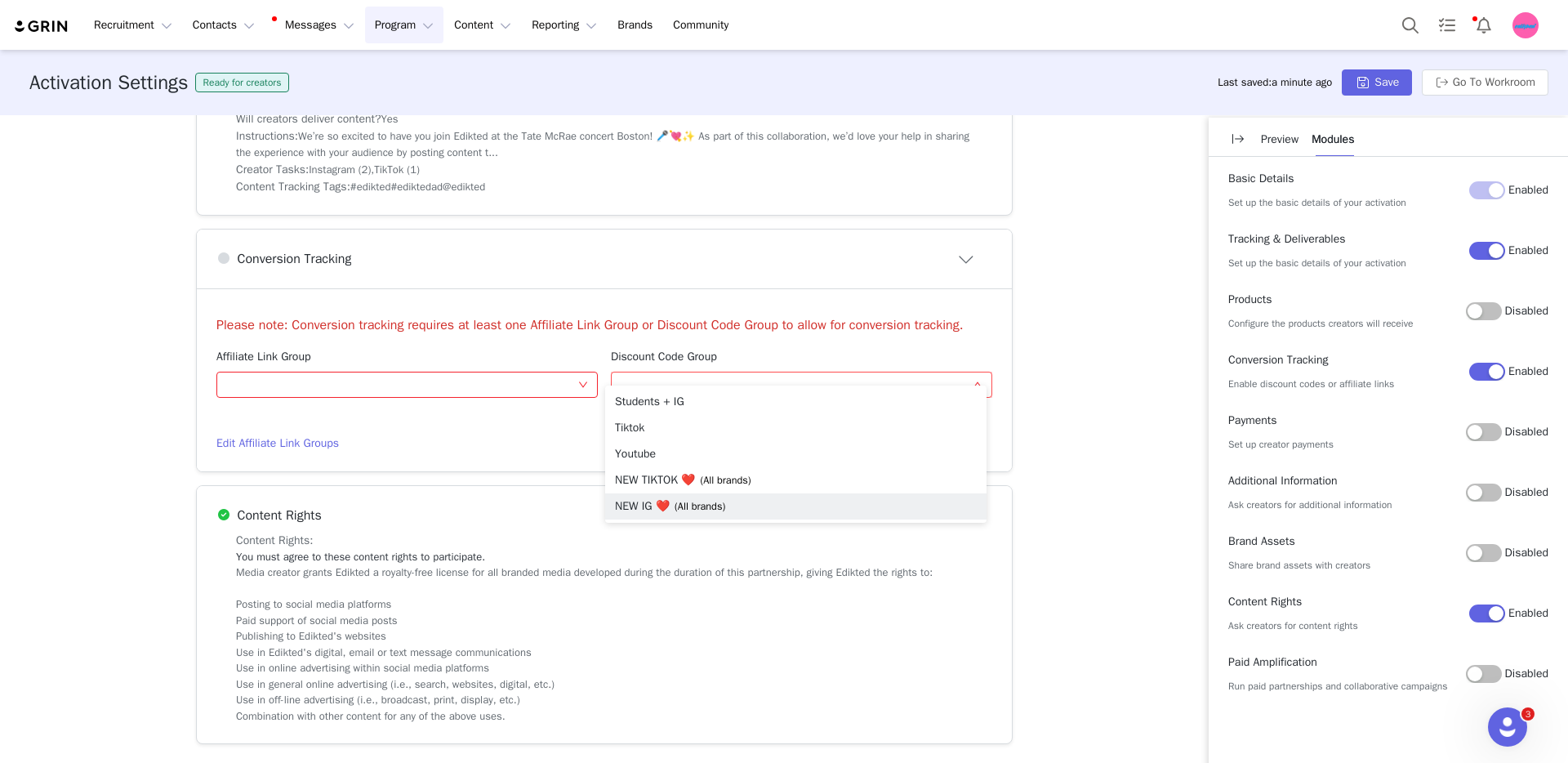 click on "(All brands)" at bounding box center (700, 507) 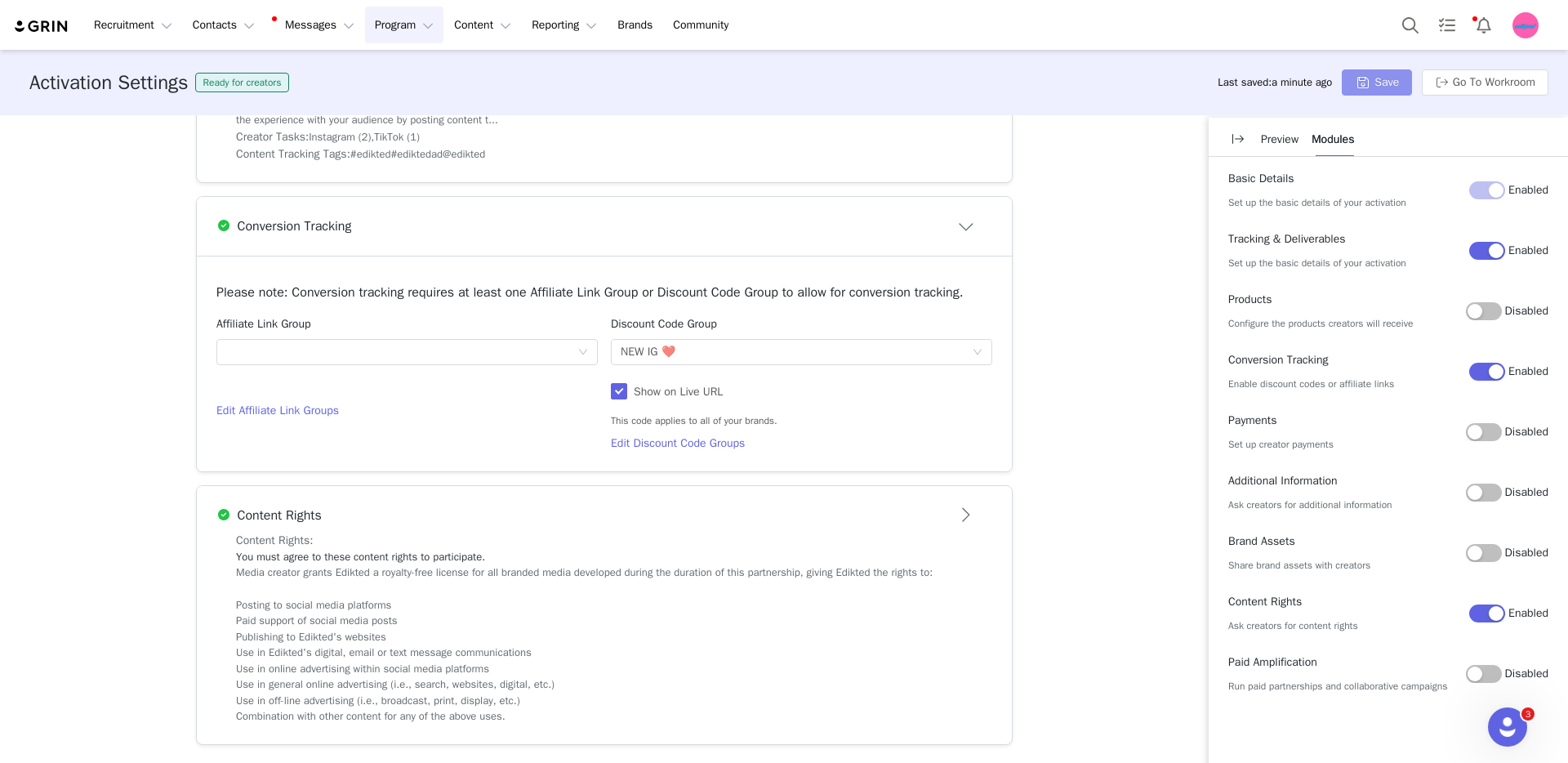 click on "Save" at bounding box center [1377, 83] 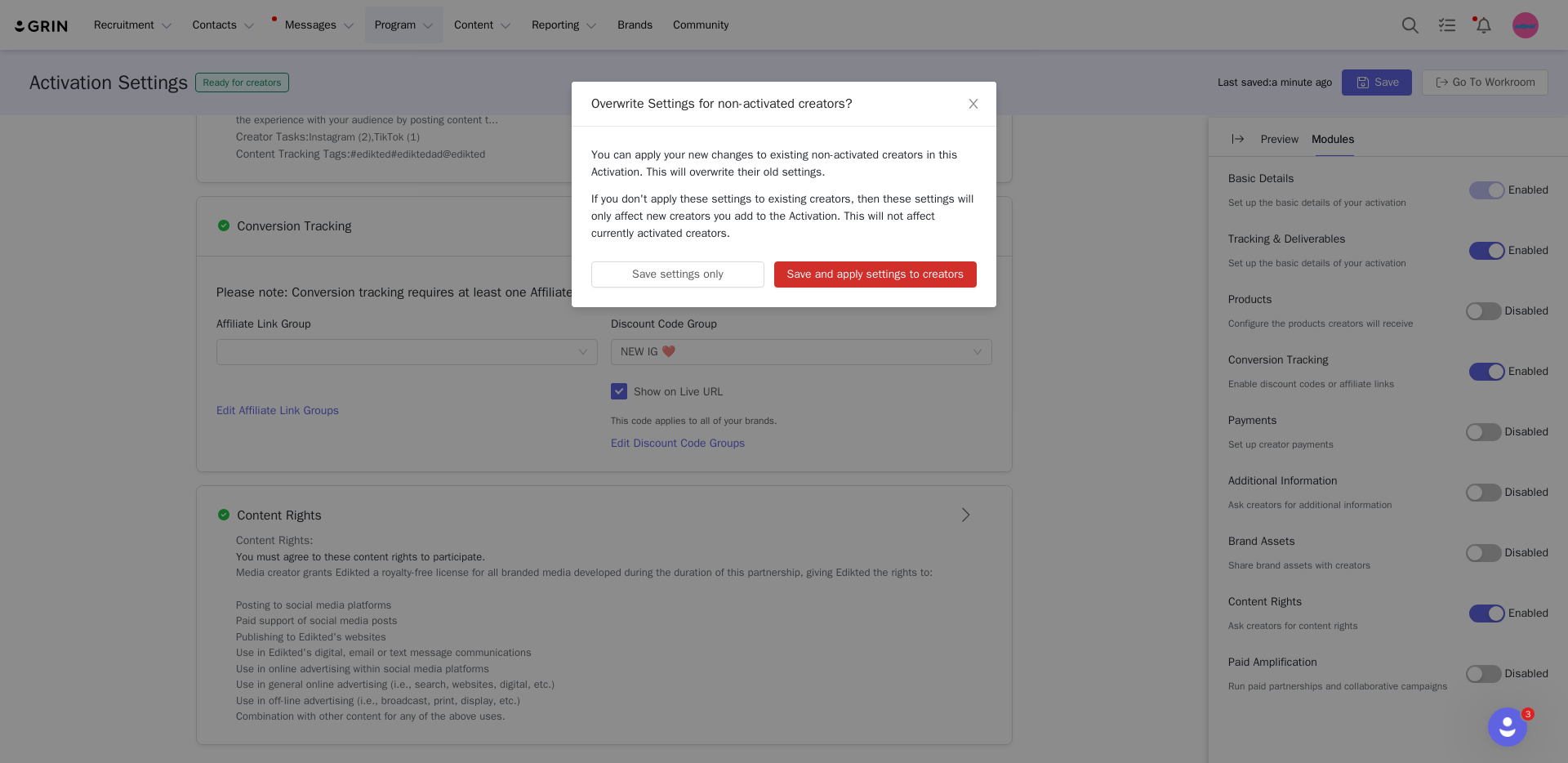 click on "Save and apply settings to creators" at bounding box center [875, 274] 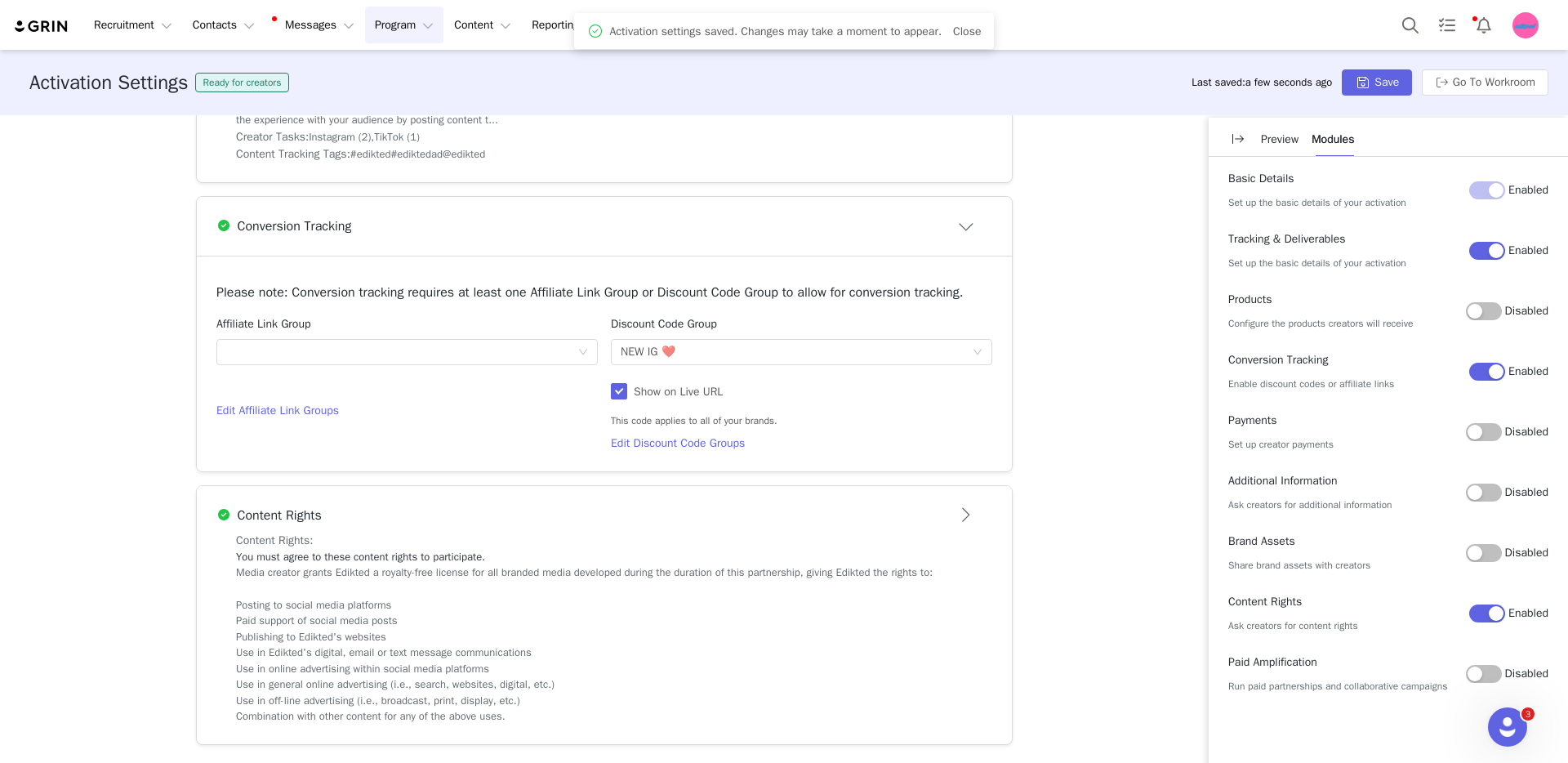 click on "Program Program" at bounding box center (404, 25) 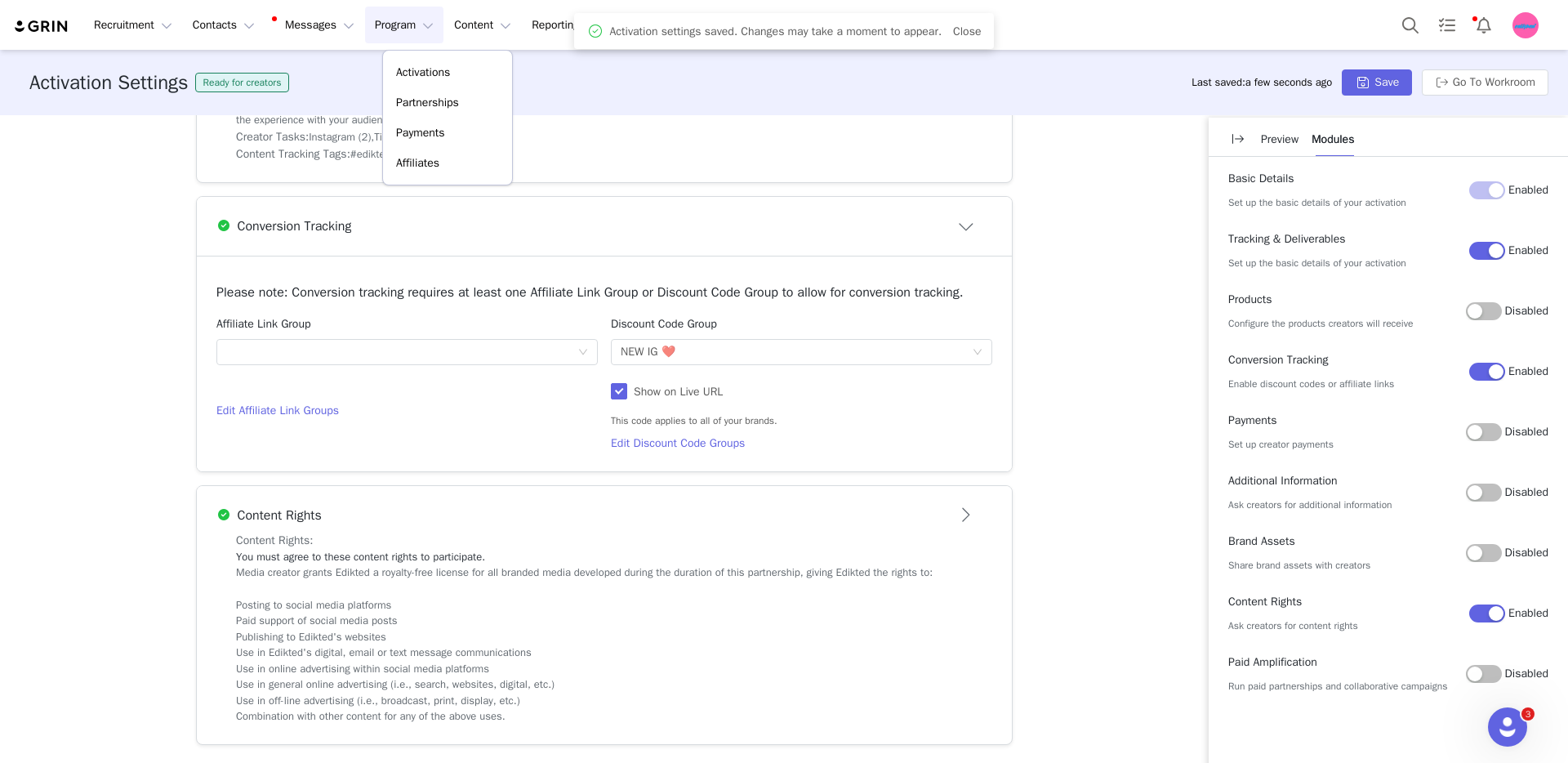 click on "Activations Partnerships Payments Affiliates" at bounding box center [448, 118] 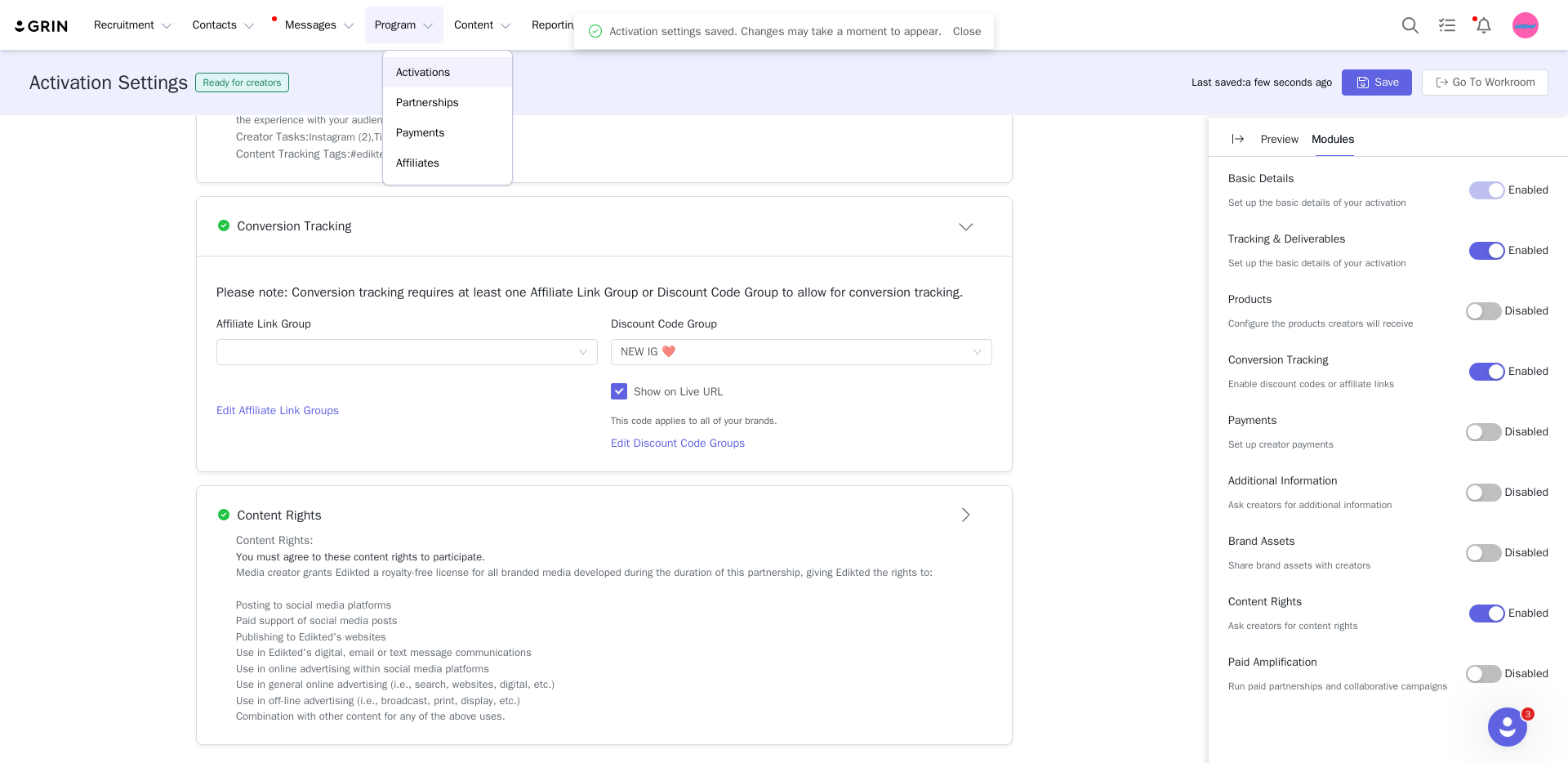 click on "Activations" at bounding box center (423, 72) 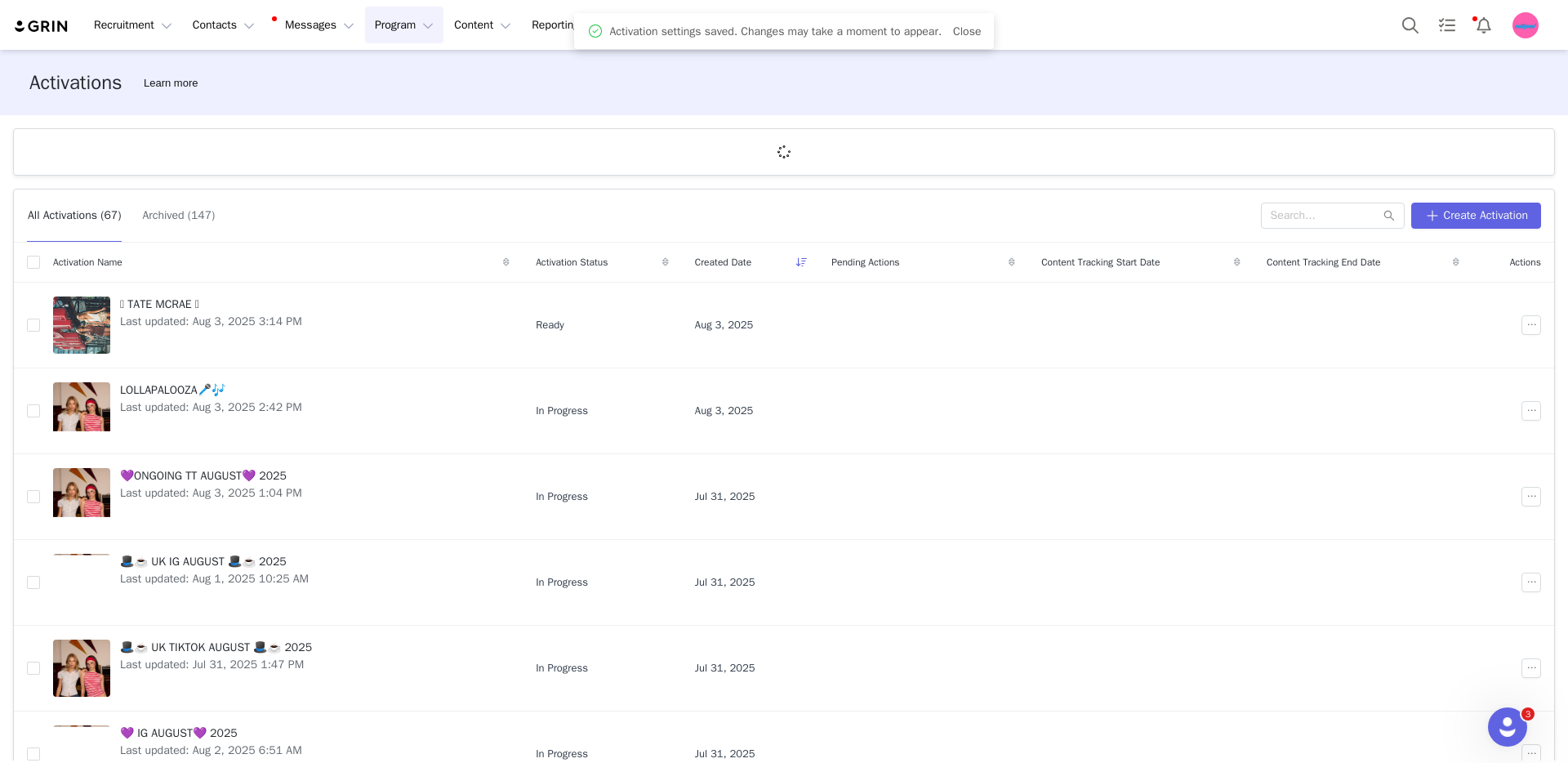 click on "Close" at bounding box center [967, 31] 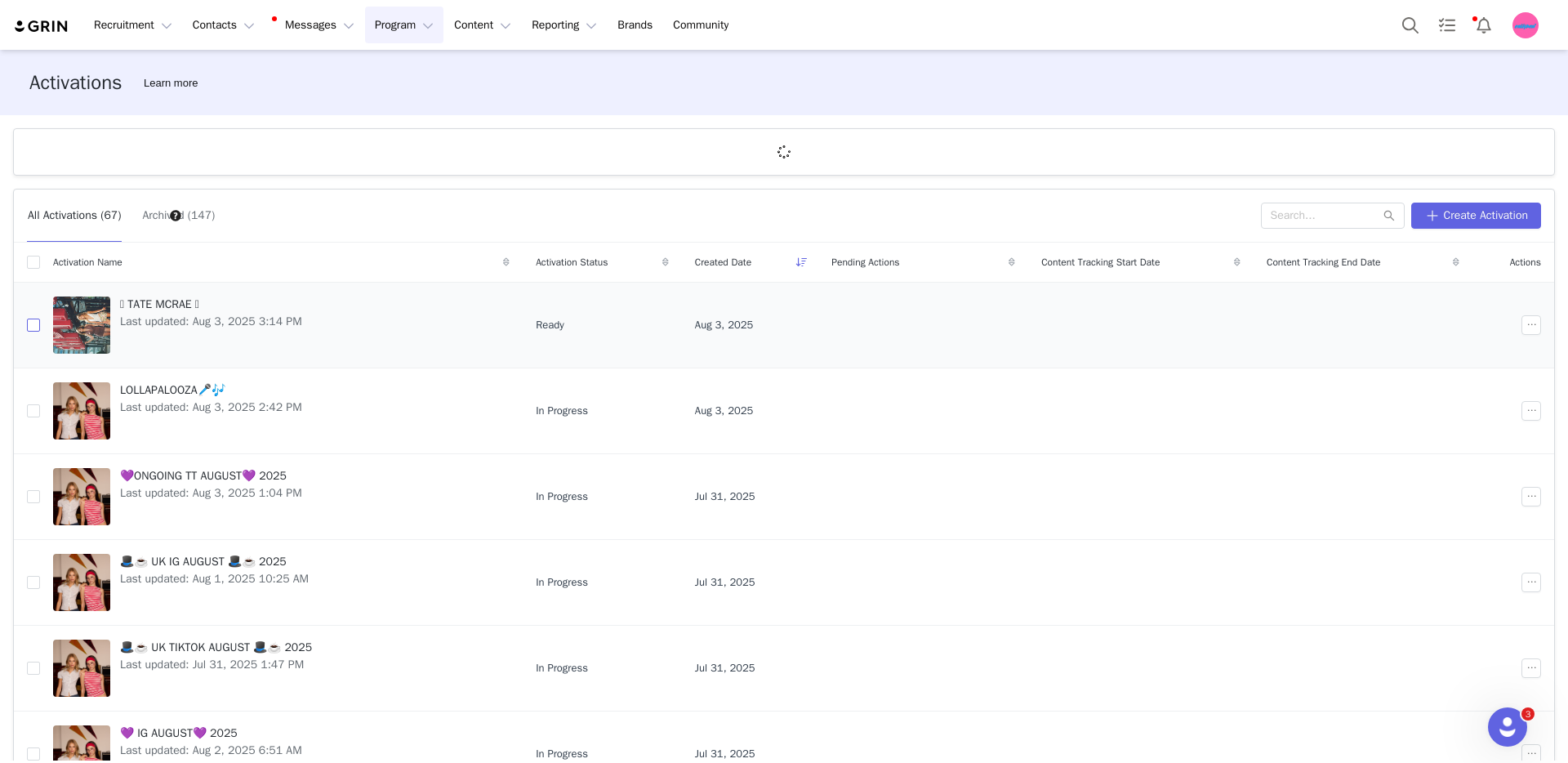 click at bounding box center [33, 325] 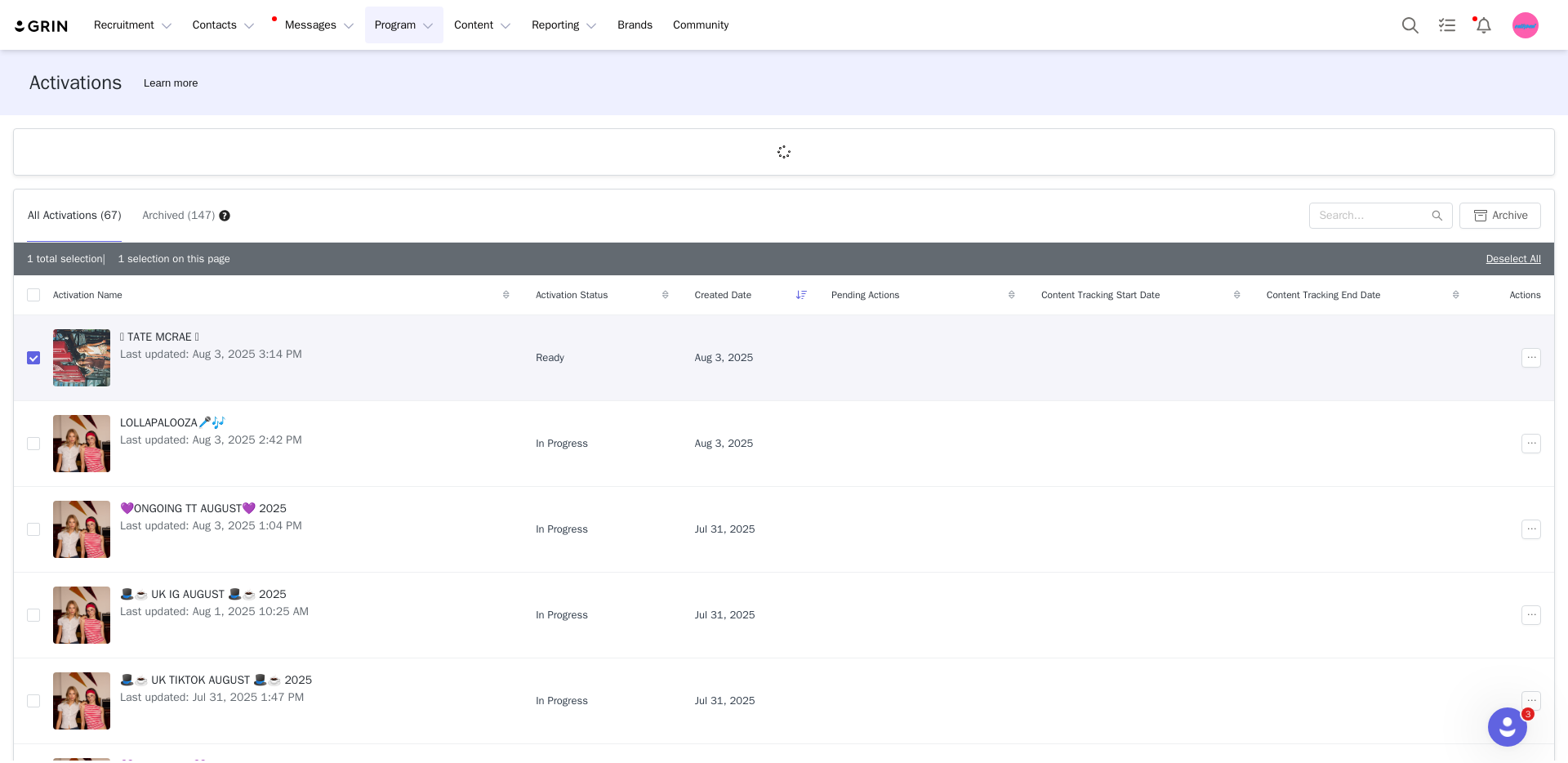 click at bounding box center [33, 358] 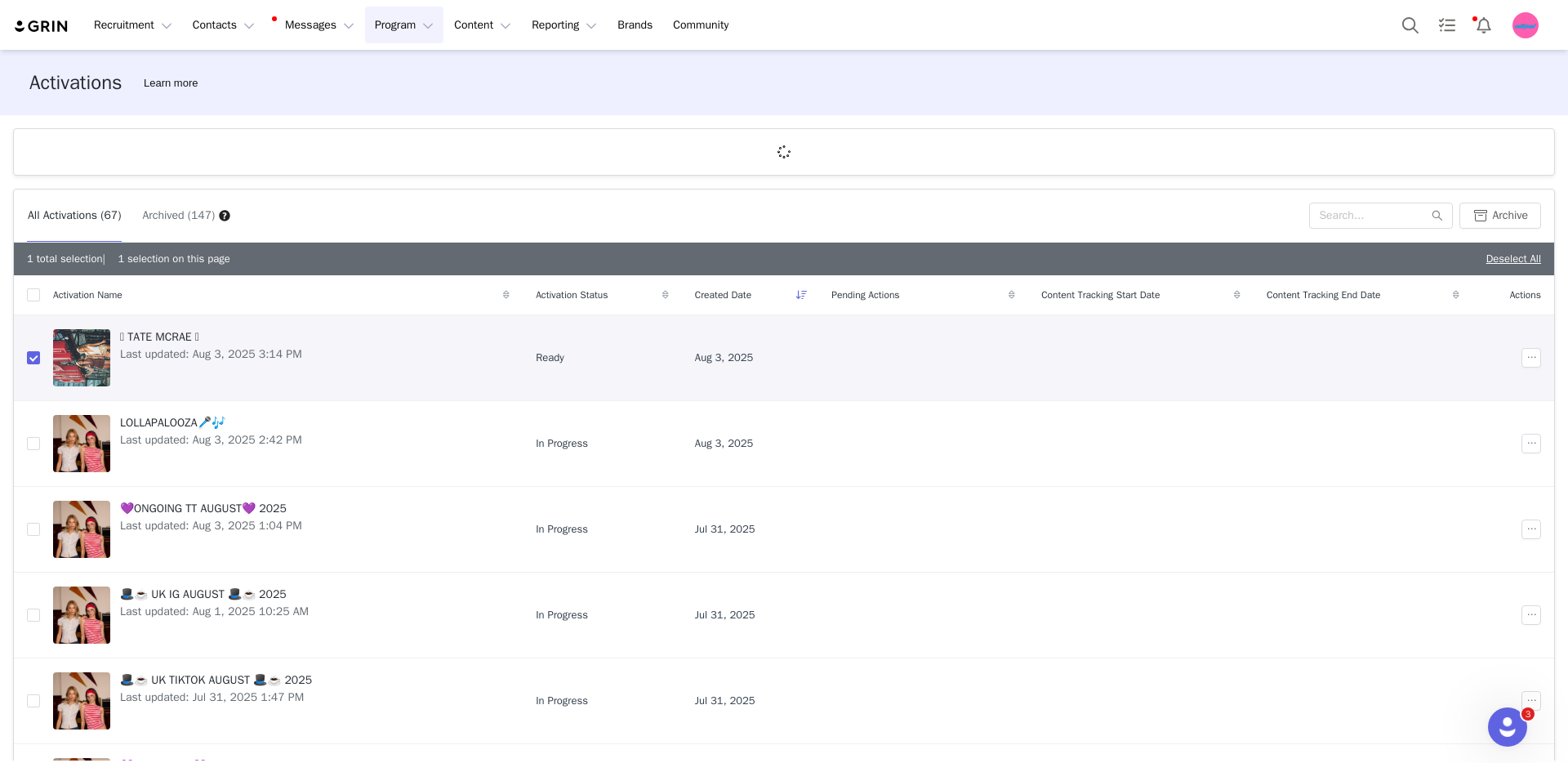 checkbox on "false" 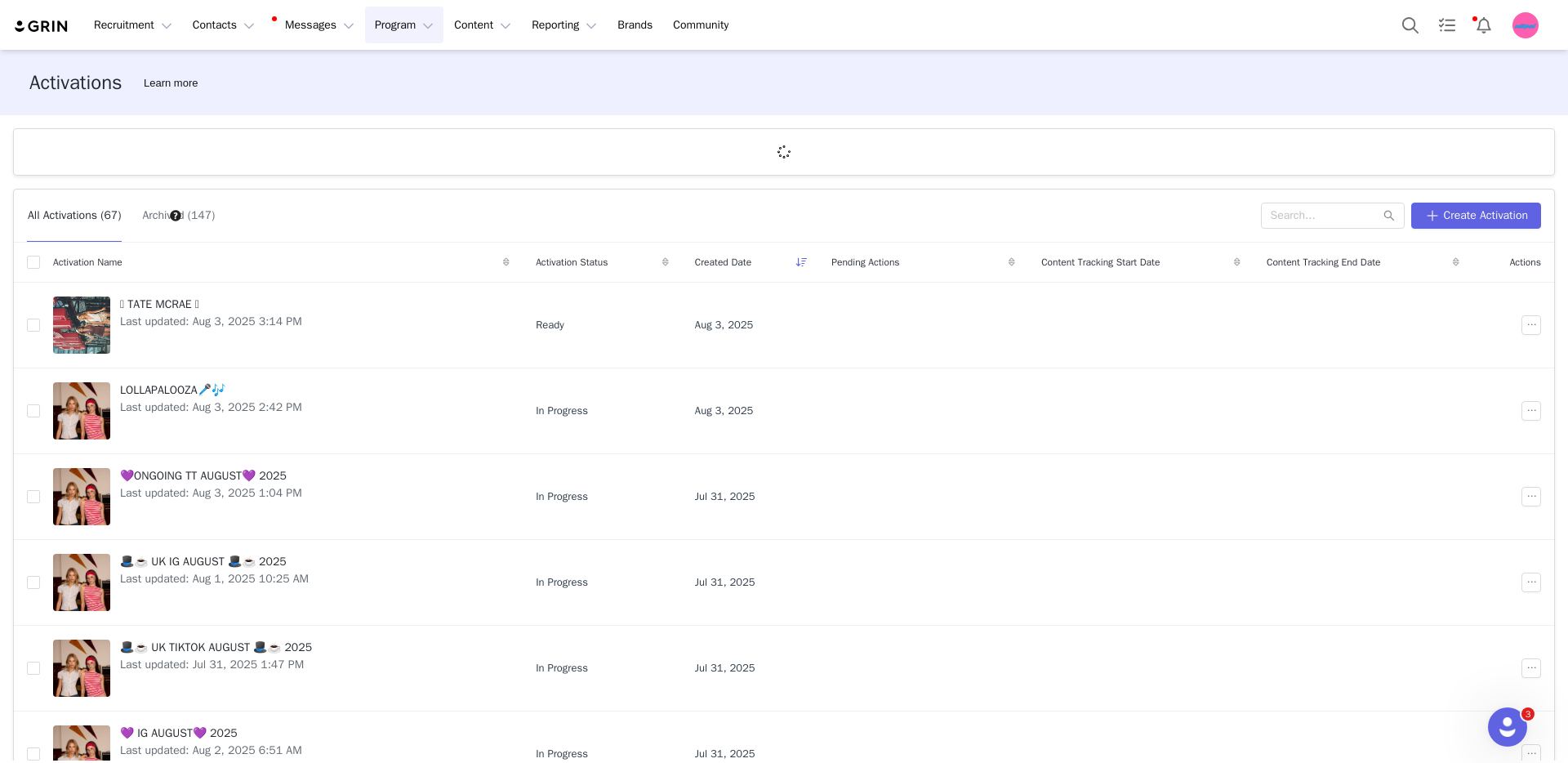 click on "Recruitment Recruitment Creator Search Curated Lists Landing Pages Web Extension AI Creator Search Beta Contacts Contacts Creators Prospects Applicants Messages Messages Dashboard Inbox 99+ Templates Sequences Program Program Activations Partnerships Payments Affiliates Content Content Creator Content Media Library Social Listening Reporting Reporting Dashboard Report Builder Brands Brands Community Community" at bounding box center (784, 25) 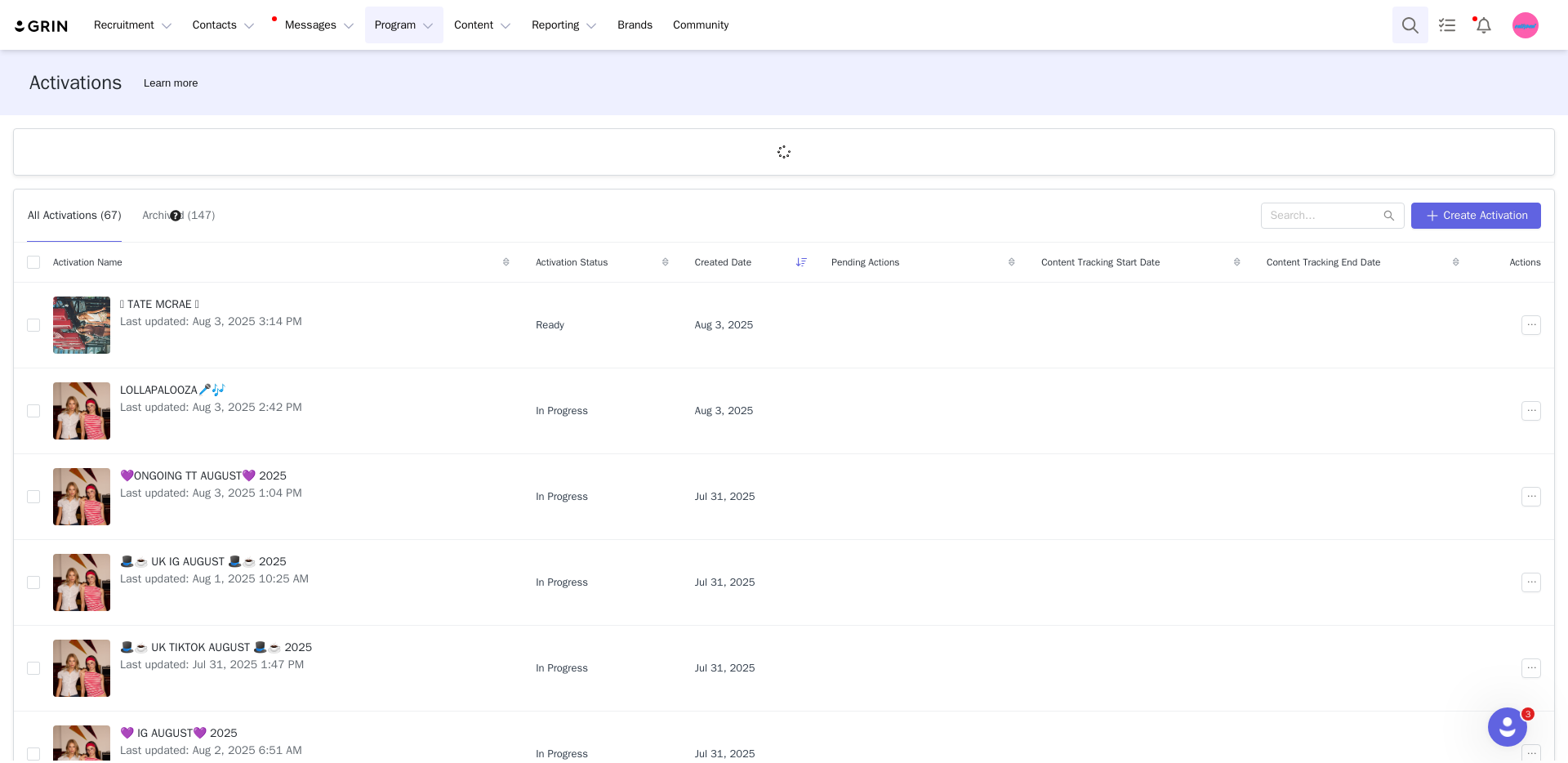 click at bounding box center [1410, 25] 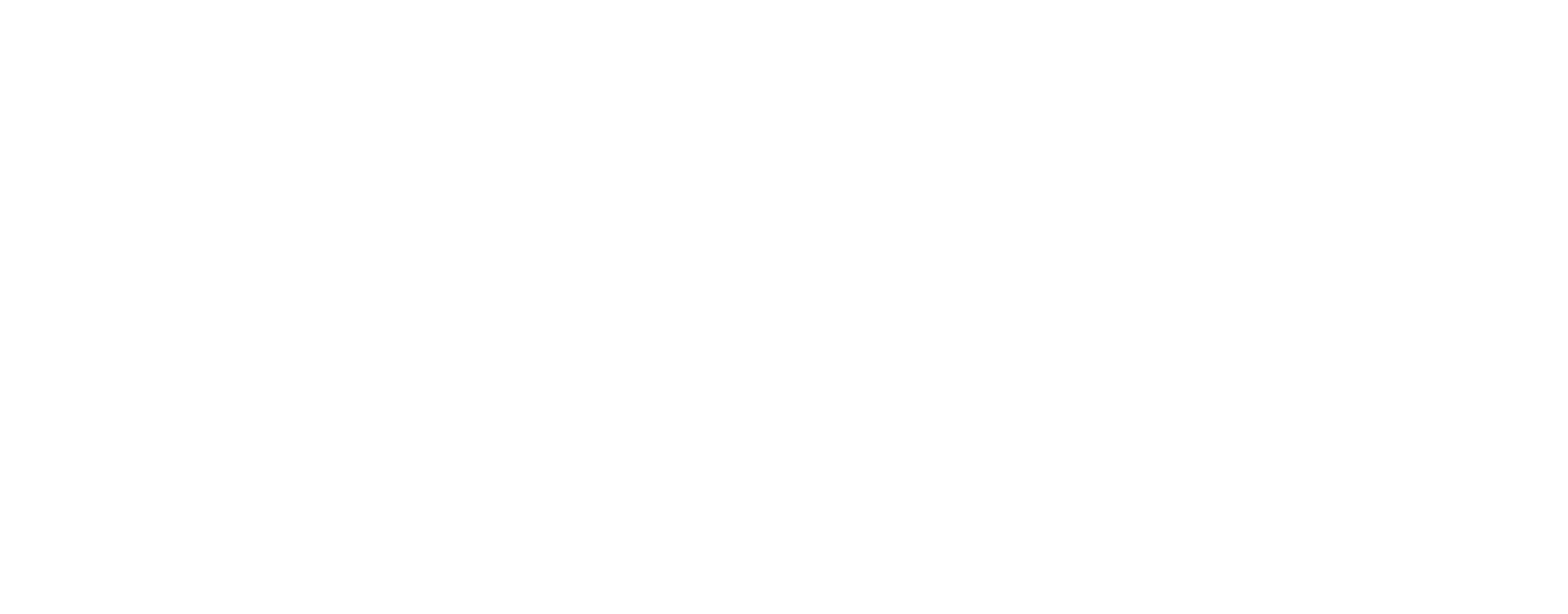 scroll, scrollTop: 0, scrollLeft: 0, axis: both 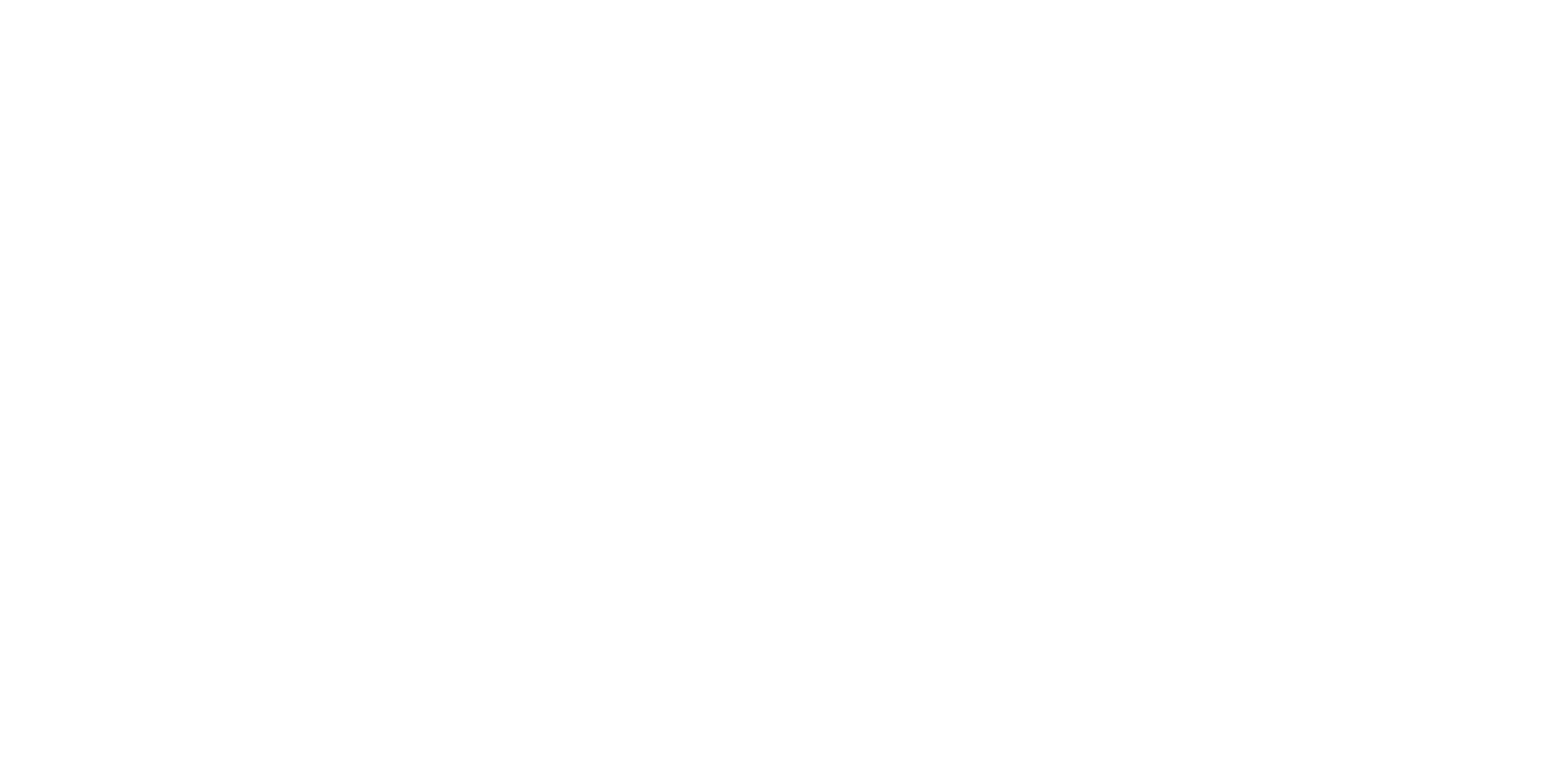 click at bounding box center (784, 382) 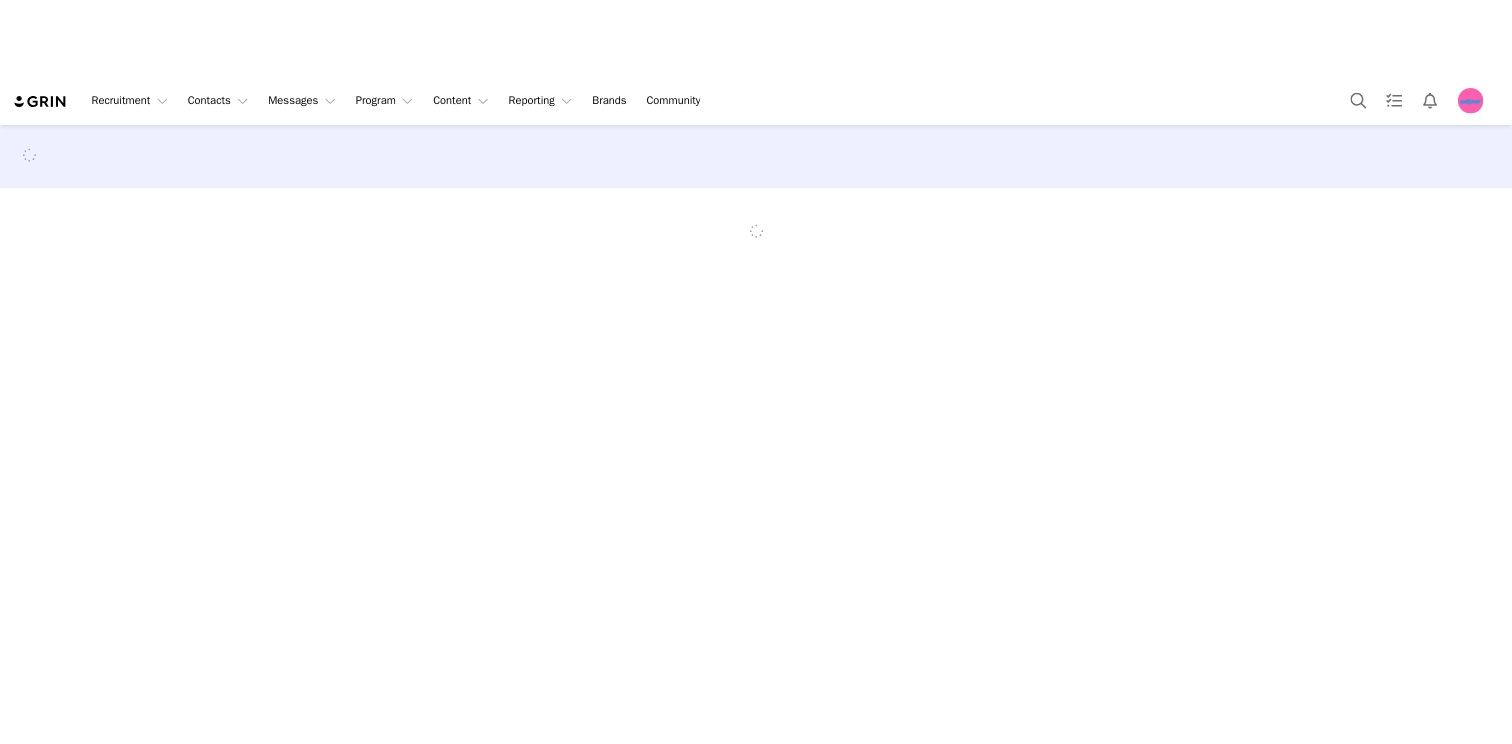 scroll, scrollTop: 0, scrollLeft: 0, axis: both 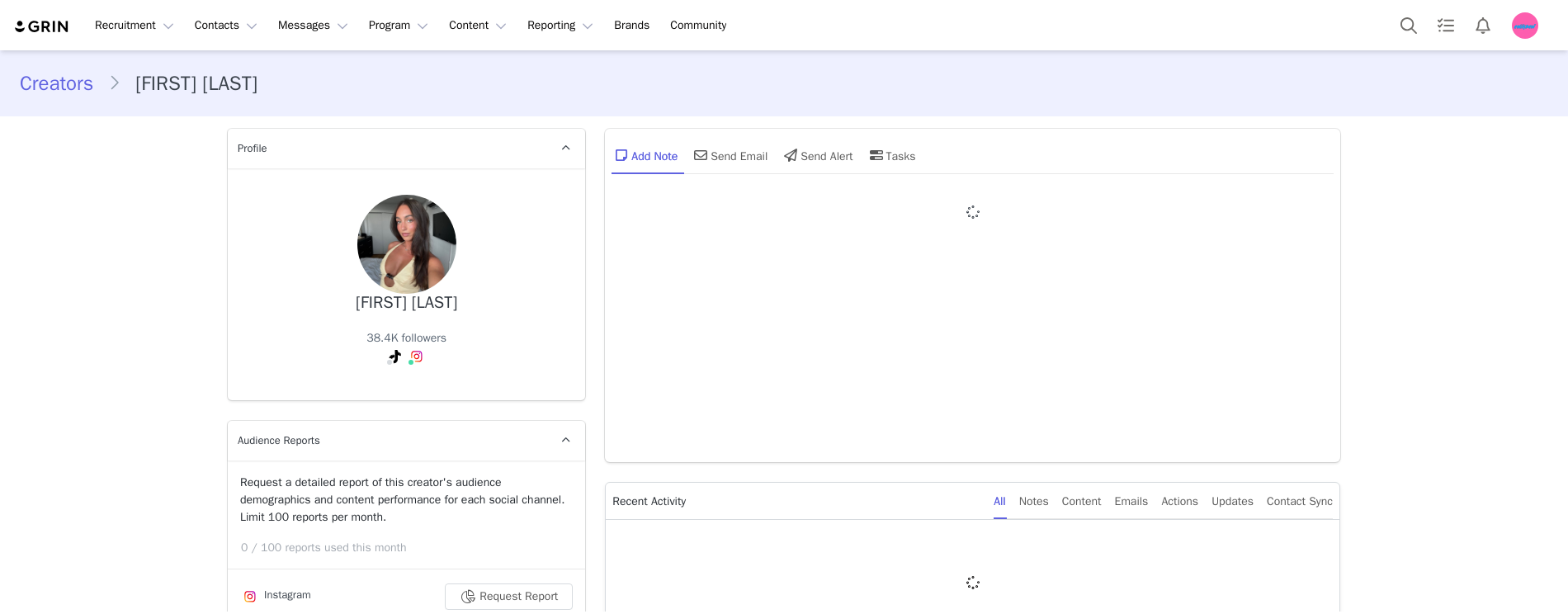 type on "+1 (United States)" 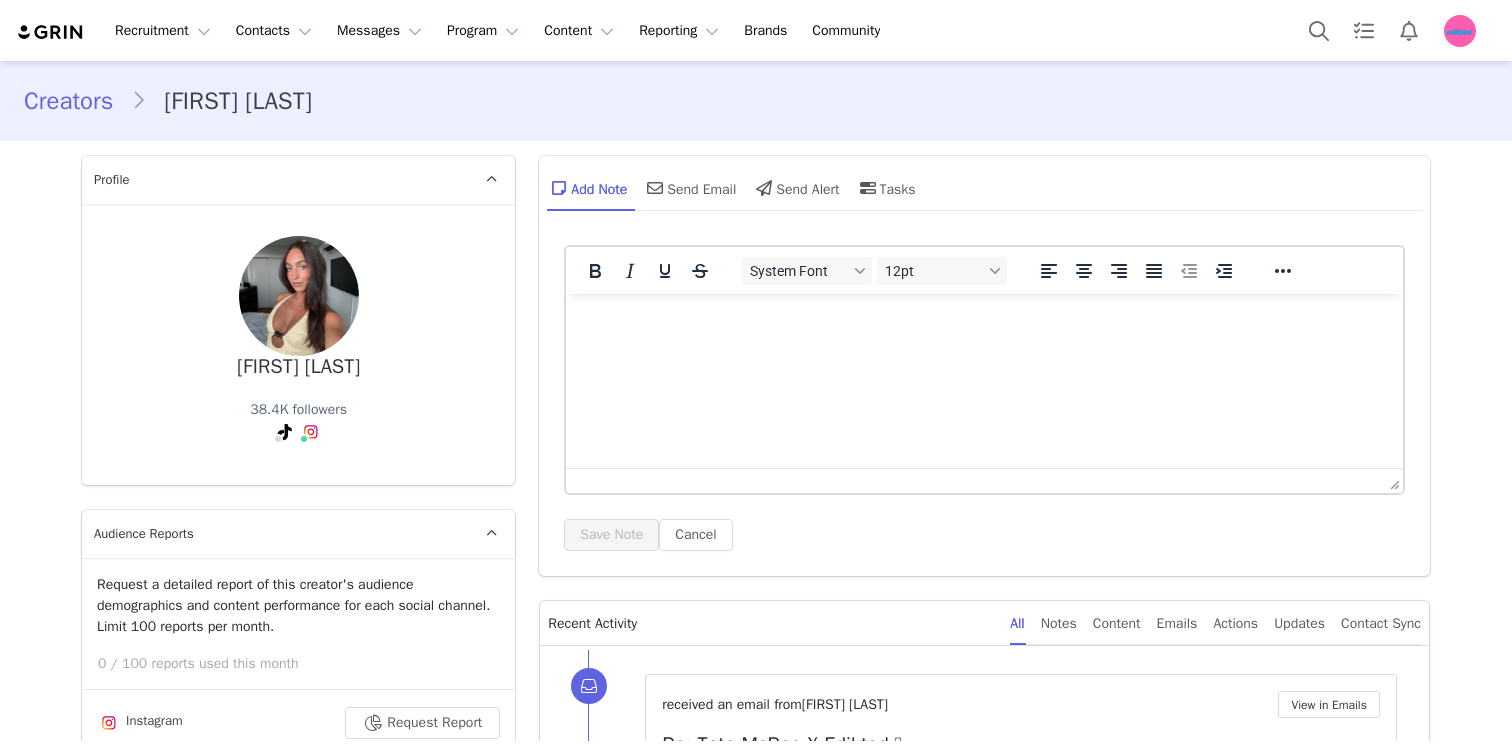 scroll, scrollTop: 0, scrollLeft: 0, axis: both 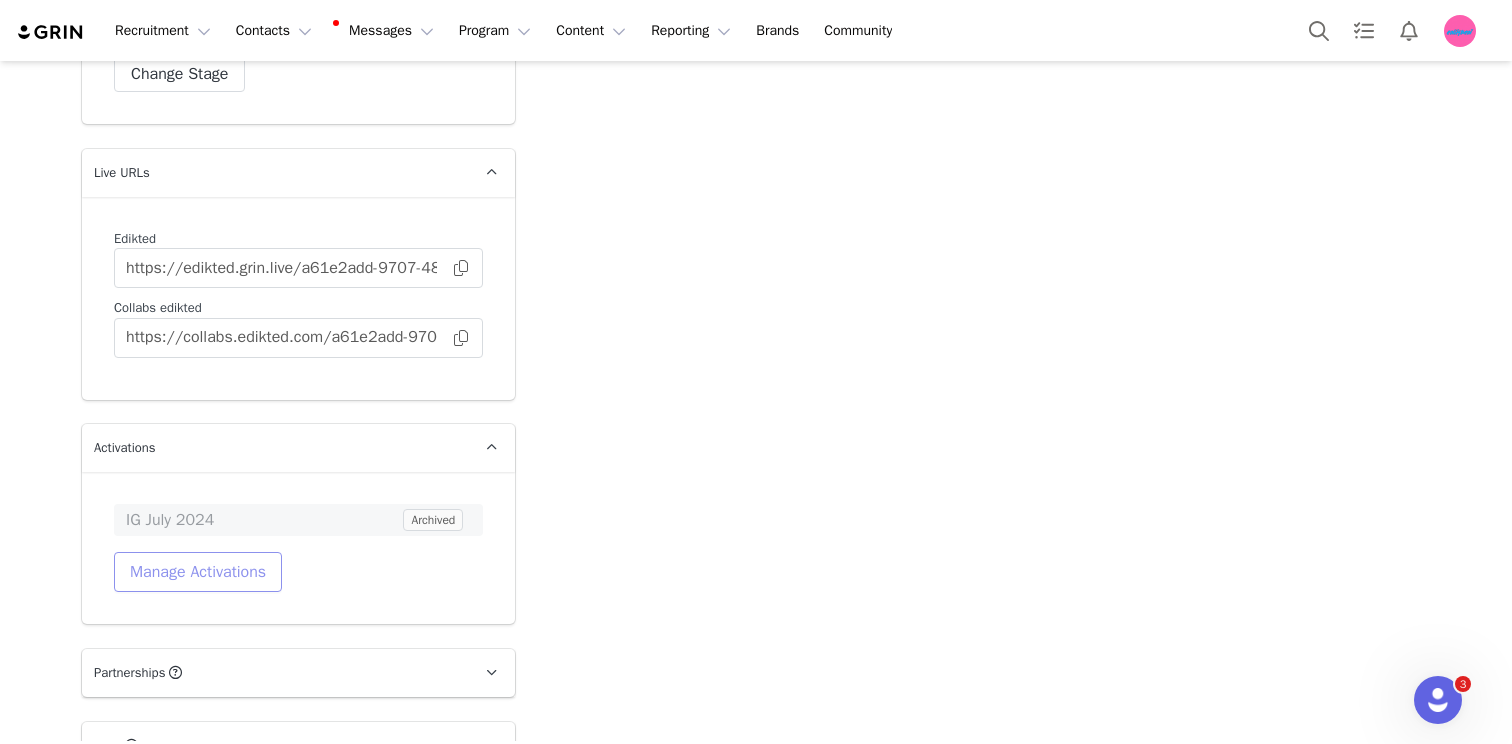 click on "Manage Activations" at bounding box center [198, 572] 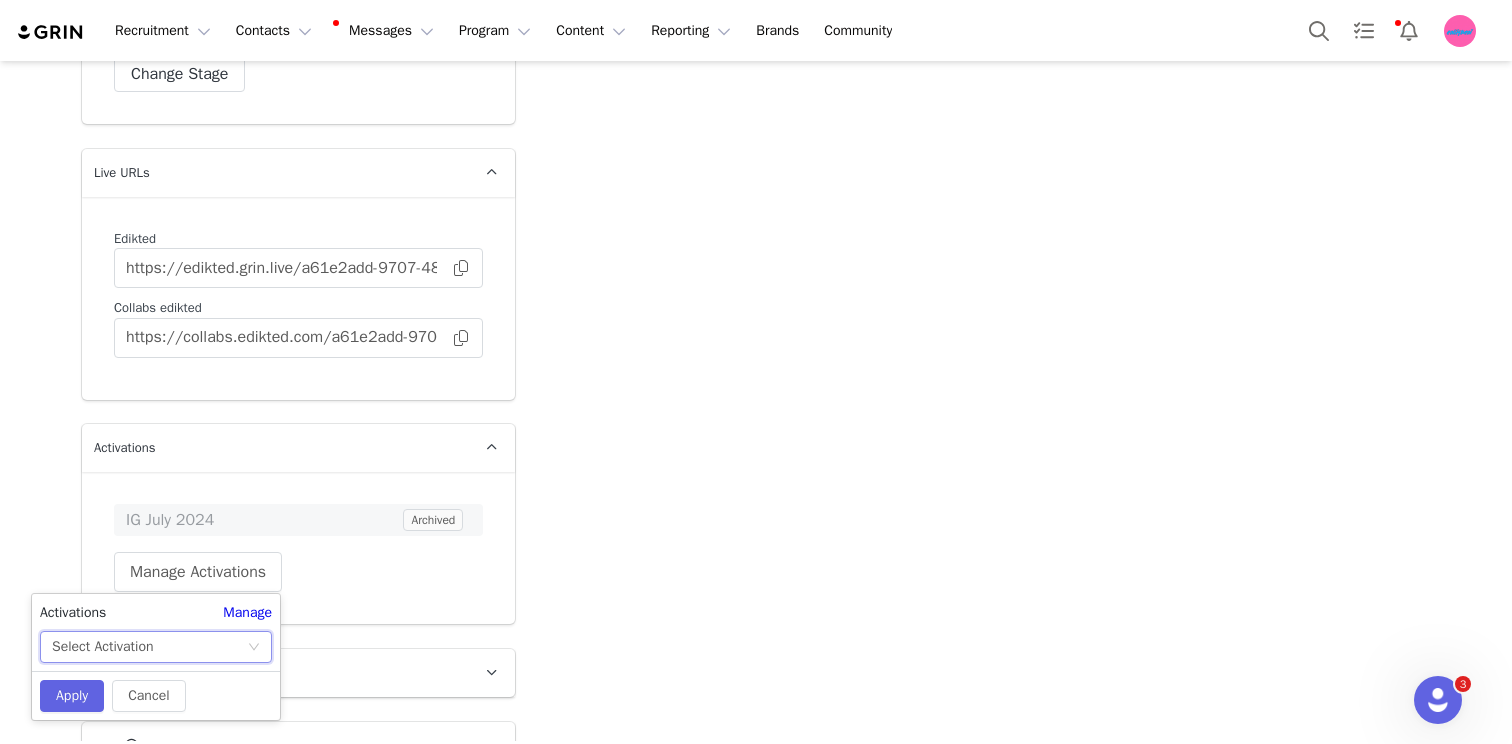 click on "Select Activation" at bounding box center (149, 647) 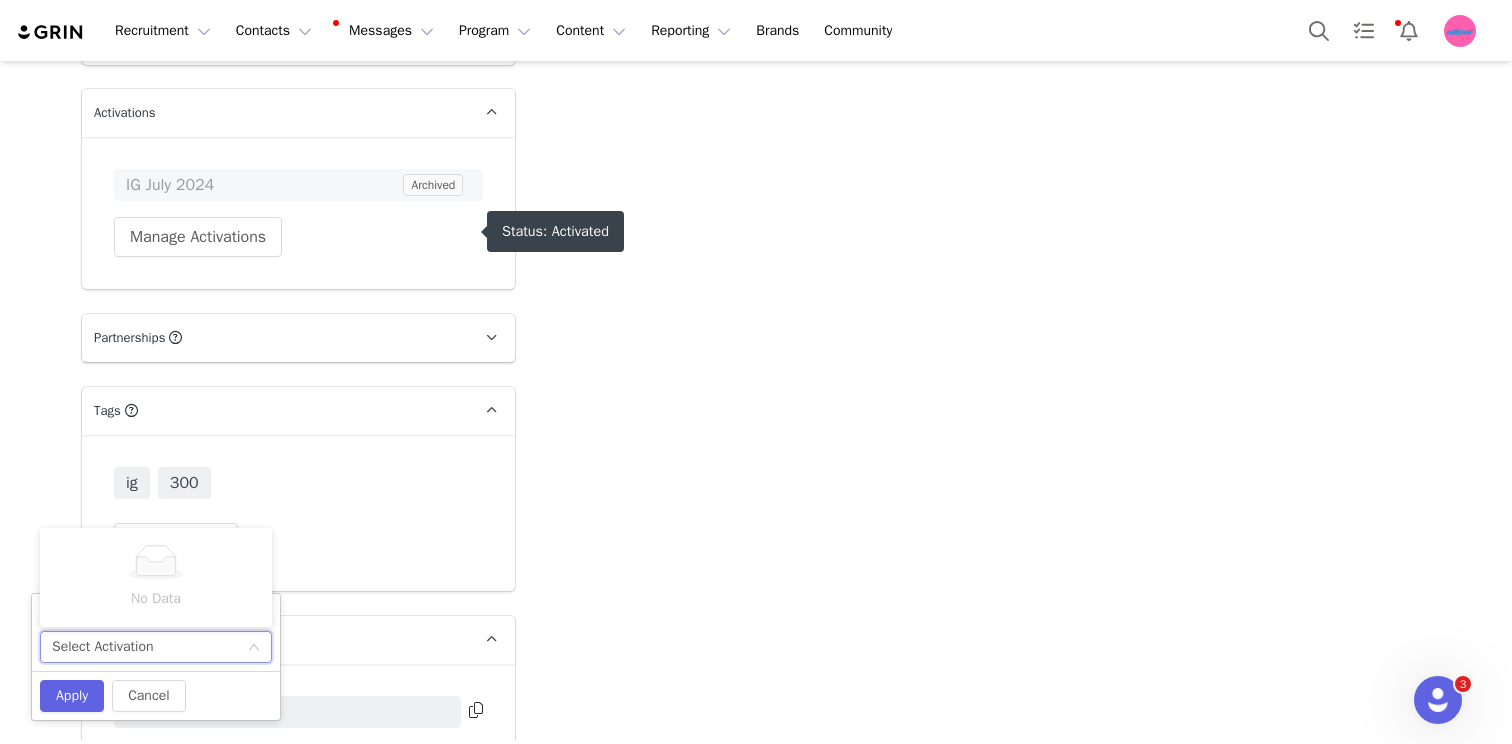 scroll, scrollTop: 5601, scrollLeft: 0, axis: vertical 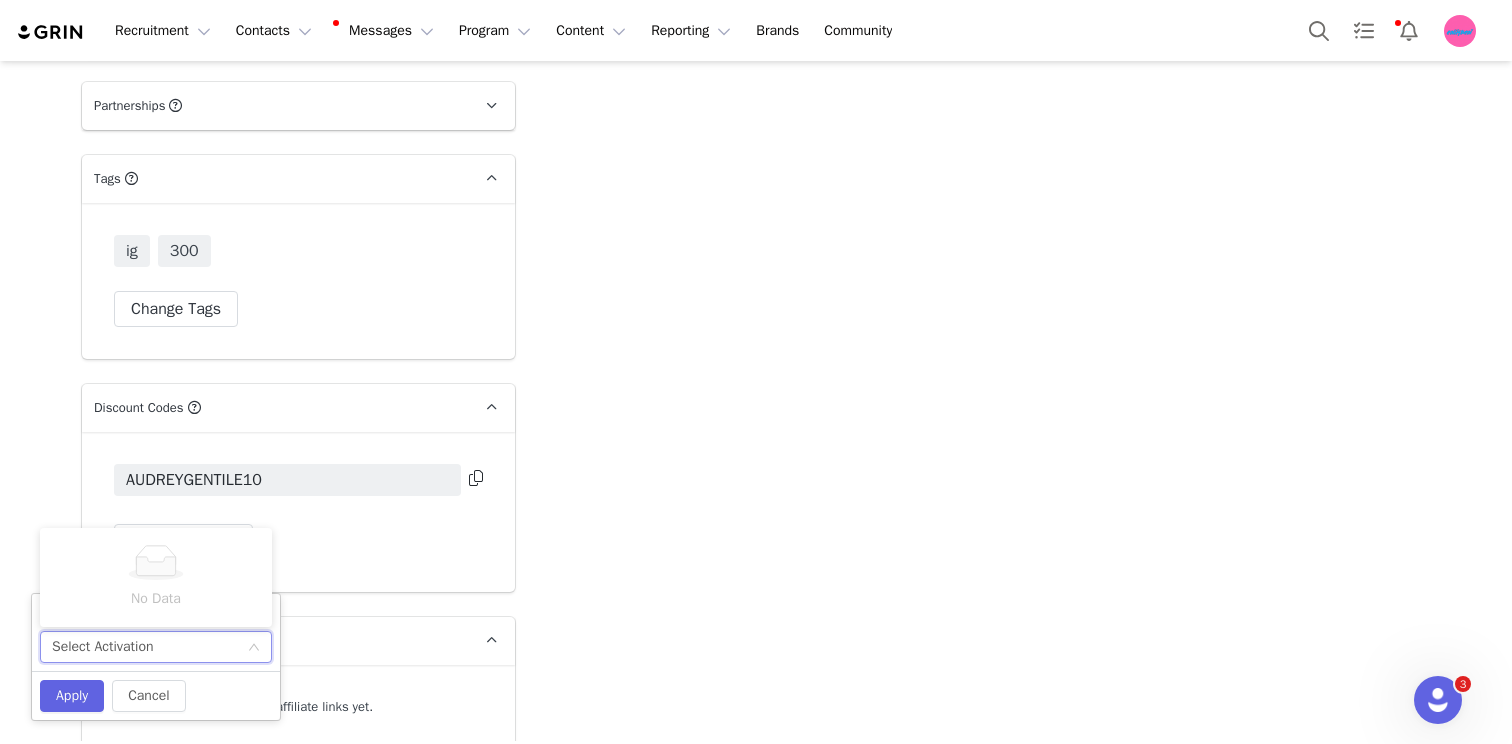 click on "Recruitment Recruitment Creator Search Curated Lists Landing Pages Web Extension AI Creator Search Beta Contacts Contacts Creators Prospects Applicants Messages Messages Dashboard Inbox 99+ Templates Sequences Program Program Activations Partnerships Payments Affiliates Content Content Creator Content Media Library Social Listening Reporting Reporting Dashboard Report Builder Brands Brands Community Community Creators Audrey gentile Profile  Audrey gentile      38.4K followers  Audience Reports  Request a detailed report of this creator's audience demographics and content performance for each social channel. Limit 100 reports per month.  0 / 100 reports used this month  Instagram          Request Report  TikTok          Request Report Contact Type  Contact type can be Creator, Prospect, Application, or Manager.   Archived   Restore Creator  Contact Information  First Name  Audrey  Last Name  gentile Email Address audreygentile123@gmail.com  Phone Number  +1 (United States) +93 (Afghanistan)  Save" at bounding box center (756, 372) 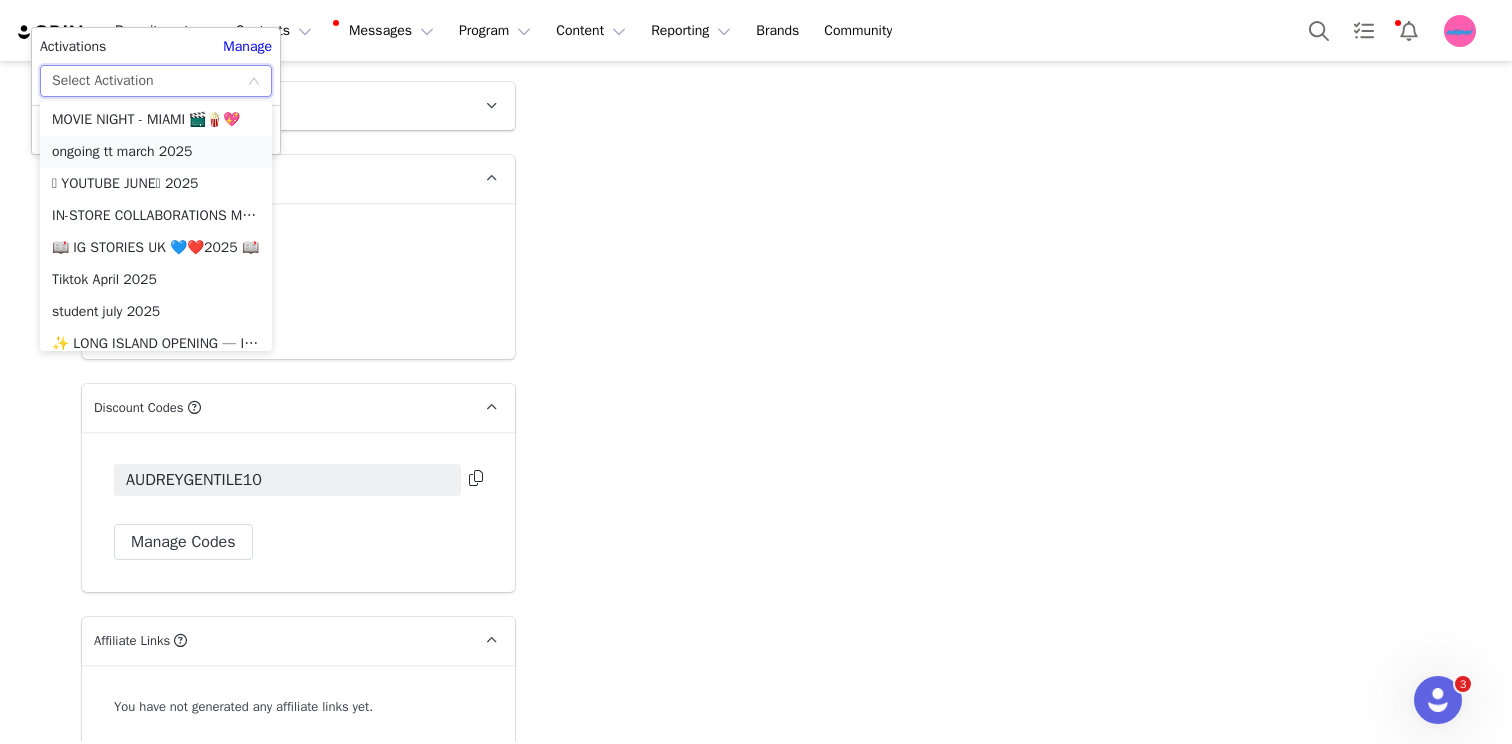 scroll, scrollTop: 0, scrollLeft: 0, axis: both 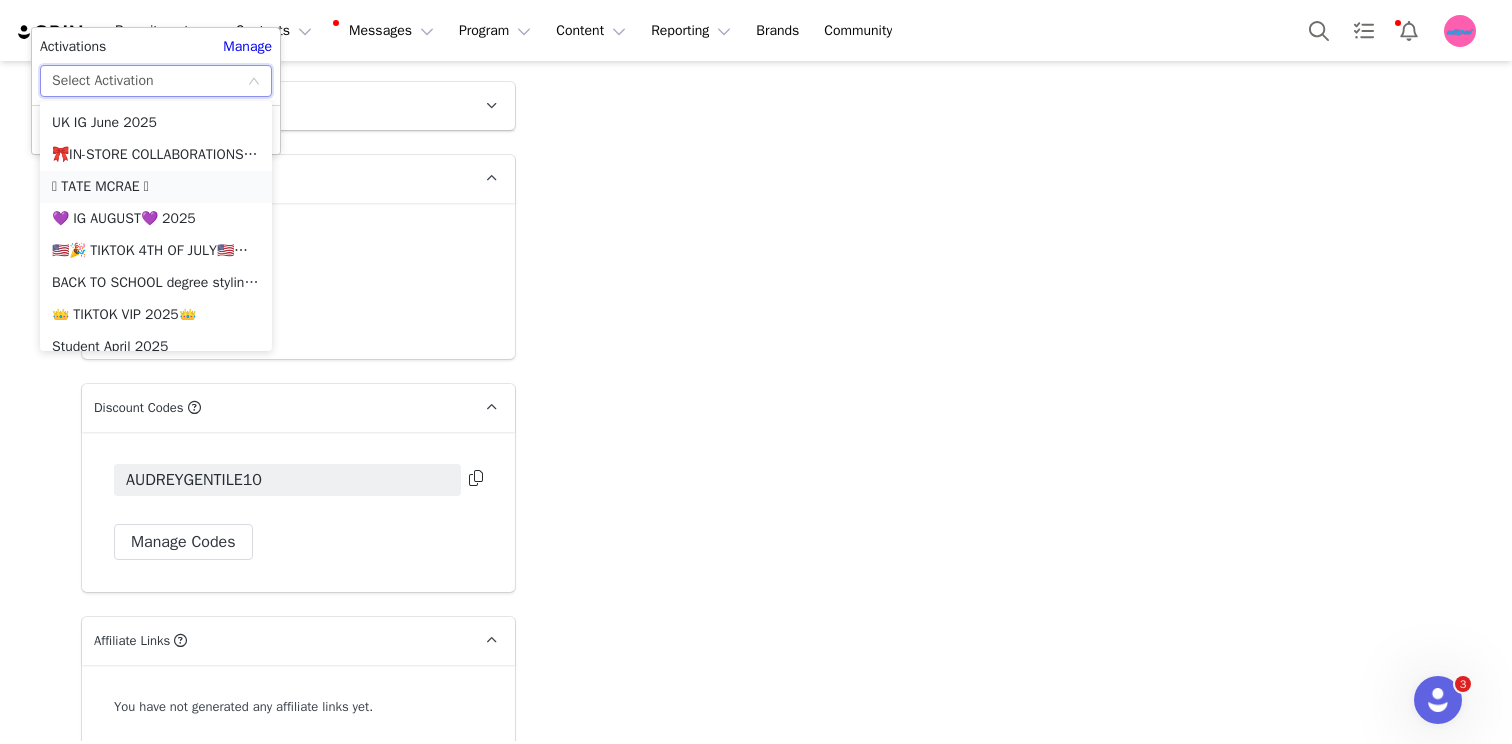 click on "🩷 TATE MCRAE 🩷" at bounding box center [156, 187] 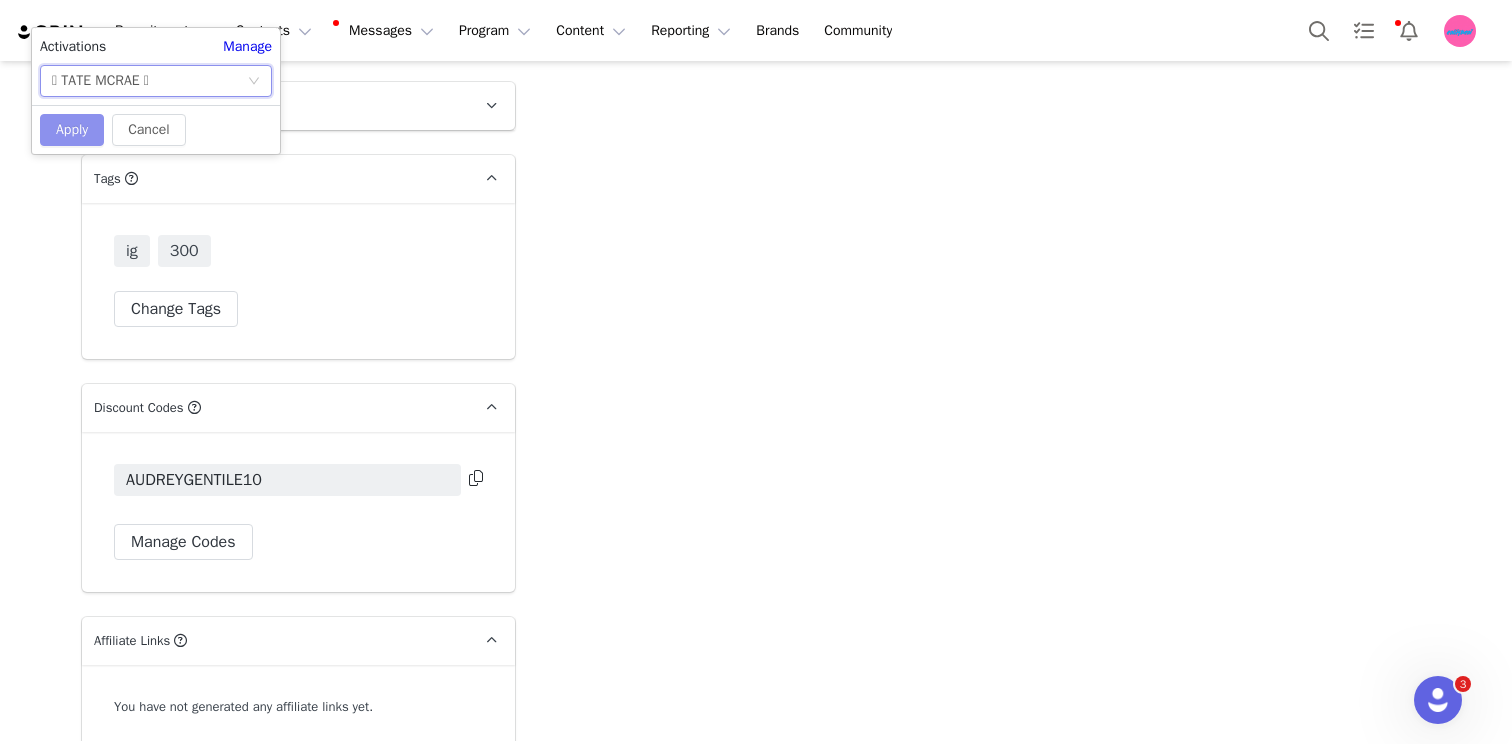 click on "Apply" at bounding box center [72, 130] 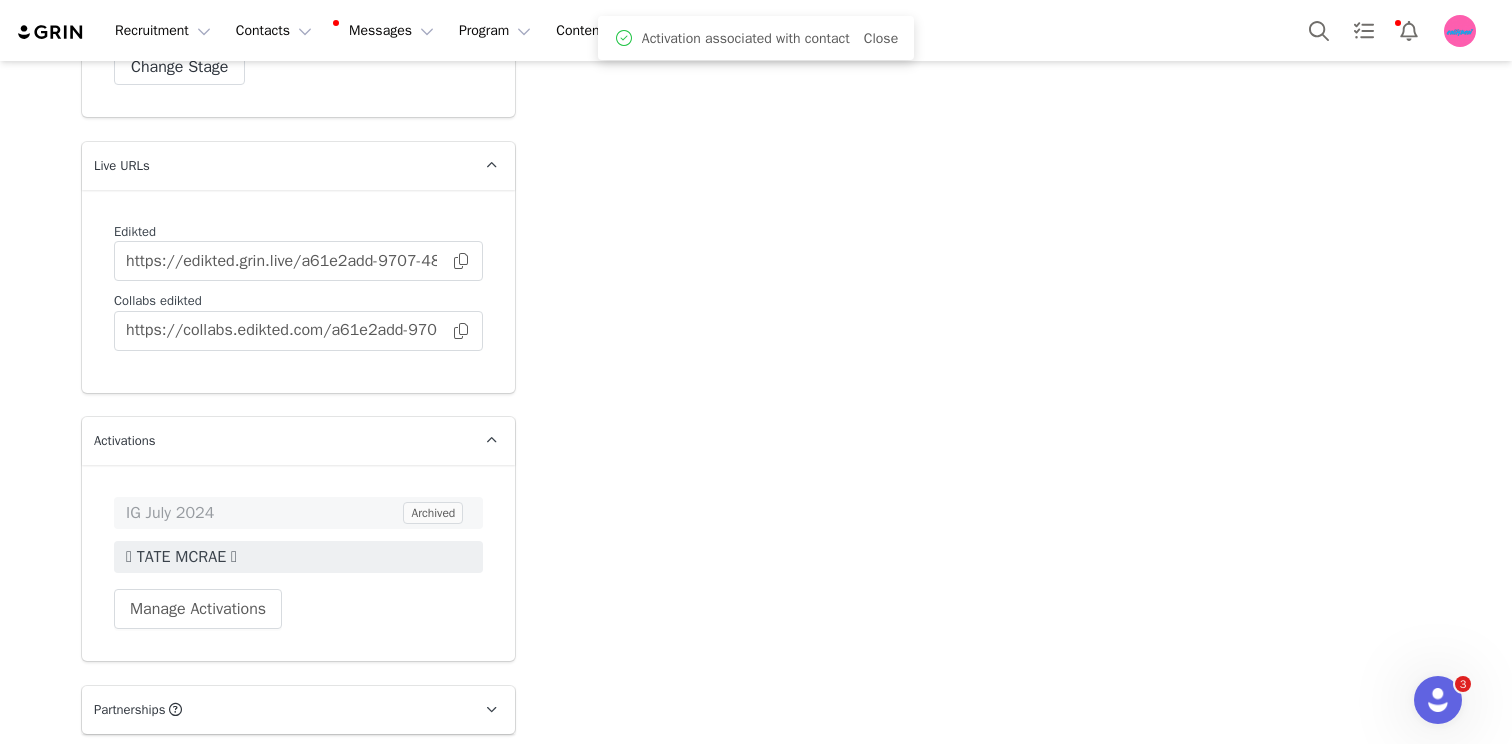 scroll, scrollTop: 4992, scrollLeft: 0, axis: vertical 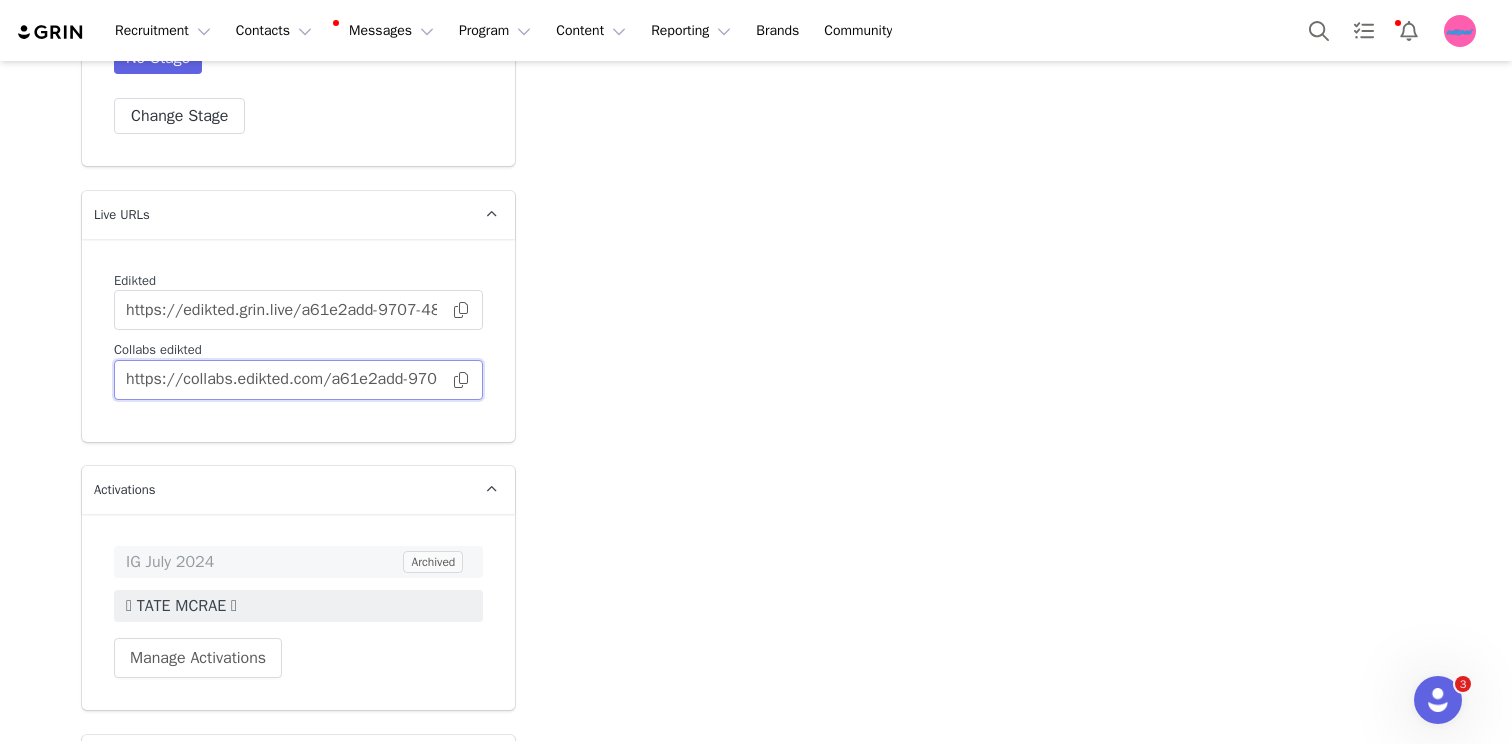 click on "https://collabs.edikted.com/a61e2add-9707-48d6-8650-76b49304c3c8" at bounding box center [298, 380] 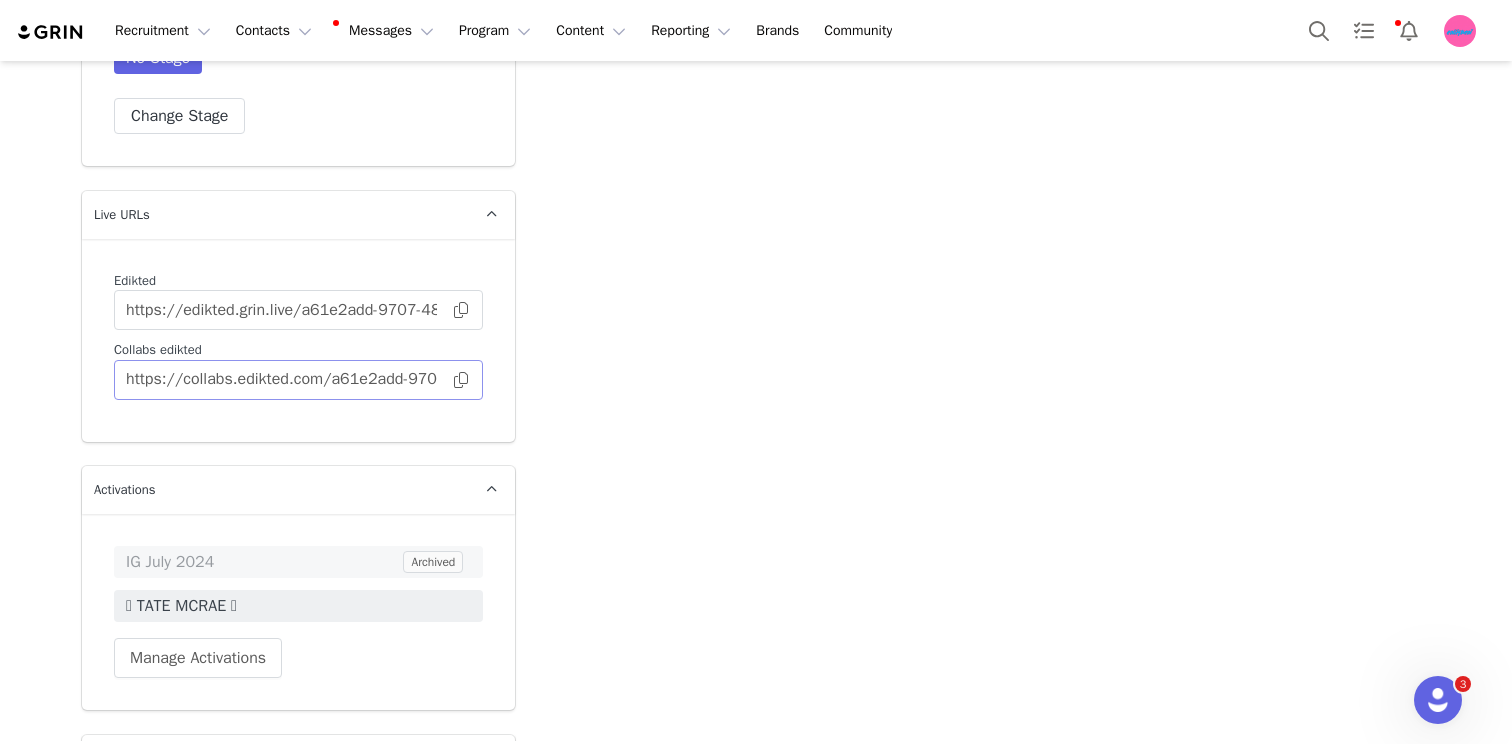click at bounding box center (461, 380) 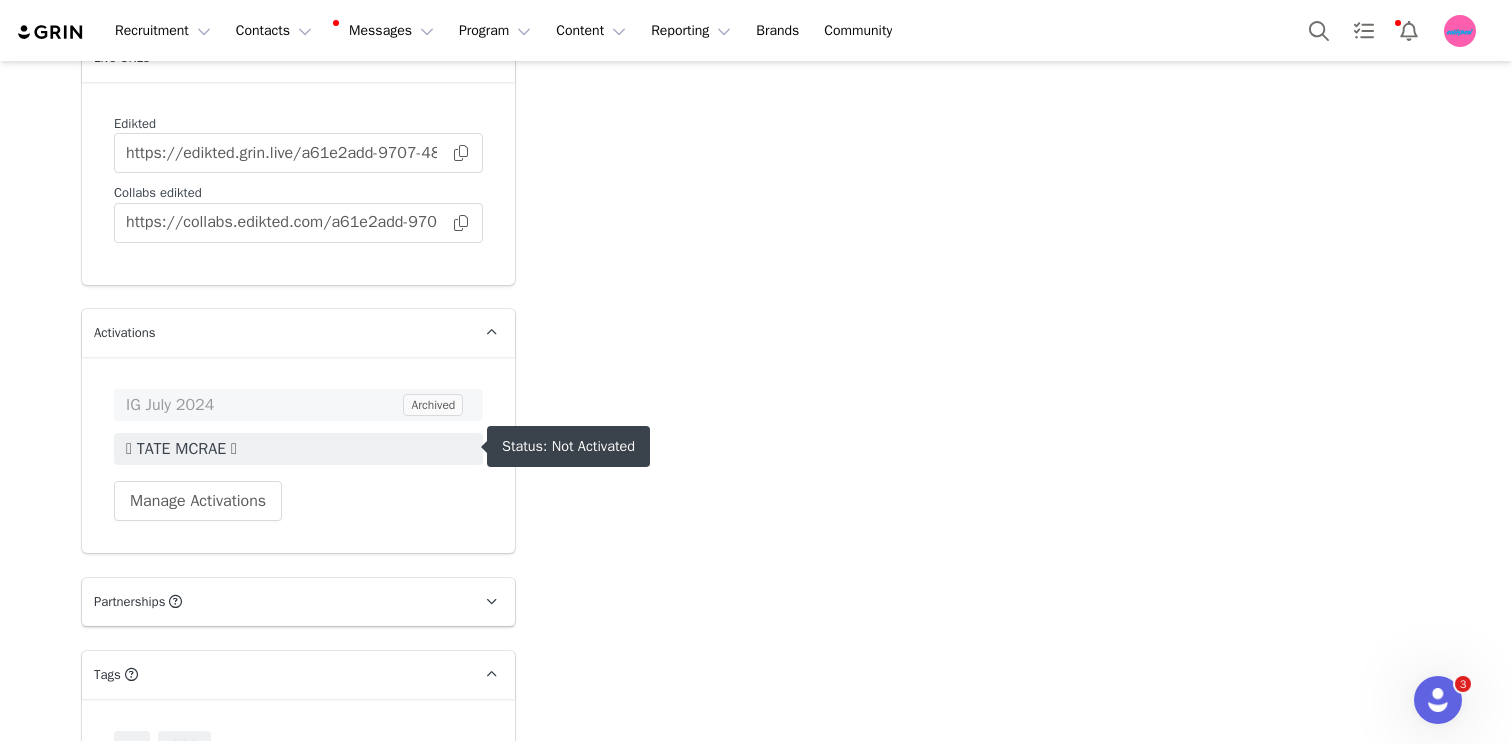 scroll, scrollTop: 4804, scrollLeft: 0, axis: vertical 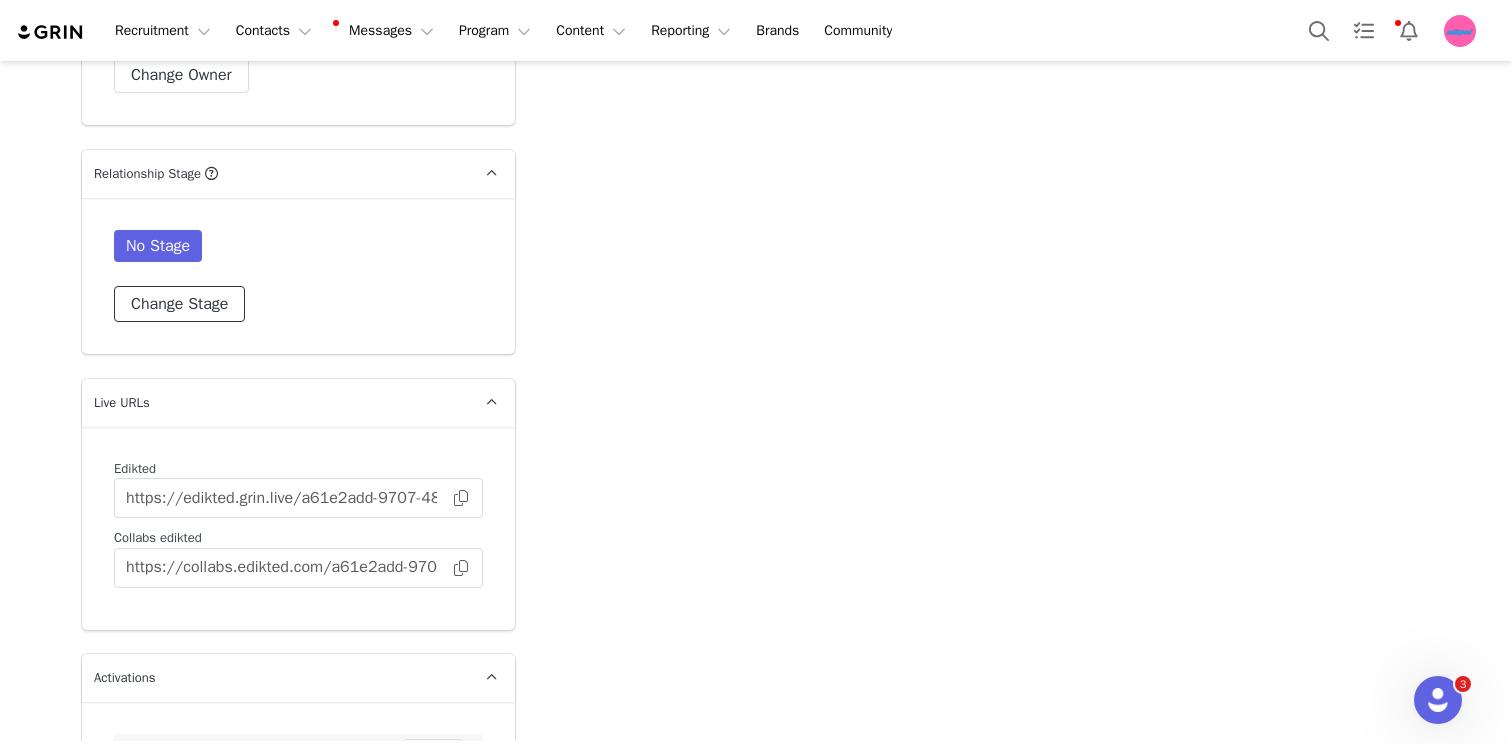 click on "Change Stage" at bounding box center [179, 304] 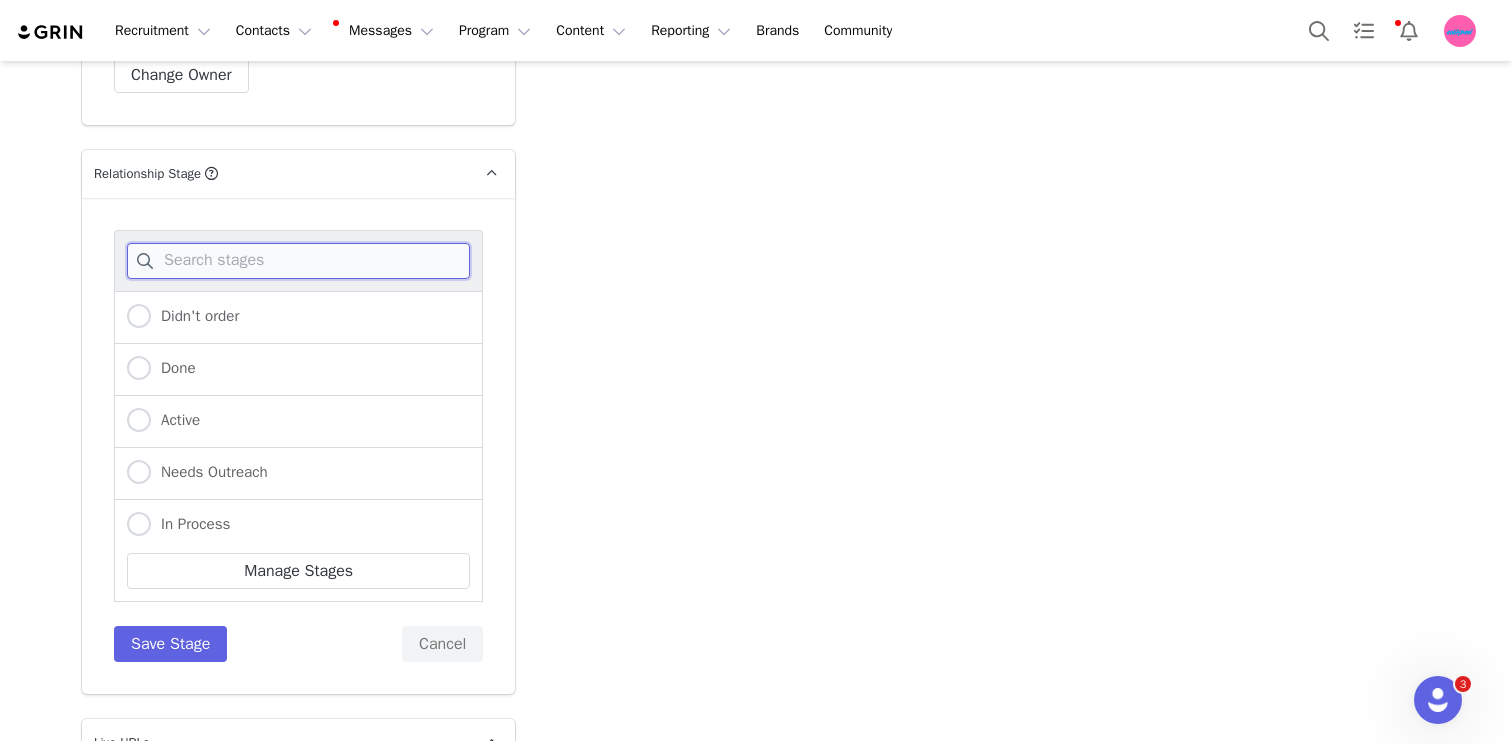 click at bounding box center (298, 261) 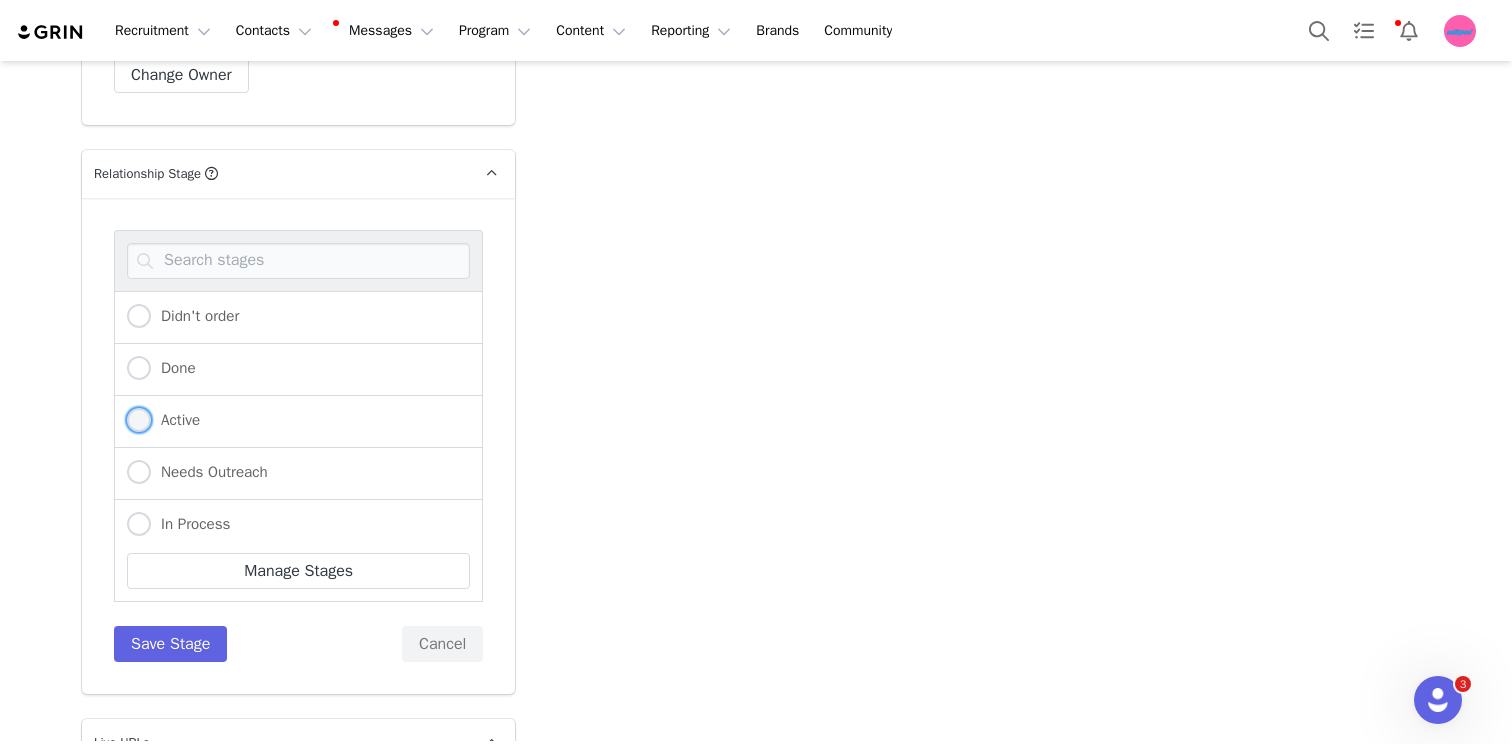 click on "Active" at bounding box center [175, 420] 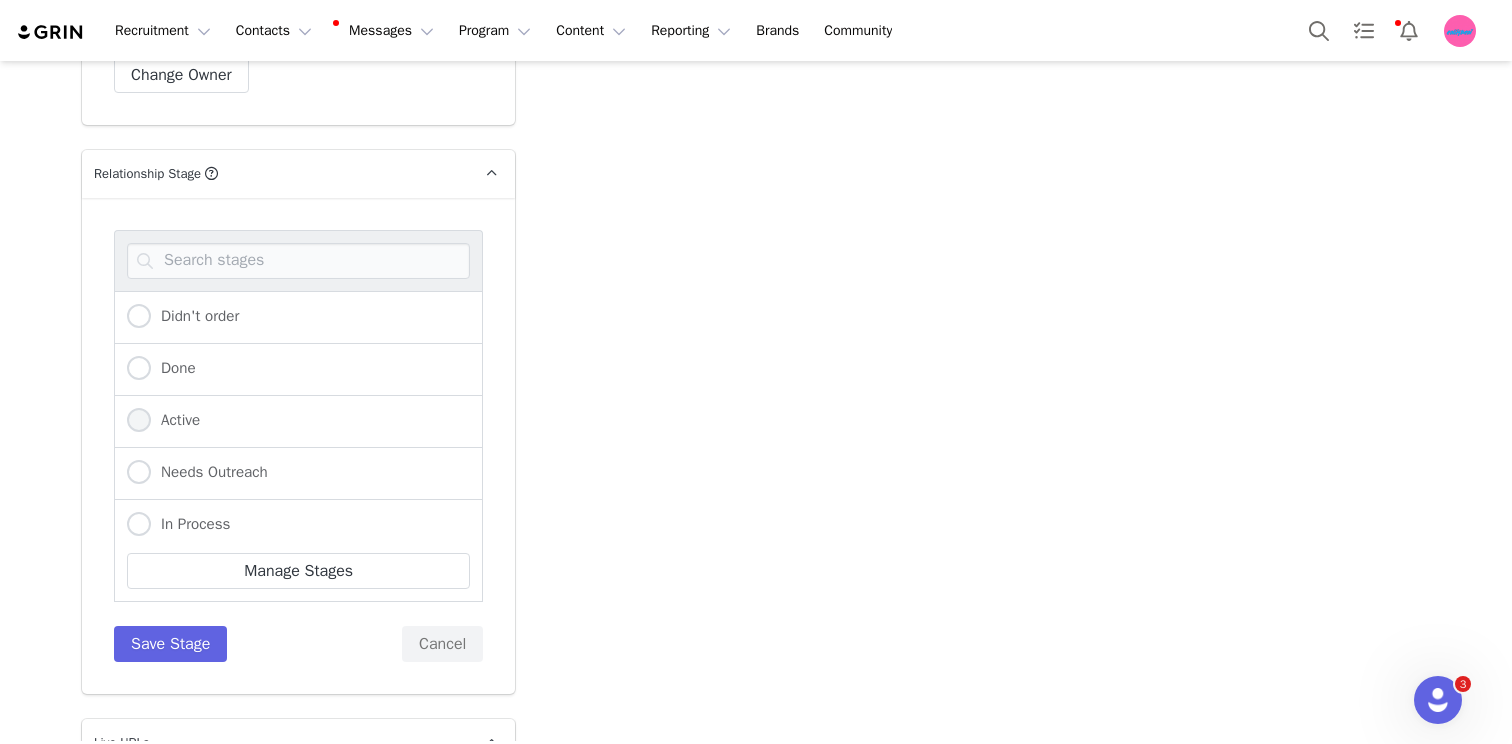 click on "Active" at bounding box center [139, 421] 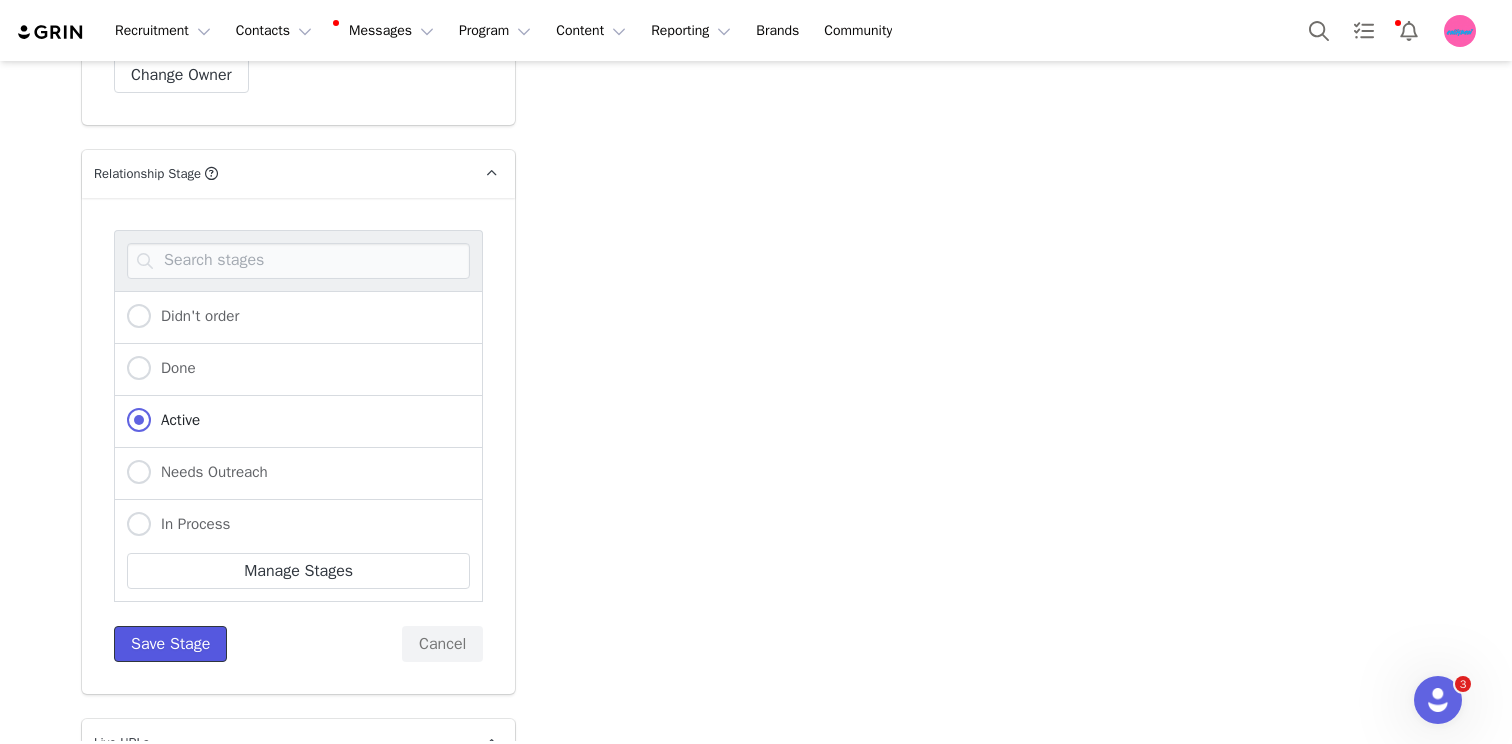 click on "Save Stage" at bounding box center [170, 644] 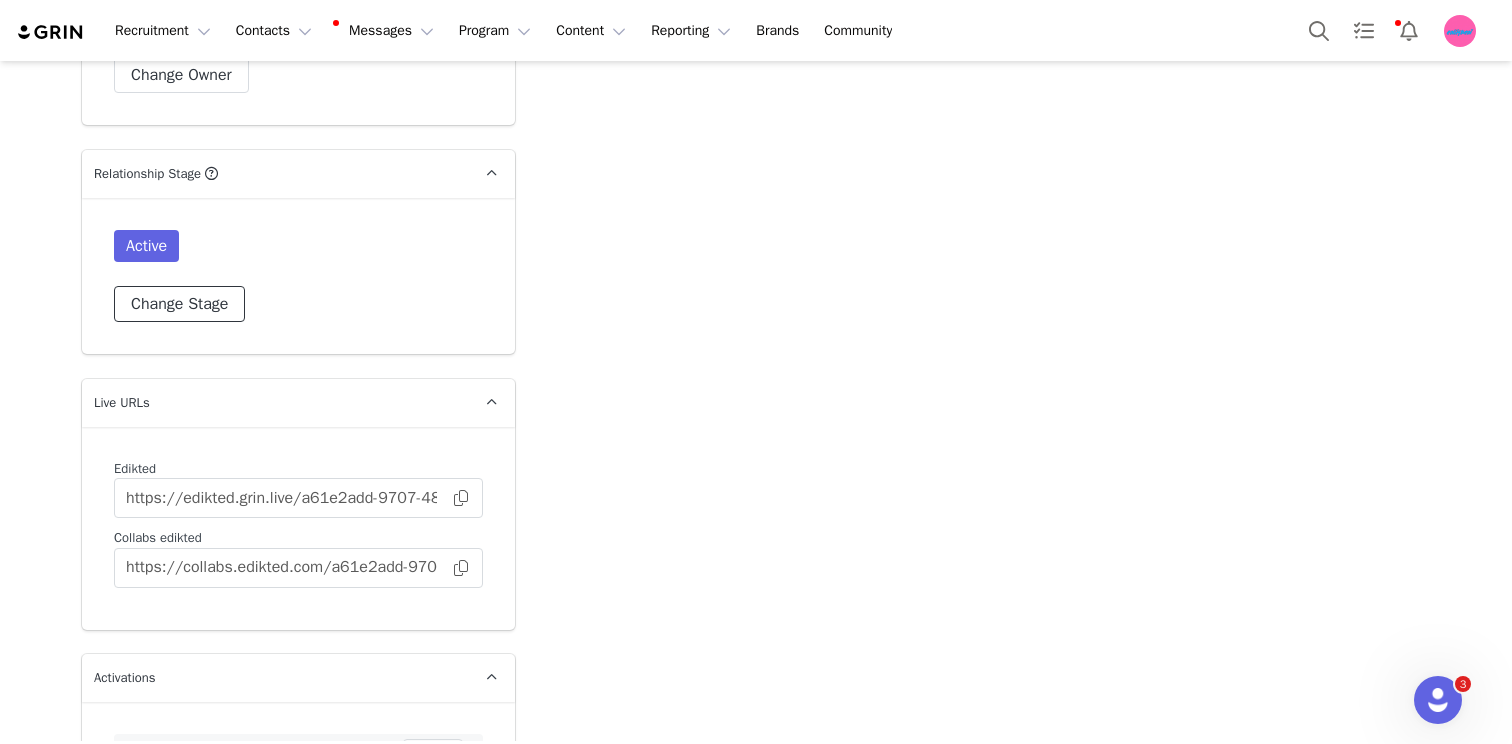 click on "Change Stage" at bounding box center (179, 304) 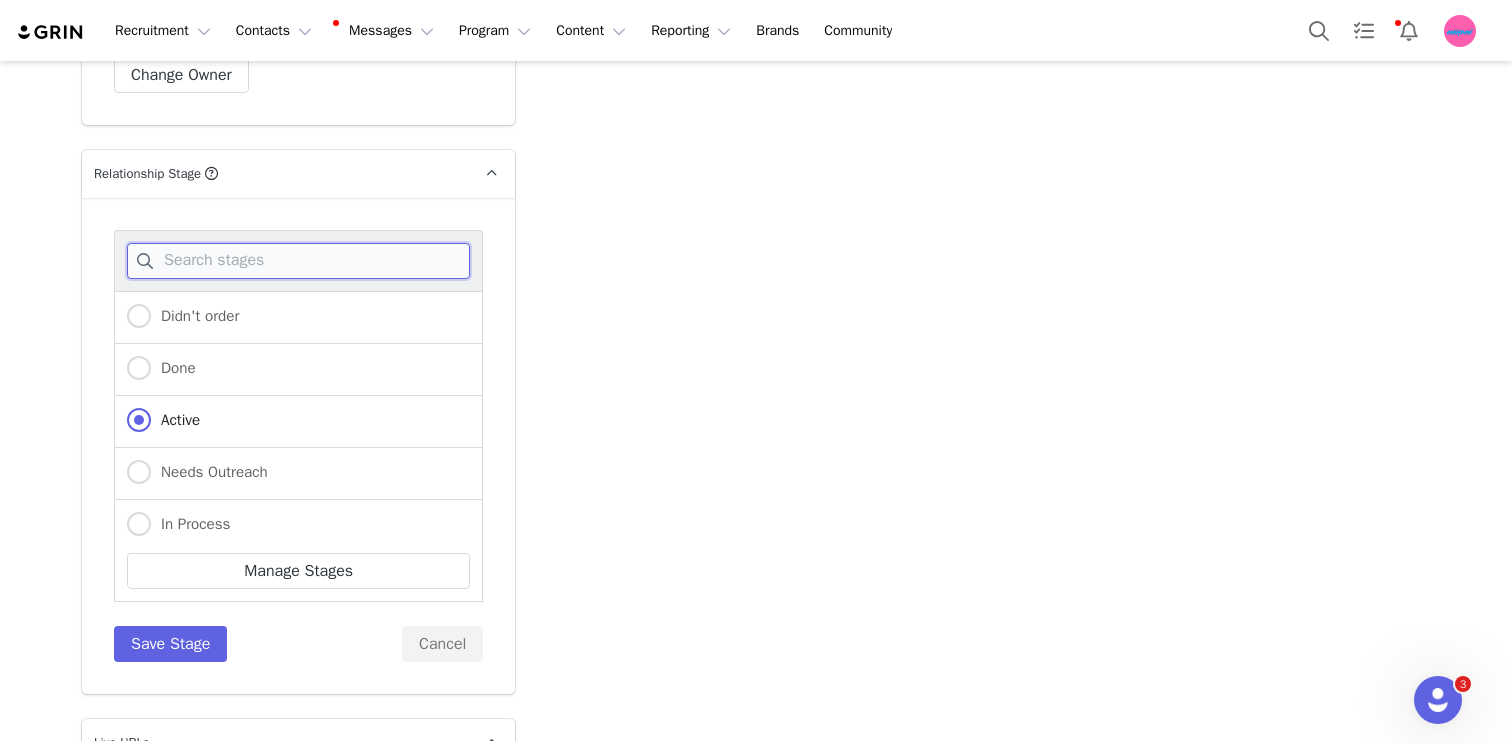 click at bounding box center [298, 261] 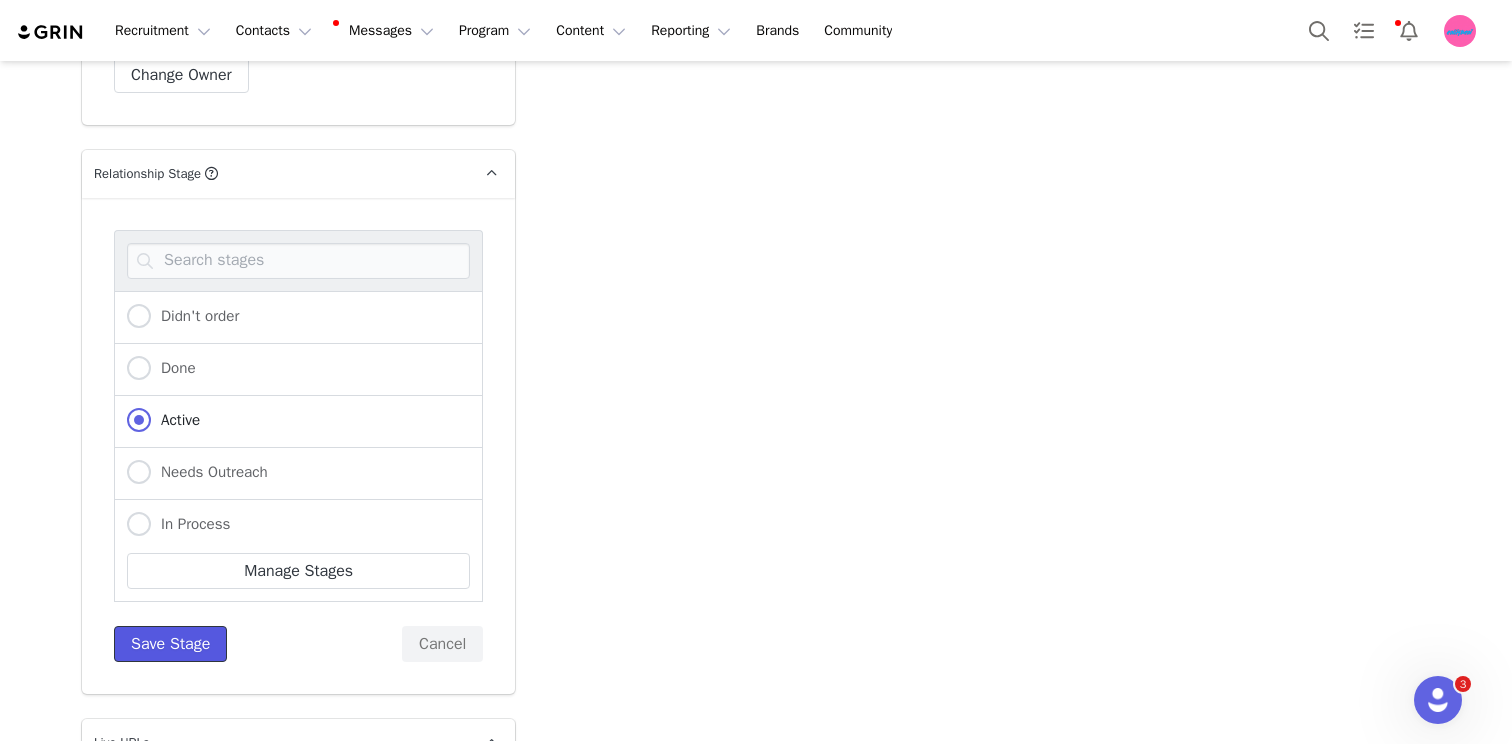 click on "Save Stage" at bounding box center (170, 644) 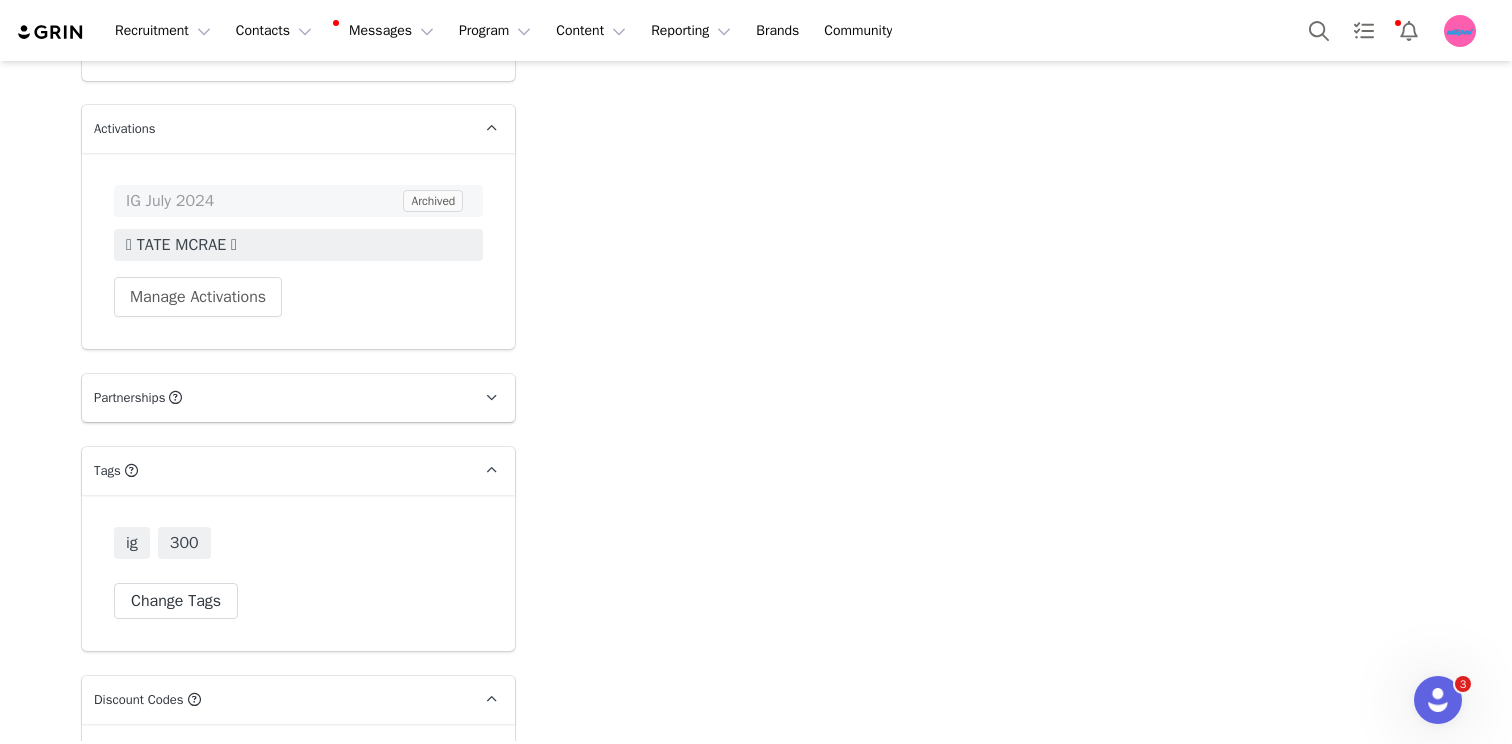 scroll, scrollTop: 5400, scrollLeft: 0, axis: vertical 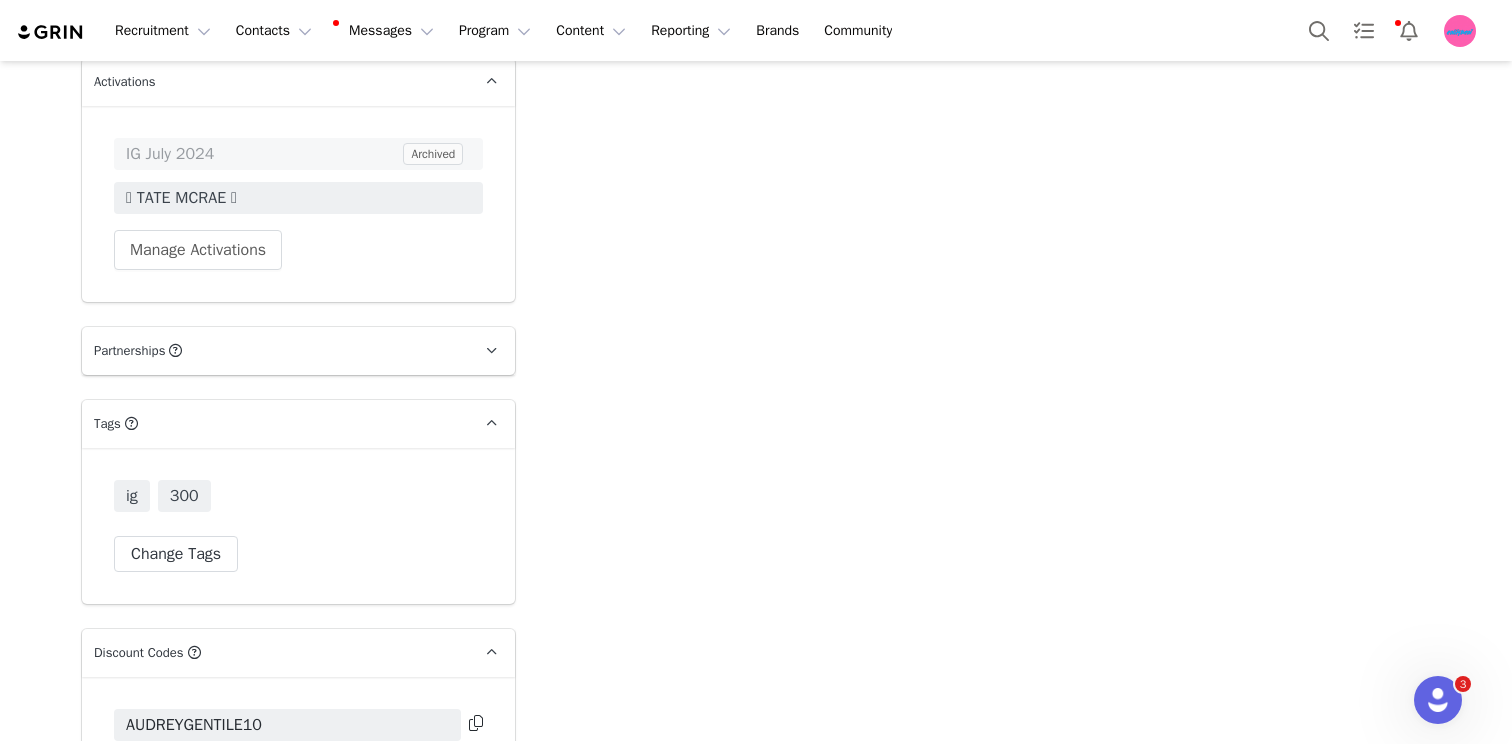 click on "ig   300  Change Tags" at bounding box center [298, 526] 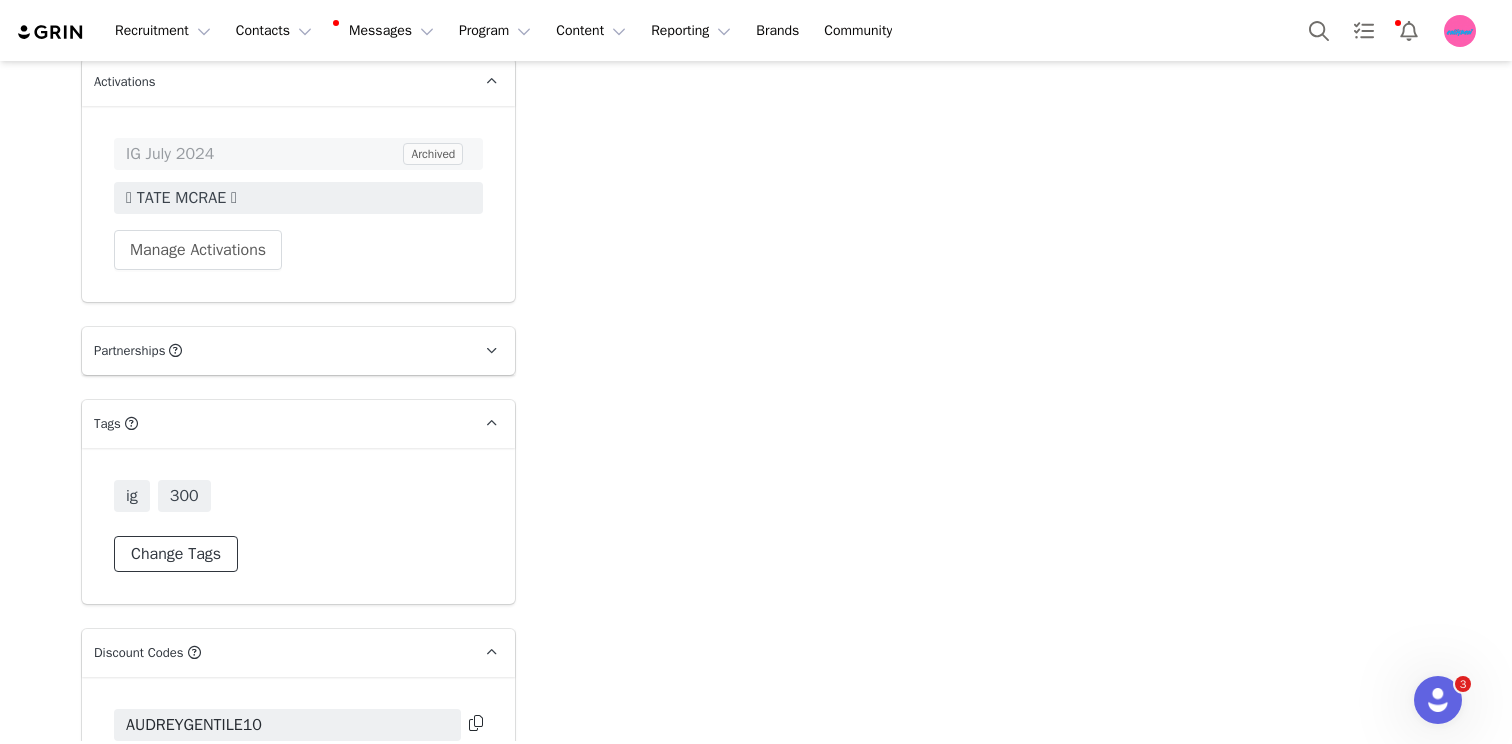 click on "Change Tags" at bounding box center [176, 554] 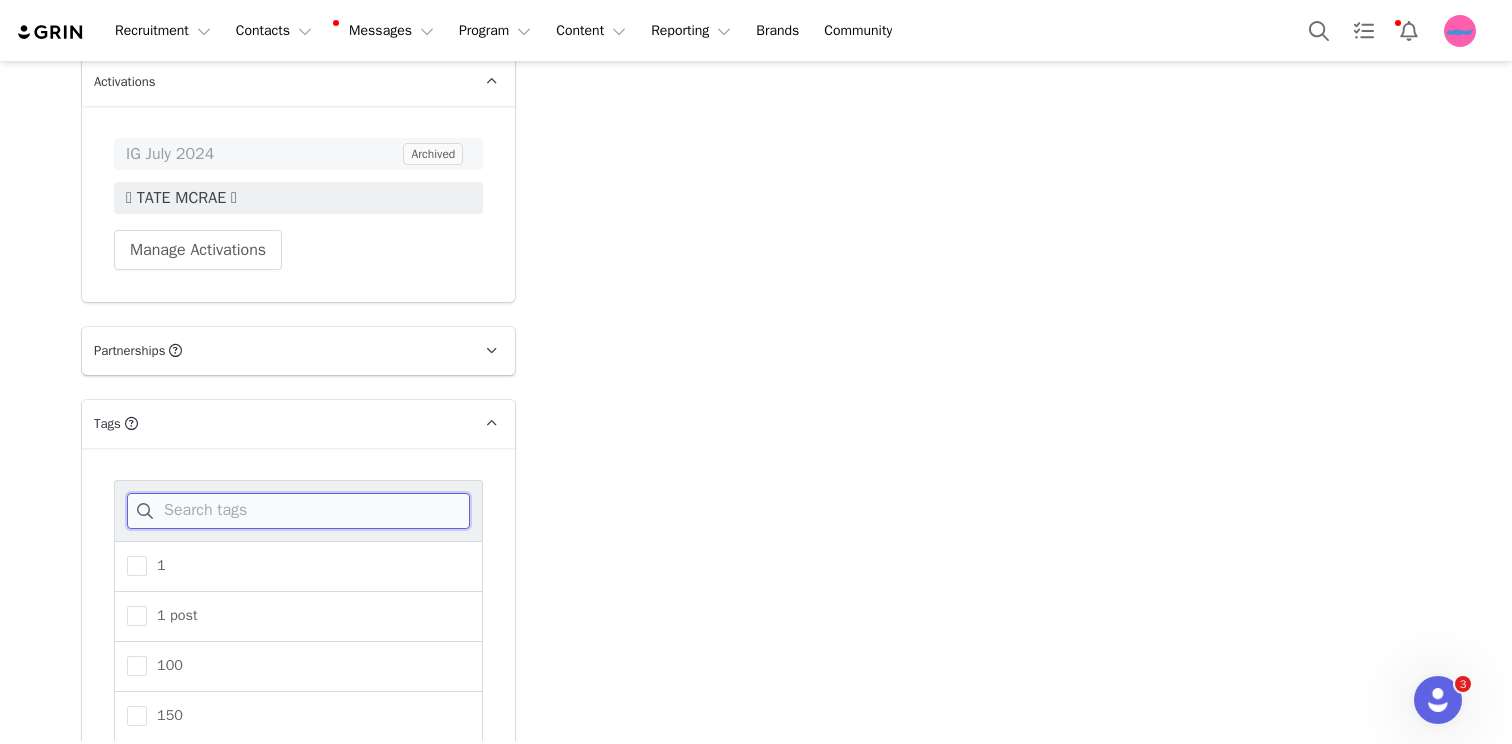 click at bounding box center (298, 511) 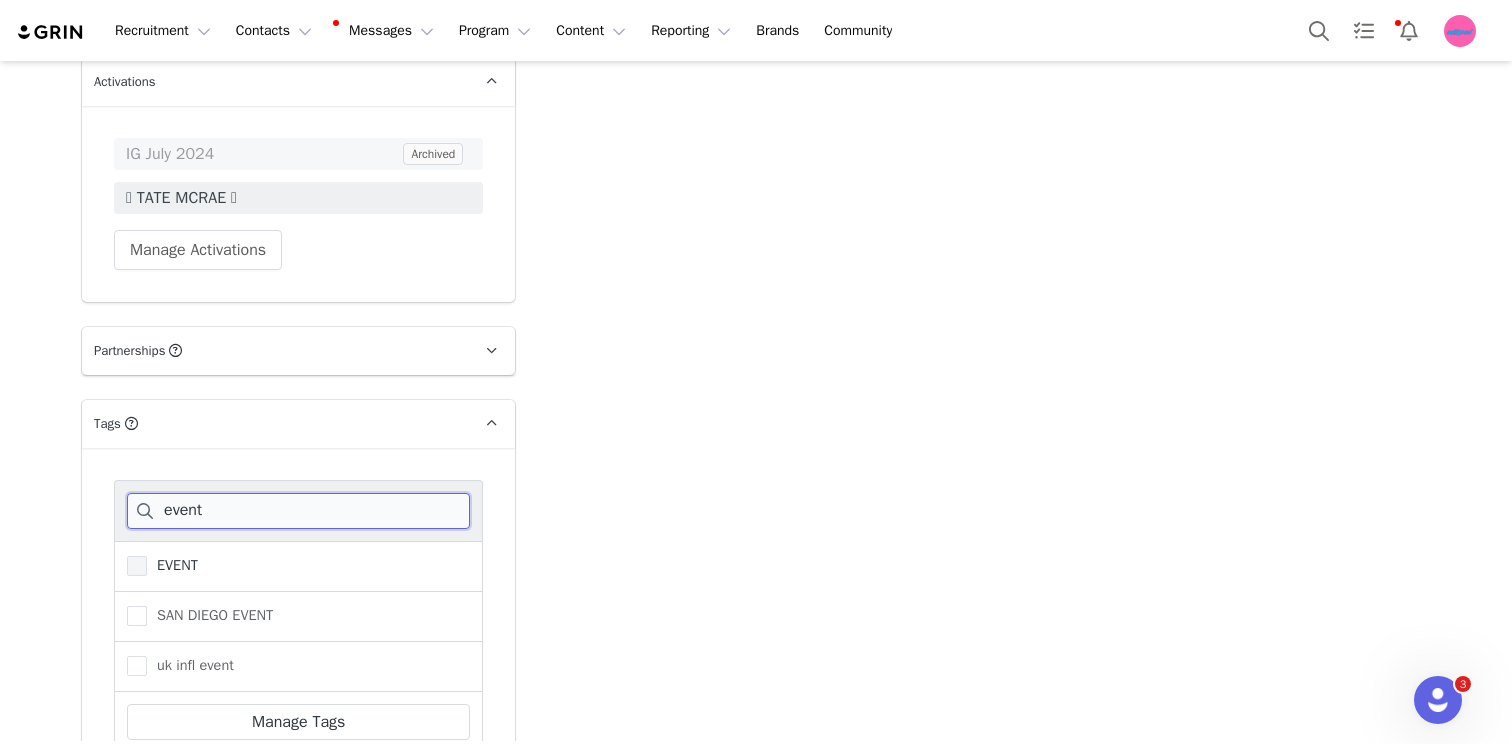 type on "event" 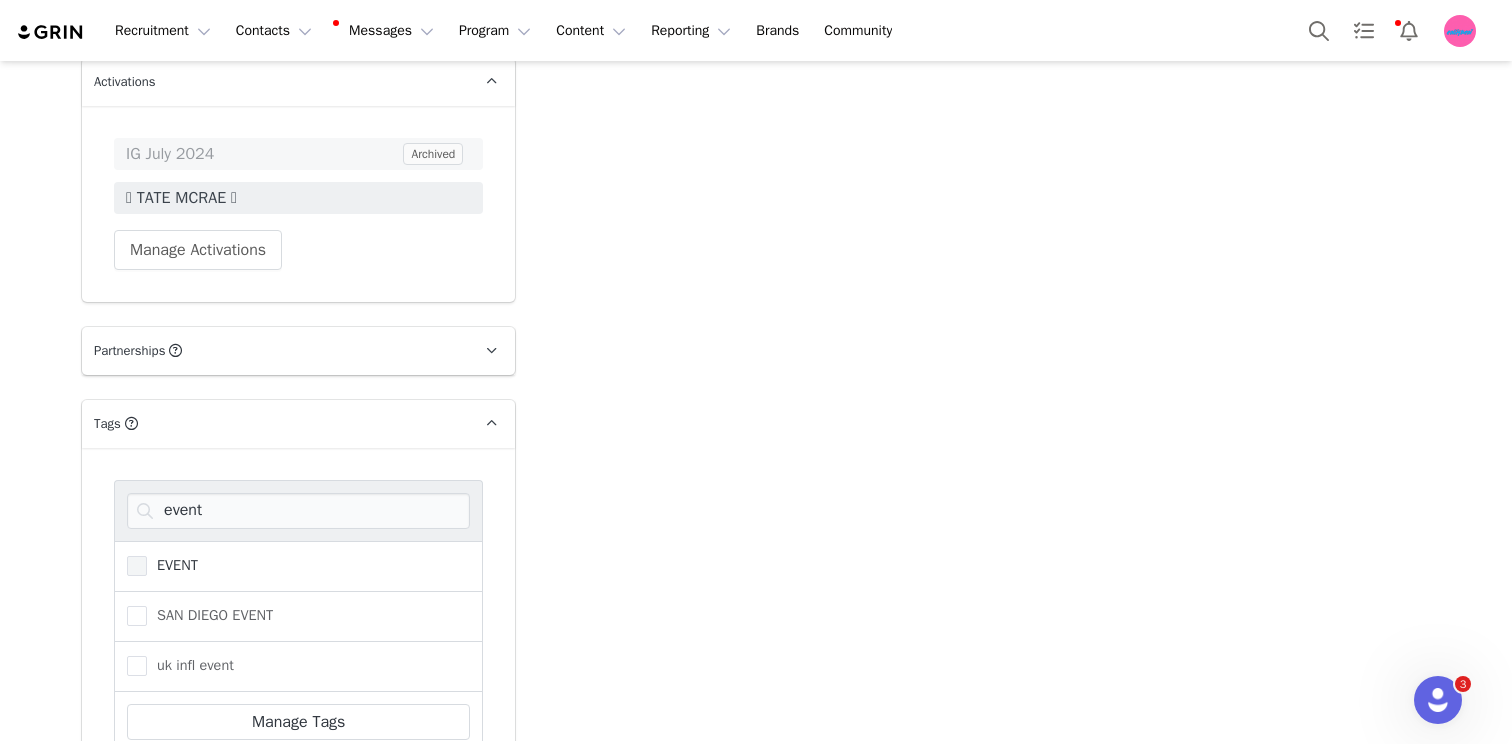 click on "EVENT" at bounding box center (172, 565) 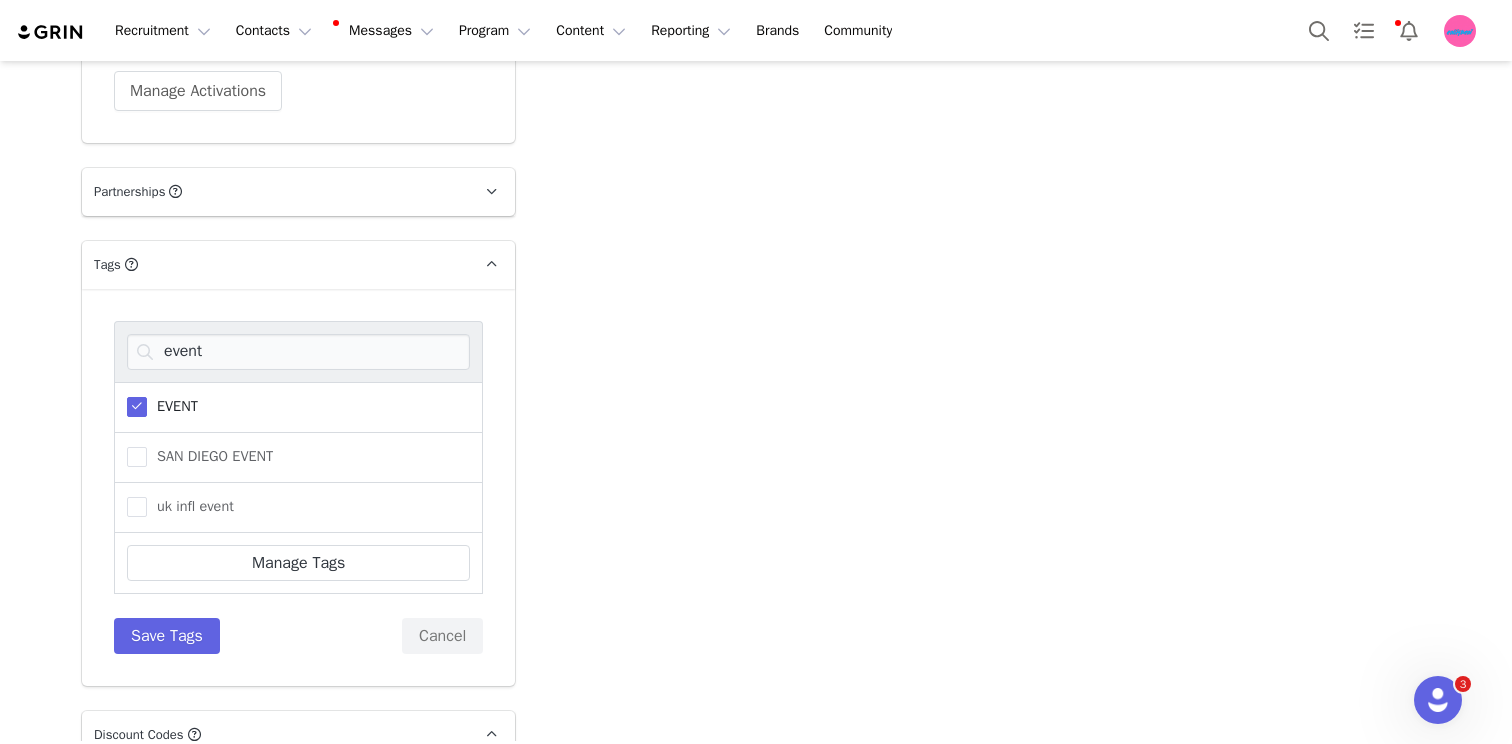scroll, scrollTop: 5579, scrollLeft: 0, axis: vertical 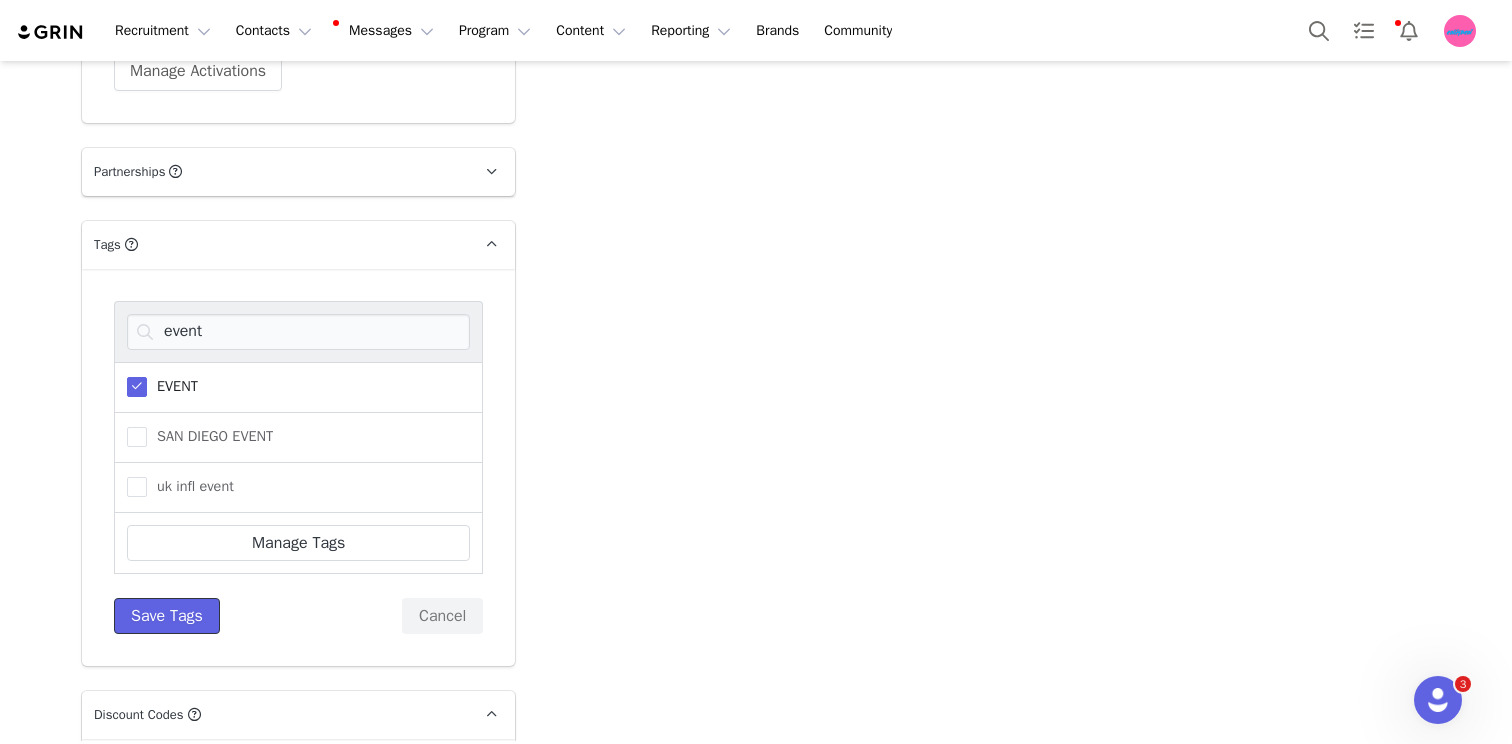 click on "Save Tags" at bounding box center (167, 616) 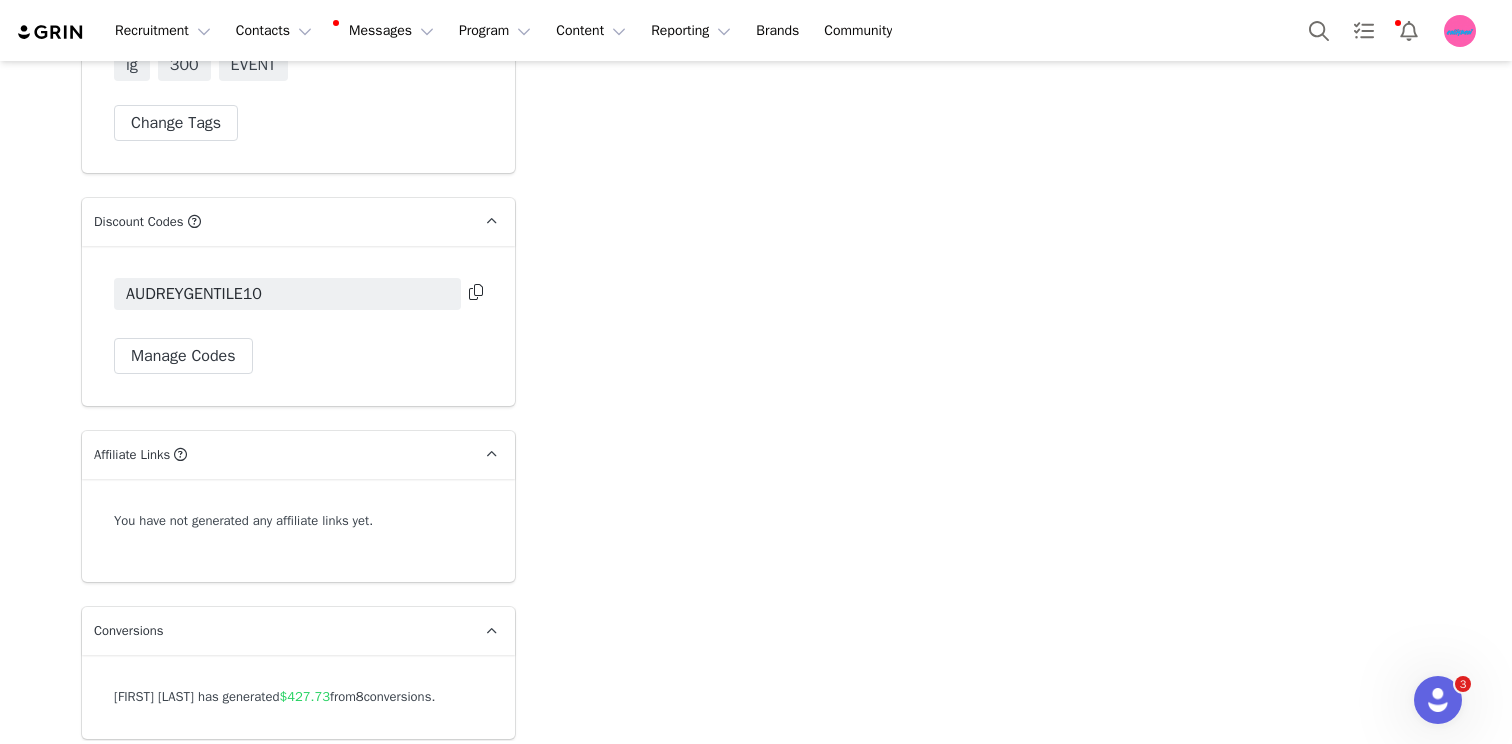 scroll, scrollTop: 6039, scrollLeft: 0, axis: vertical 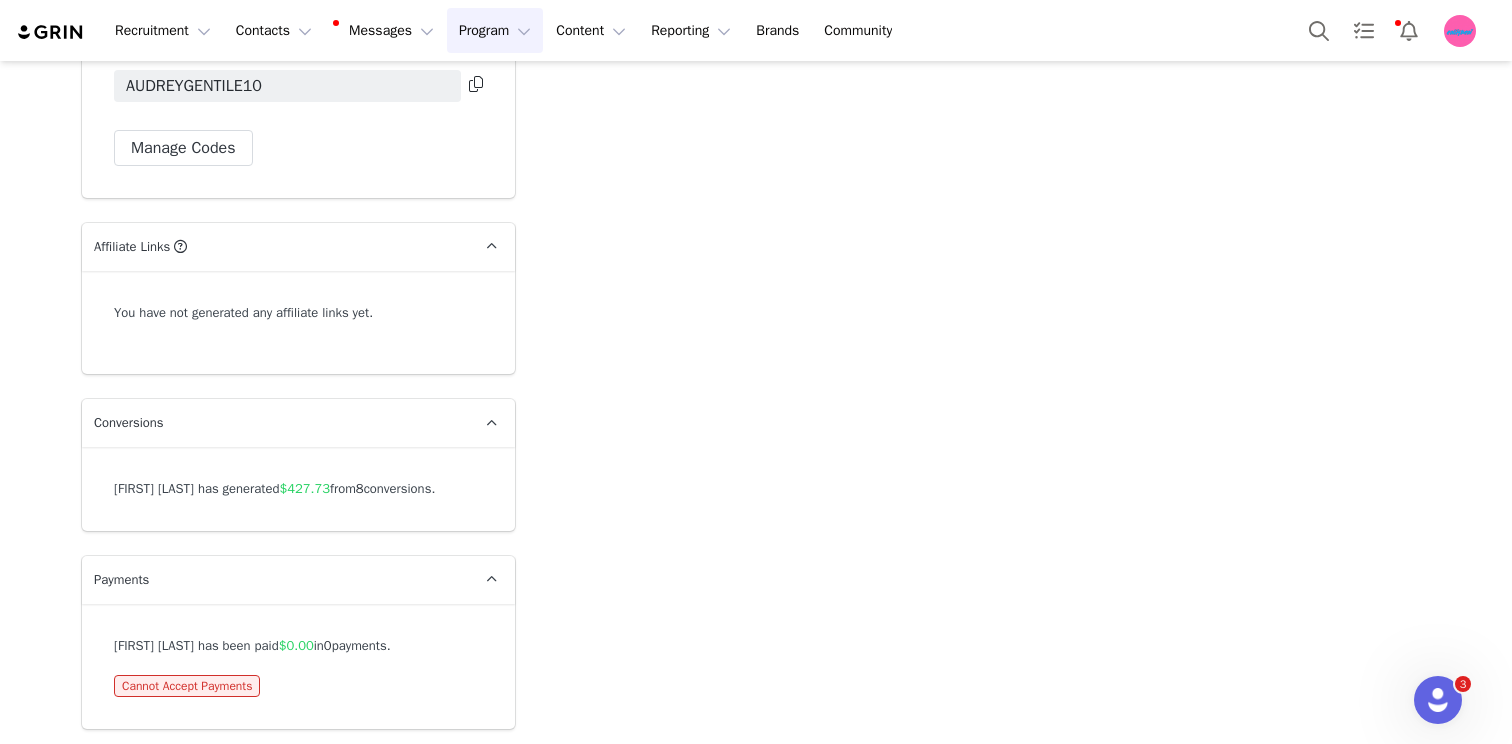 click on "Program Program" at bounding box center [495, 30] 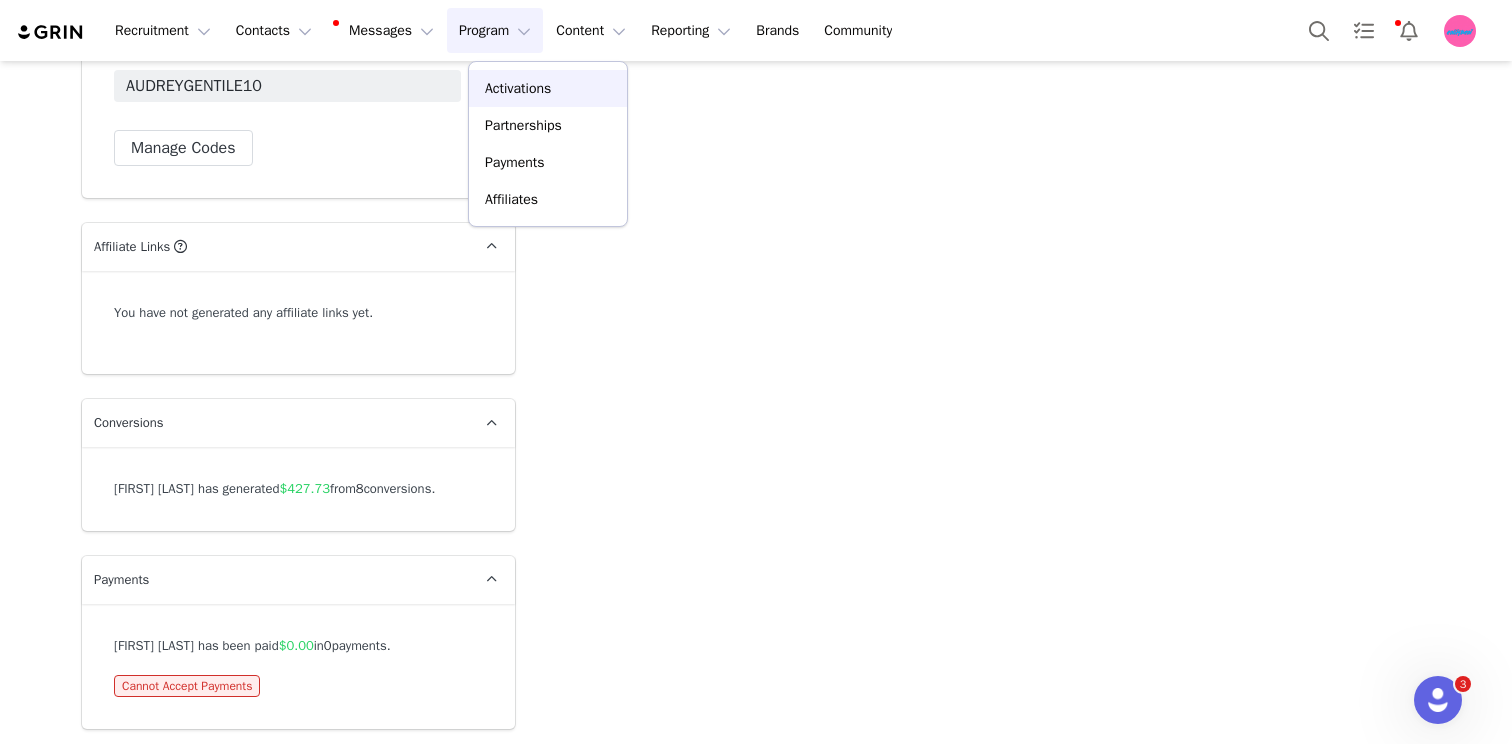 click on "Activations" at bounding box center (518, 88) 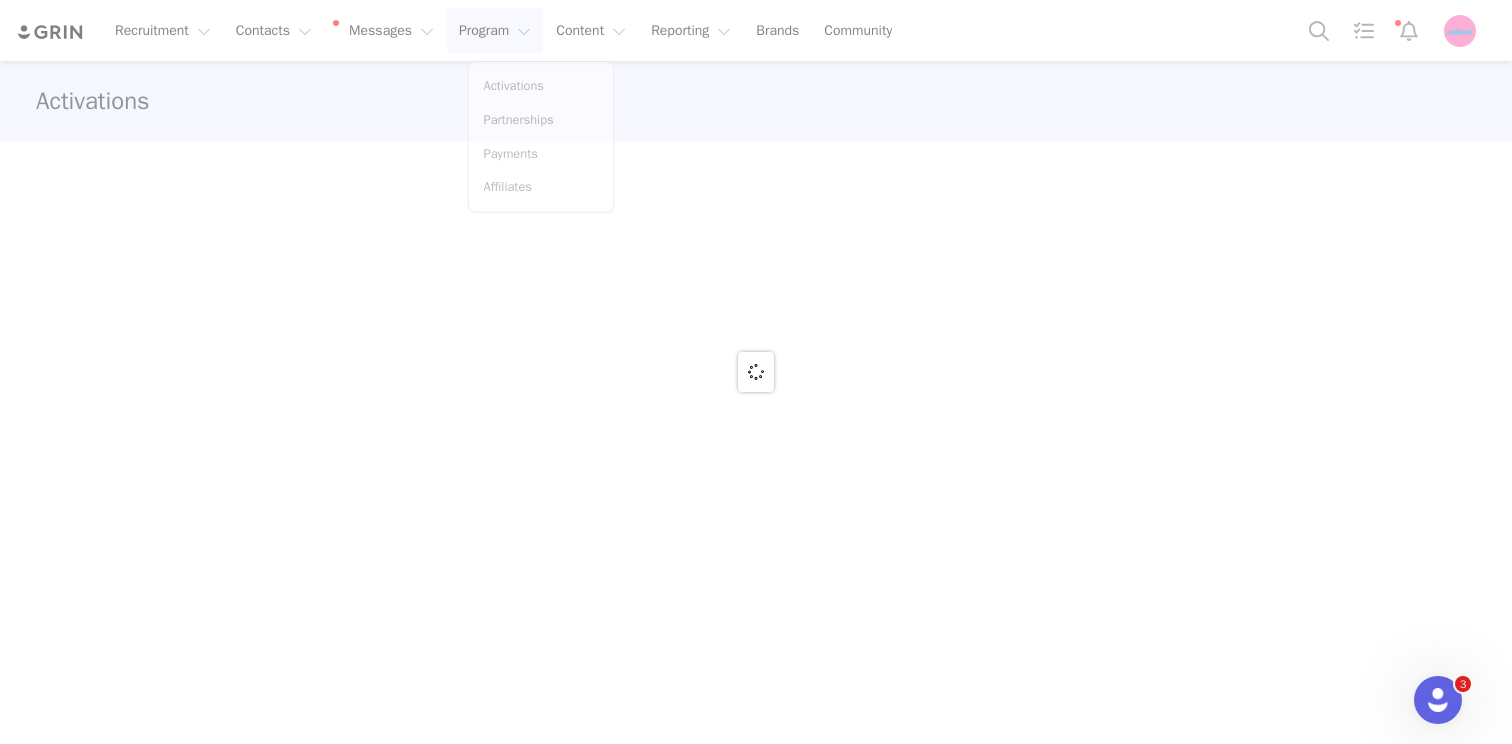 scroll, scrollTop: 0, scrollLeft: 0, axis: both 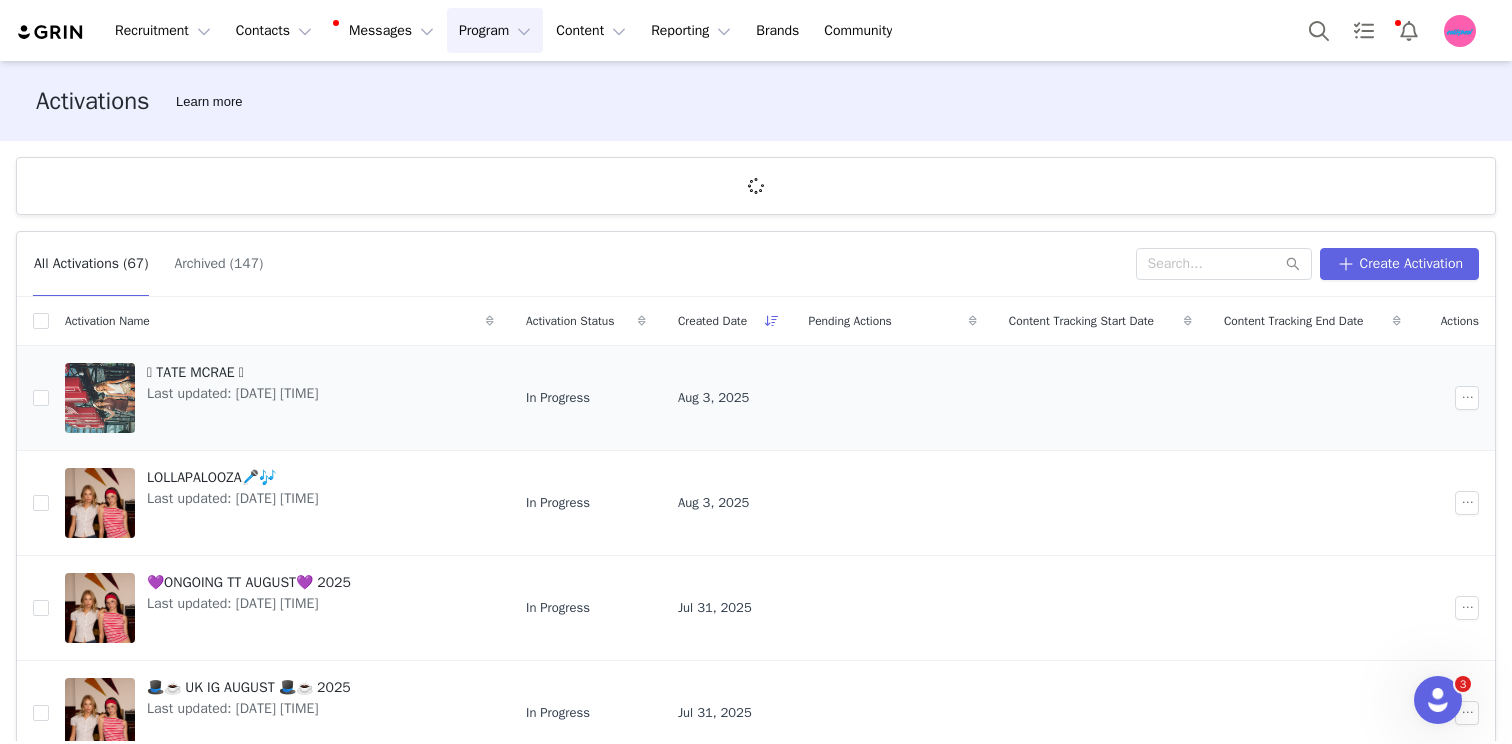 click on "Last updated: Aug 3, 2025 3:15 PM" at bounding box center [232, 393] 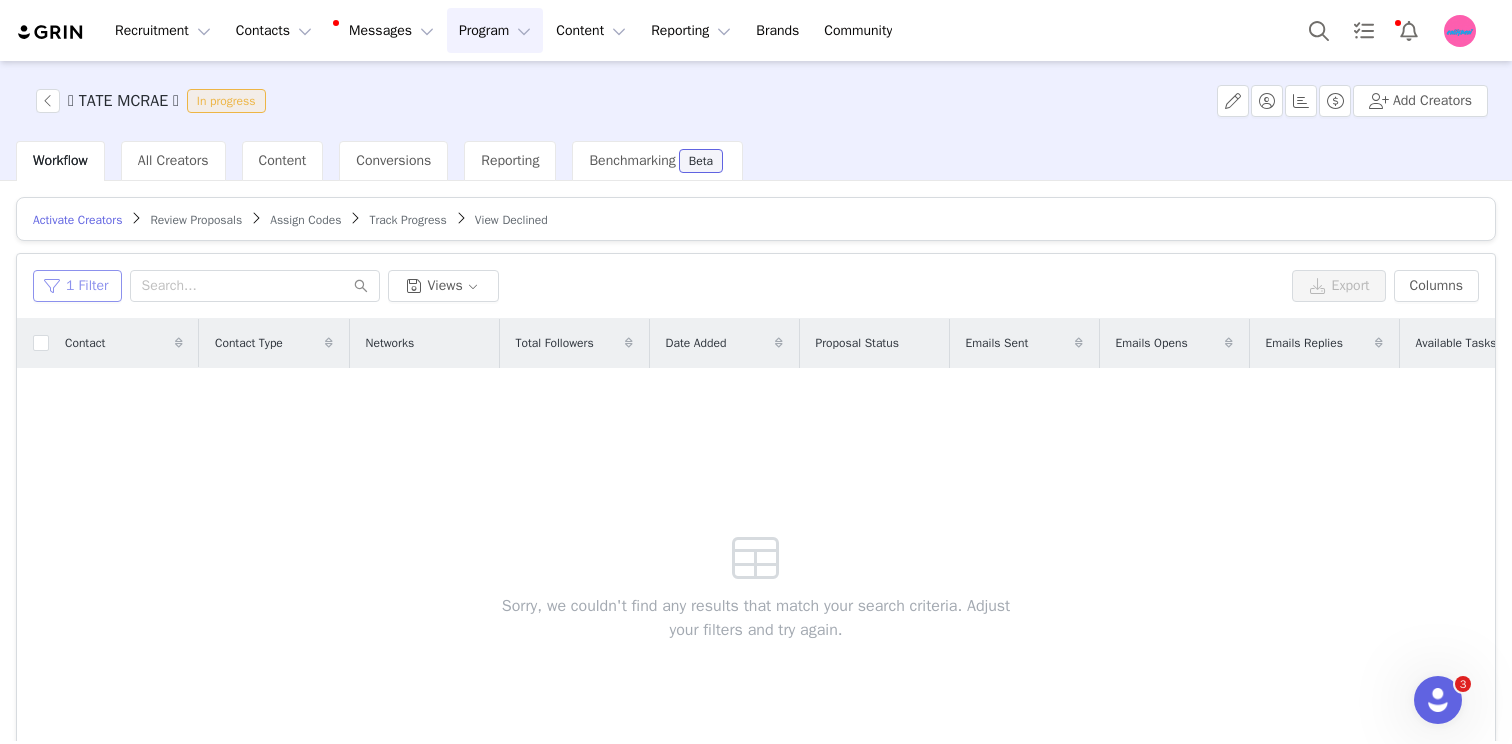 click on "1 Filter" at bounding box center [77, 286] 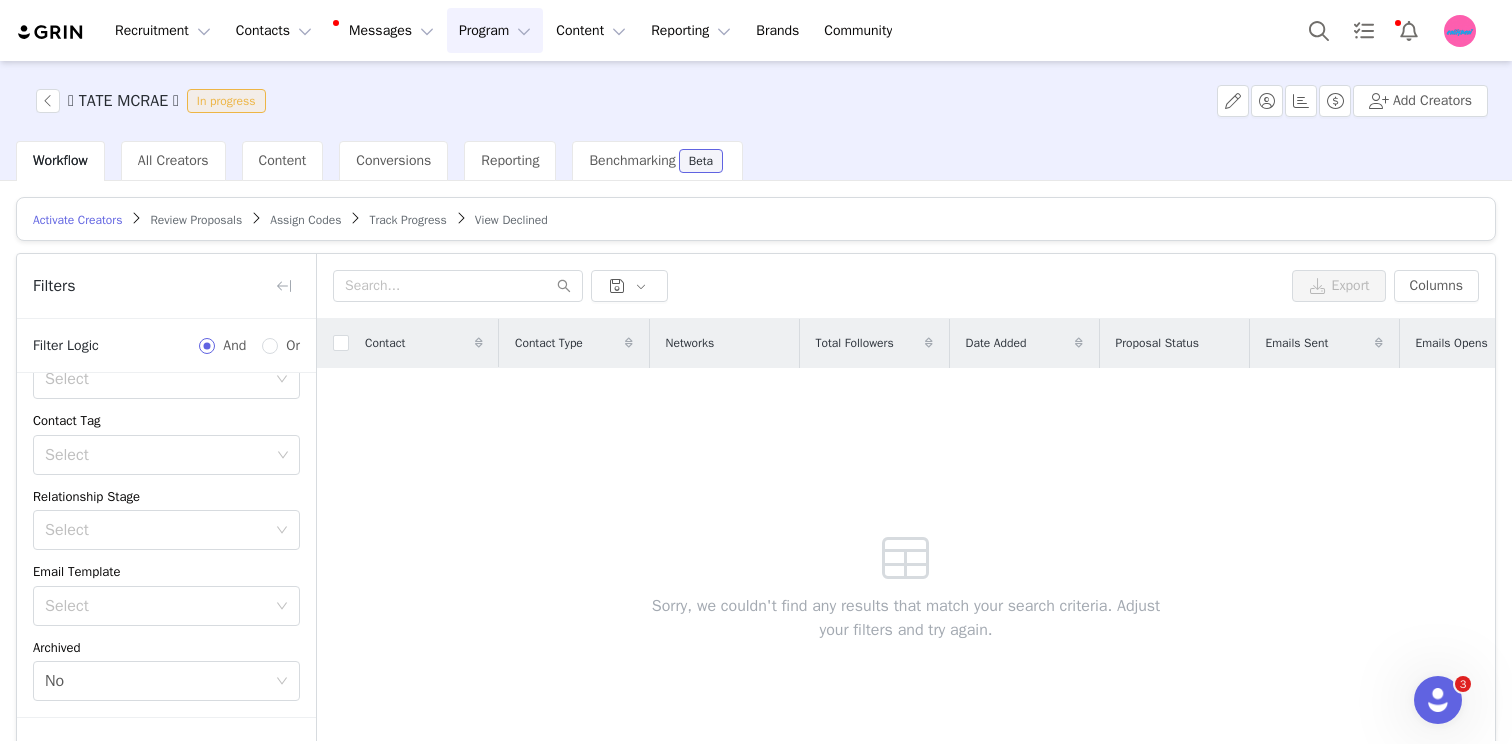 scroll, scrollTop: 132, scrollLeft: 0, axis: vertical 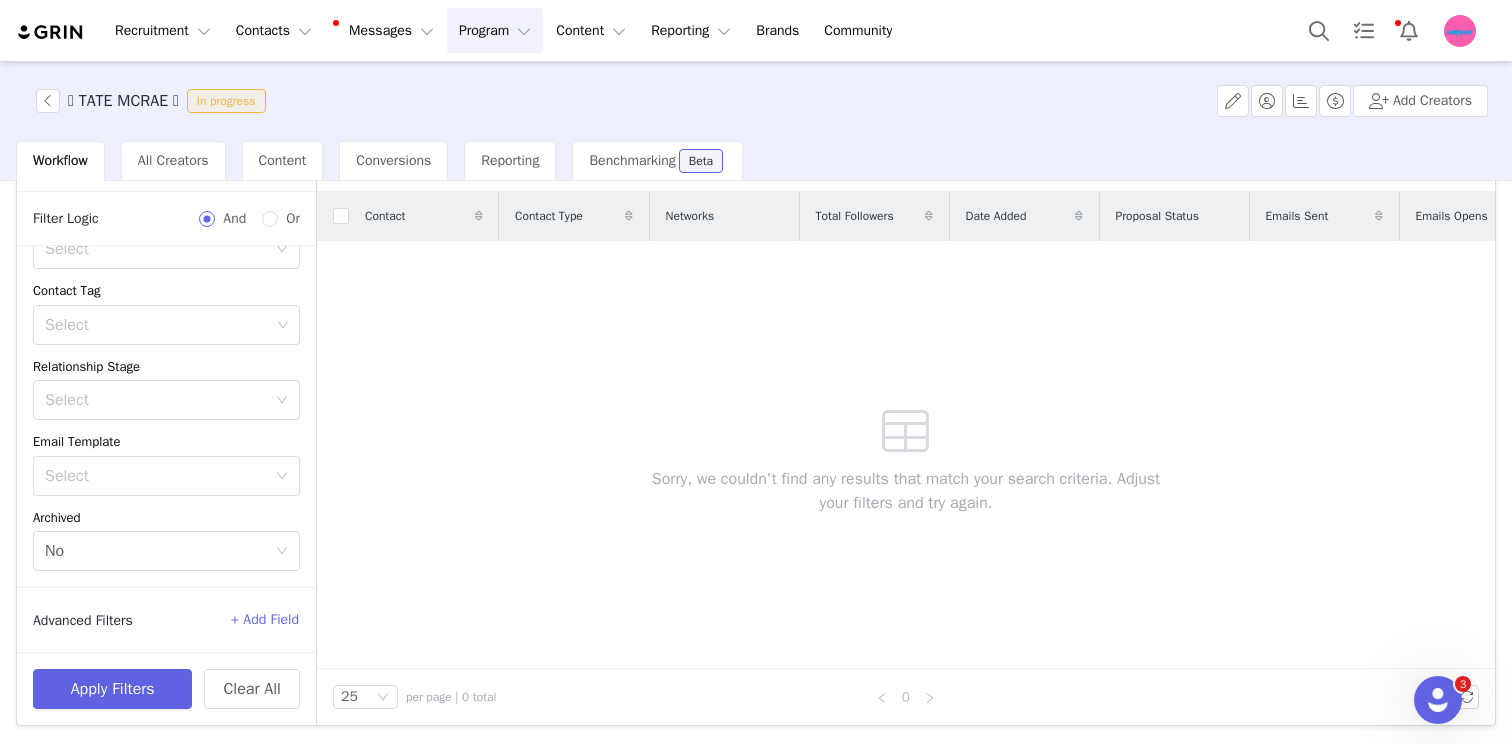 click on "Apply Filters Clear All" at bounding box center [166, 688] 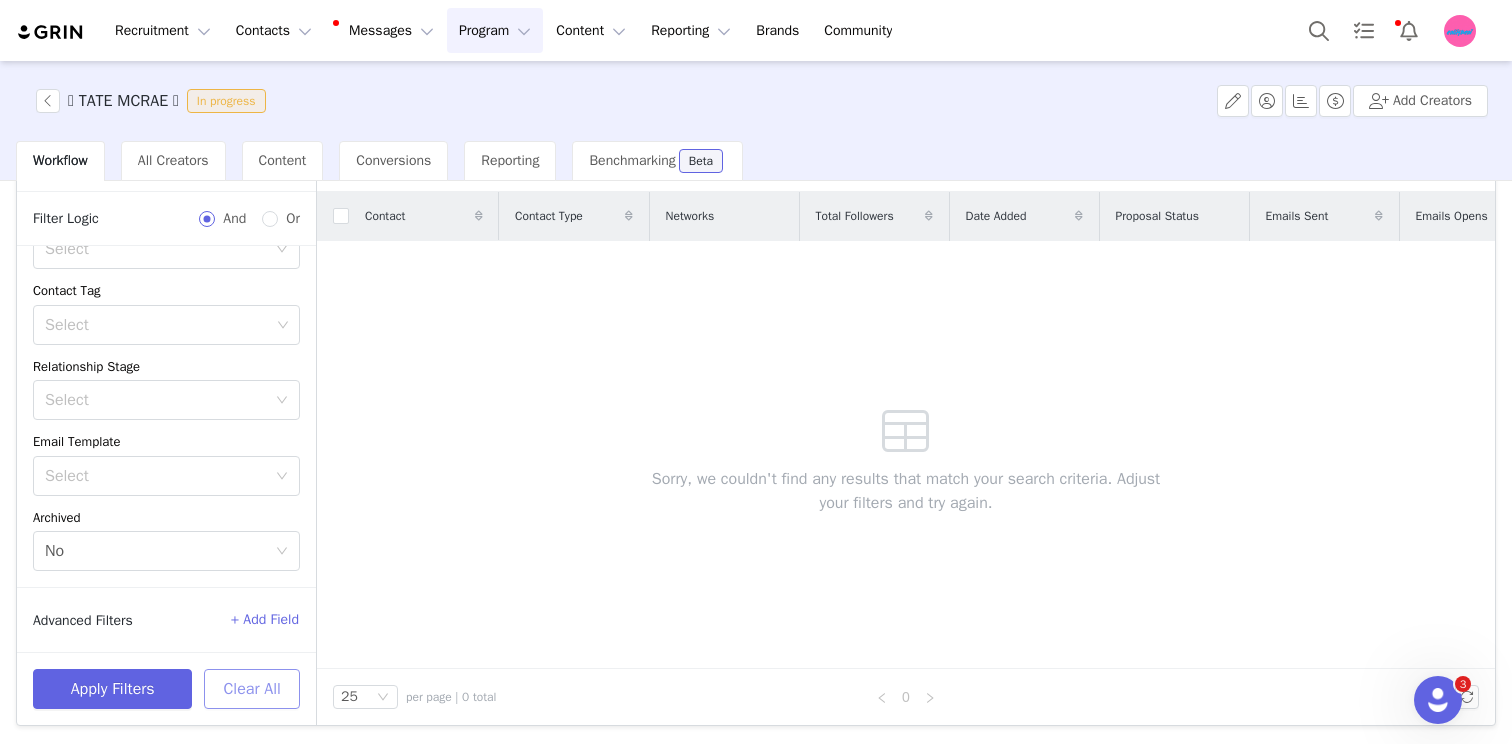 click on "Clear All" at bounding box center [252, 689] 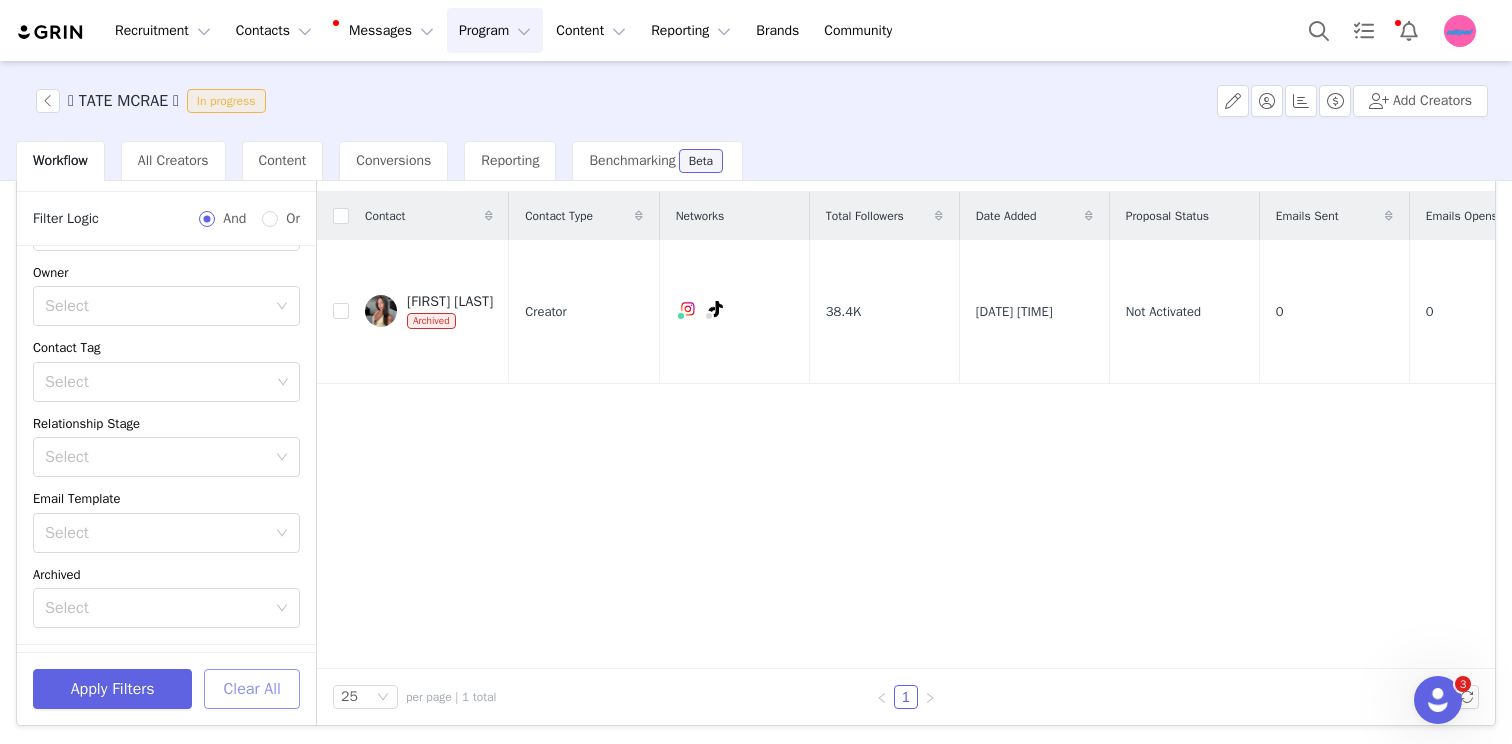 scroll, scrollTop: 0, scrollLeft: 0, axis: both 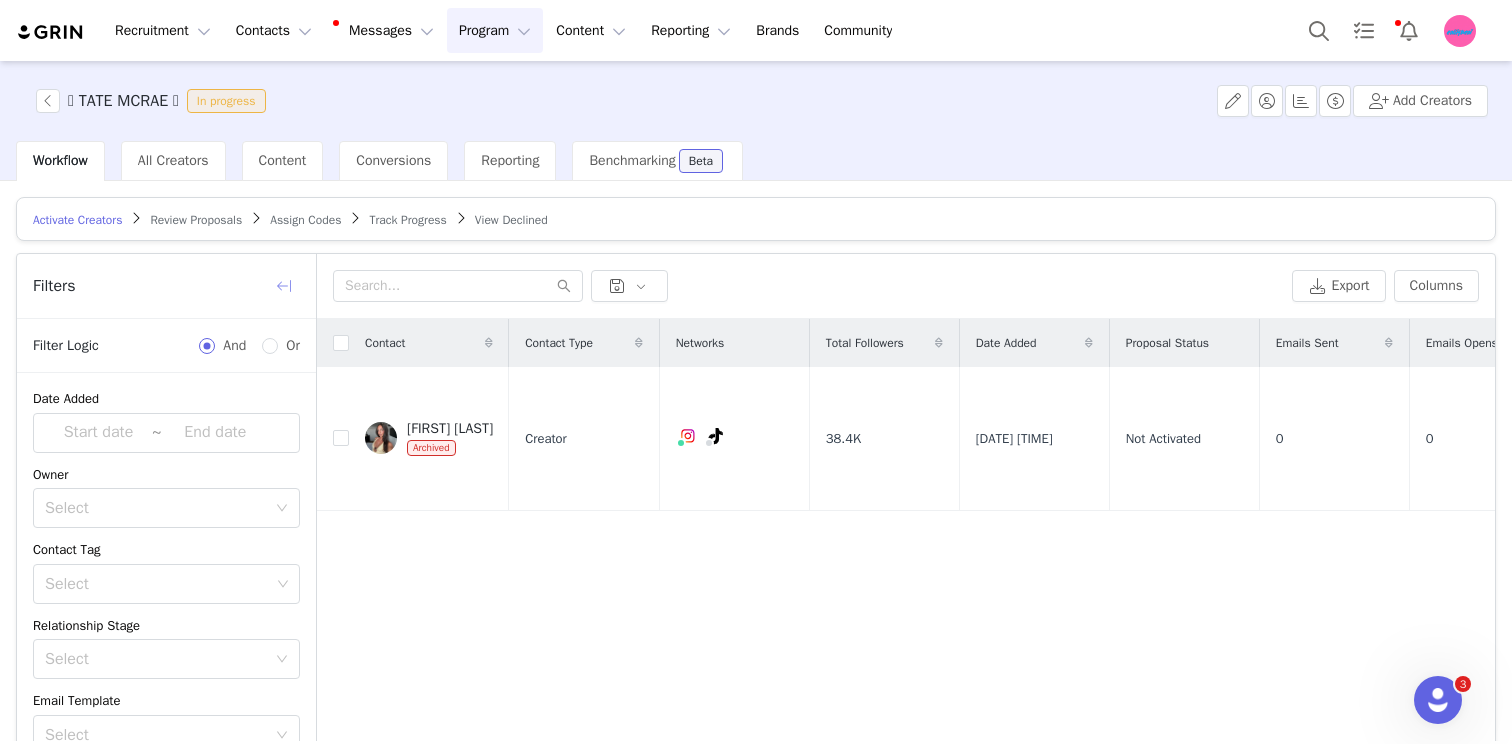 click at bounding box center [284, 286] 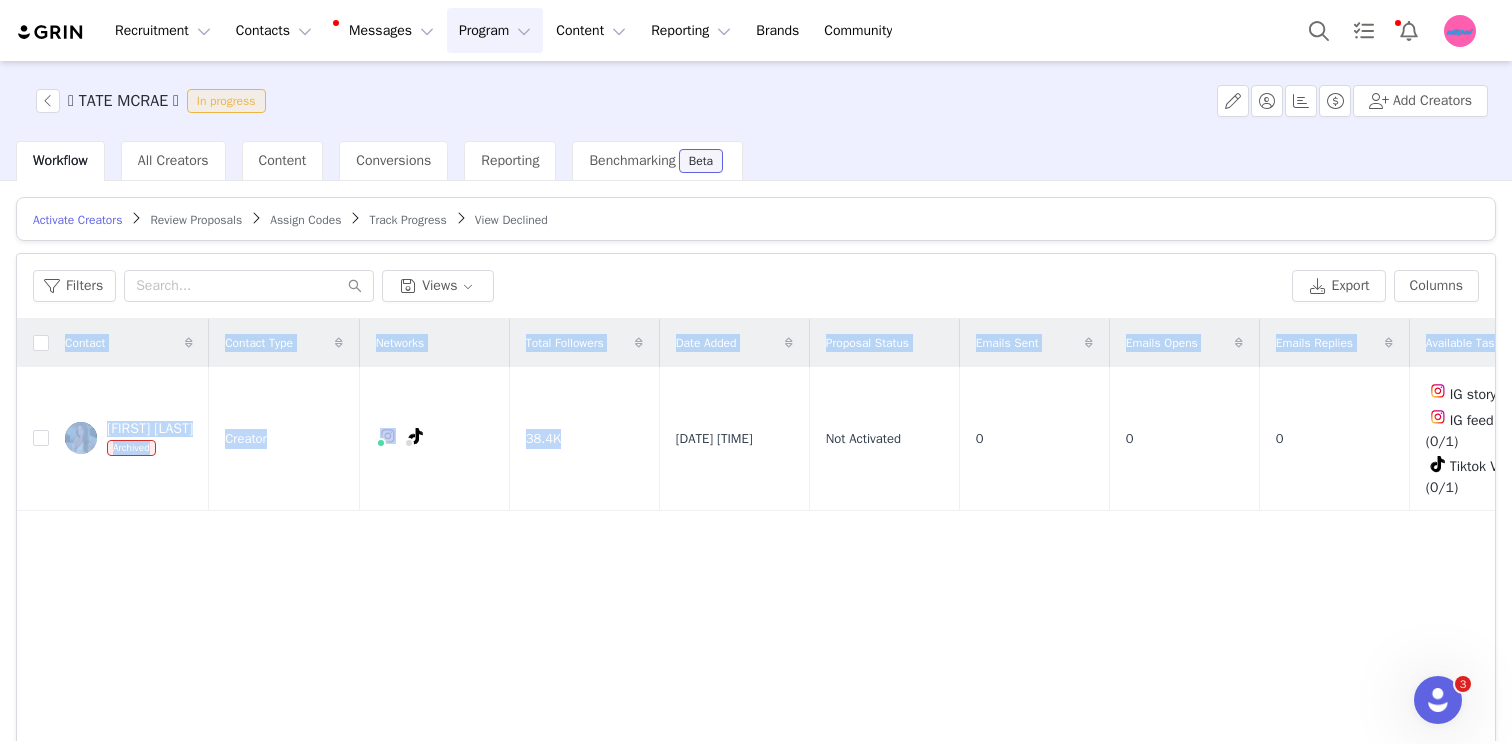 scroll, scrollTop: 0, scrollLeft: 91, axis: horizontal 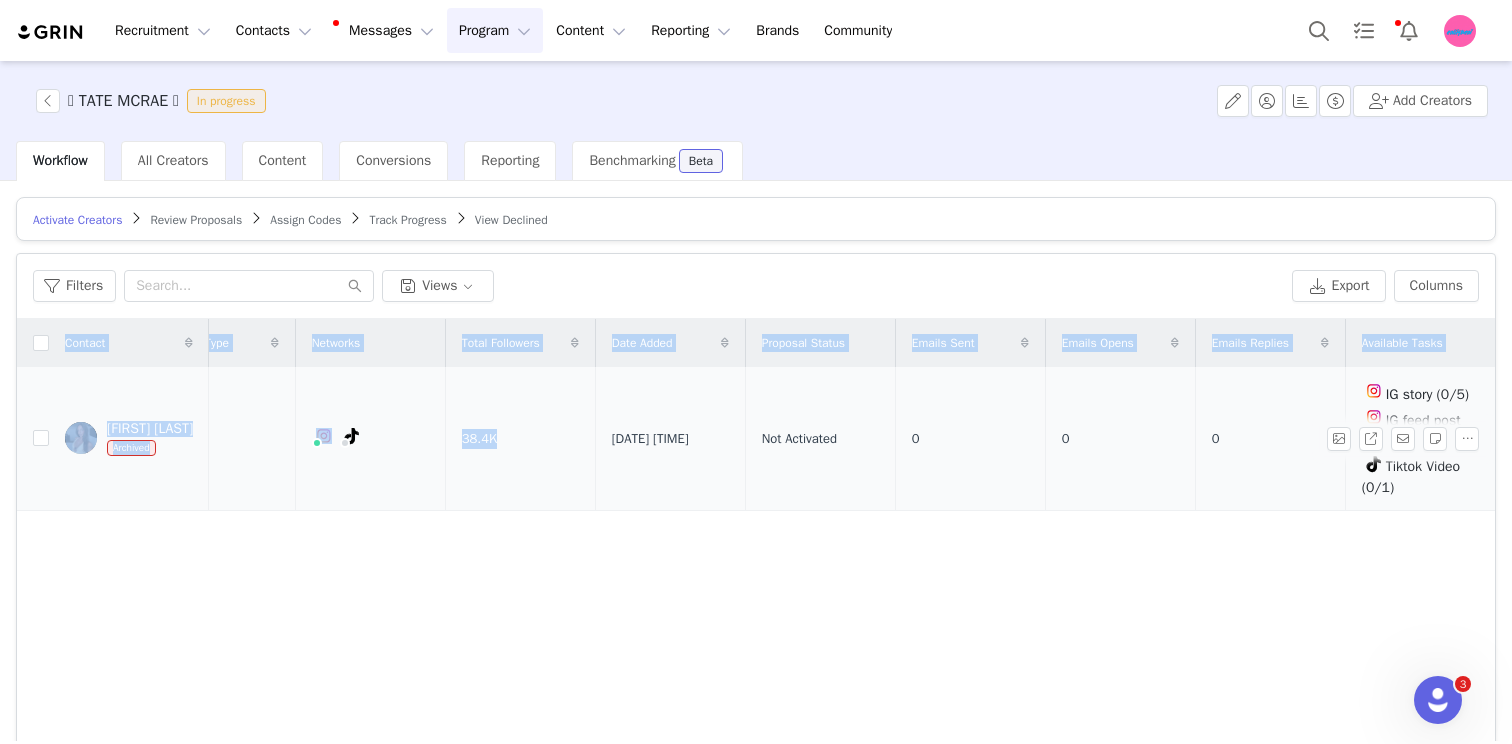 drag, startPoint x: 604, startPoint y: 481, endPoint x: 1356, endPoint y: 484, distance: 752.006 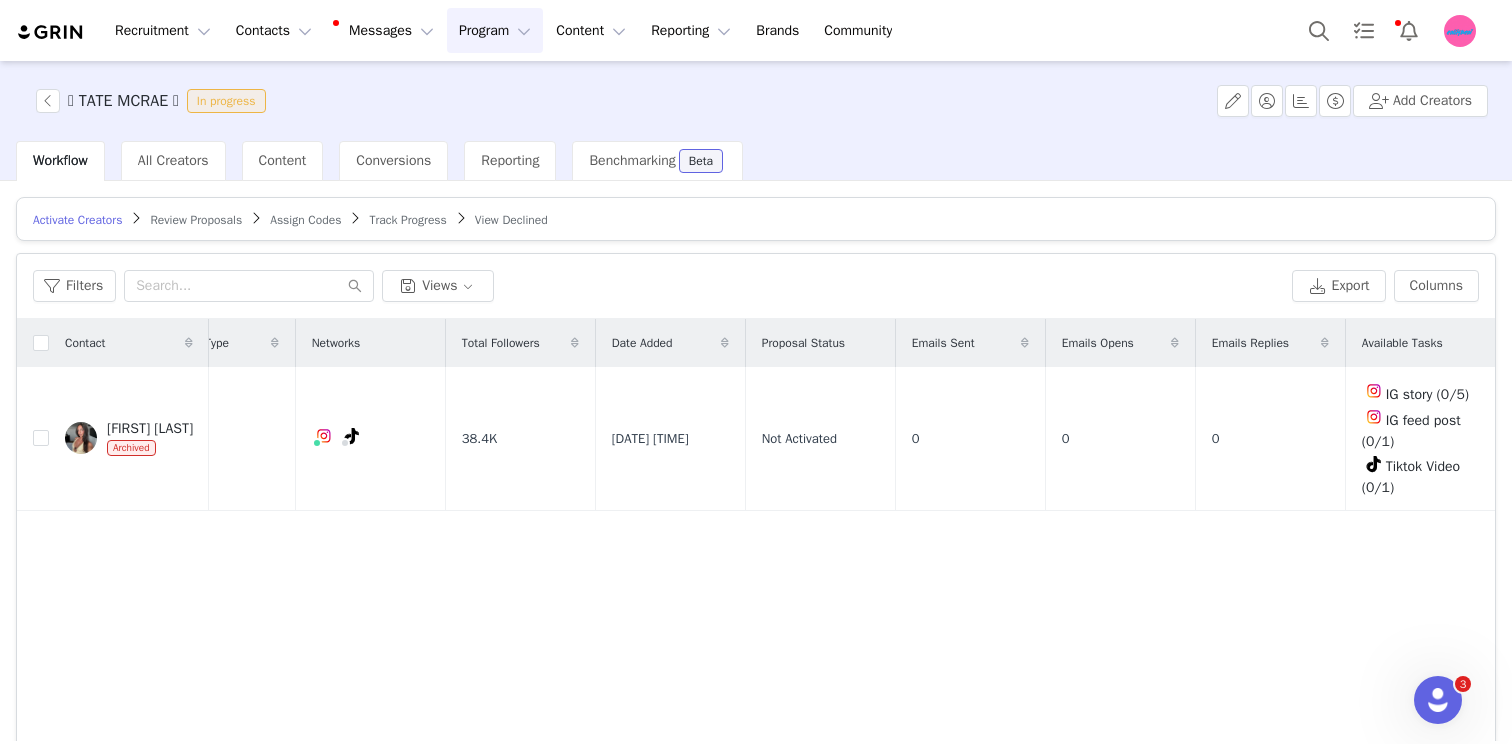 click on "Contact   Contact Type   Networks   Total Followers   Date Added   Proposal Status   Emails Sent   Emails Opens   Emails Replies   Available Tasks   Audrey gentile   Archived  Creator 38.4K Aug 3, 2025 3:15 PM Not Activated 0 0 0 IG story (0/5) IG feed post (0/1) Tiktok Video (0/1)" at bounding box center [756, 557] 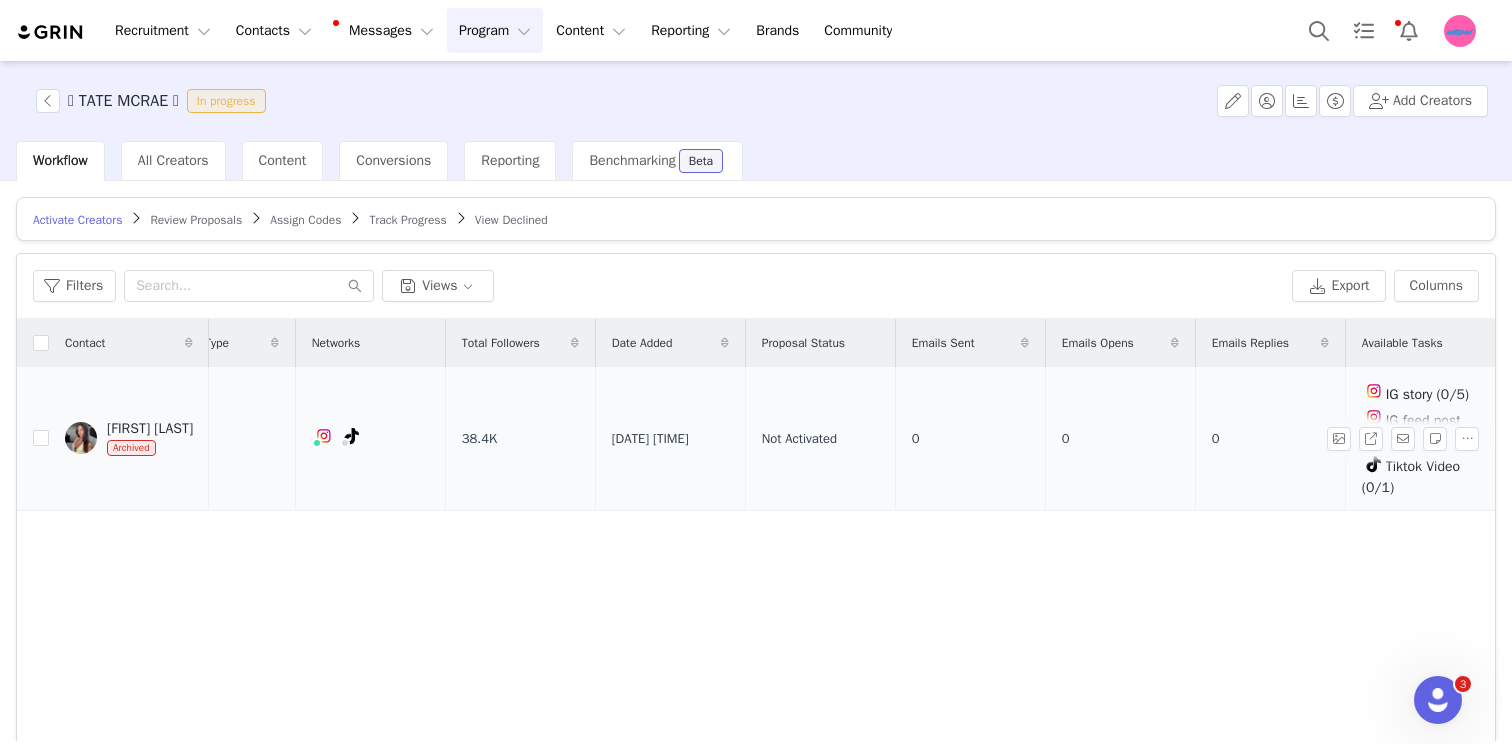 click on "Audrey gentile" at bounding box center (150, 429) 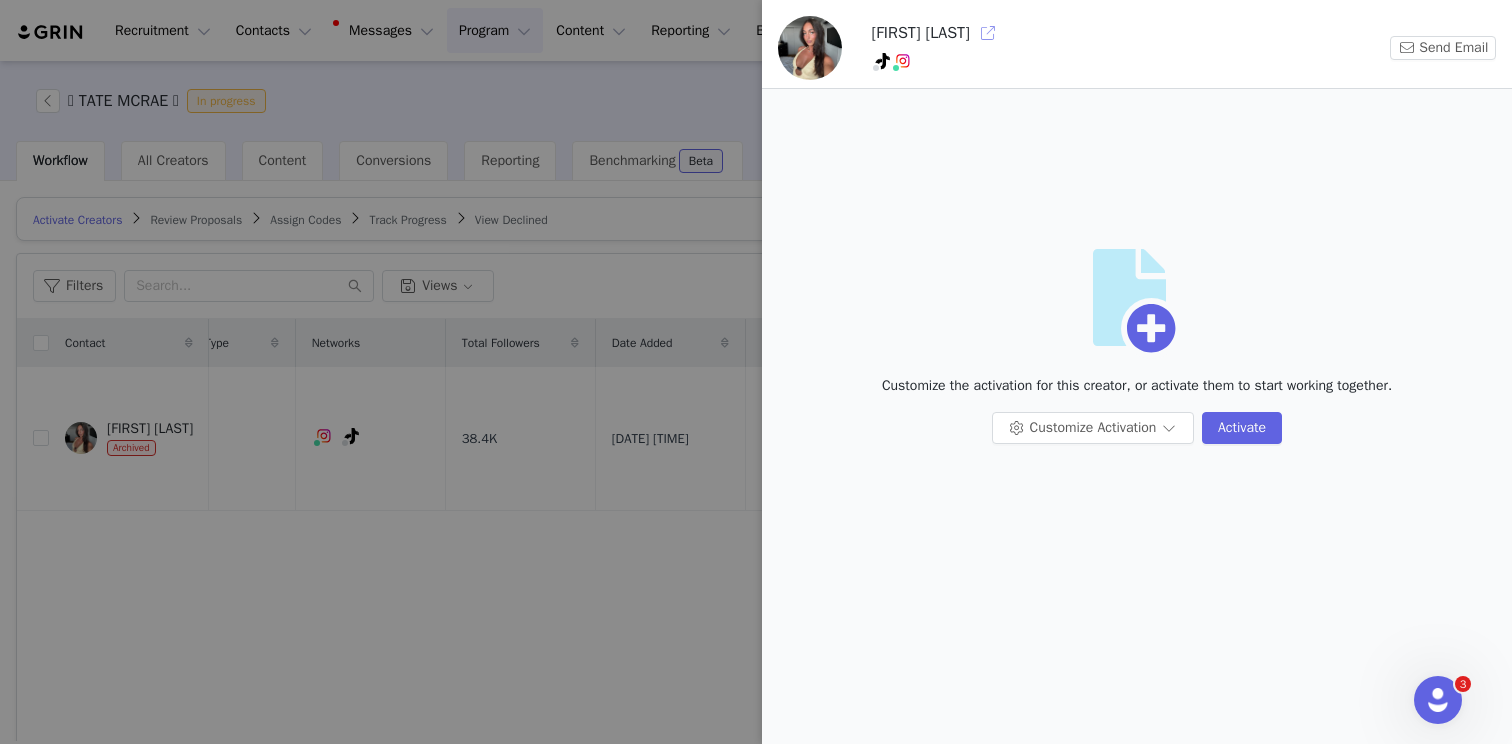 click at bounding box center (988, 33) 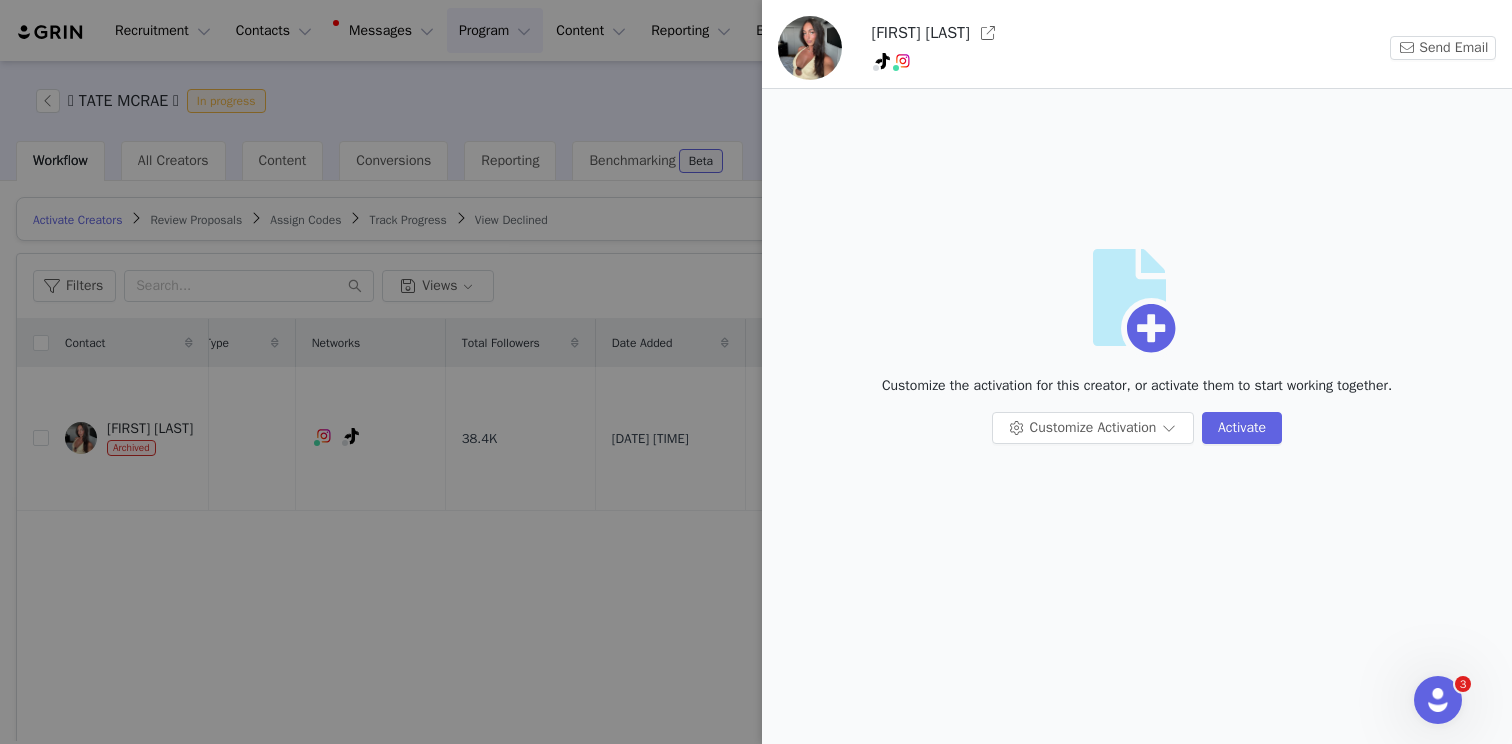 click at bounding box center (756, 372) 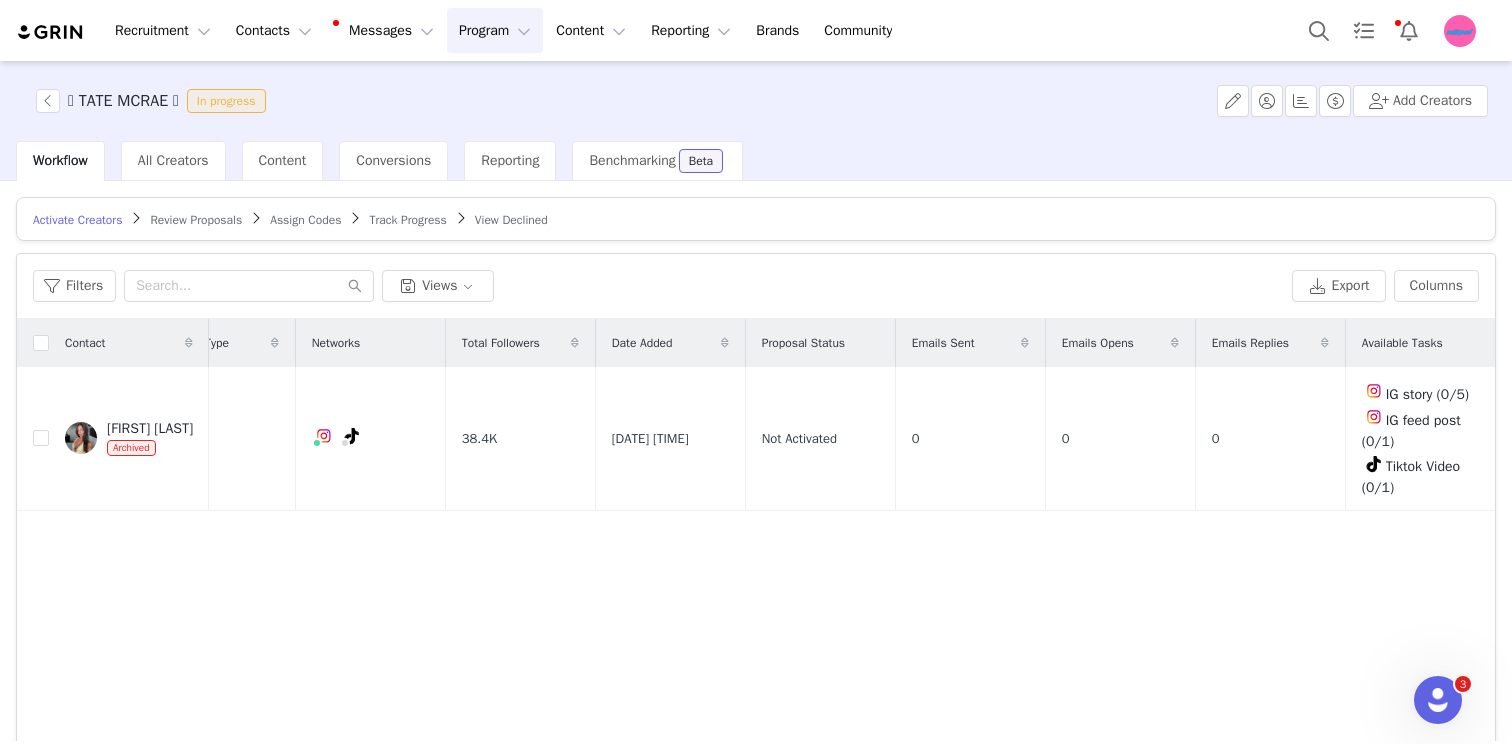 scroll, scrollTop: 0, scrollLeft: 0, axis: both 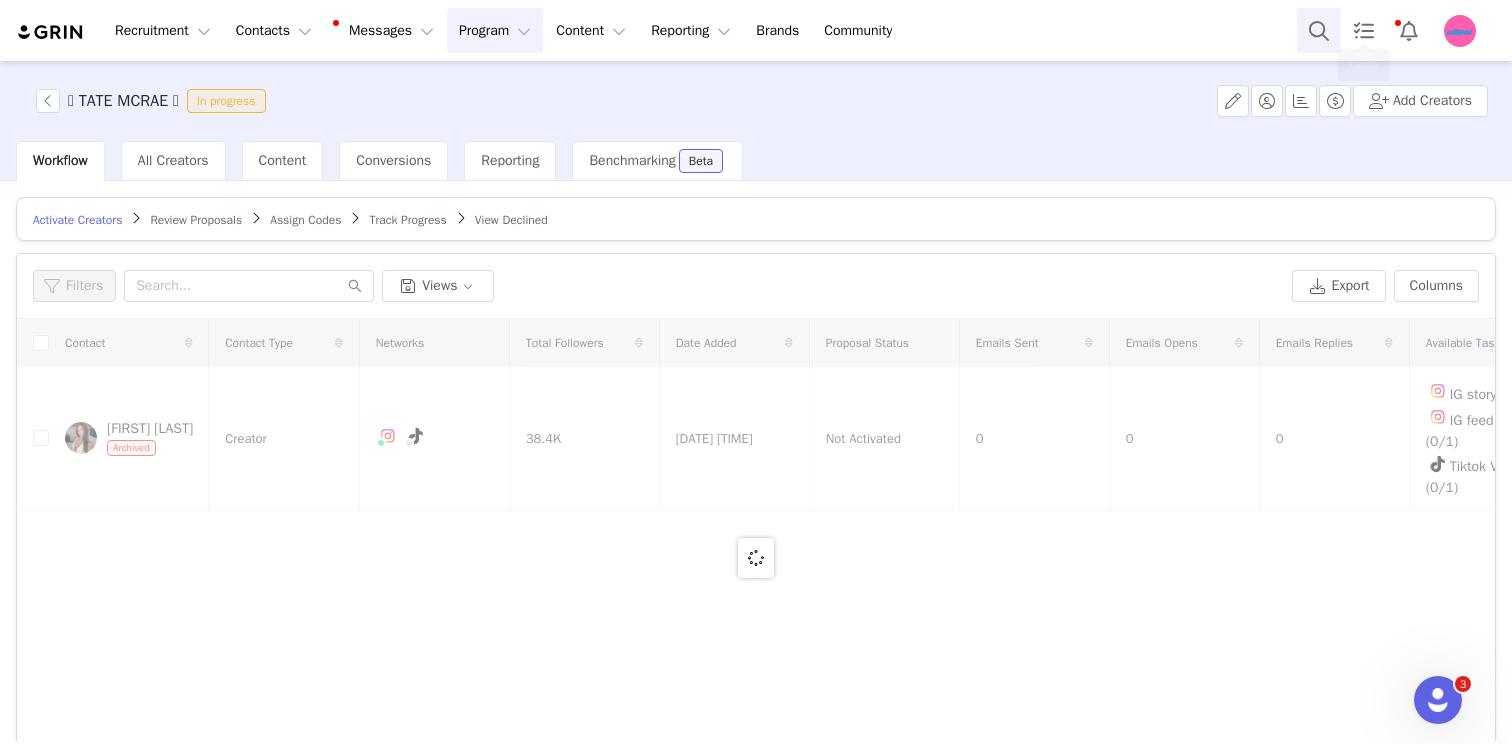 click at bounding box center [1319, 30] 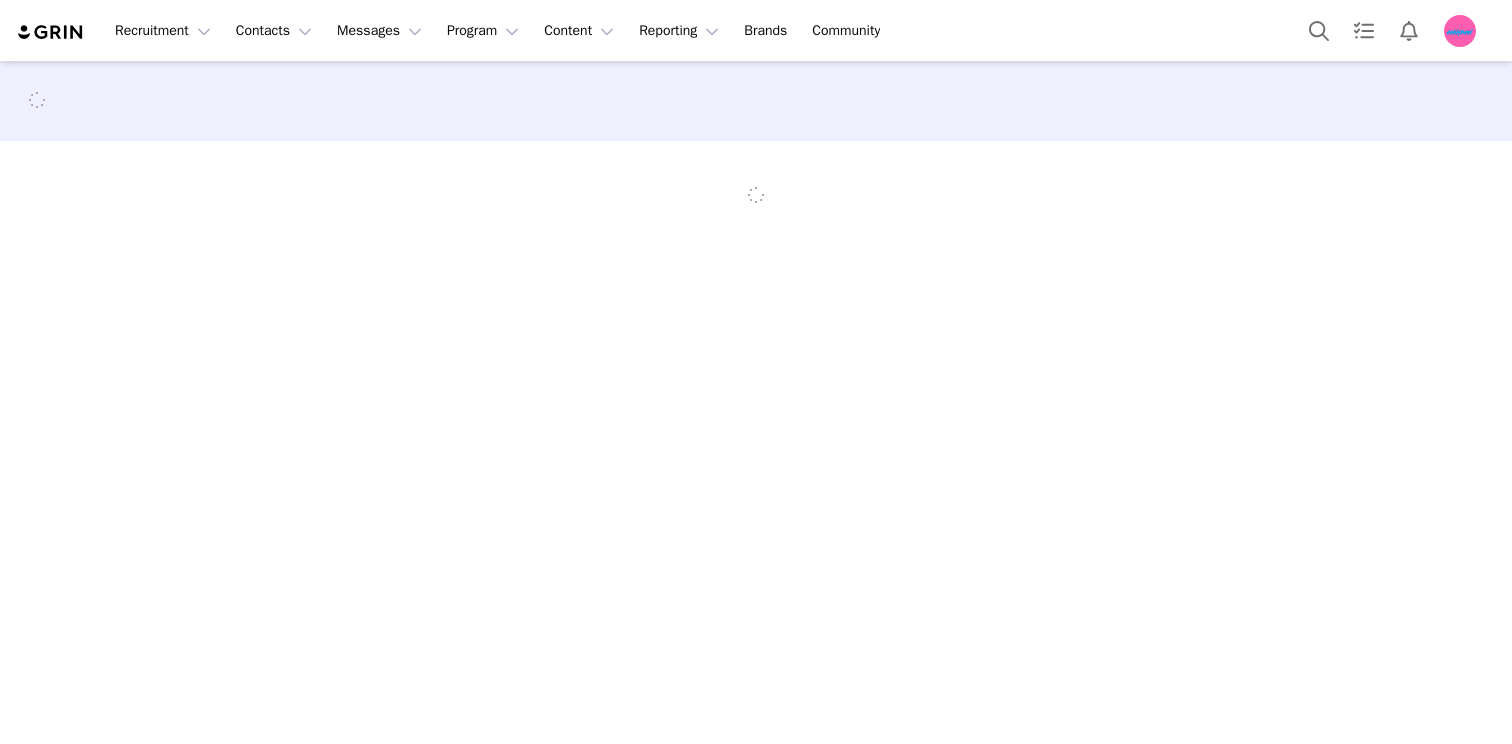 scroll, scrollTop: 0, scrollLeft: 0, axis: both 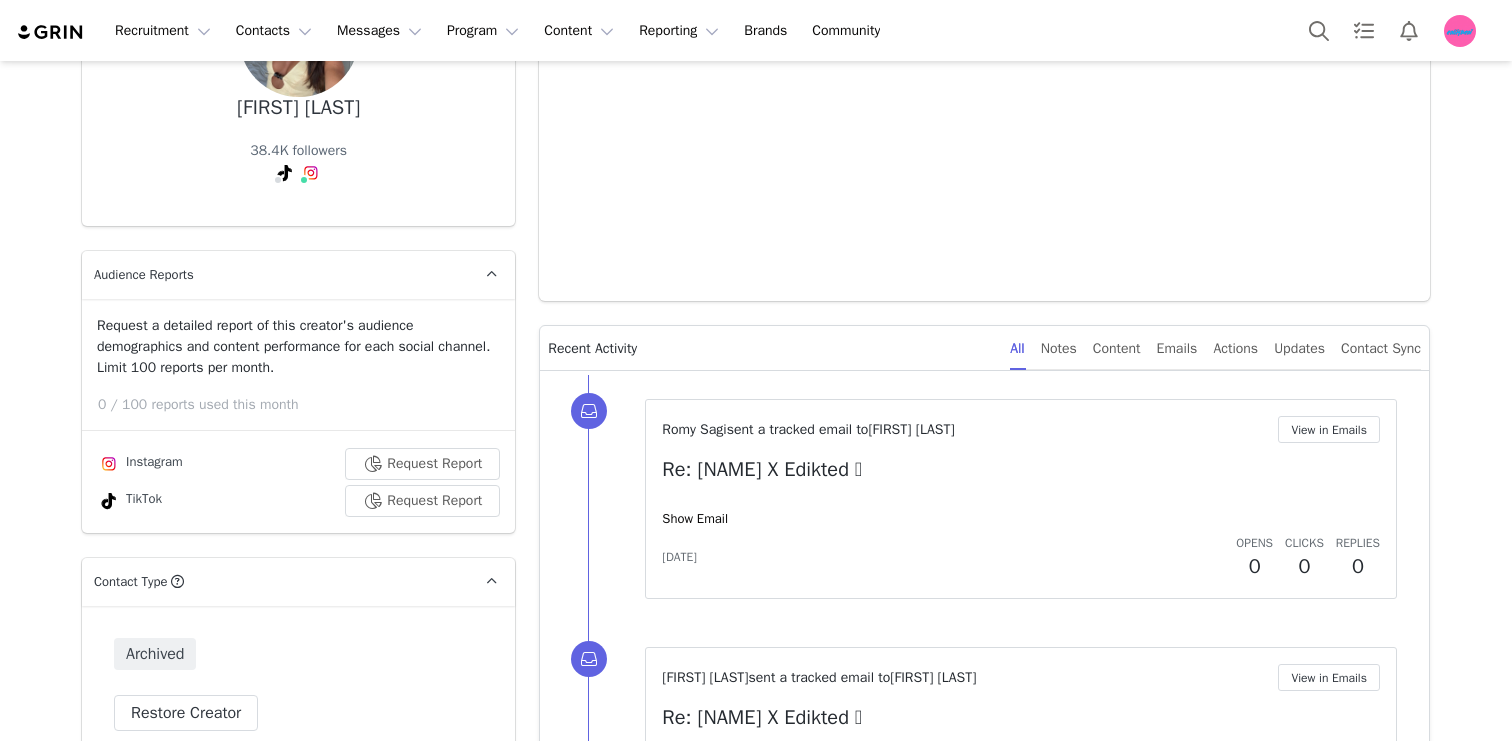 type on "+1 (United States)" 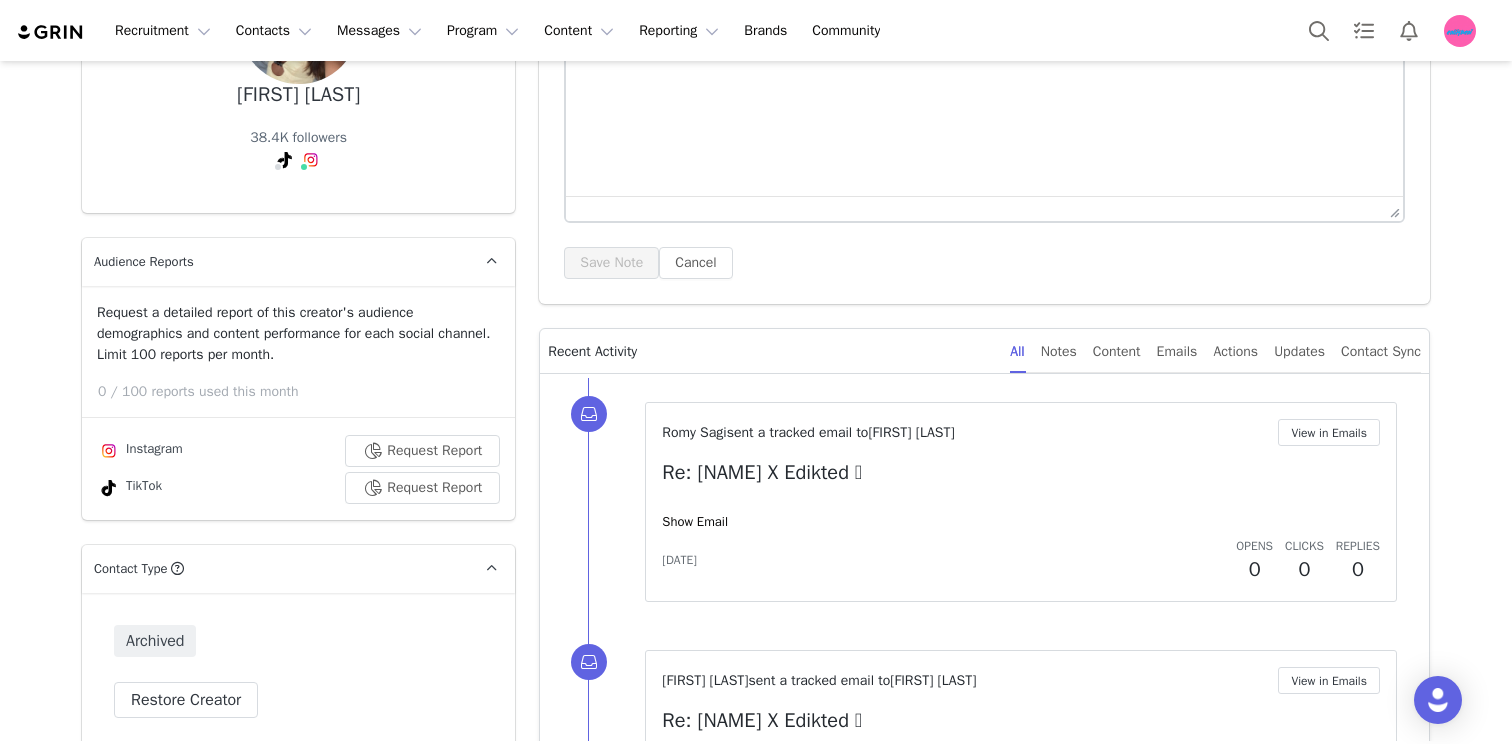 scroll, scrollTop: 302, scrollLeft: 0, axis: vertical 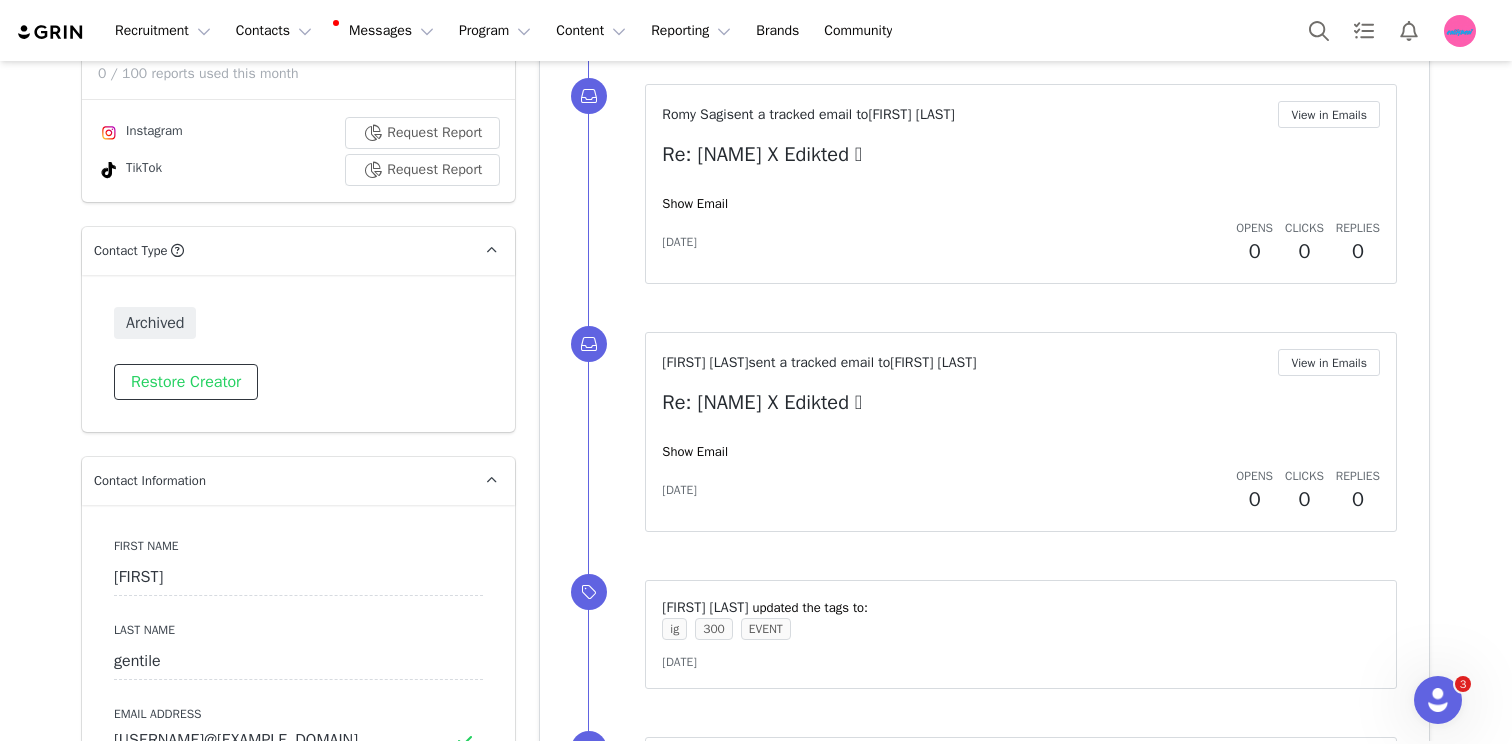 click on "Restore Creator" at bounding box center [186, 382] 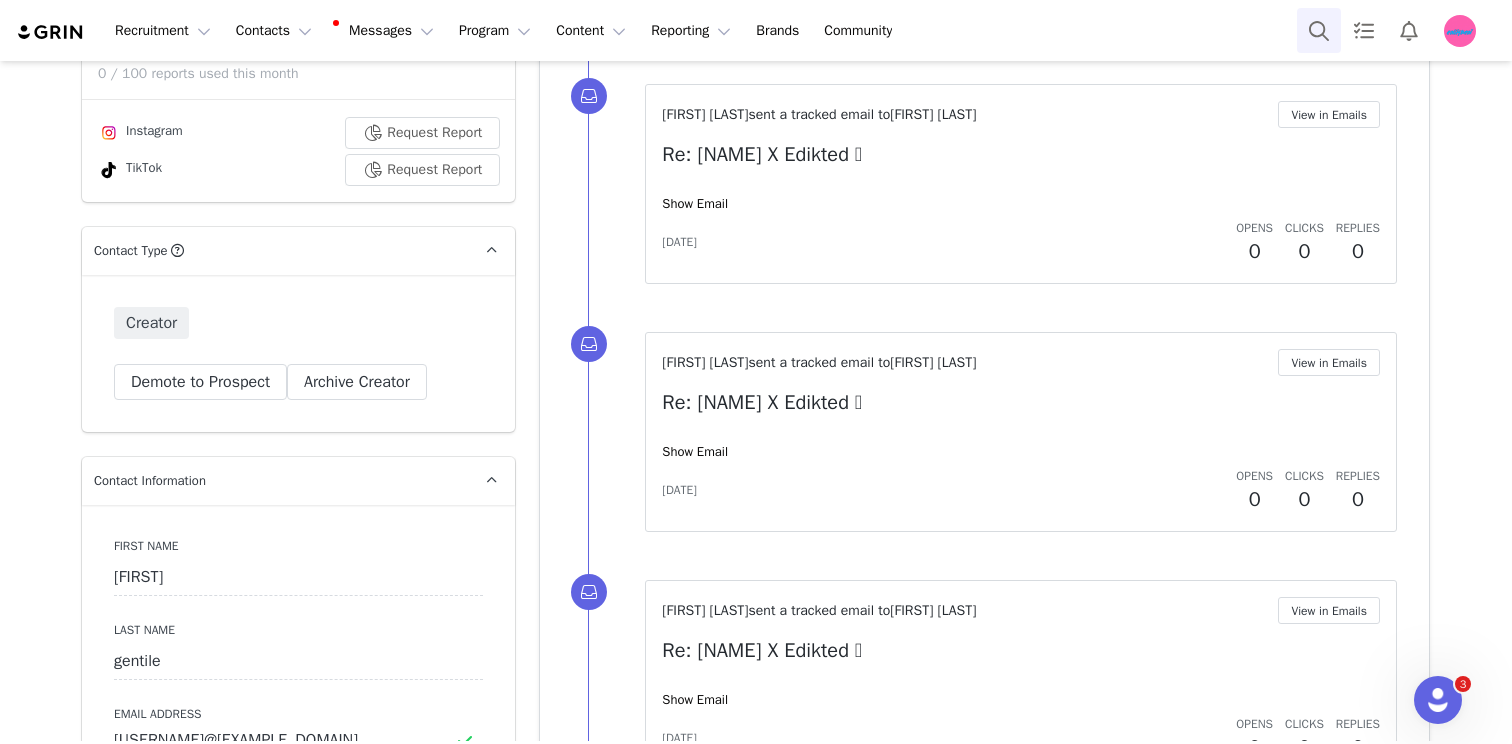 click at bounding box center [1319, 30] 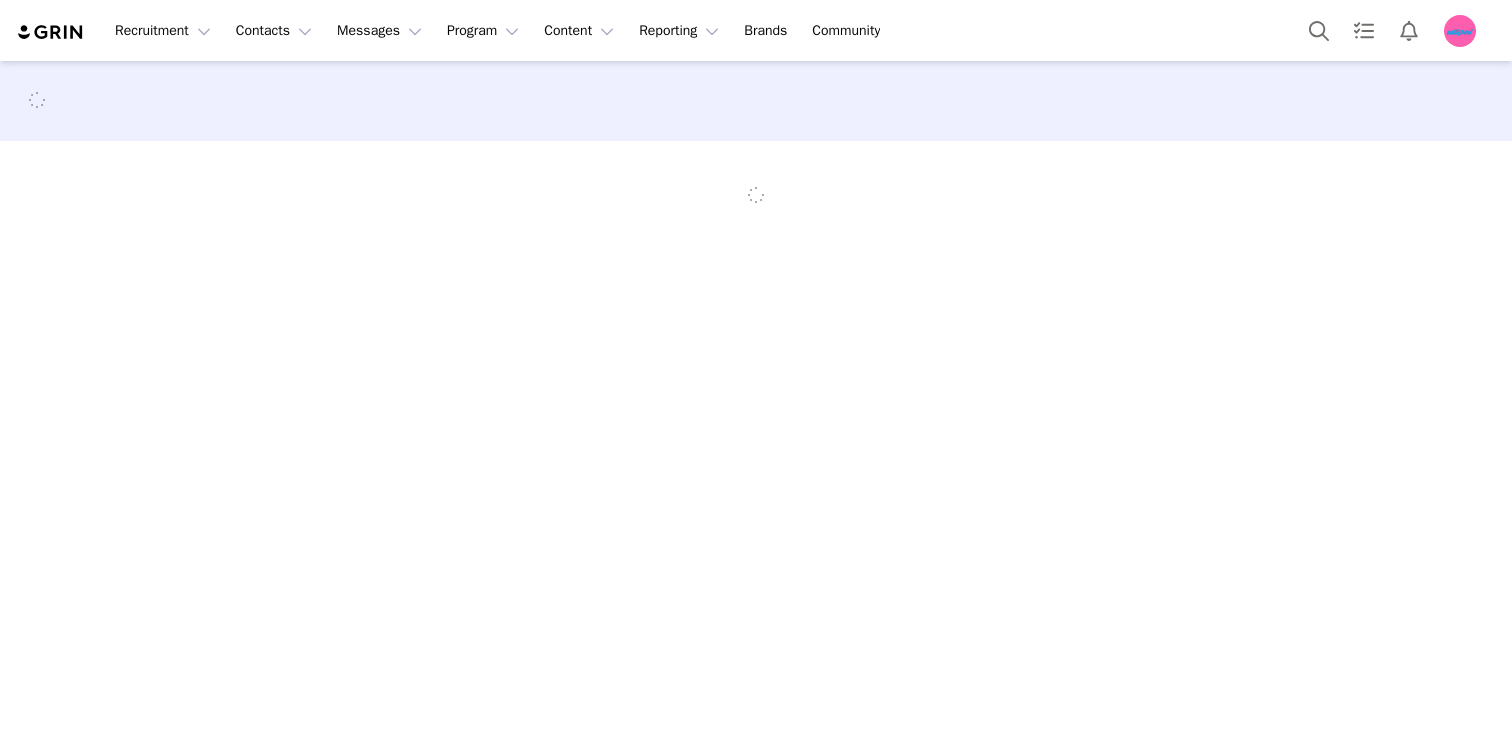 scroll, scrollTop: 0, scrollLeft: 0, axis: both 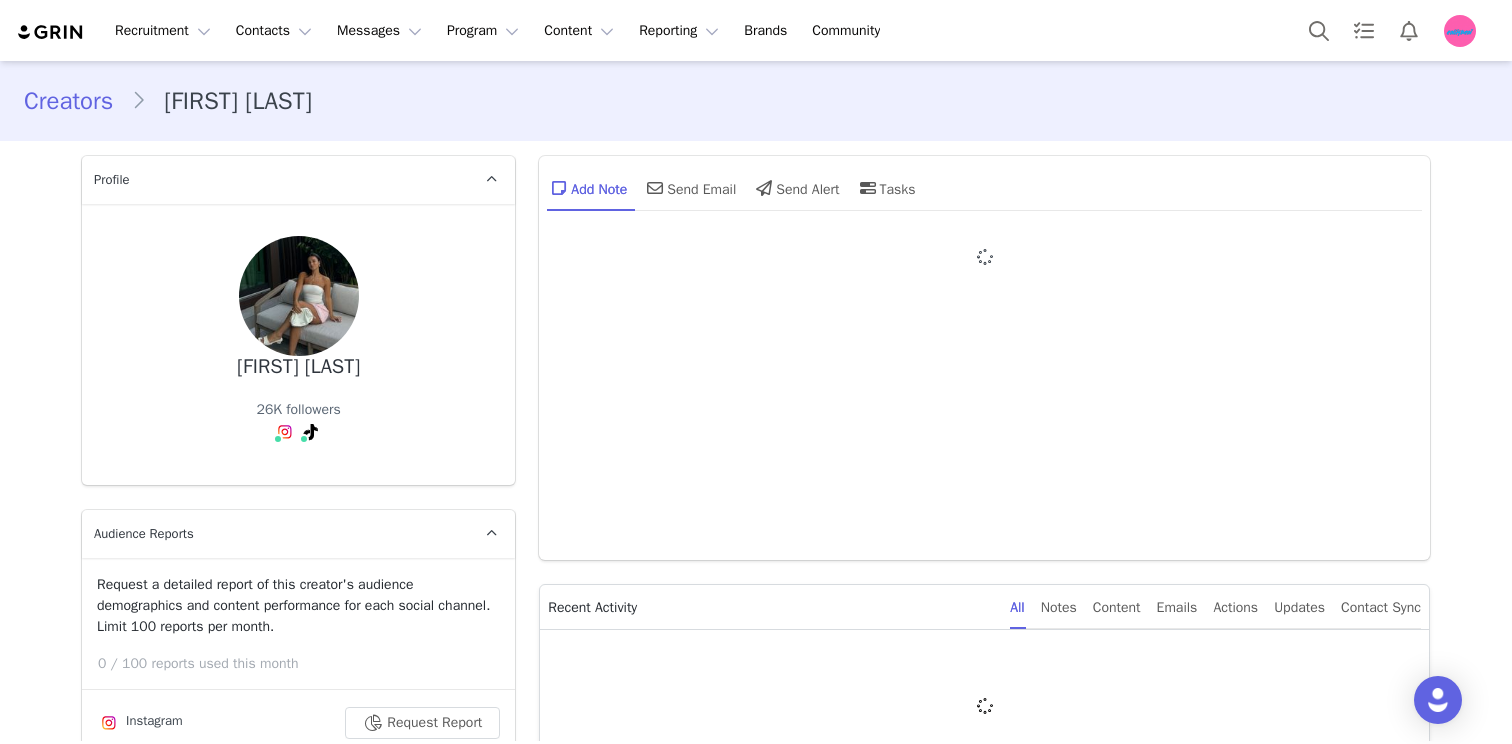 type on "+1 (United States)" 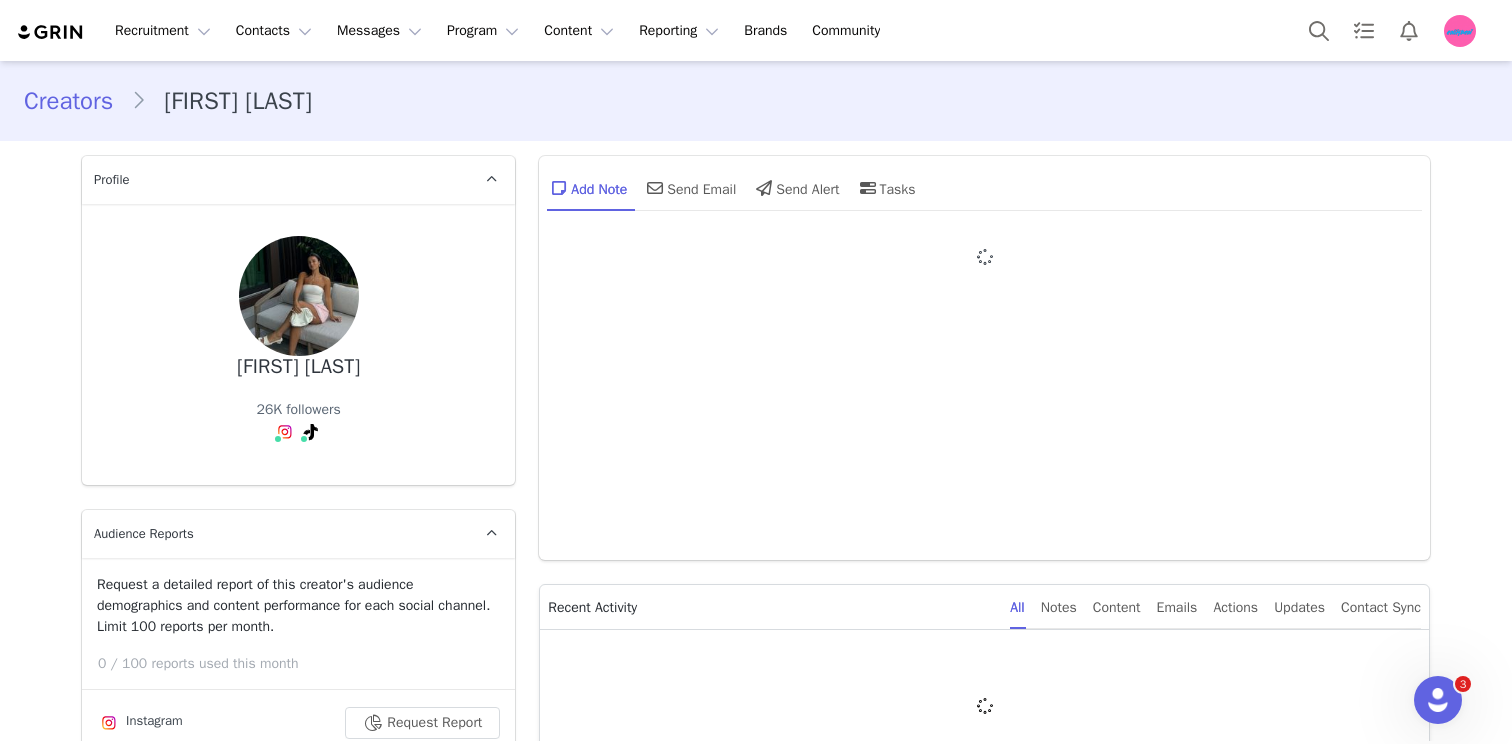 scroll, scrollTop: 0, scrollLeft: 0, axis: both 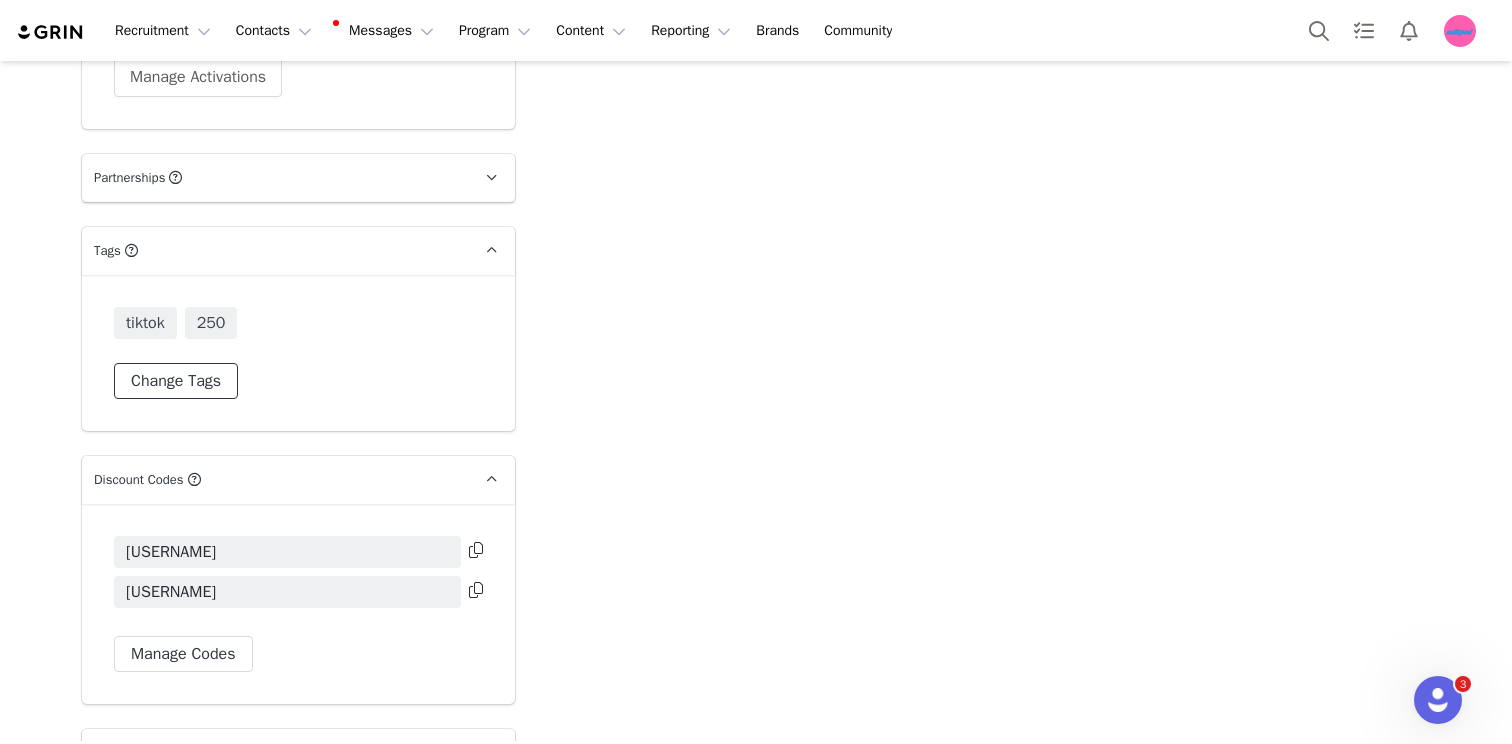click on "Change Tags" at bounding box center (176, 381) 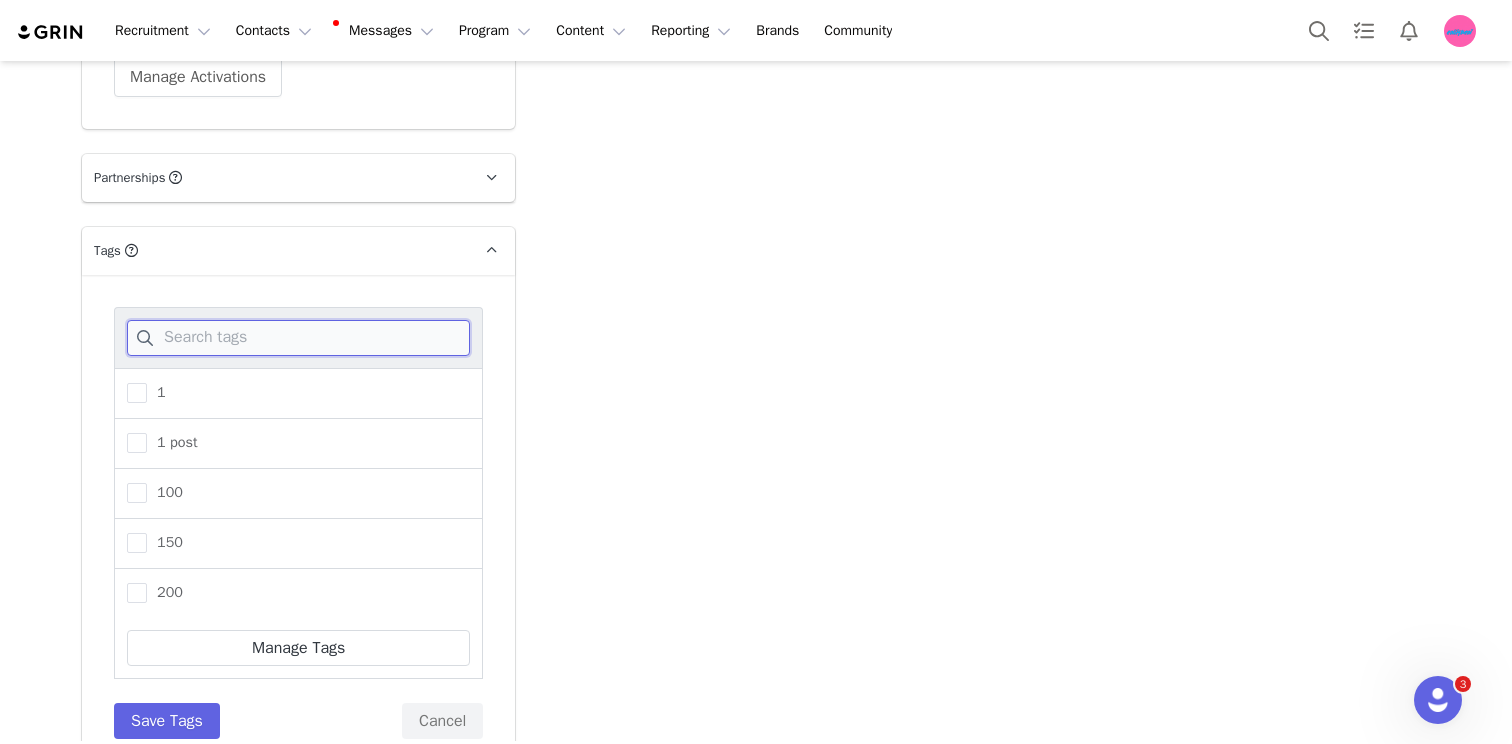 click at bounding box center (298, 338) 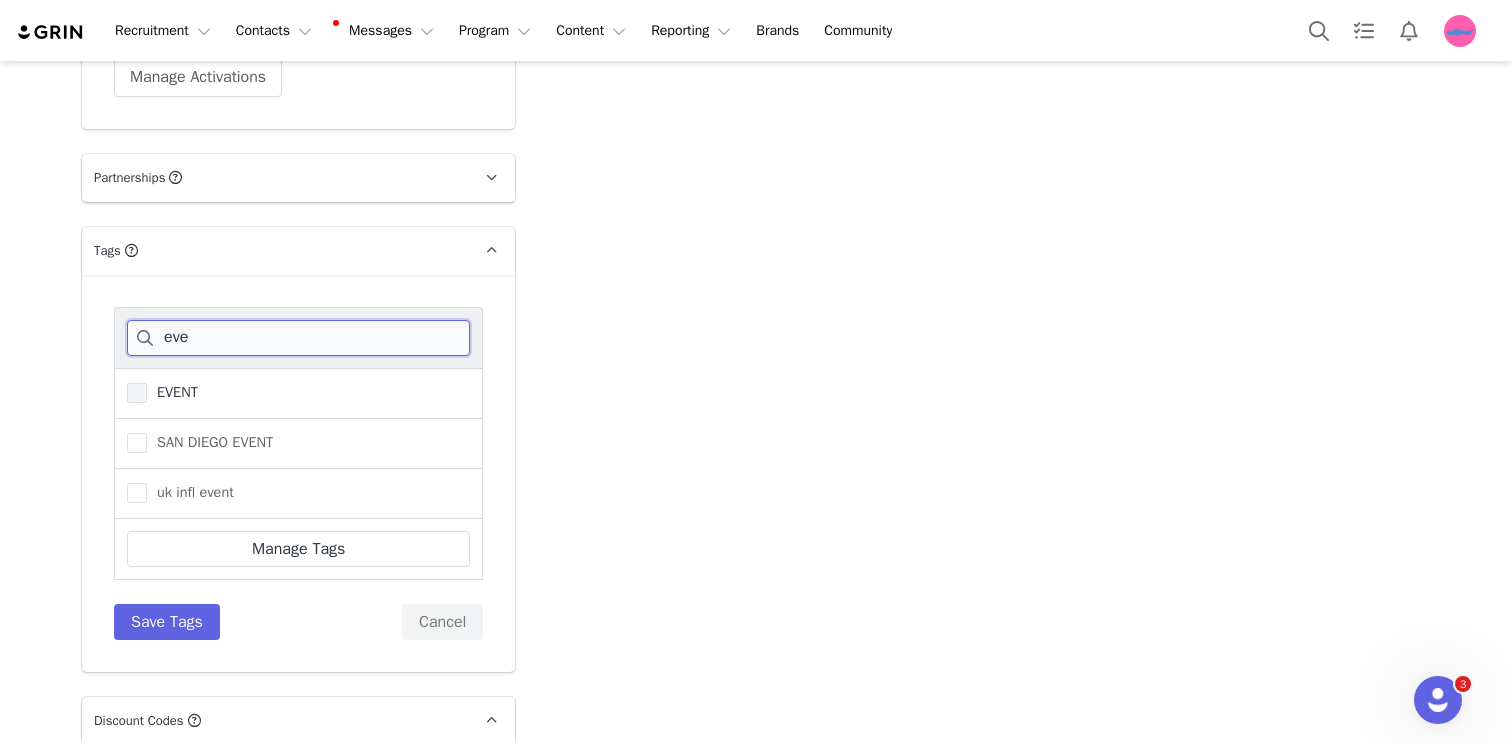 type on "eve" 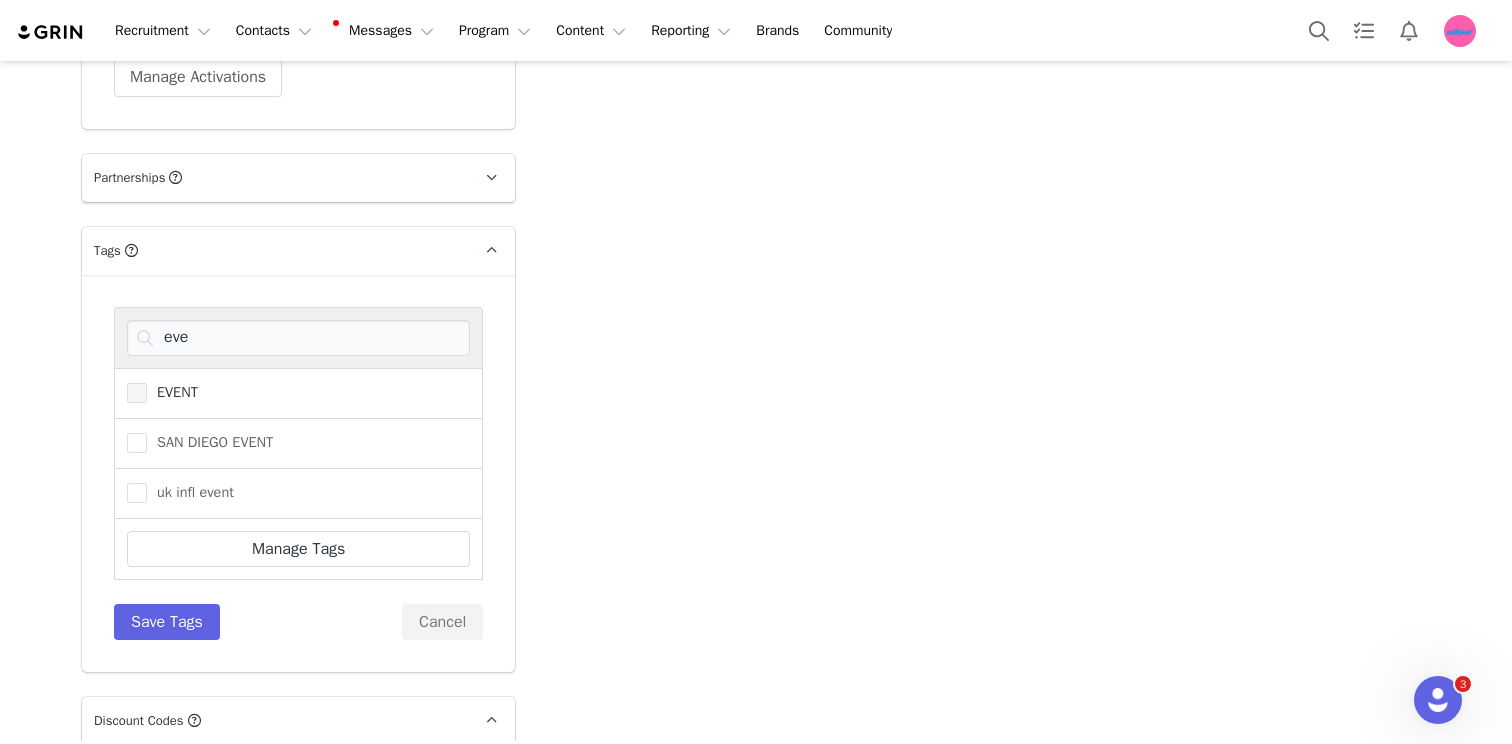 click on "EVENT" at bounding box center (172, 392) 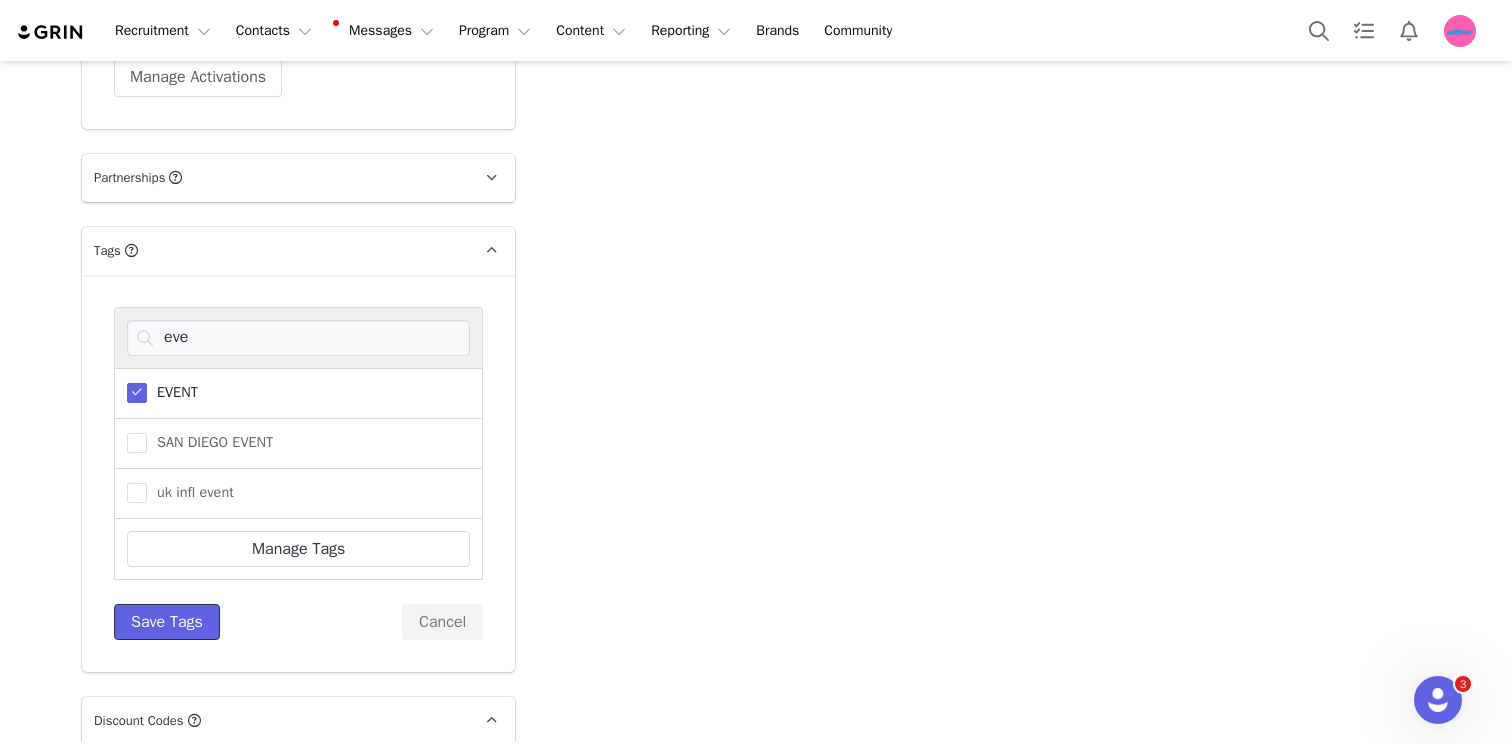 click on "Save Tags" at bounding box center [167, 622] 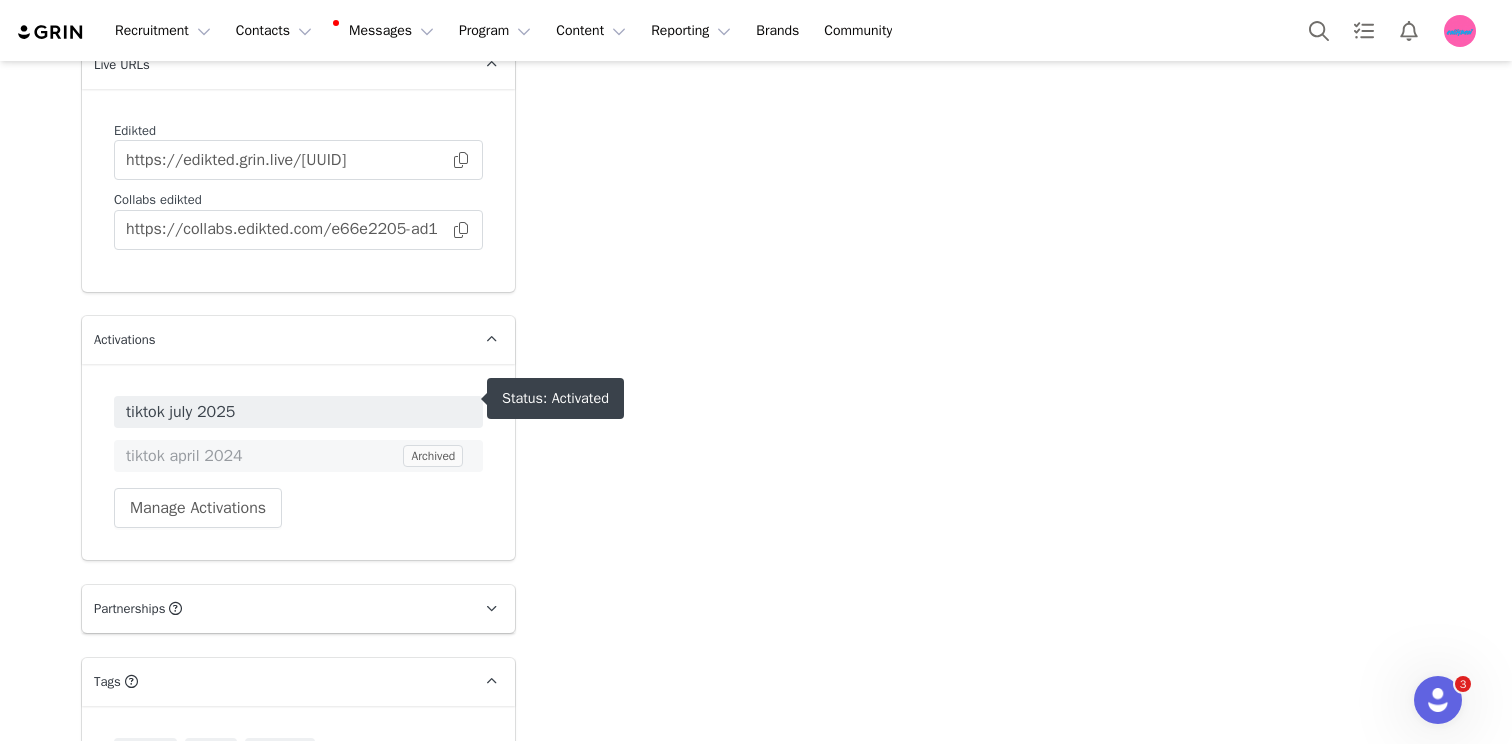 scroll, scrollTop: 5153, scrollLeft: 0, axis: vertical 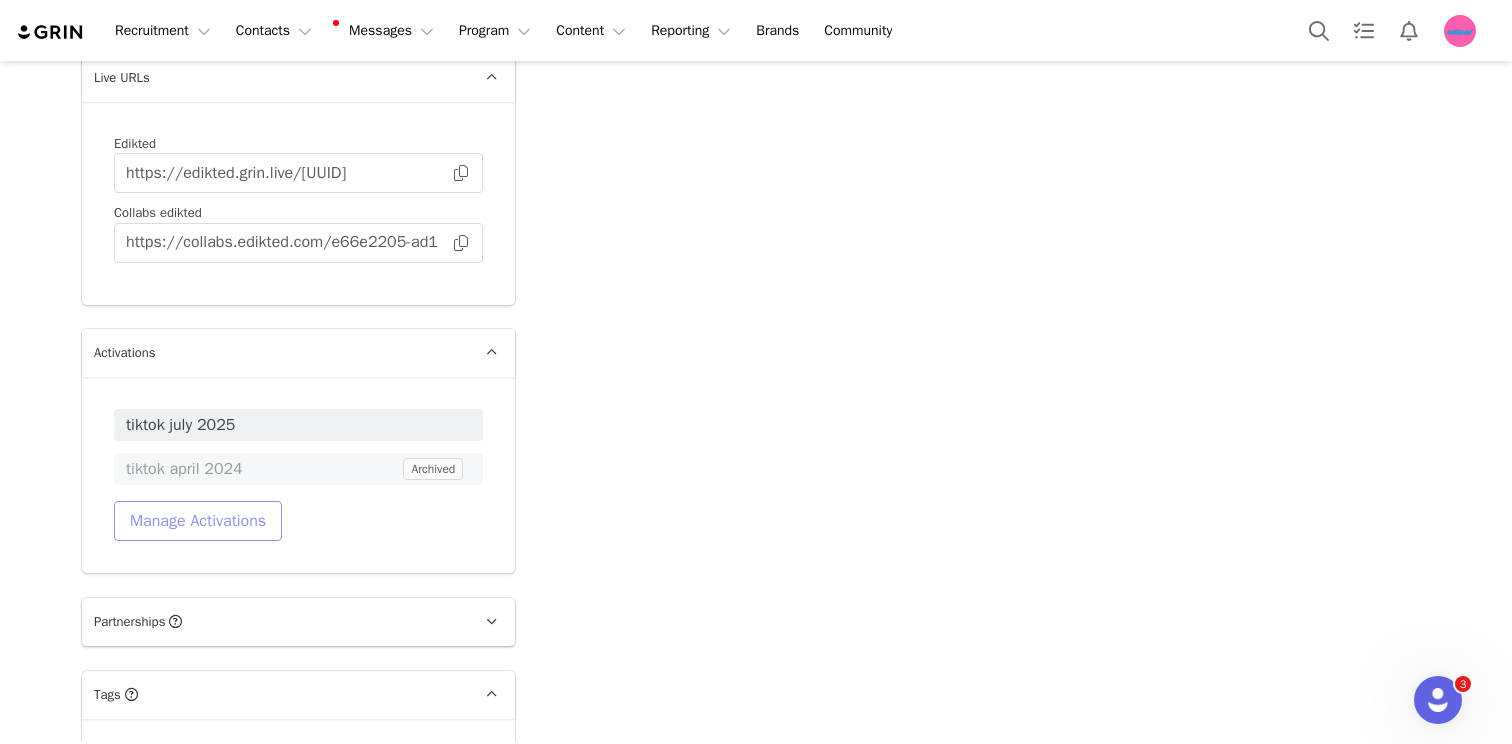 click on "Manage Activations" at bounding box center (198, 521) 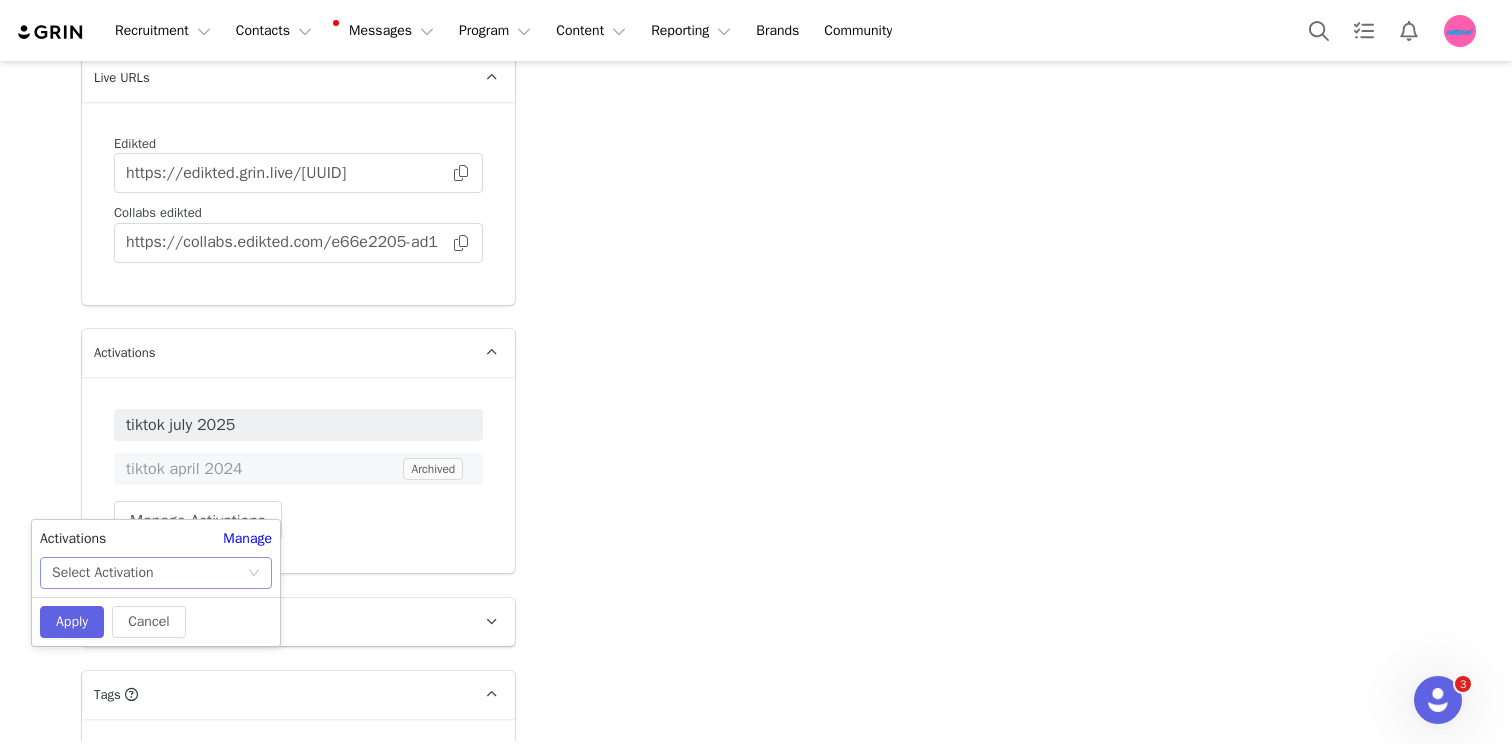 click on "Select Activation" at bounding box center (149, 573) 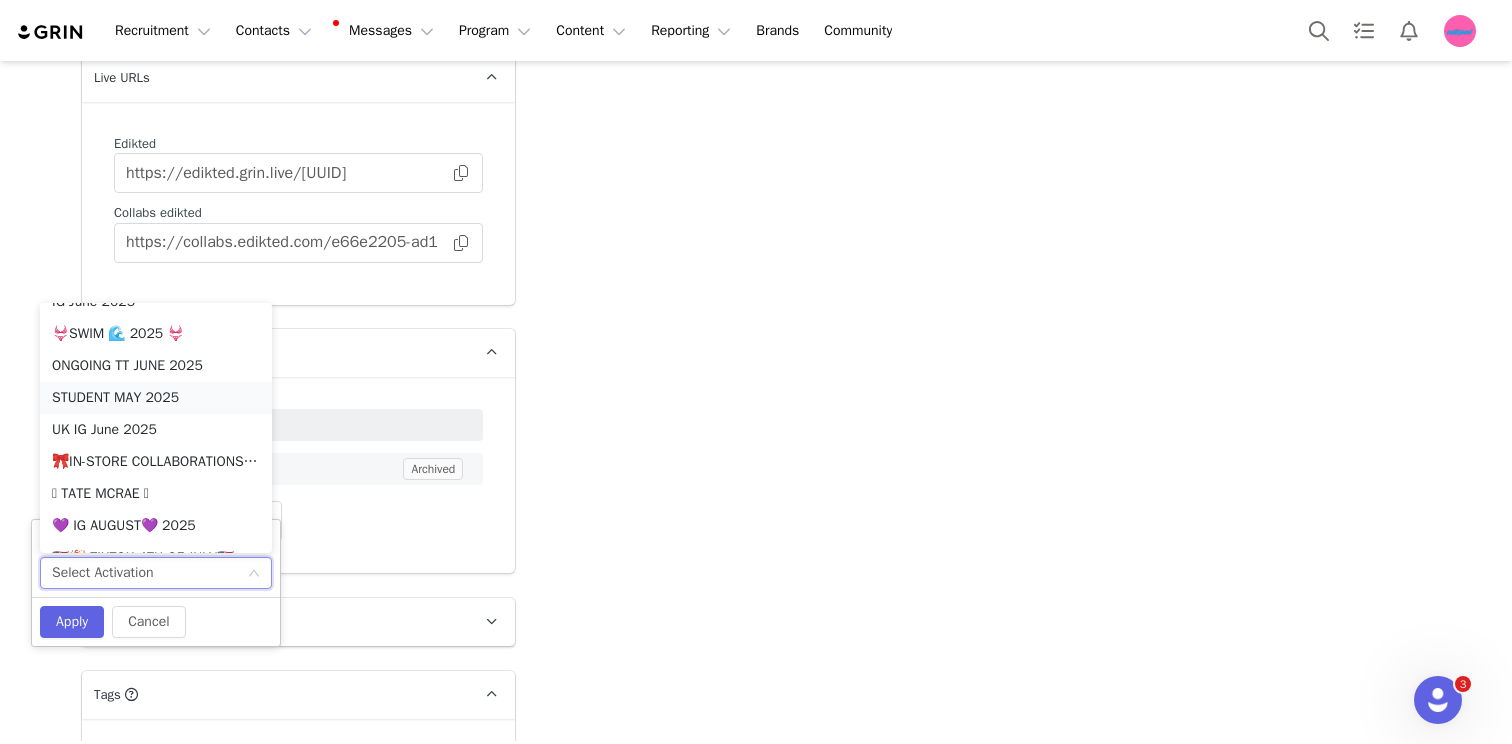 scroll, scrollTop: 1533, scrollLeft: 0, axis: vertical 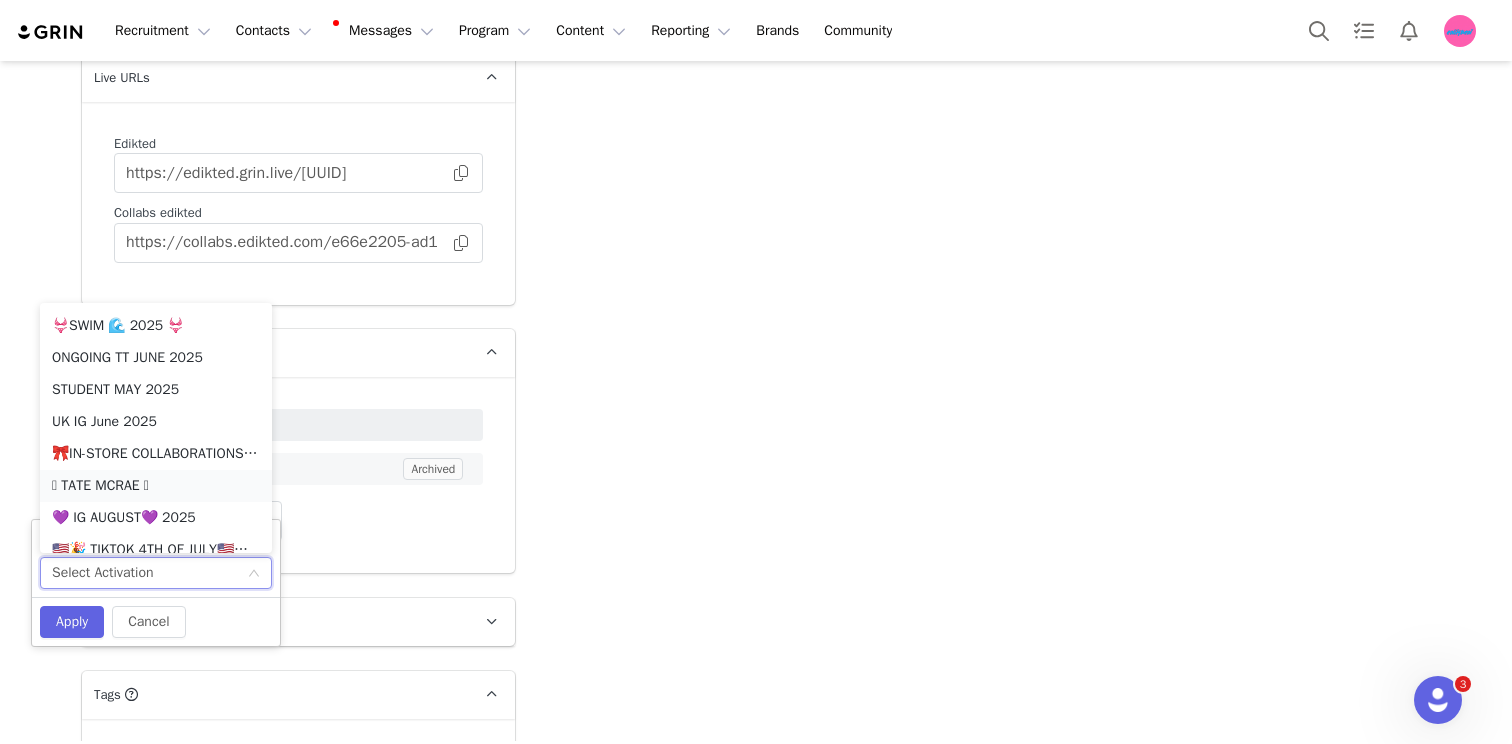click on "🩷 TATE MCRAE 🩷" at bounding box center [156, 486] 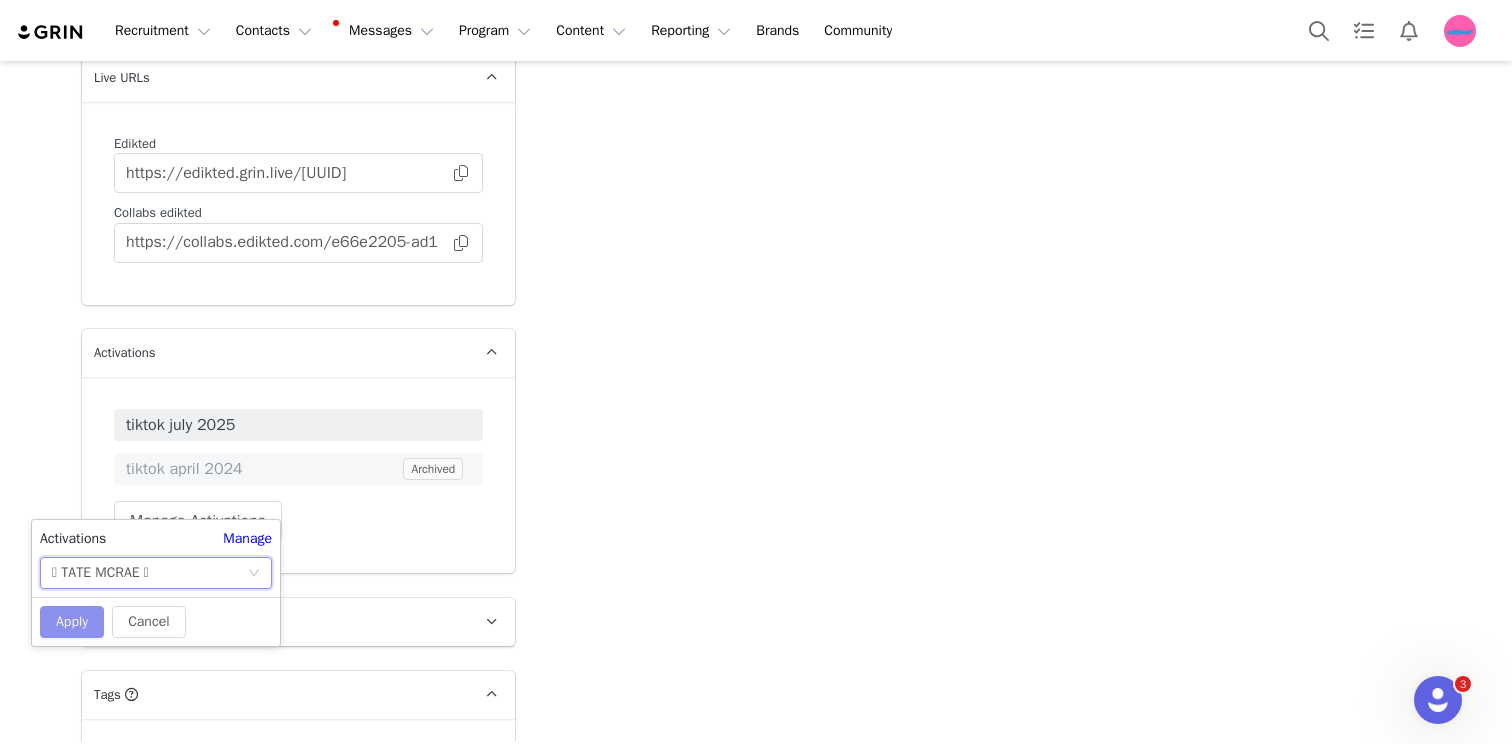 click on "Apply" at bounding box center (72, 622) 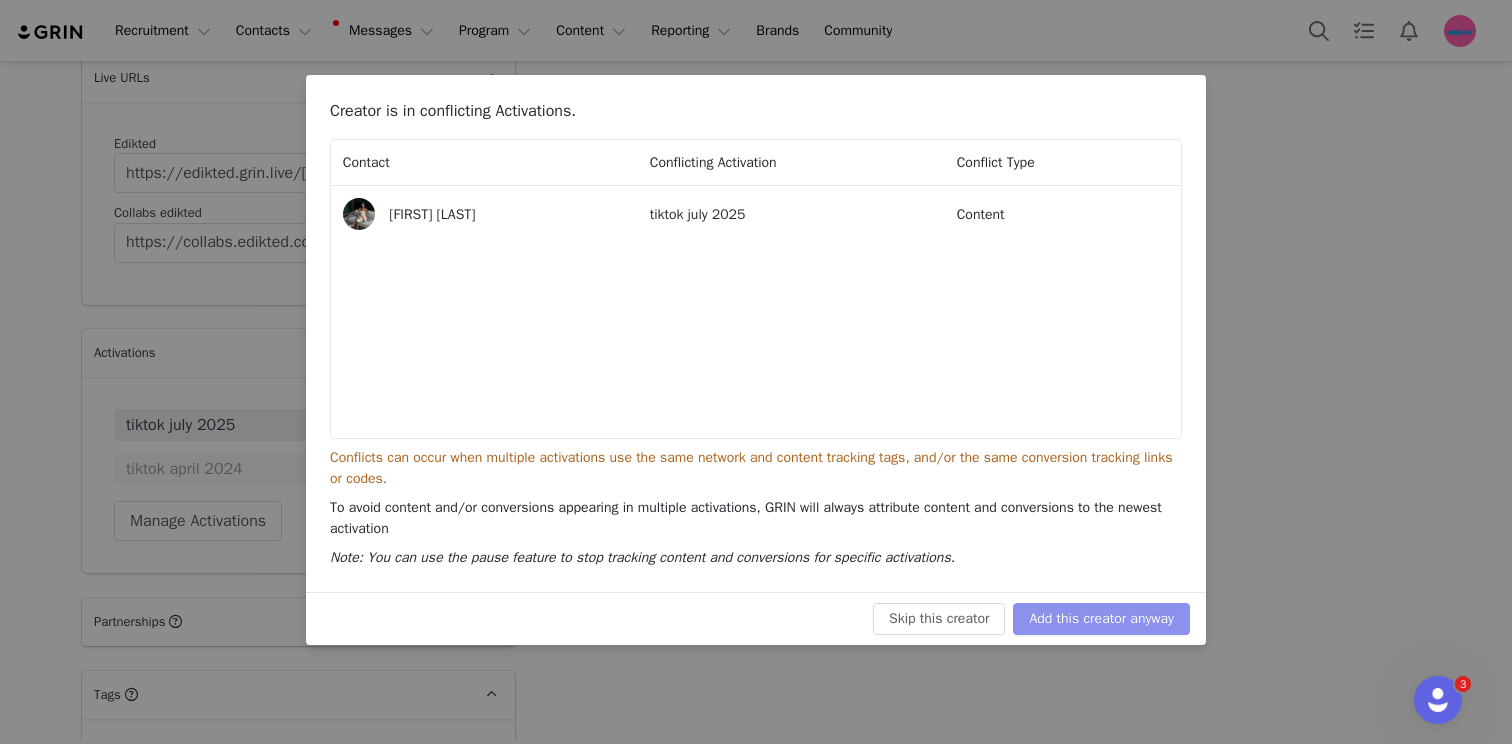 click on "Add this creator anyway" at bounding box center [1101, 619] 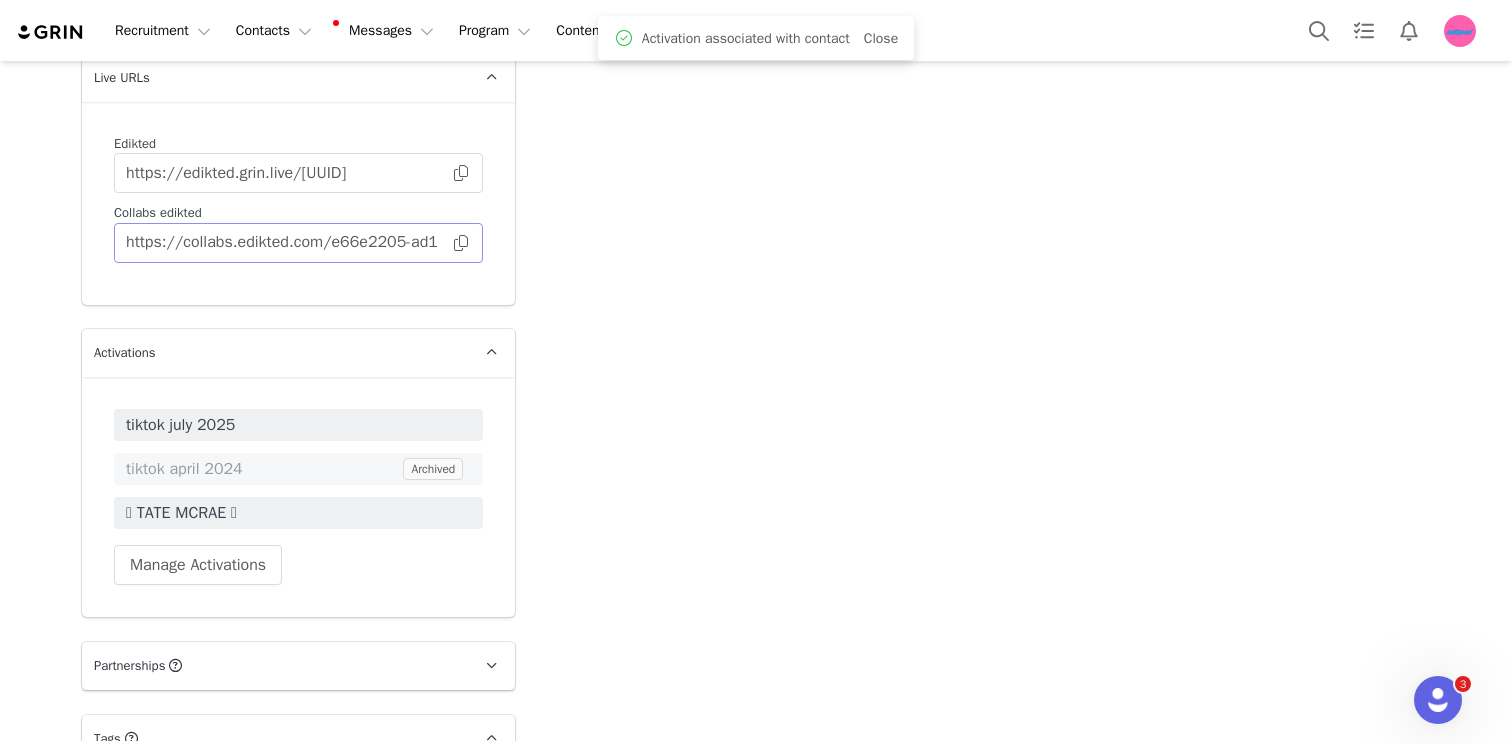 click at bounding box center (461, 243) 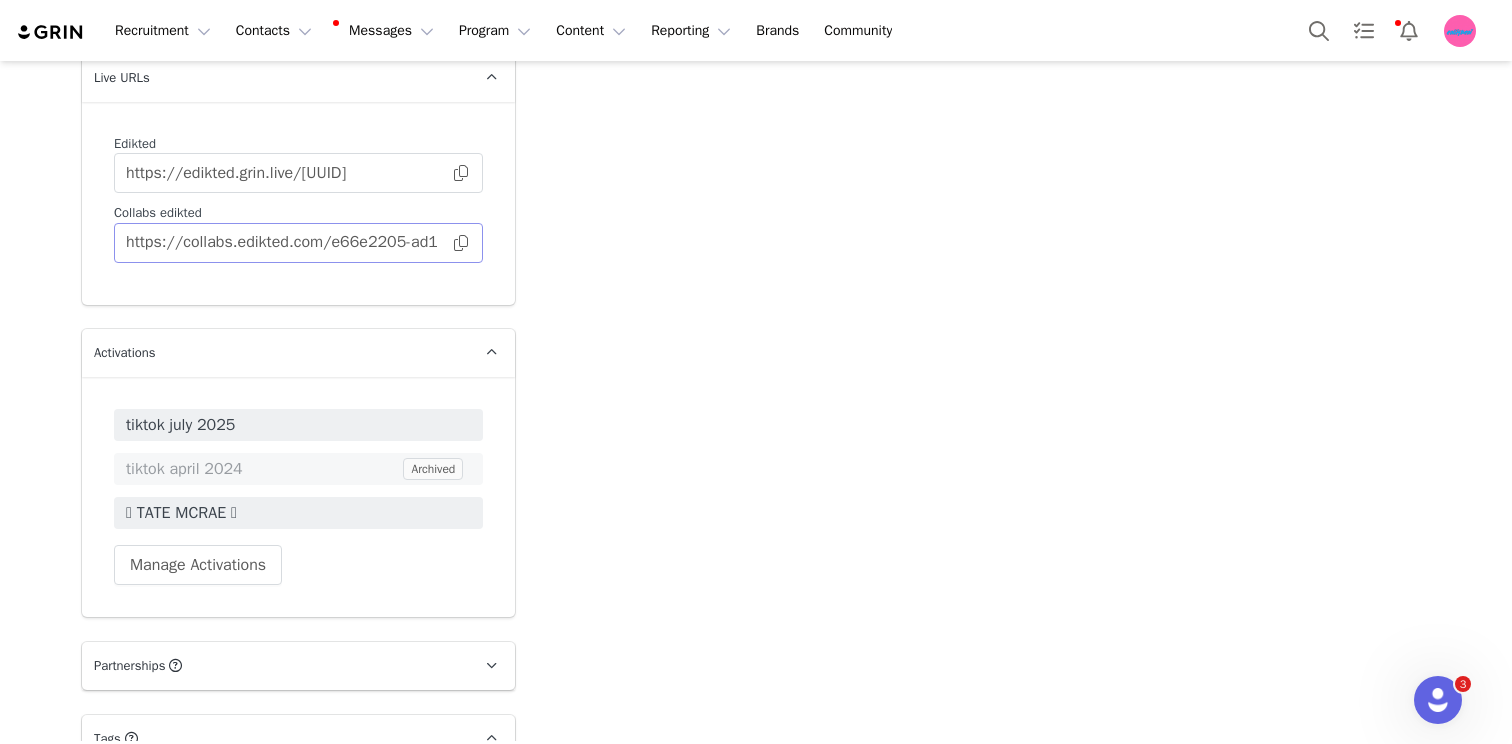 click at bounding box center [461, 243] 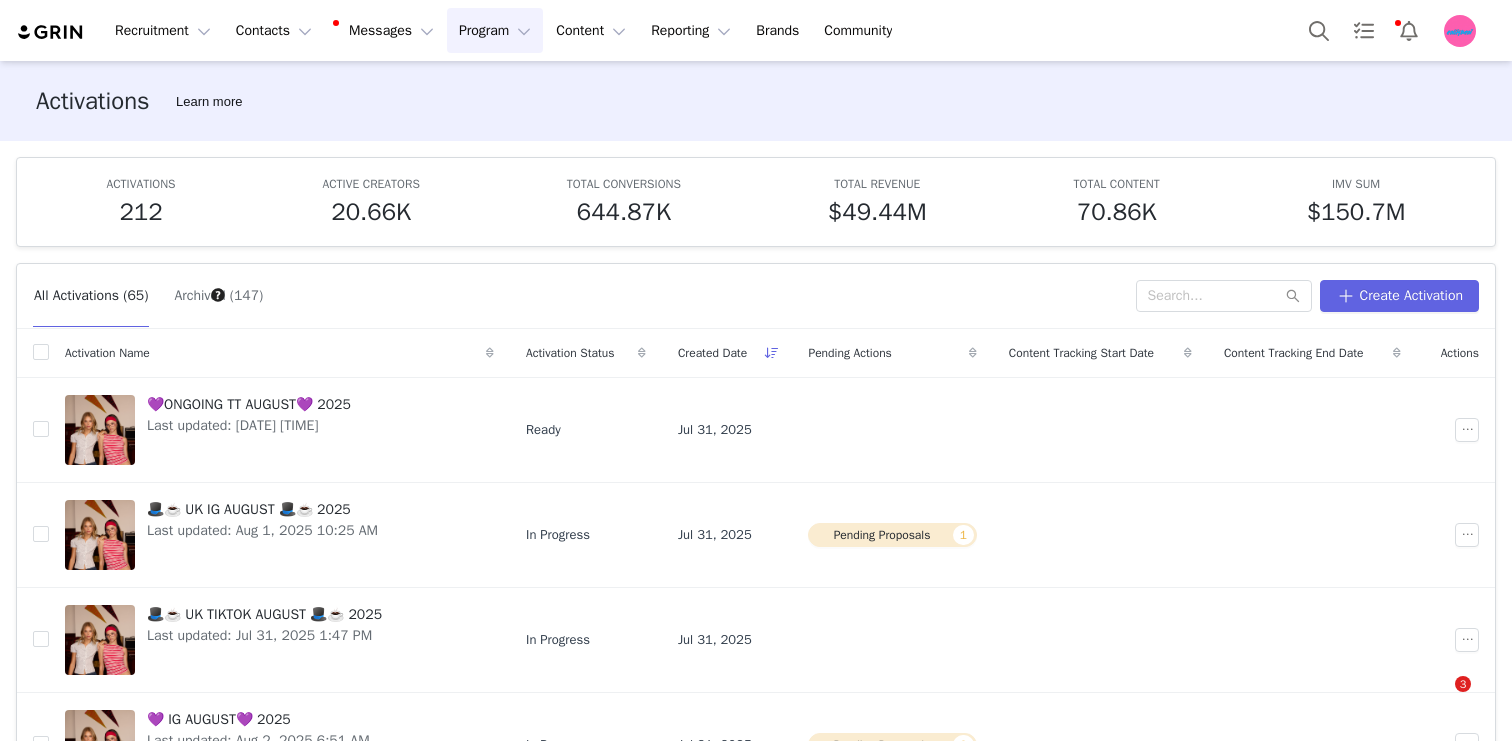 scroll, scrollTop: 0, scrollLeft: 0, axis: both 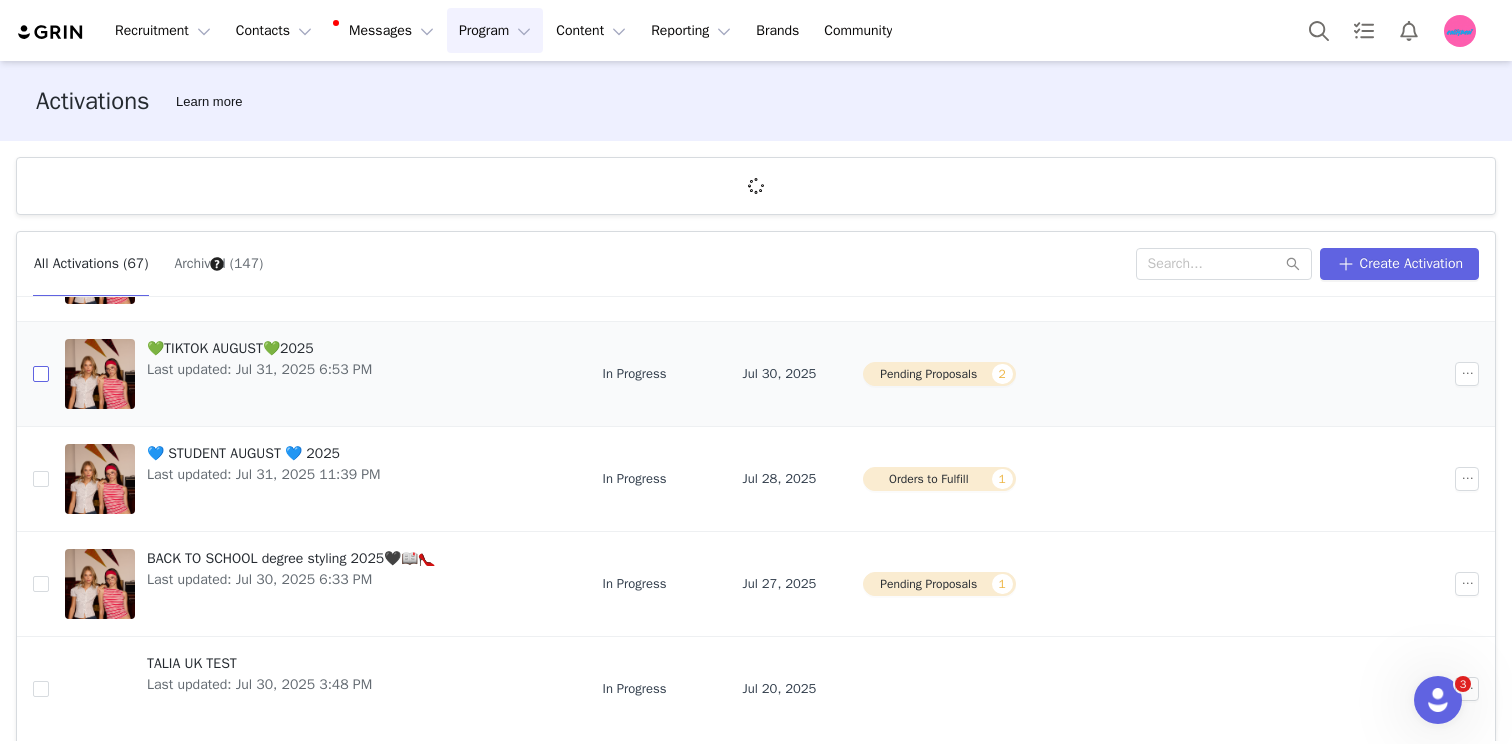 click at bounding box center (41, 374) 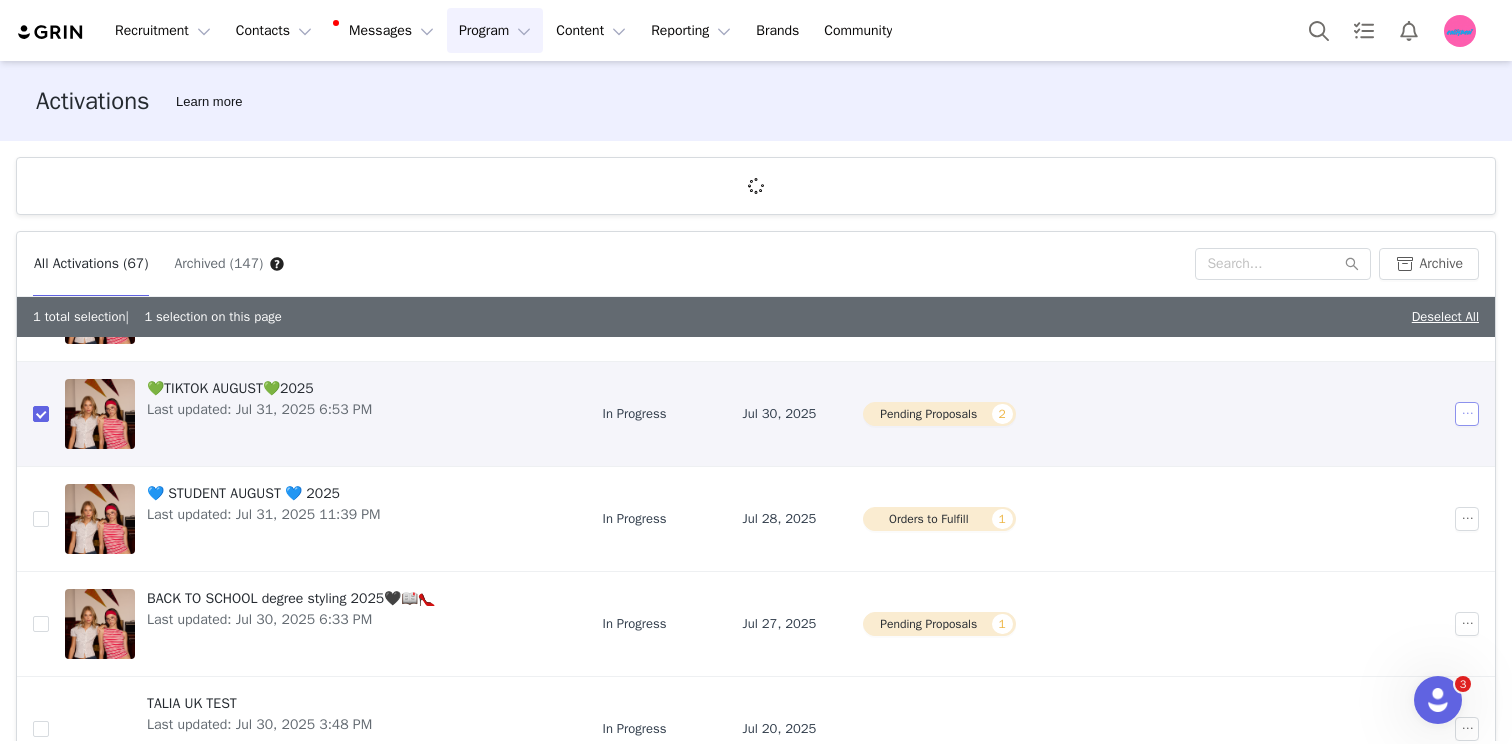 click at bounding box center (1467, 414) 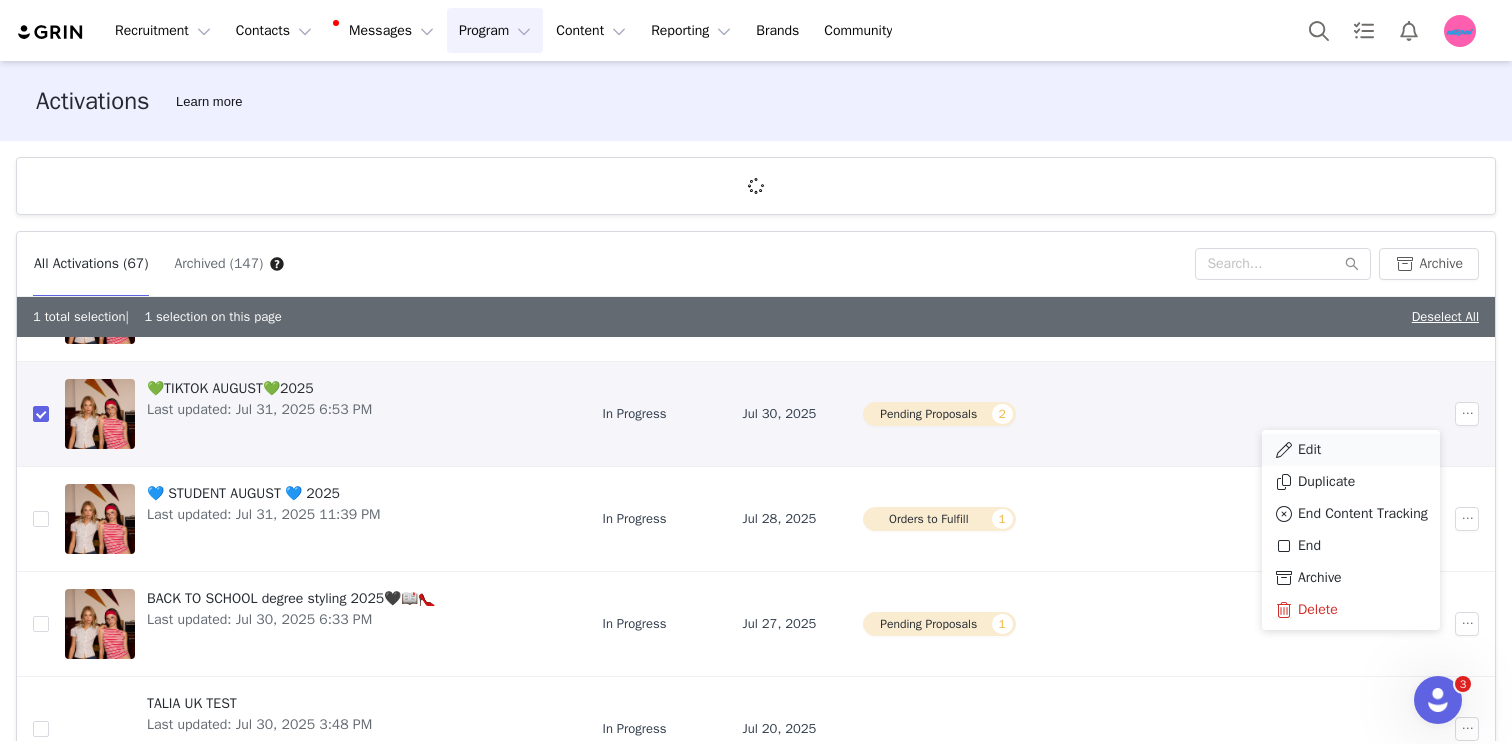 click on "Edit" at bounding box center [1351, 450] 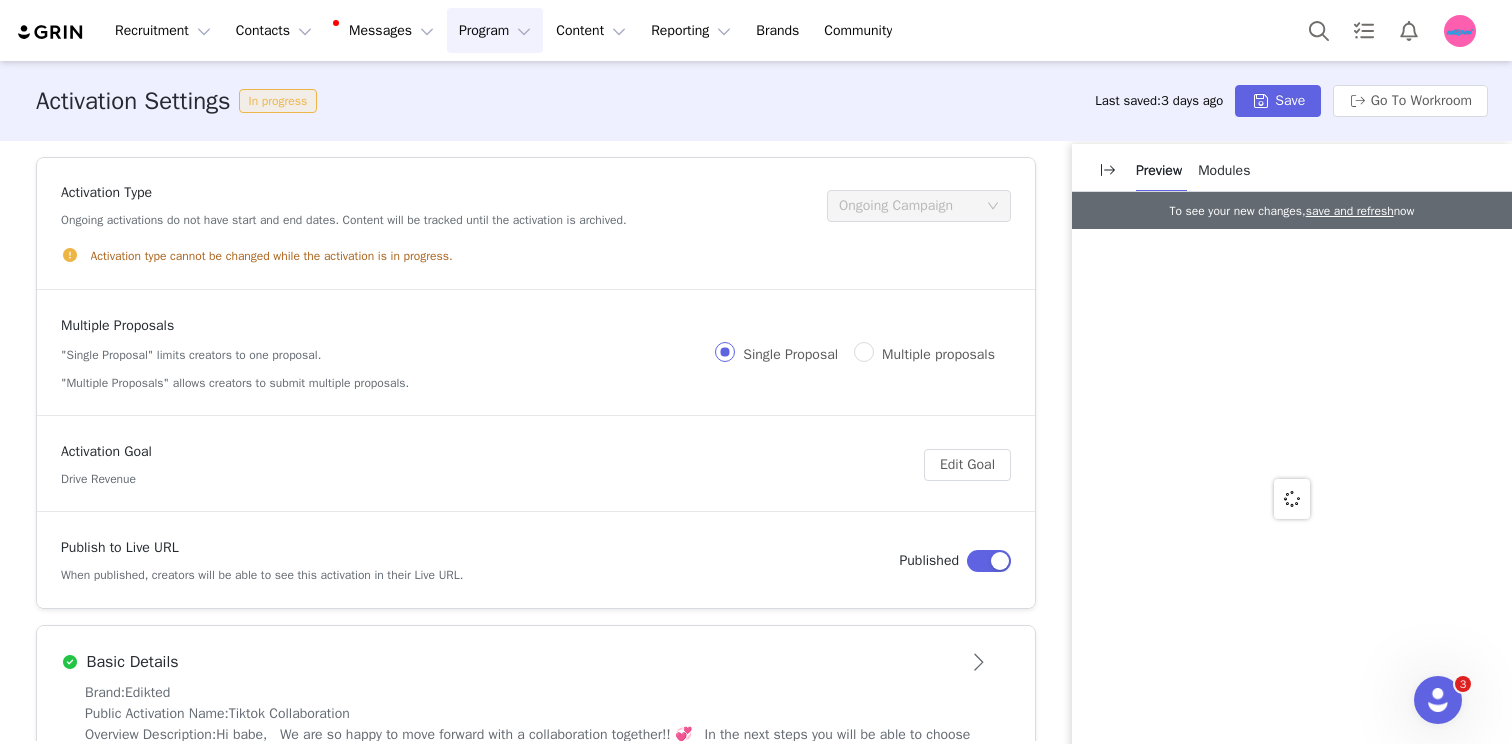 click on "Modules" at bounding box center [1224, 170] 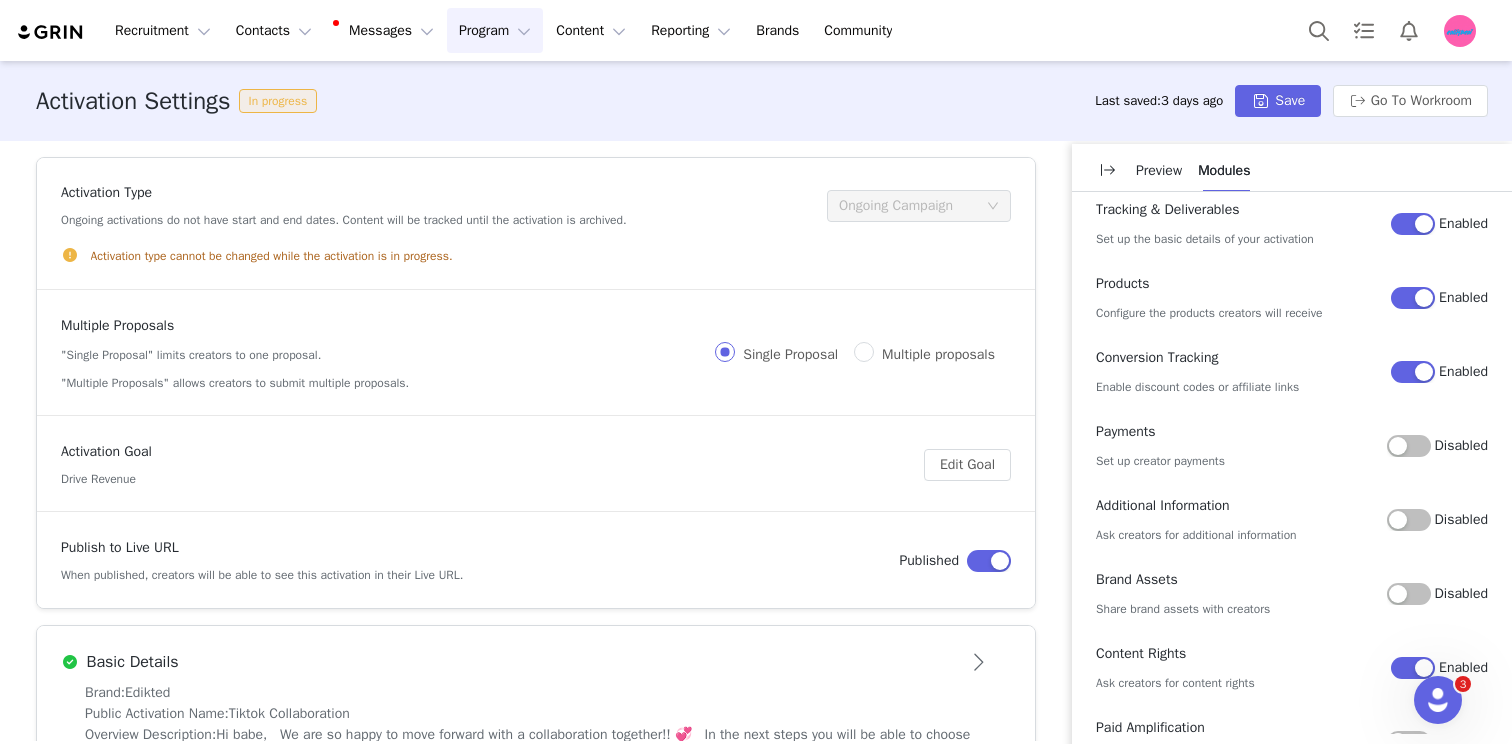 scroll, scrollTop: 140, scrollLeft: 0, axis: vertical 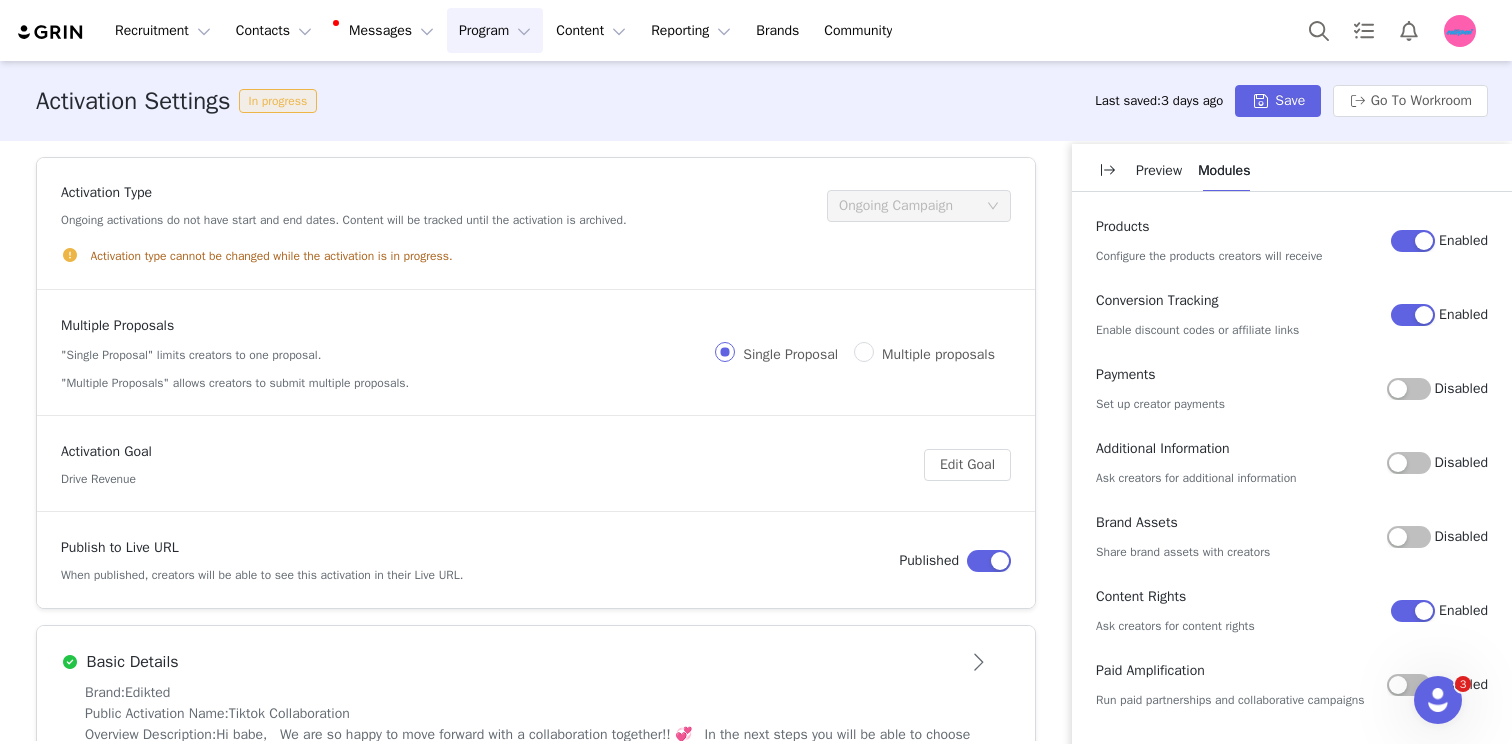 drag, startPoint x: 1264, startPoint y: 671, endPoint x: 1092, endPoint y: 696, distance: 173.80736 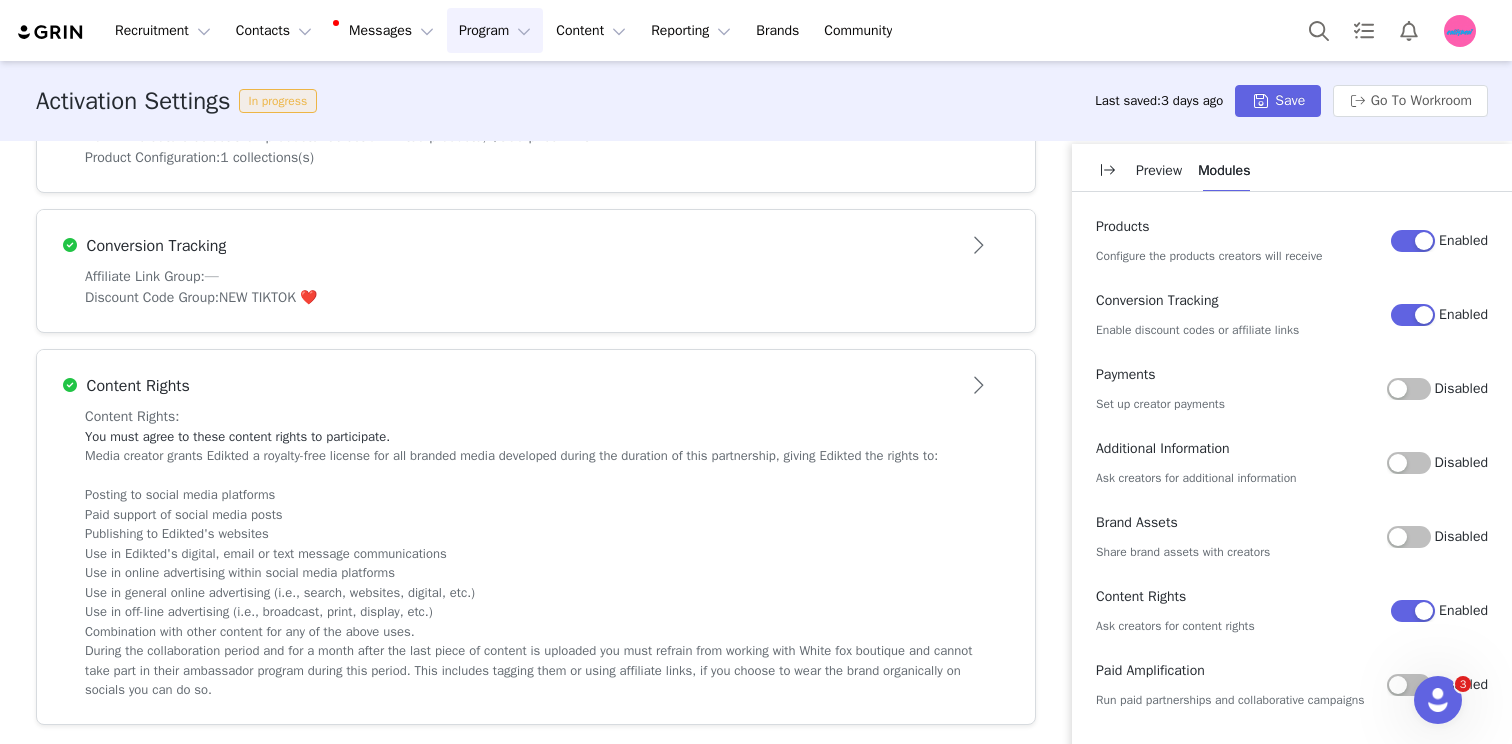 scroll, scrollTop: 943, scrollLeft: 0, axis: vertical 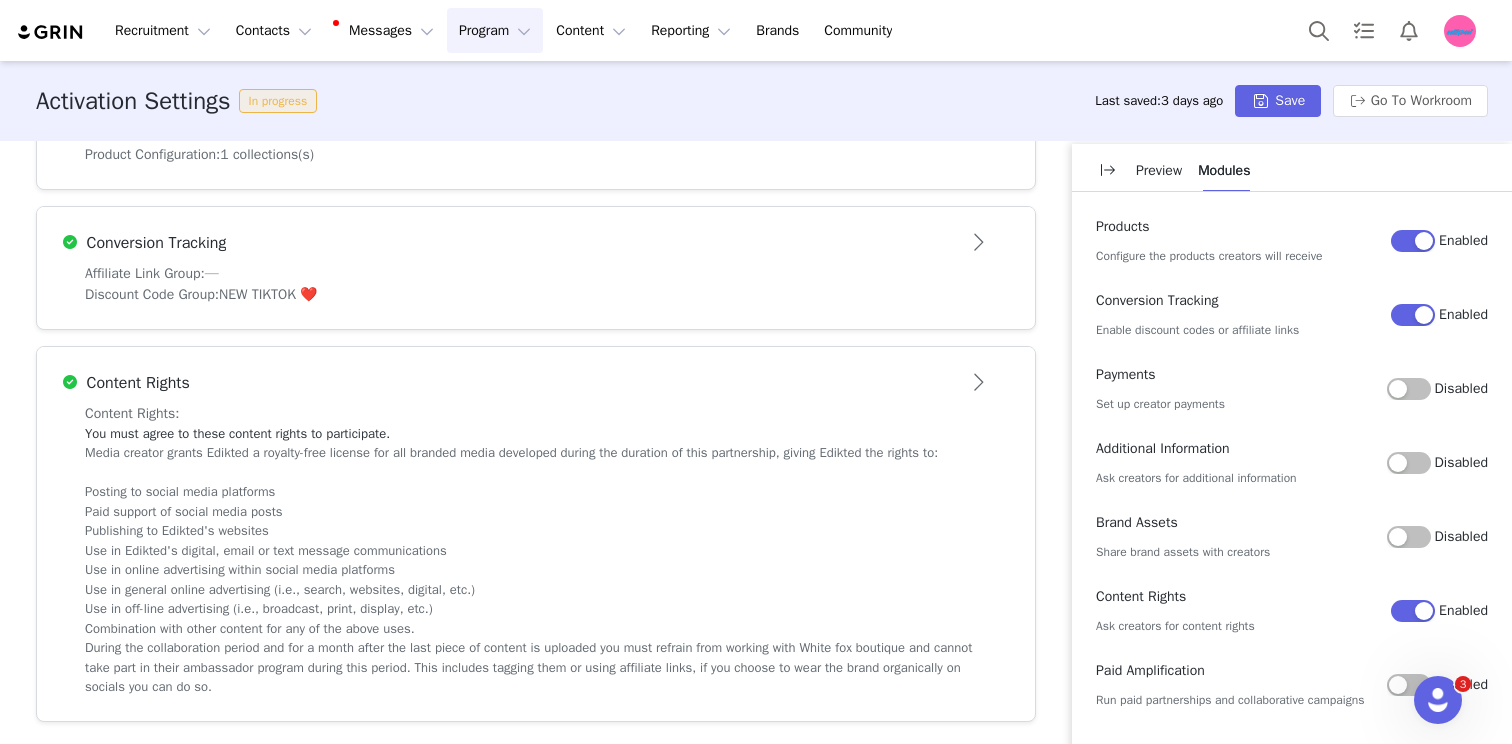 drag, startPoint x: 507, startPoint y: 46, endPoint x: 509, endPoint y: 56, distance: 10.198039 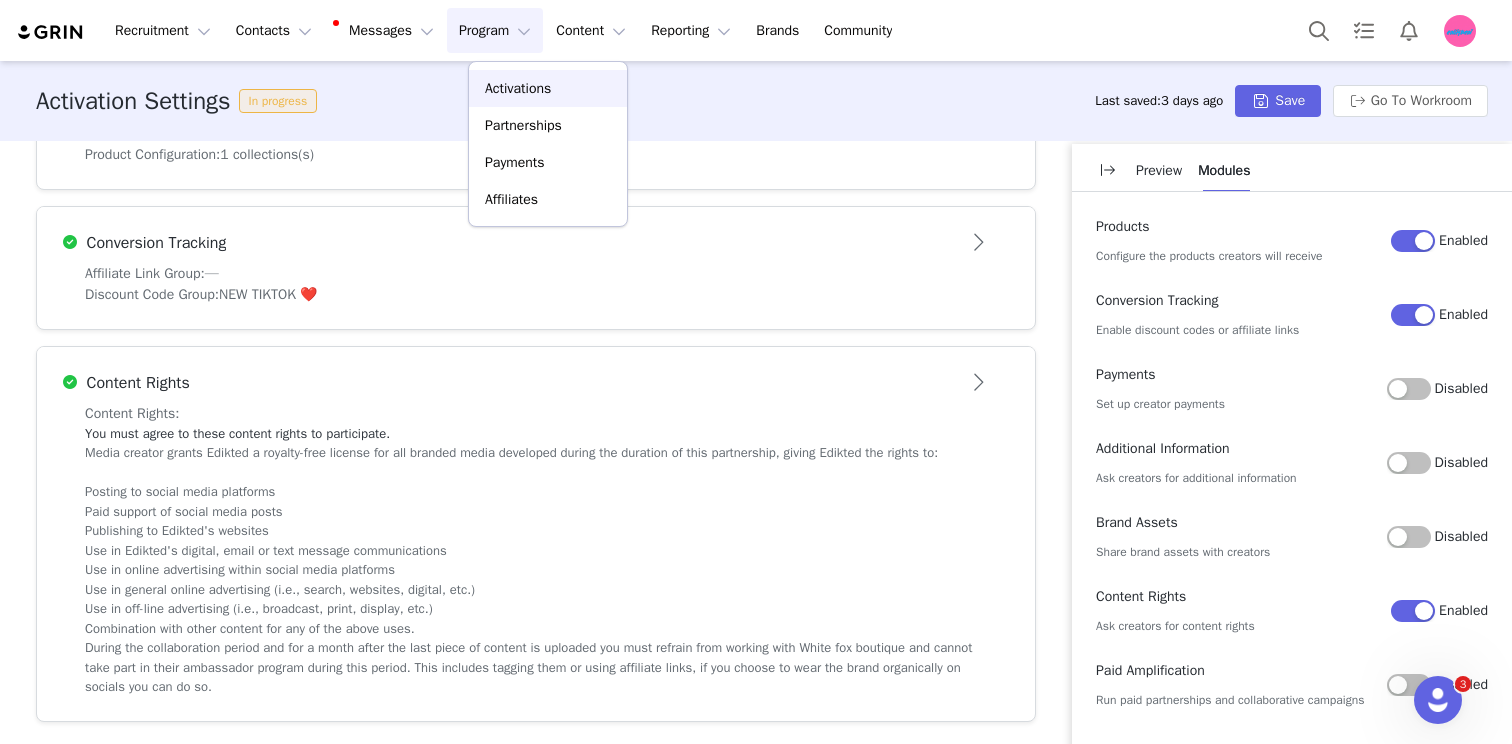 click on "Activations" at bounding box center [518, 88] 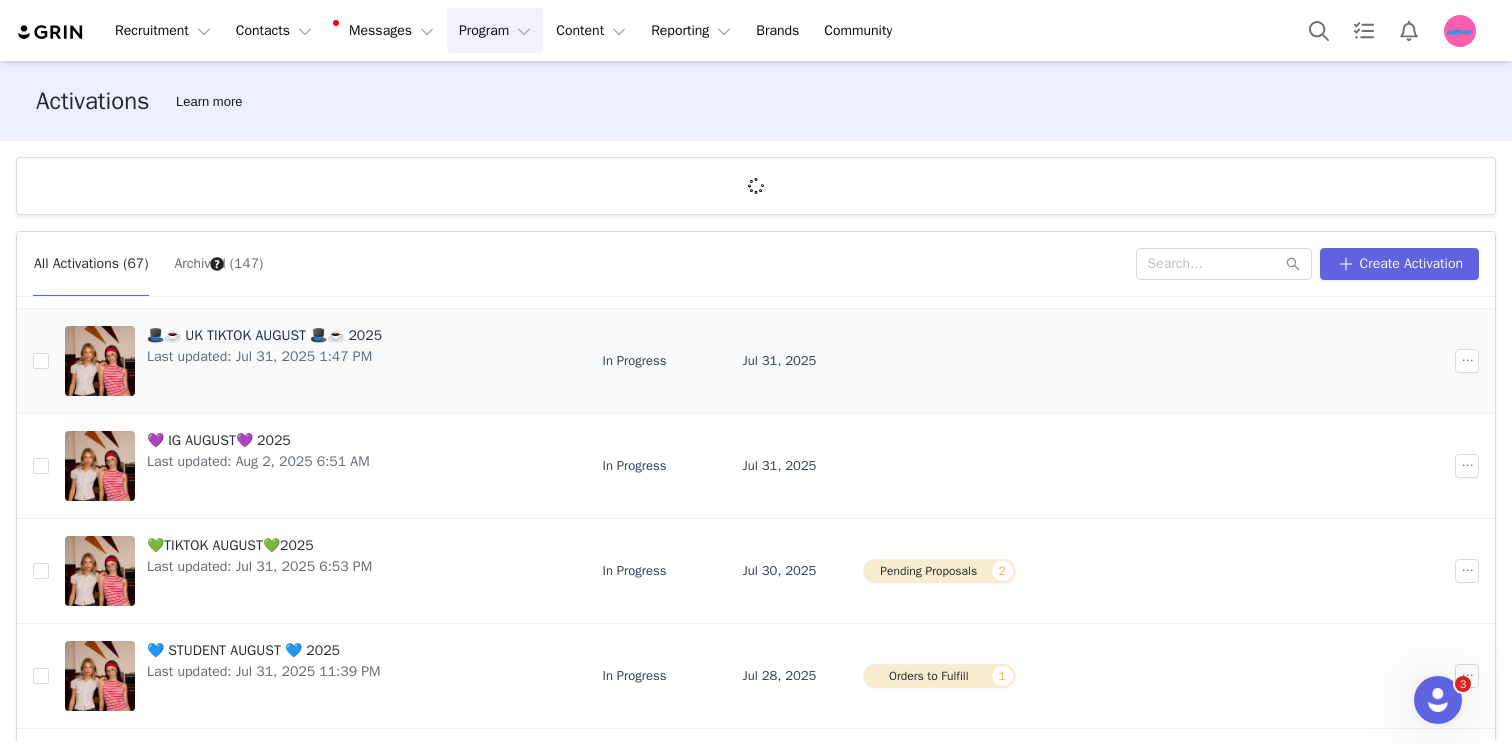 scroll, scrollTop: 654, scrollLeft: 0, axis: vertical 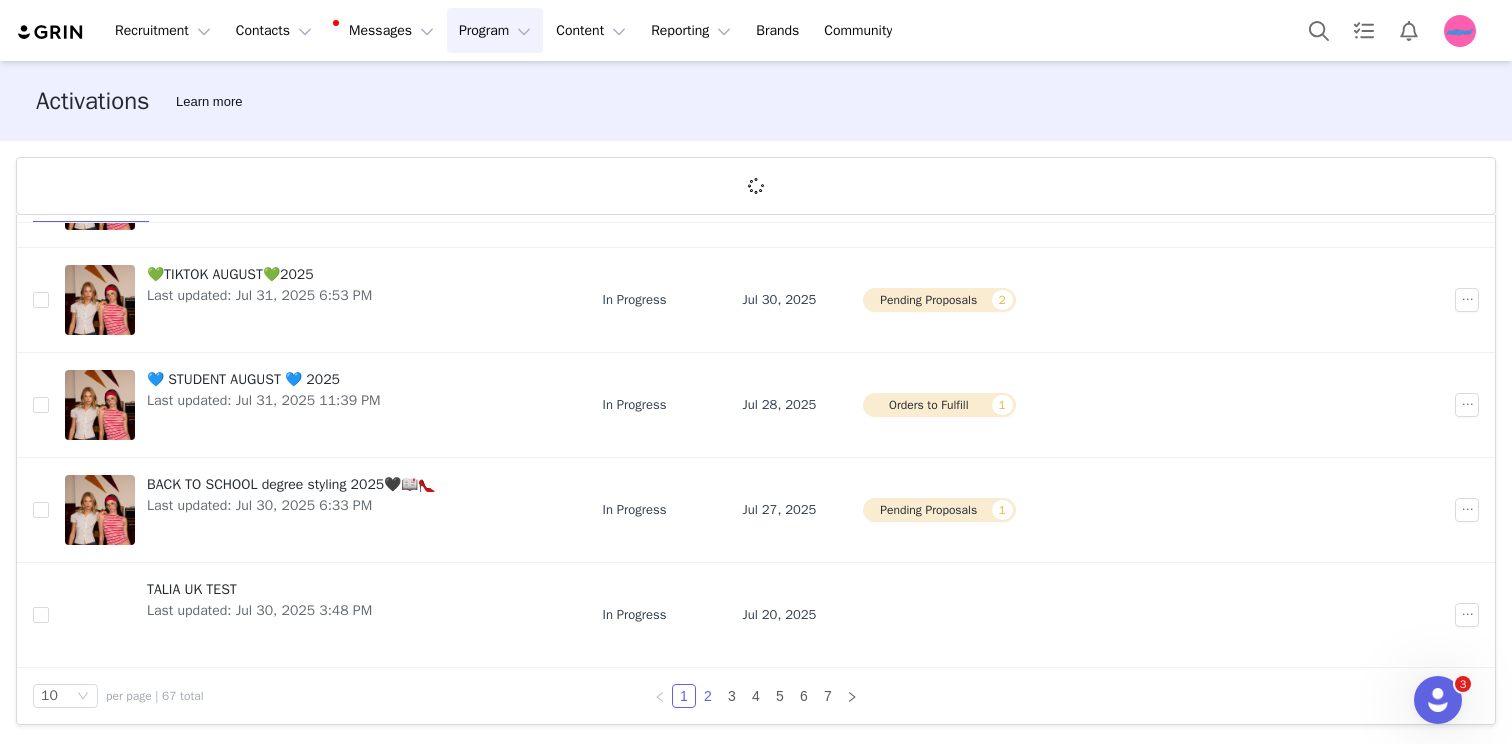 click on "2" at bounding box center (708, 696) 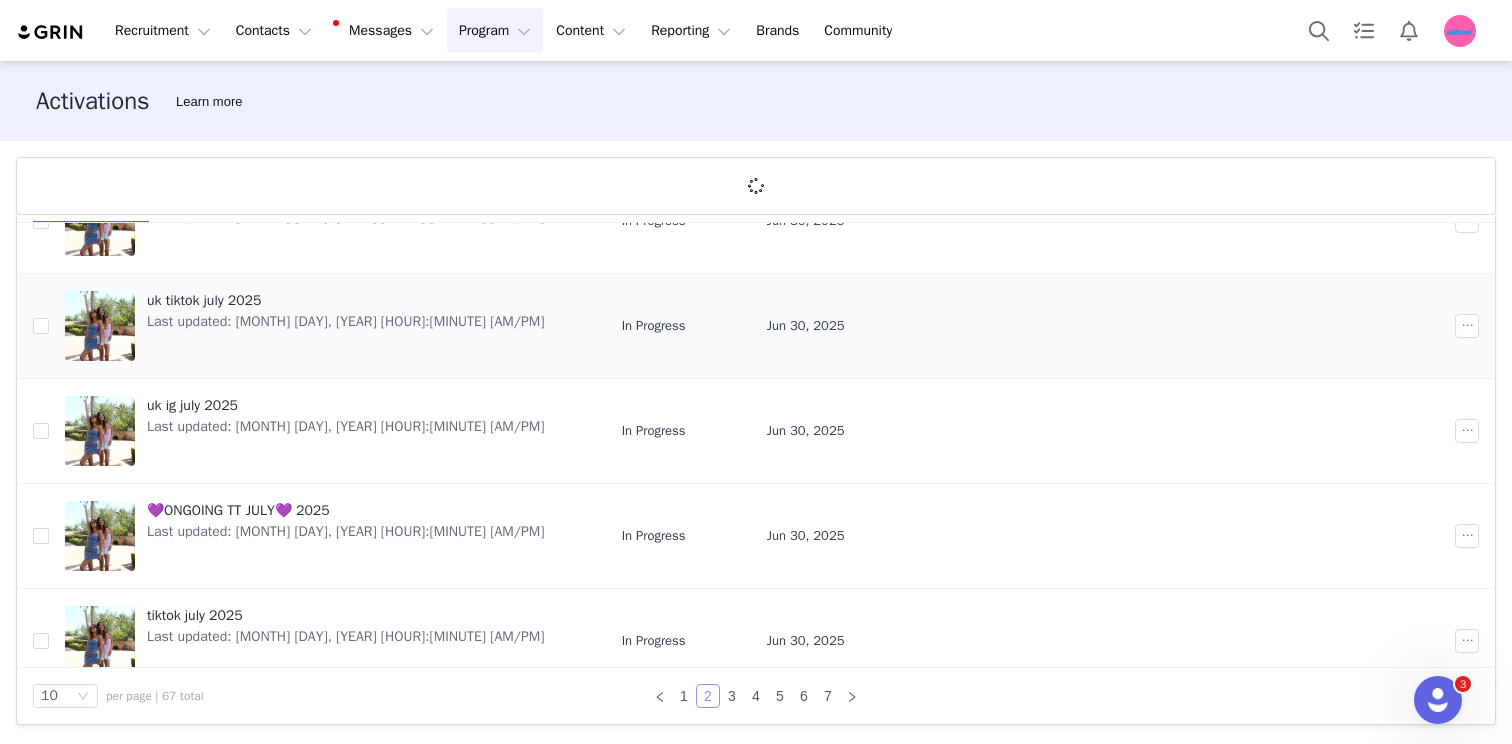 scroll, scrollTop: 628, scrollLeft: 0, axis: vertical 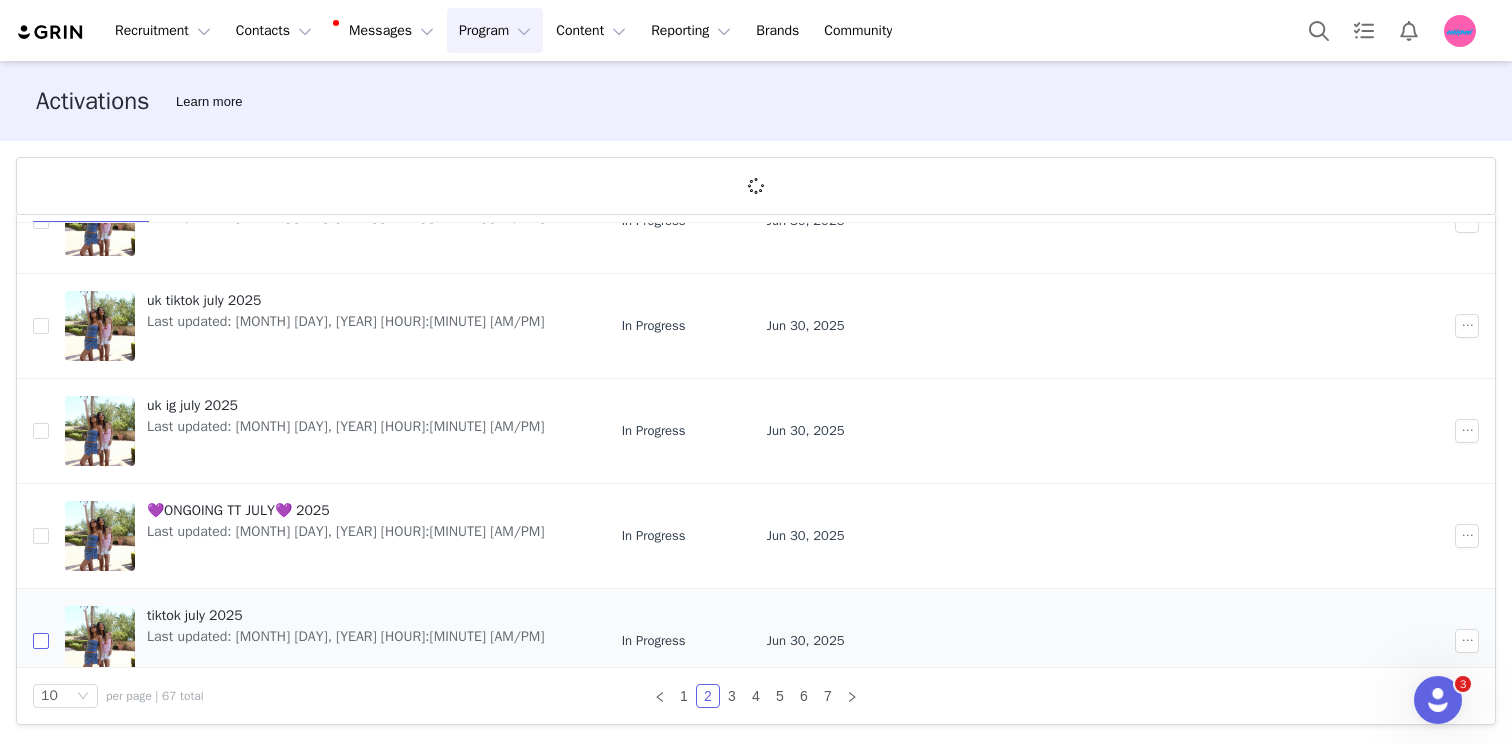 click at bounding box center (41, 641) 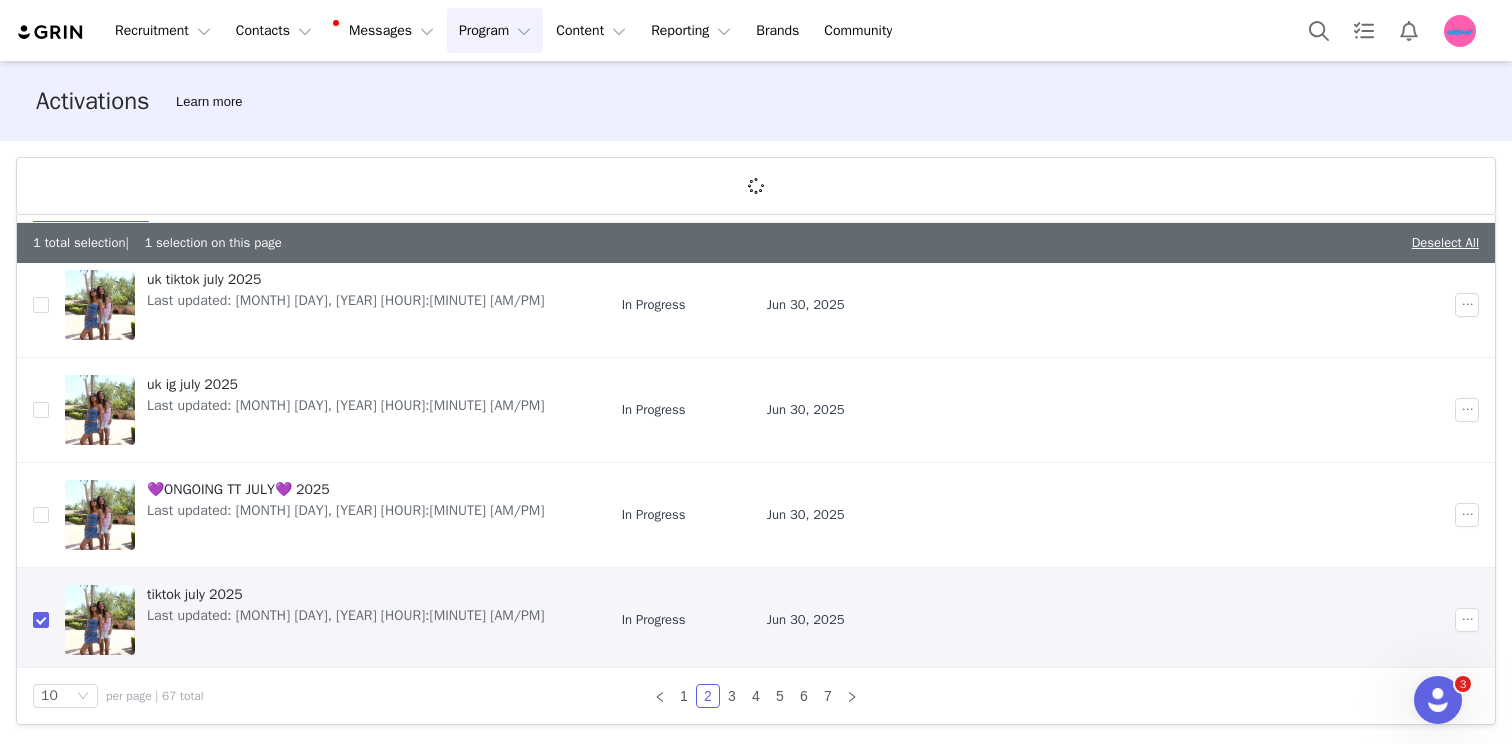 scroll, scrollTop: 694, scrollLeft: 0, axis: vertical 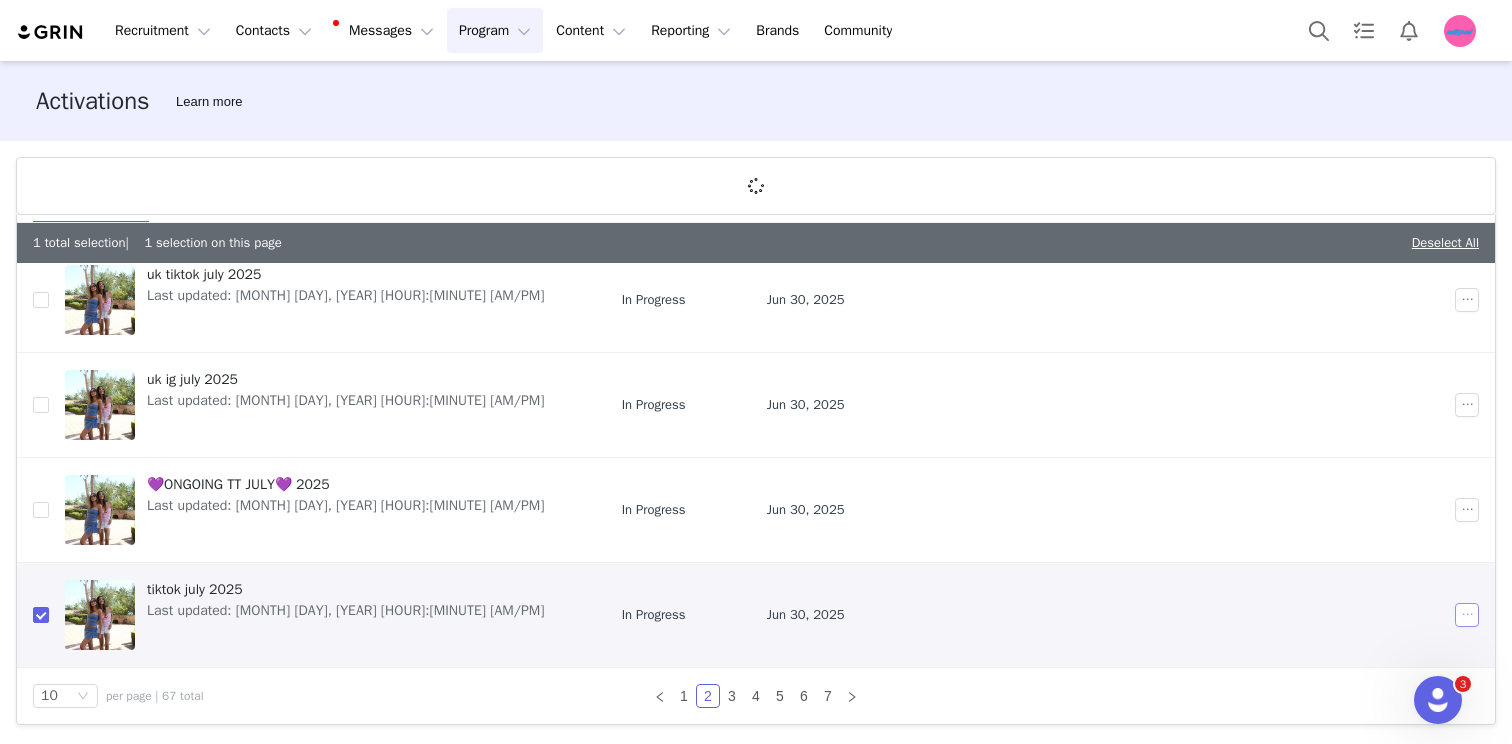 click at bounding box center (1467, 615) 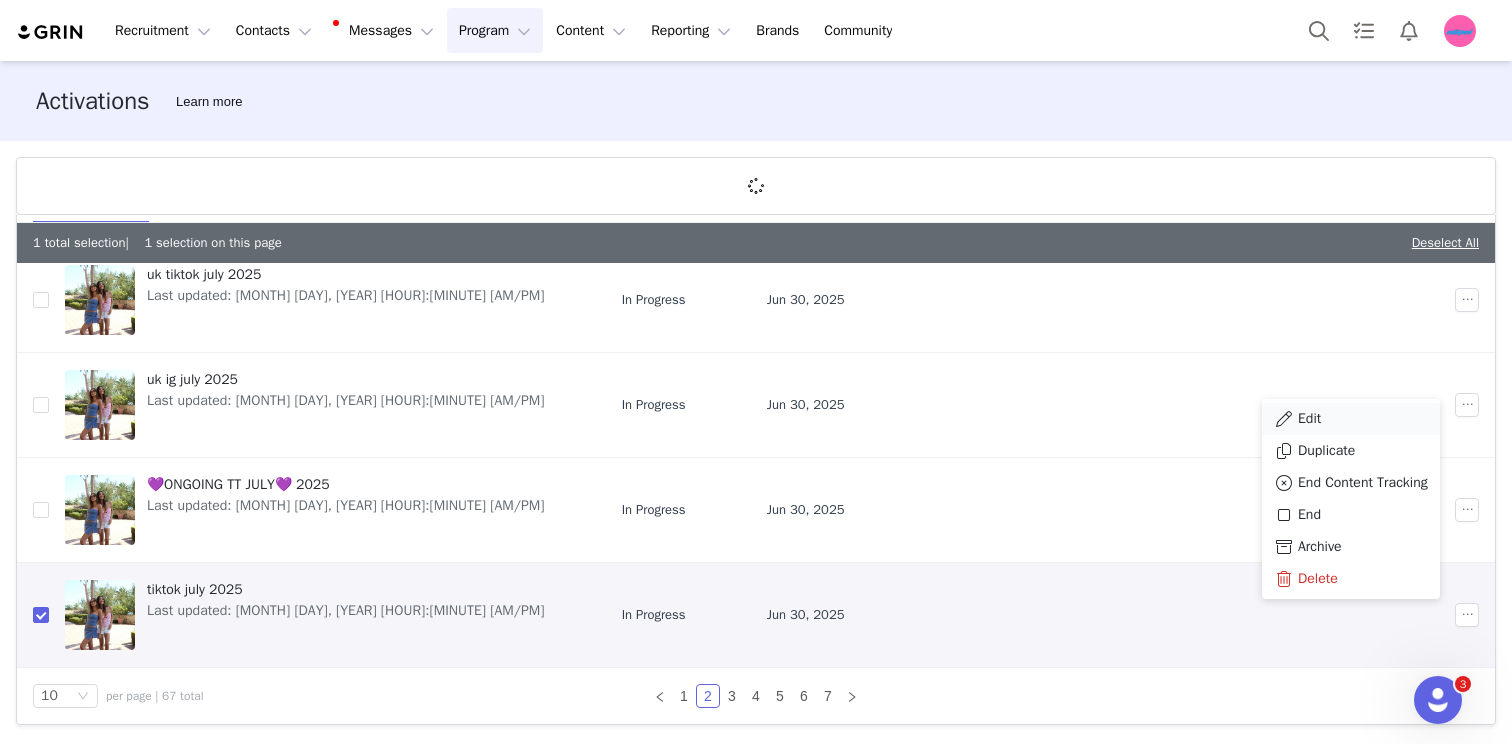 click on "Edit" at bounding box center (1351, 419) 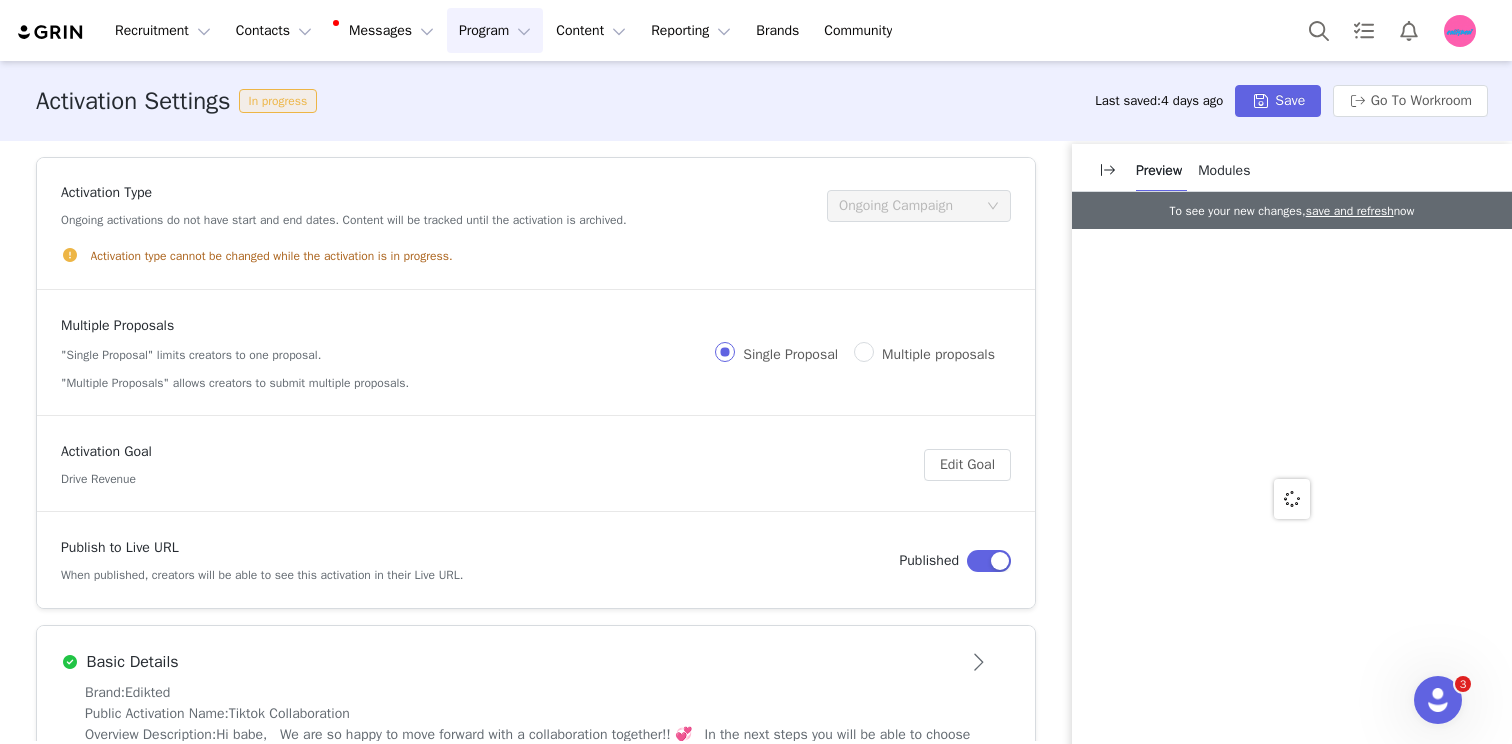 click on "Modules" at bounding box center (1224, 170) 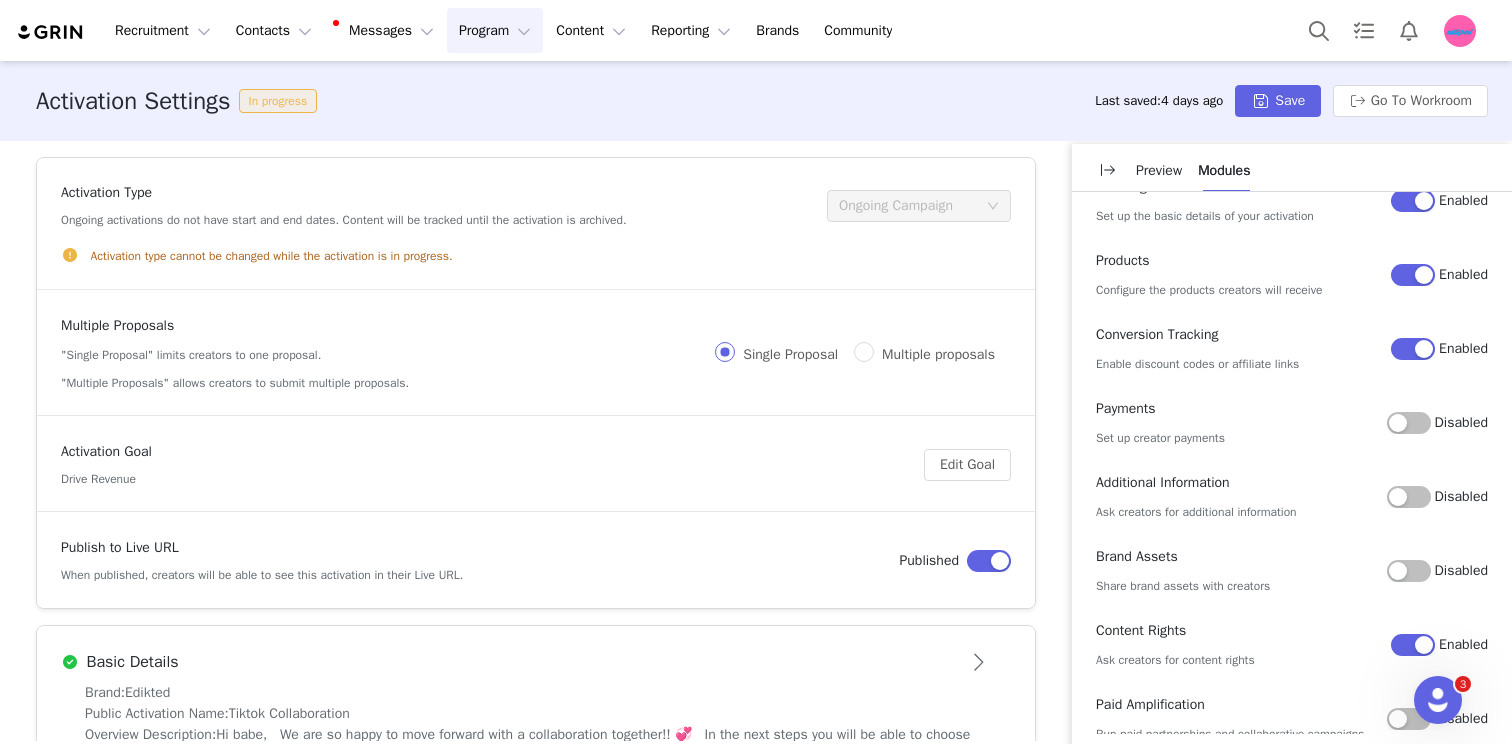 scroll, scrollTop: 140, scrollLeft: 0, axis: vertical 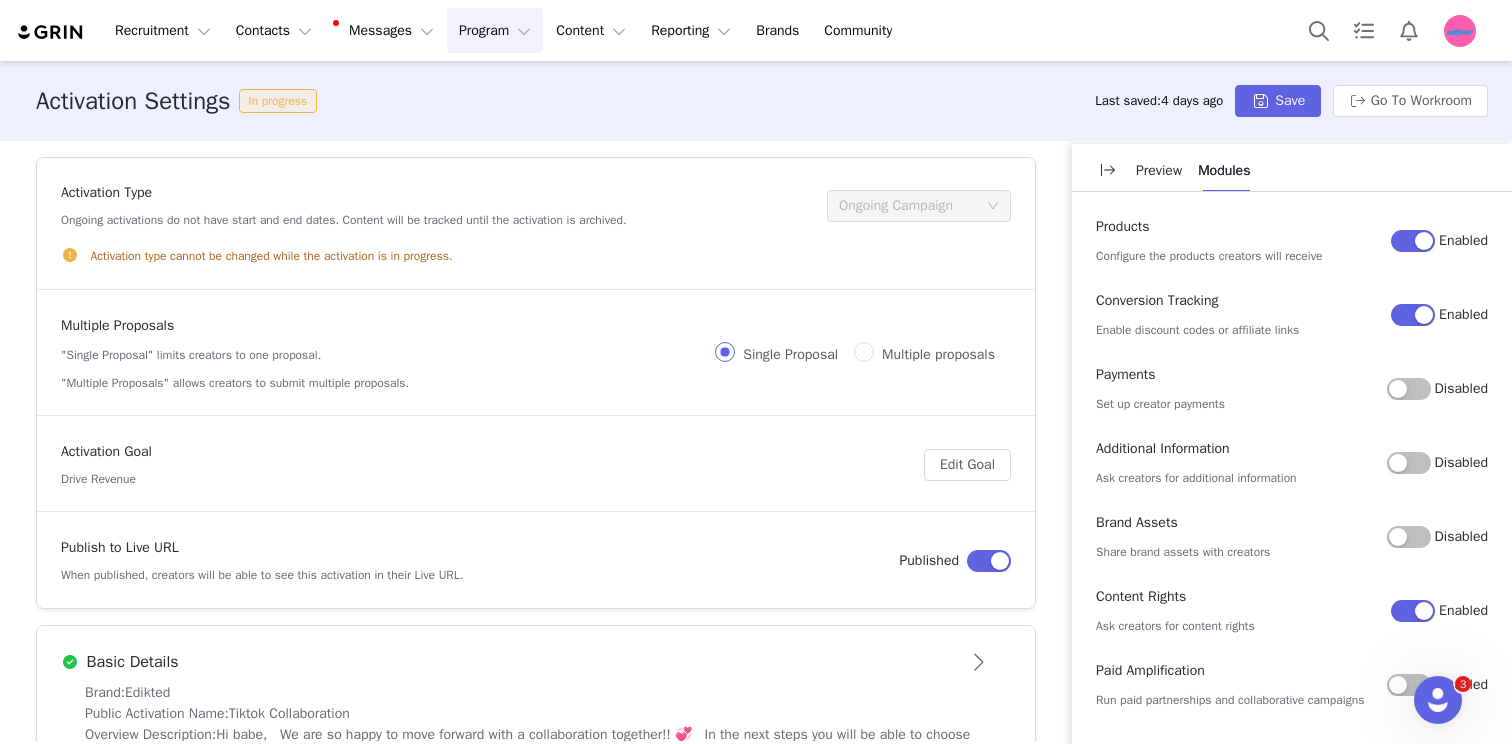 click on "Basic Details" at bounding box center (536, 654) 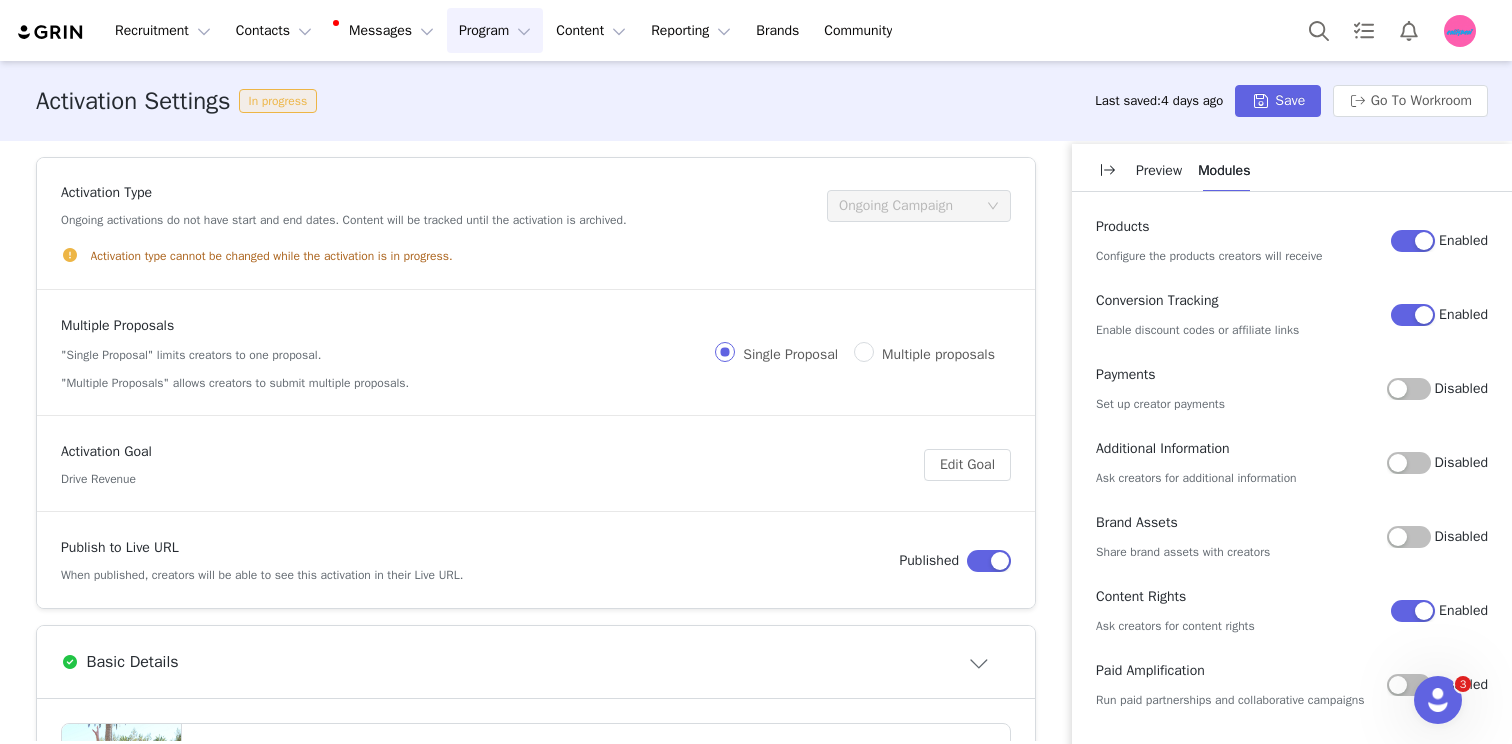 scroll, scrollTop: 0, scrollLeft: 0, axis: both 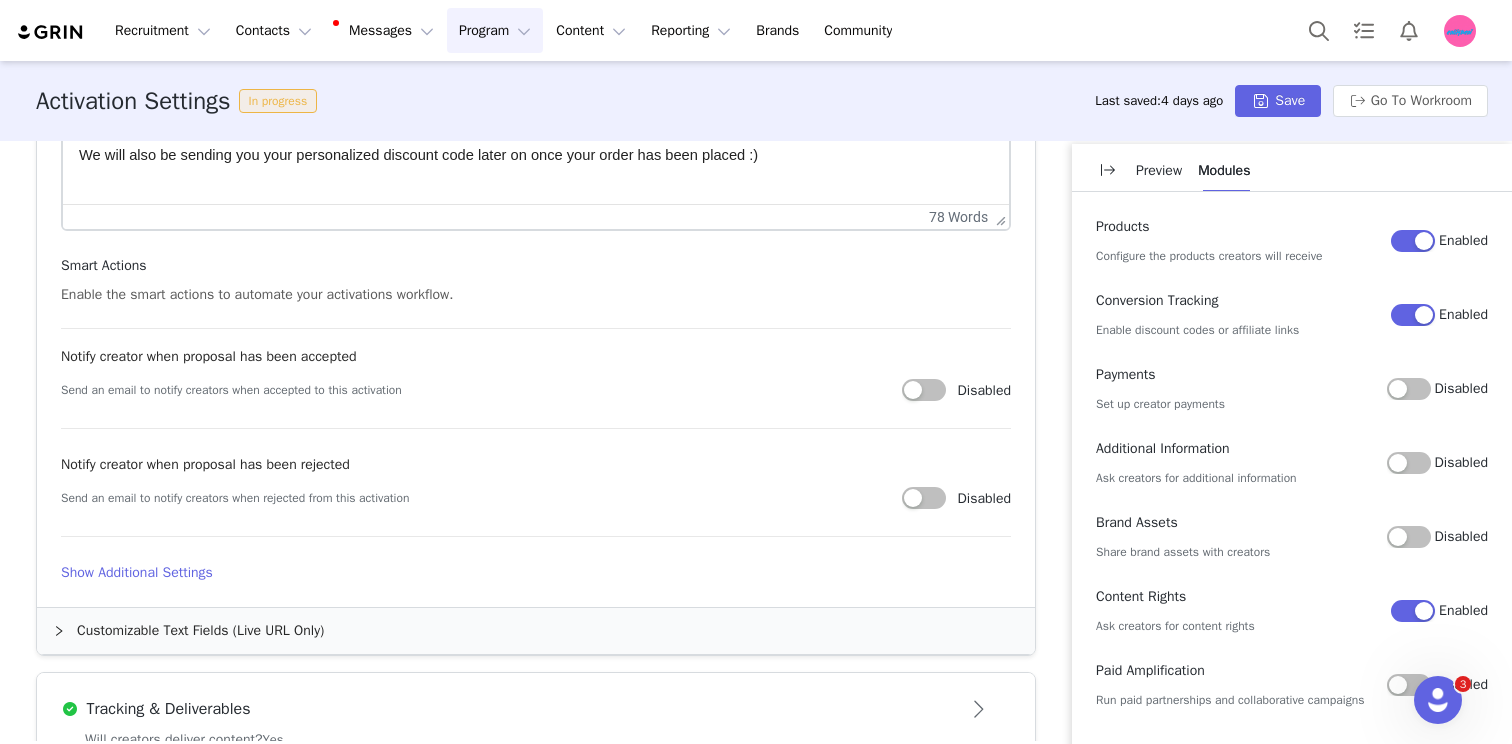 click on "Show Additional Settings" at bounding box center [536, 572] 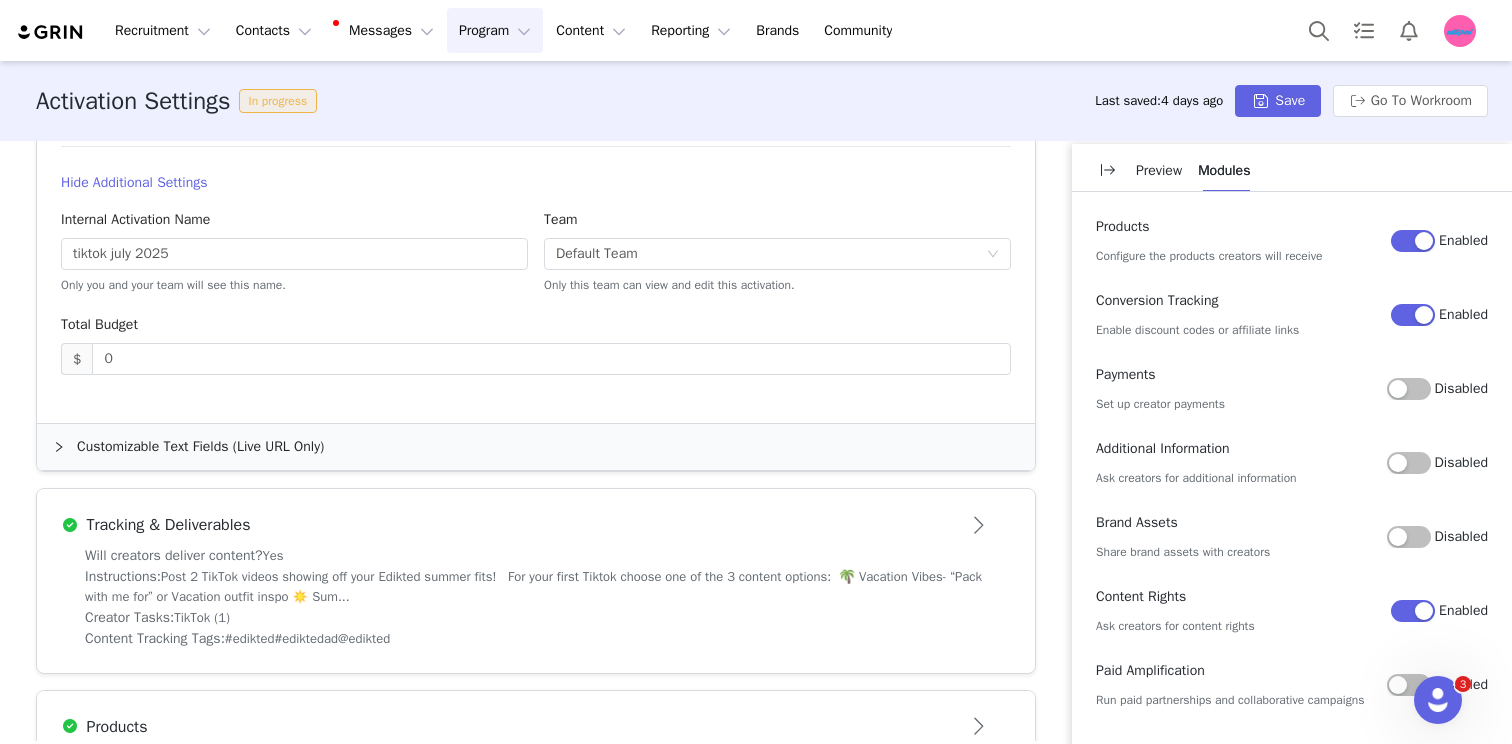 scroll, scrollTop: 1376, scrollLeft: 0, axis: vertical 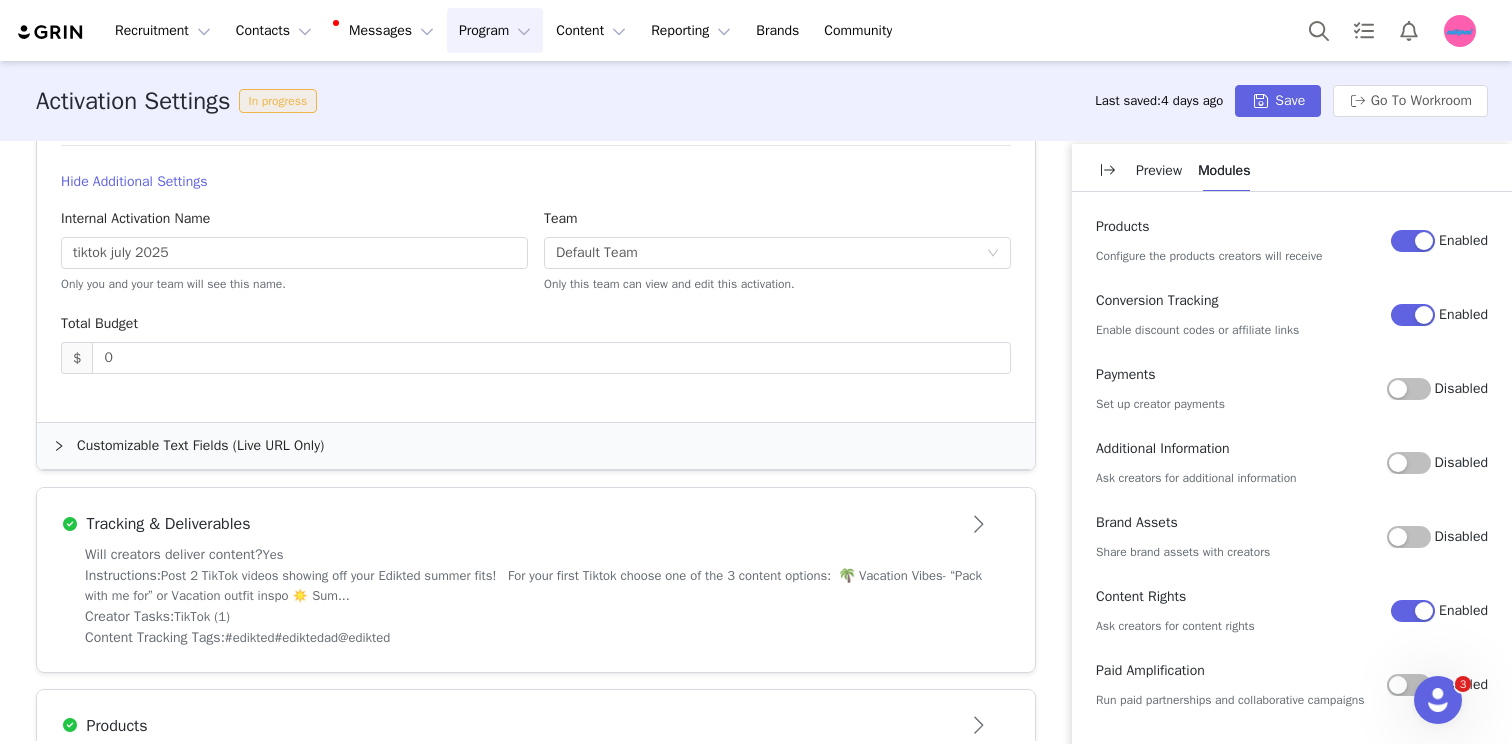 click on "Customizable Text Fields (Live URL Only)" at bounding box center [536, 446] 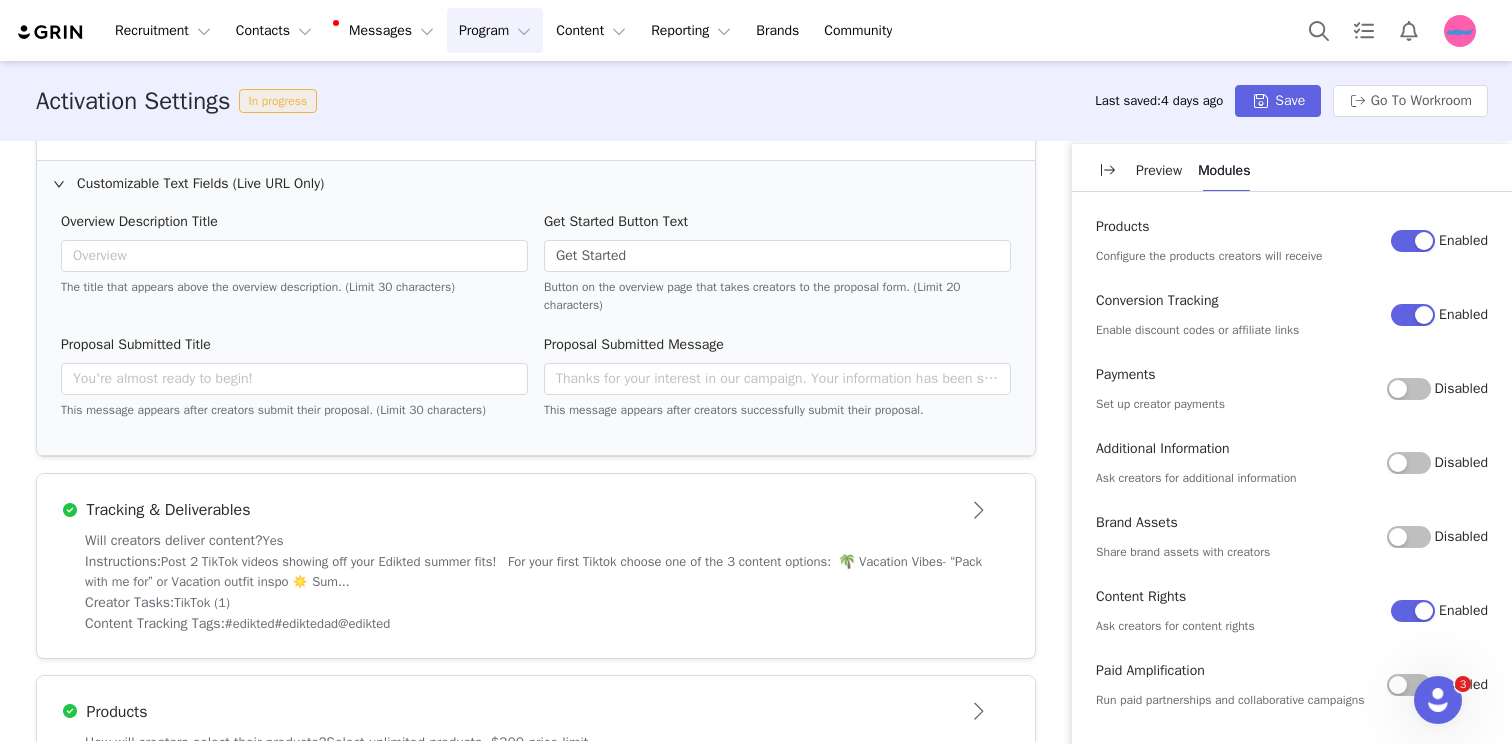 click on "Tracking & Deliverables" at bounding box center [503, 510] 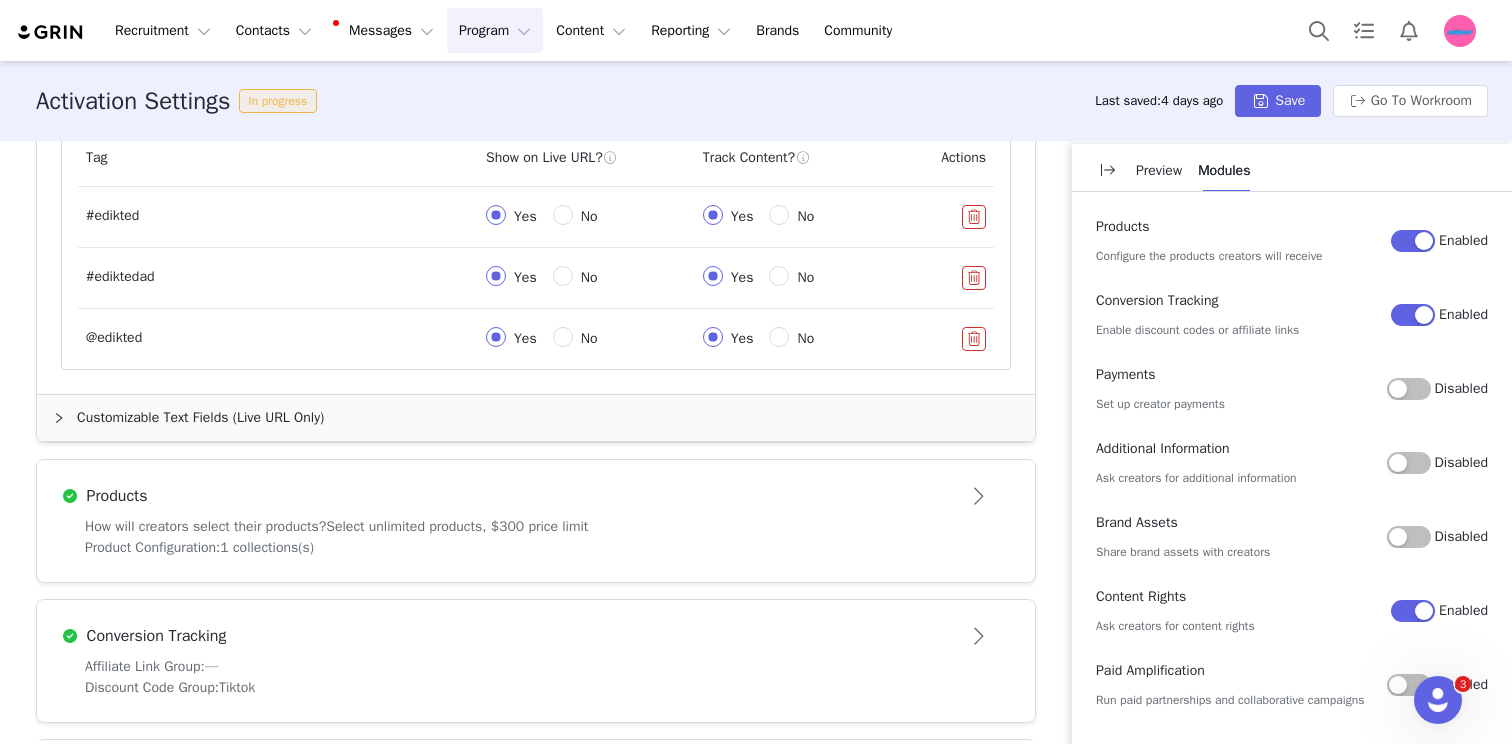 scroll, scrollTop: 1271, scrollLeft: 0, axis: vertical 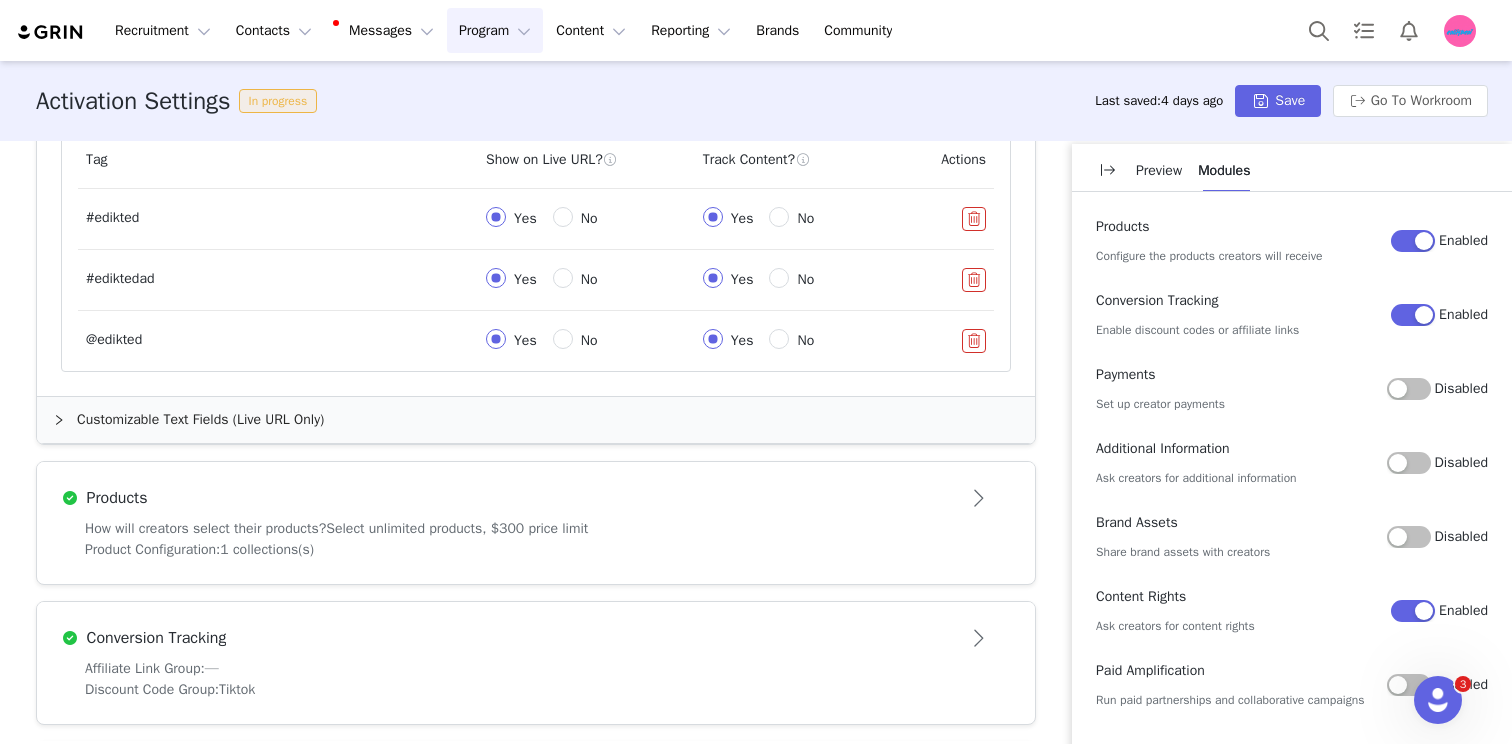 click on "Customizable Text Fields (Live URL Only)" at bounding box center (536, 420) 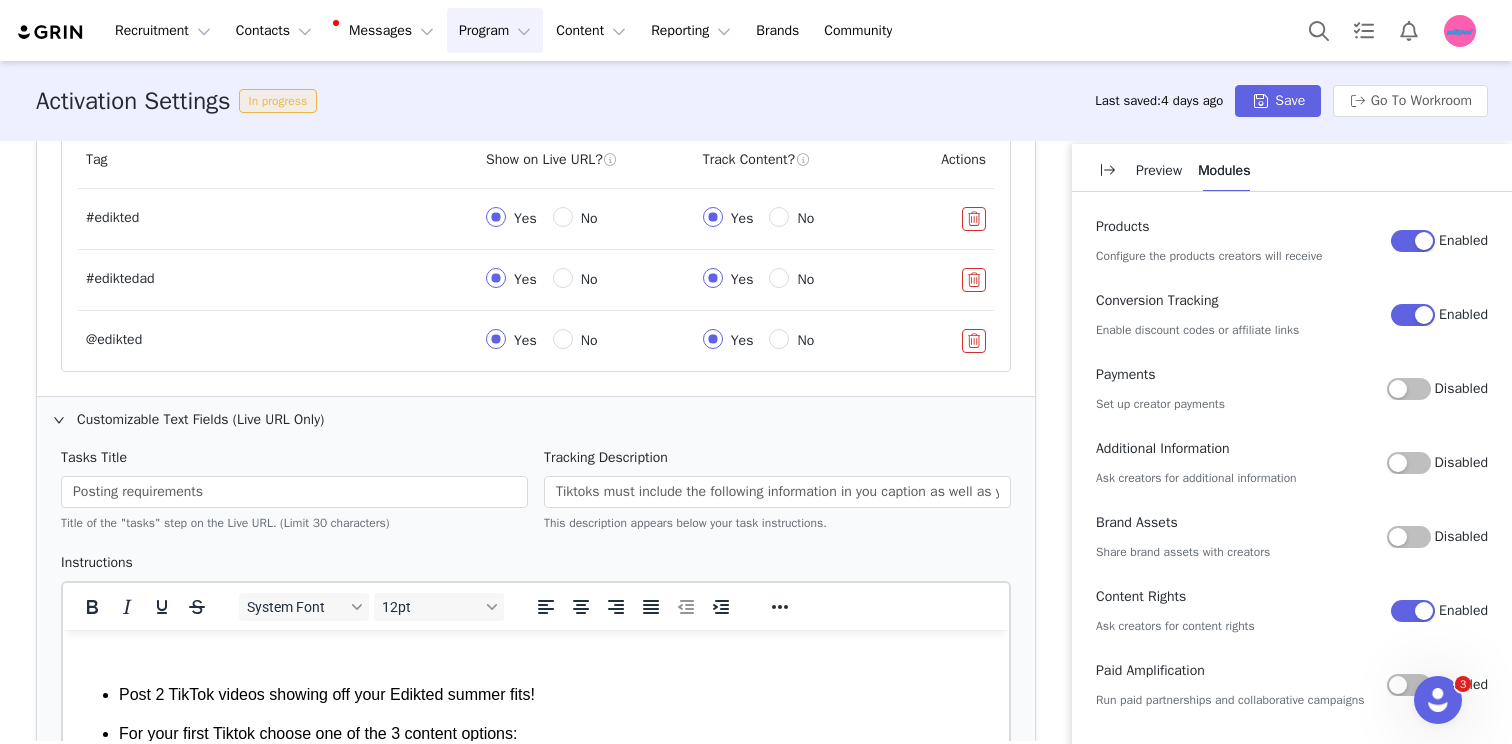 scroll, scrollTop: 0, scrollLeft: 0, axis: both 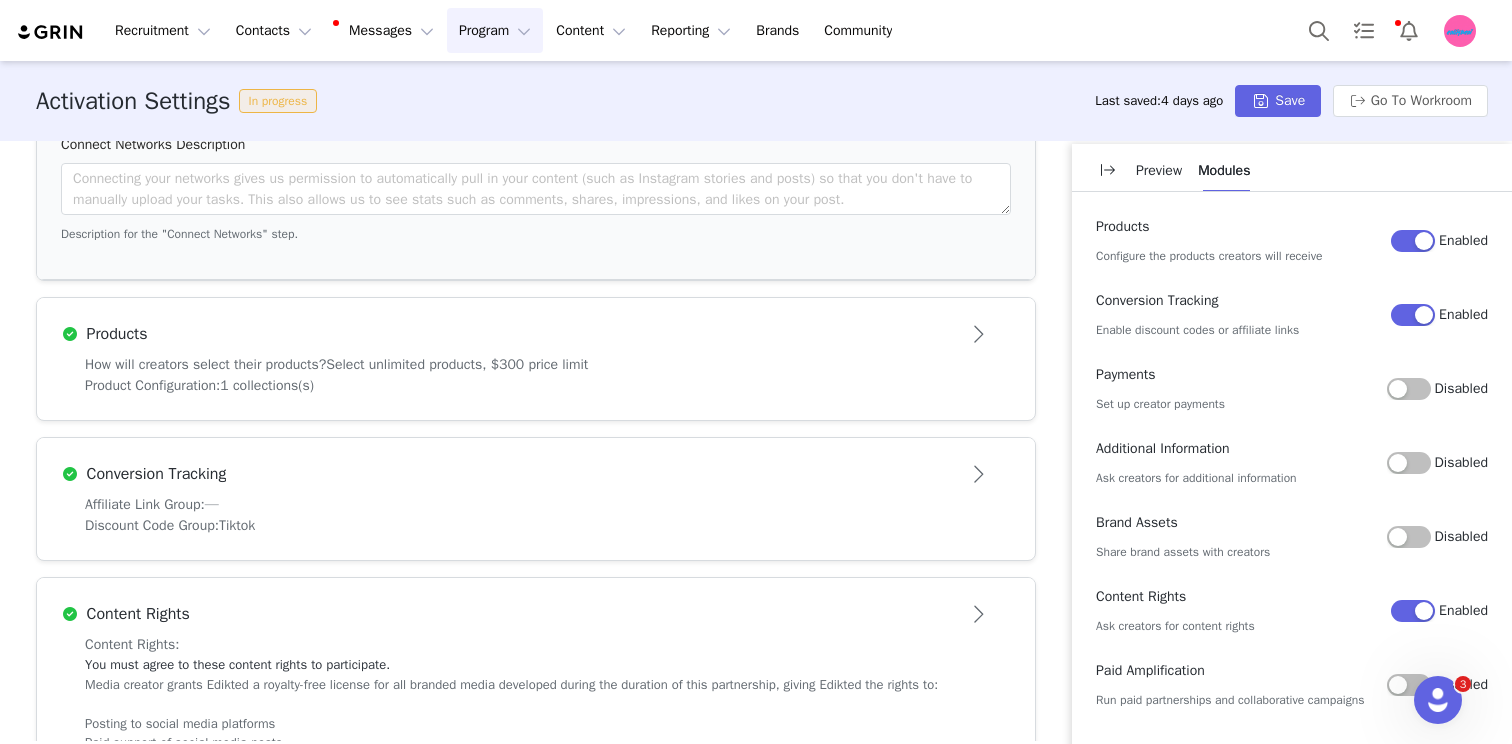 click on "Products" at bounding box center [536, 334] 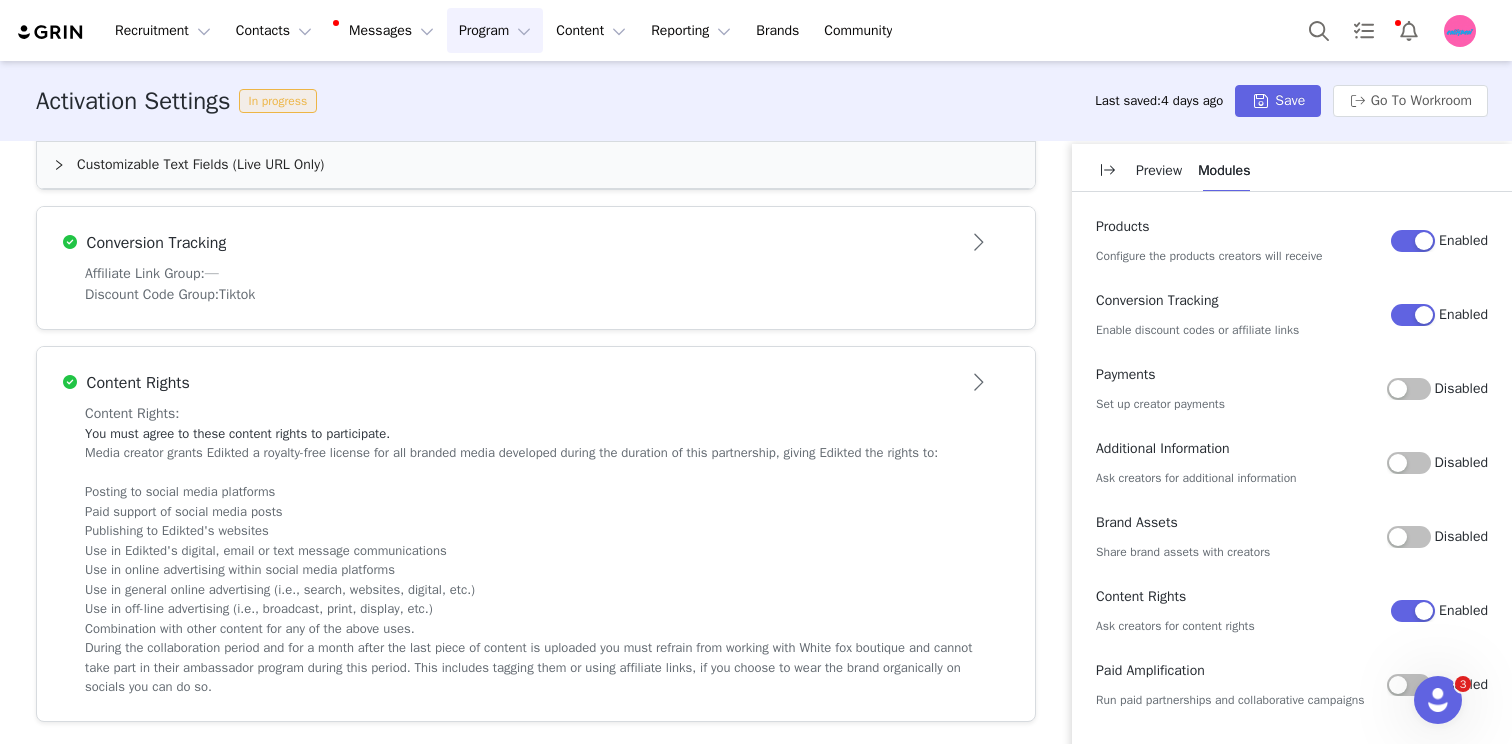 scroll, scrollTop: 1232, scrollLeft: 0, axis: vertical 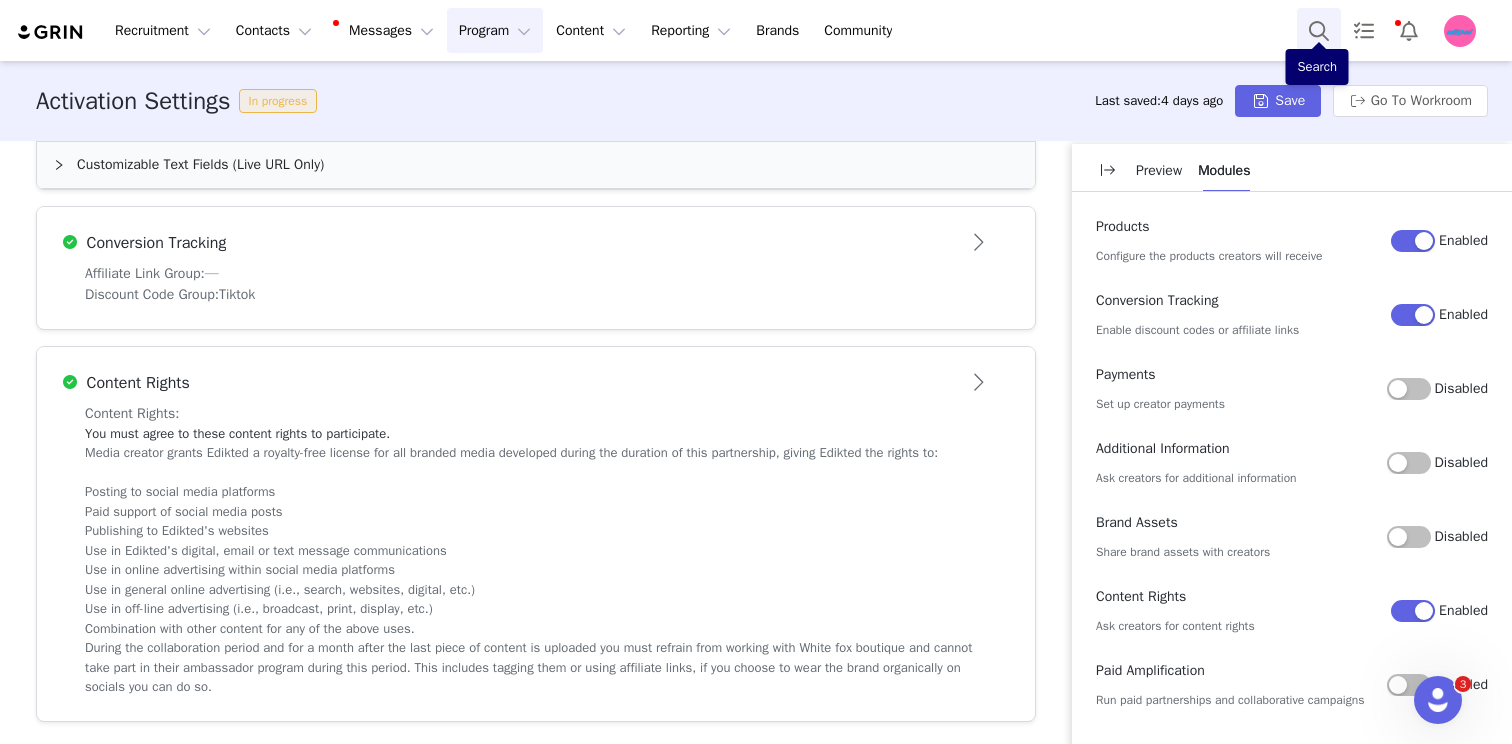 click at bounding box center [1319, 30] 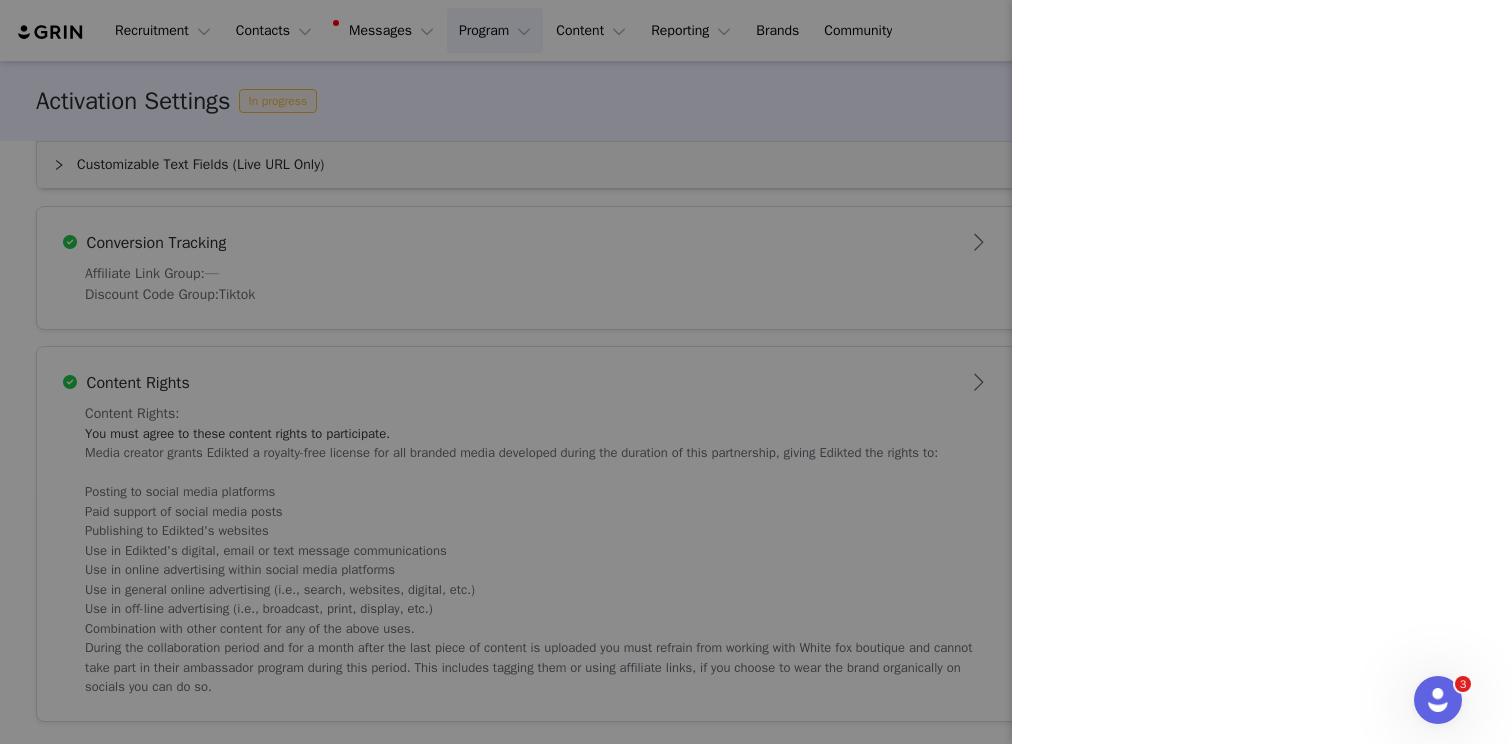 click at bounding box center (756, 372) 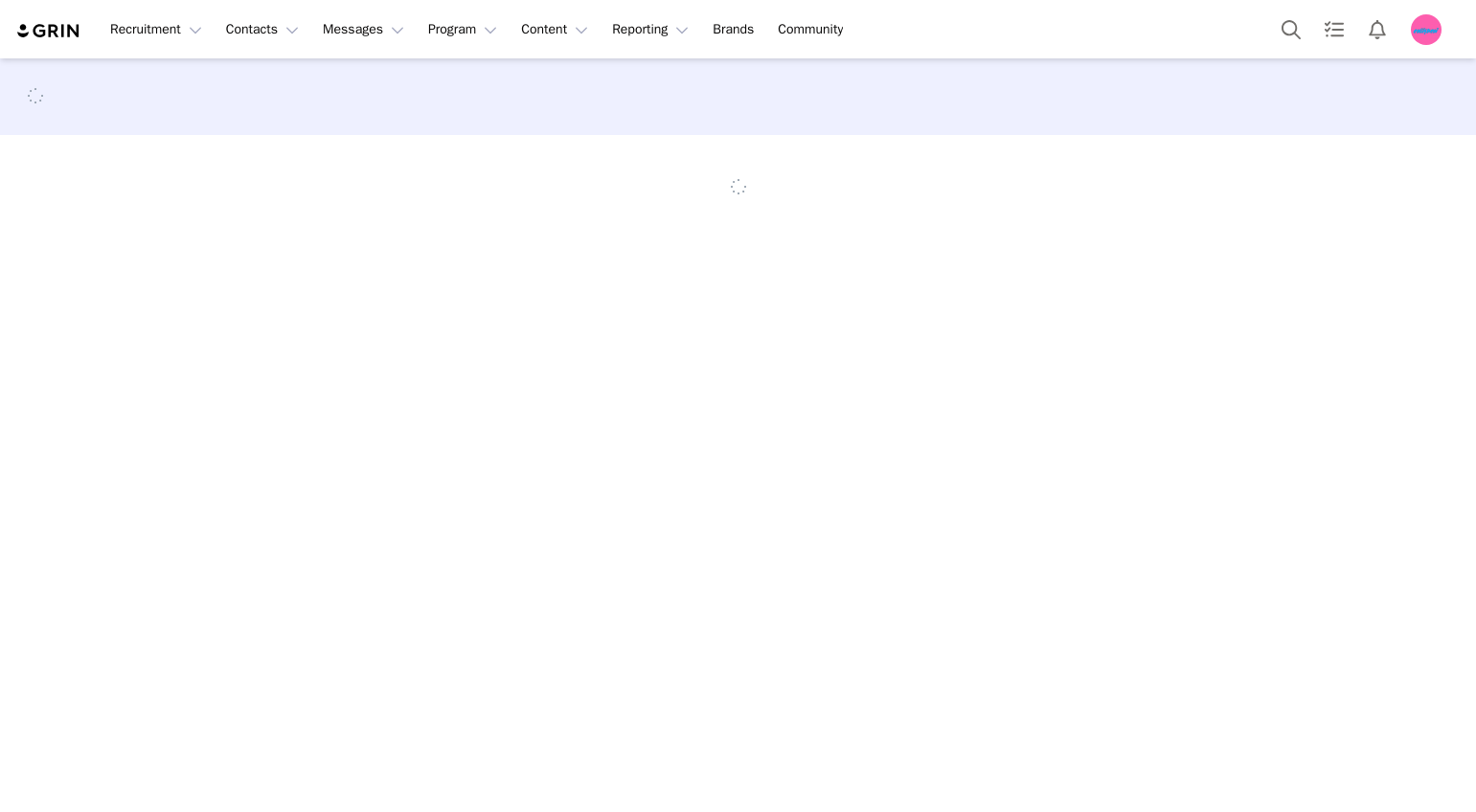 scroll, scrollTop: 0, scrollLeft: 0, axis: both 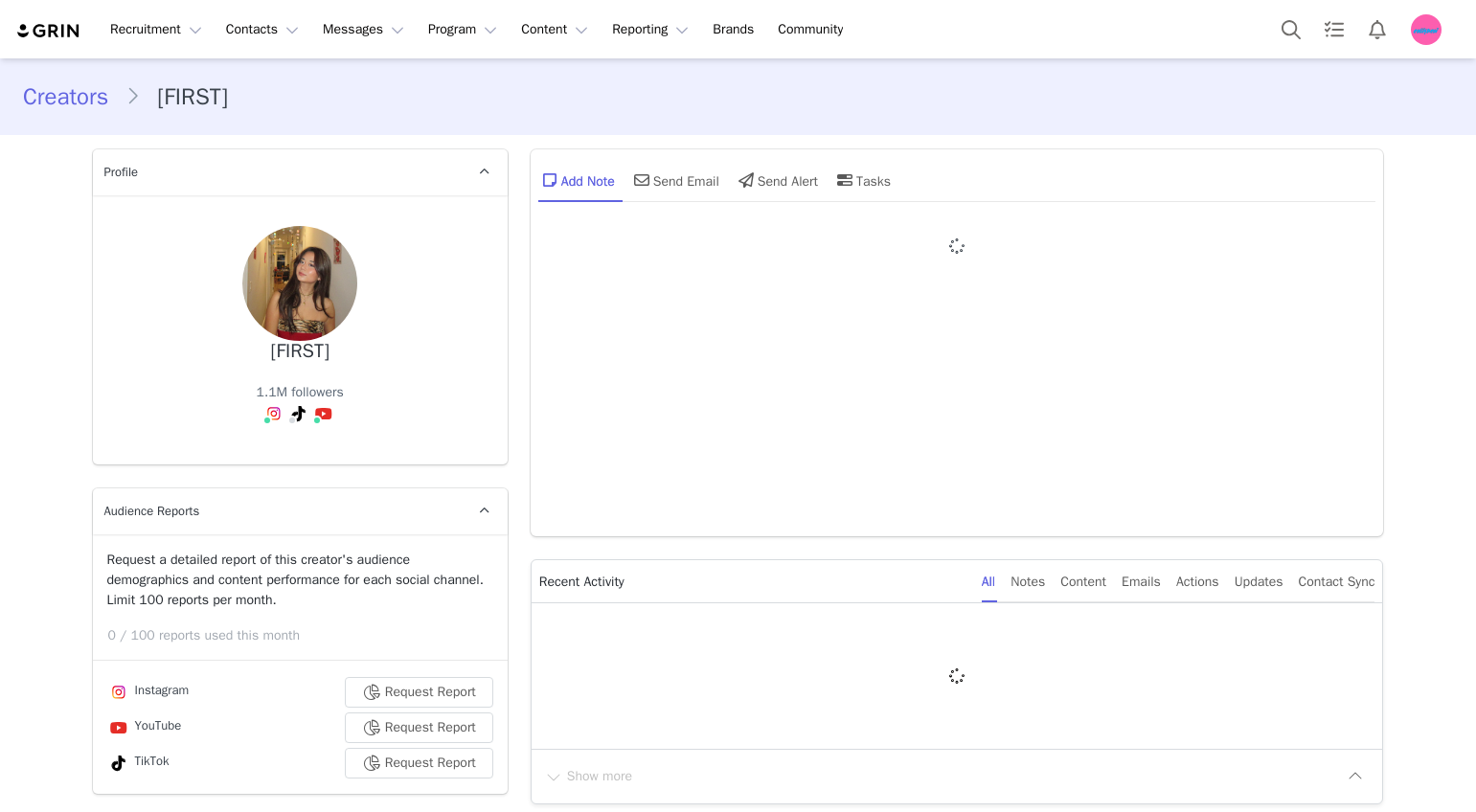 type on "+1 (United States)" 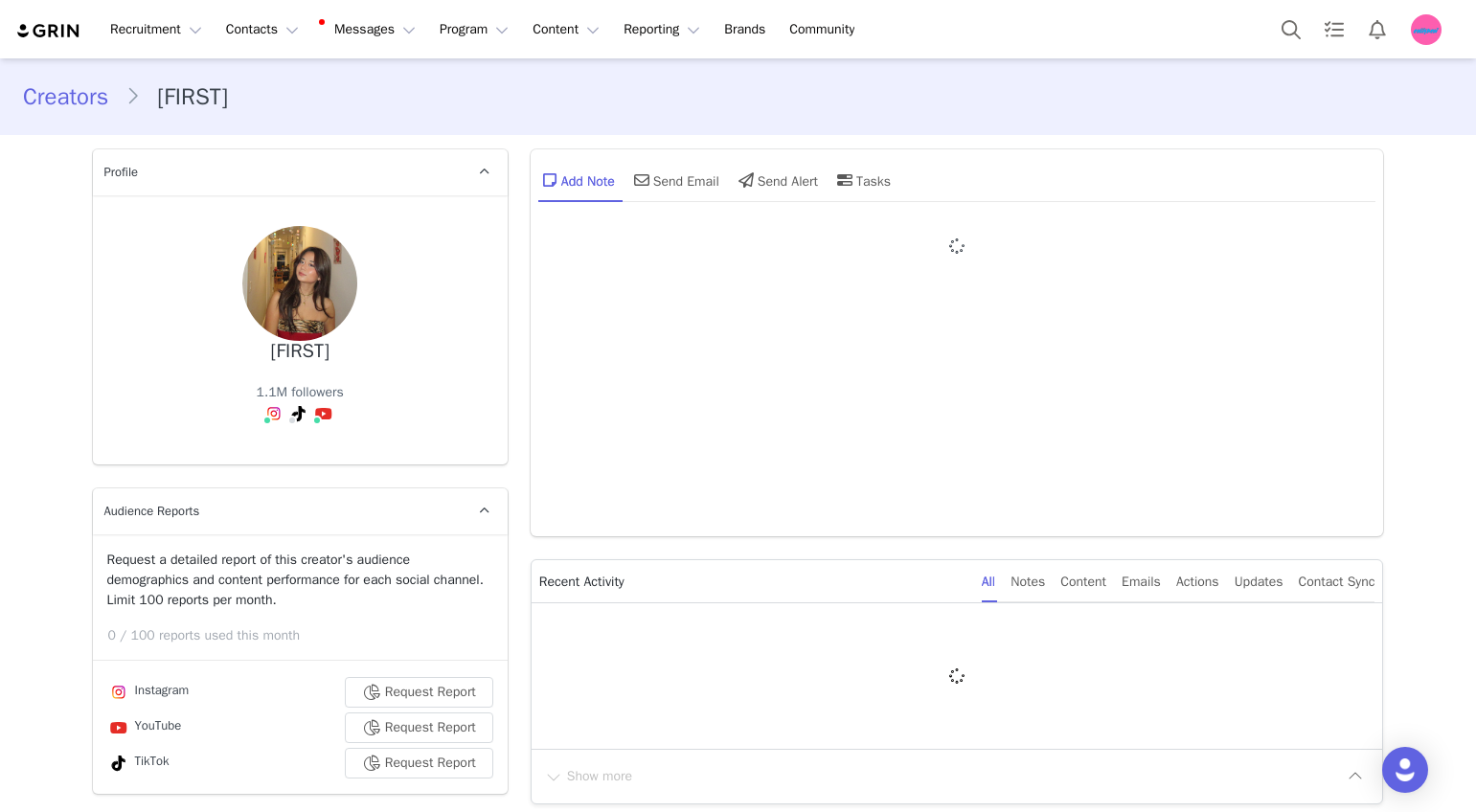 scroll, scrollTop: 3591, scrollLeft: 0, axis: vertical 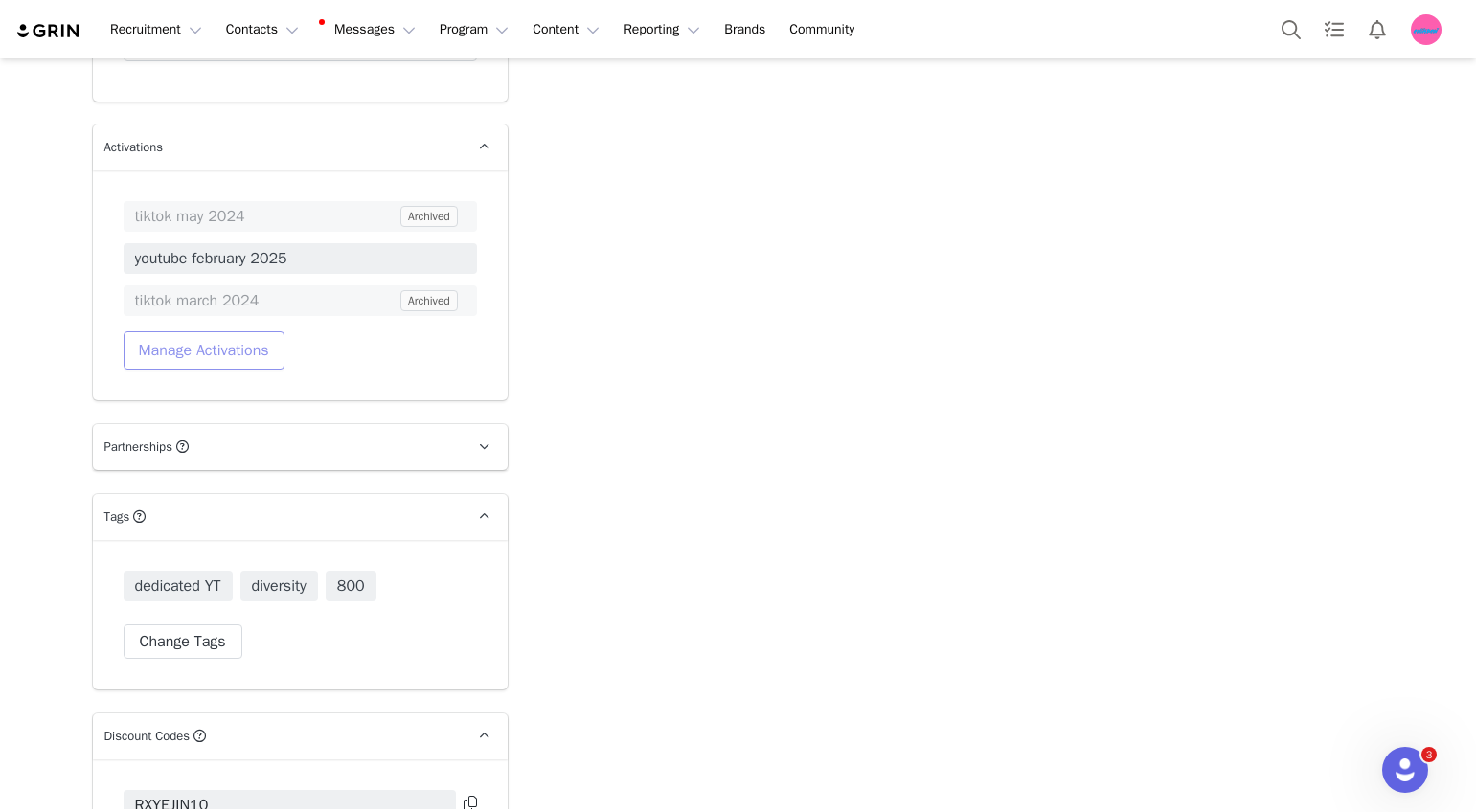 click on "Manage Activations" at bounding box center [204, 350] 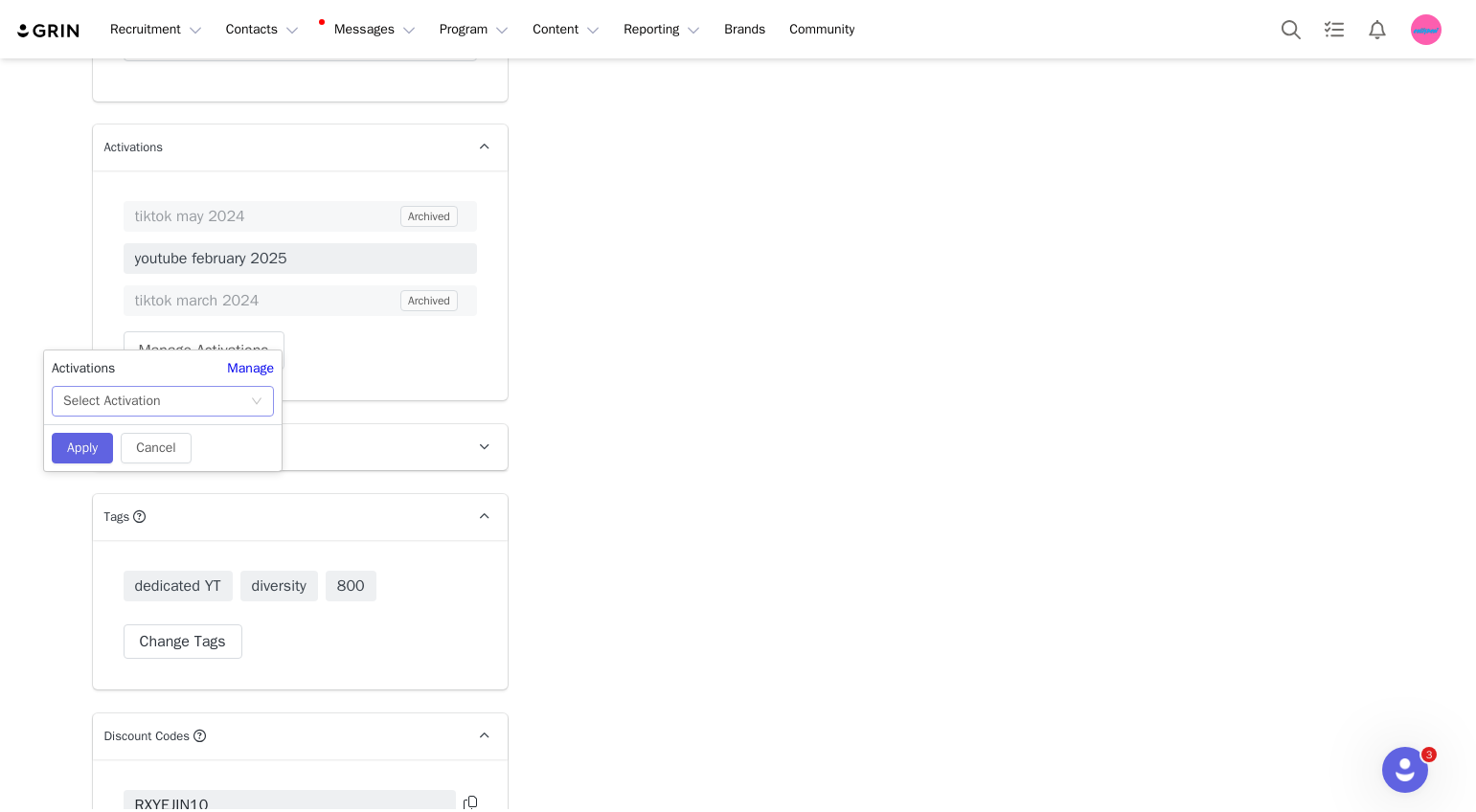 click on "Select Activation" at bounding box center (156, 401) 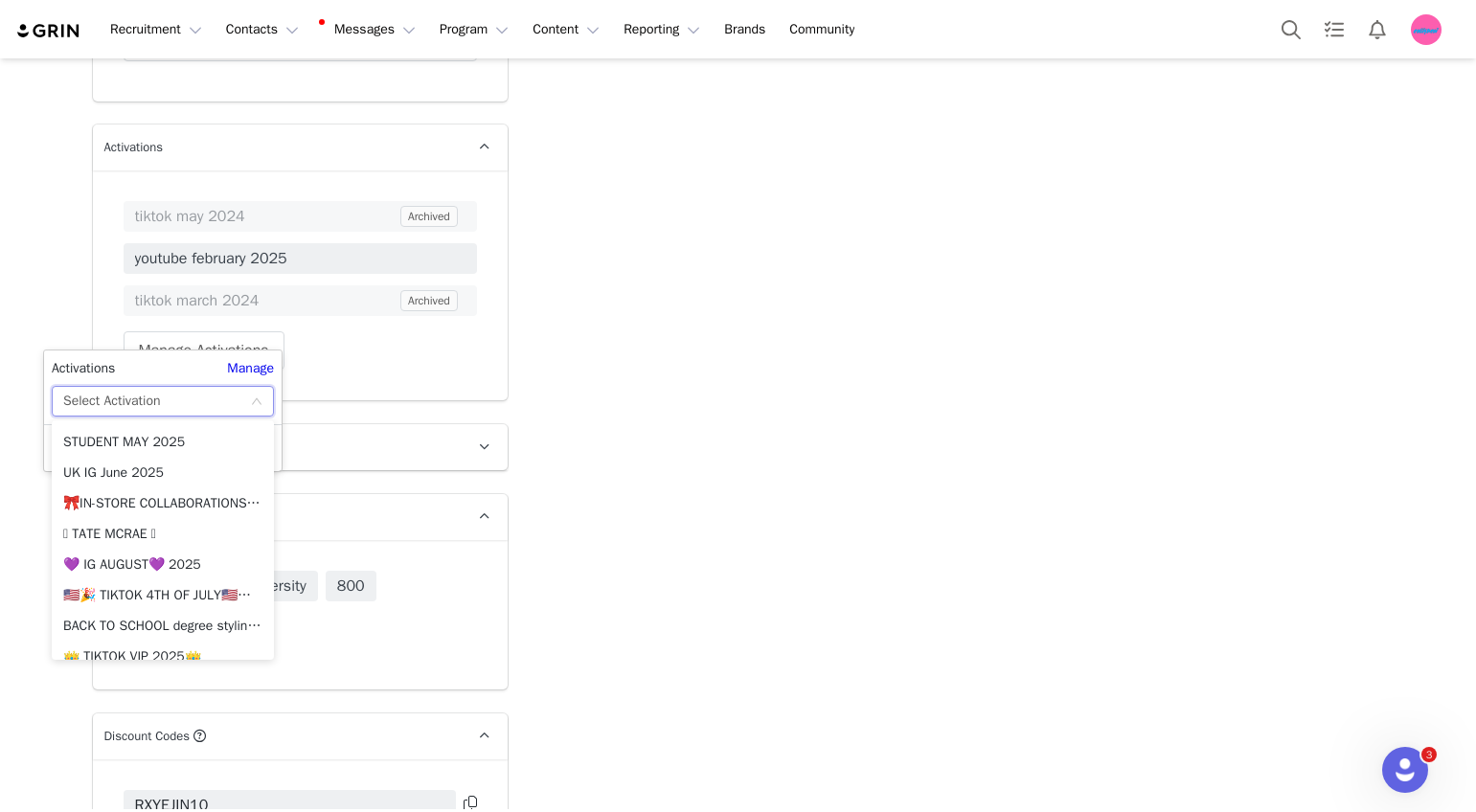 scroll, scrollTop: 1528, scrollLeft: 0, axis: vertical 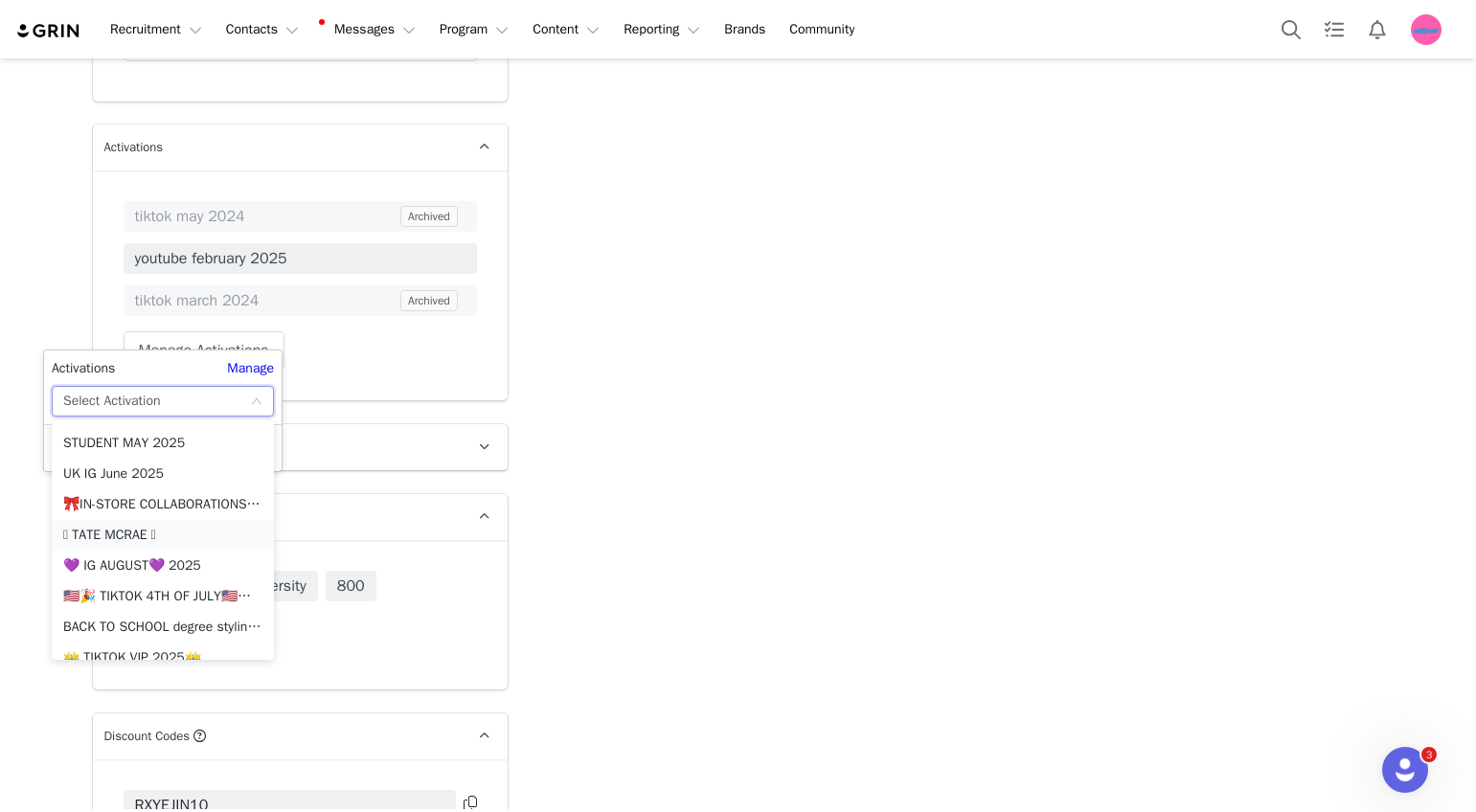 click on "🩷 TATE MCRAE 🩷" at bounding box center [163, 535] 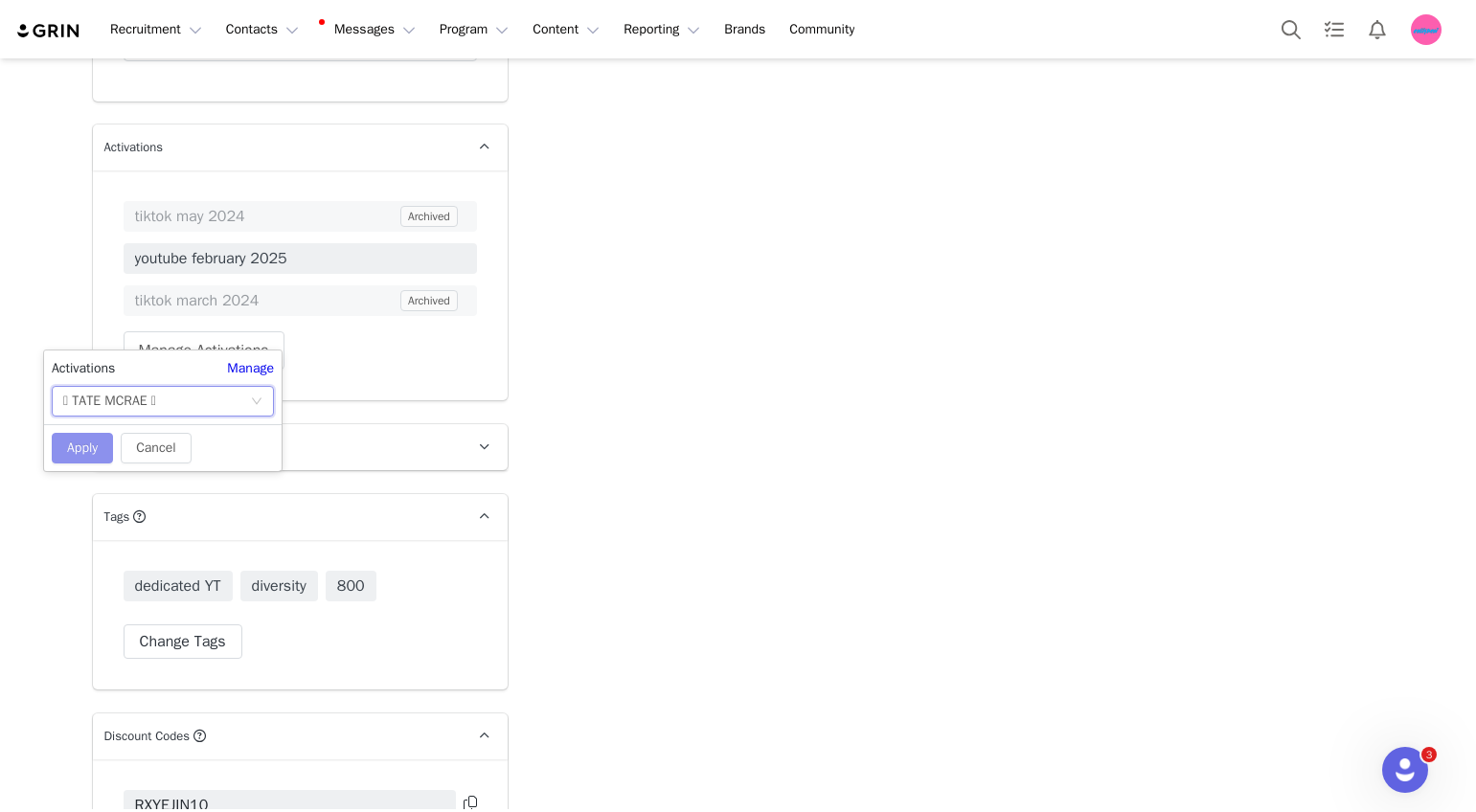 click on "Apply" at bounding box center (82, 448) 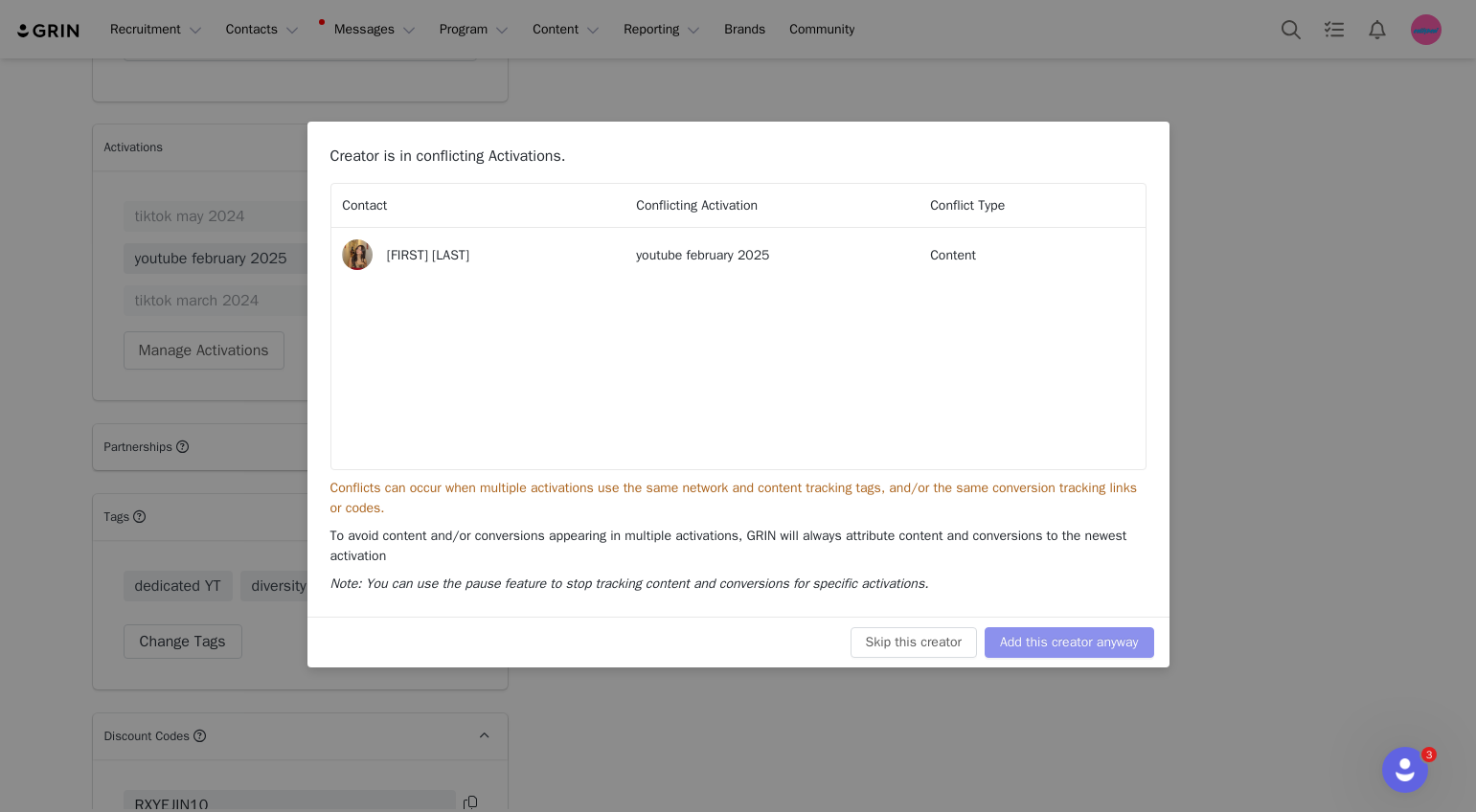 click on "Add this creator anyway" at bounding box center [1069, 643] 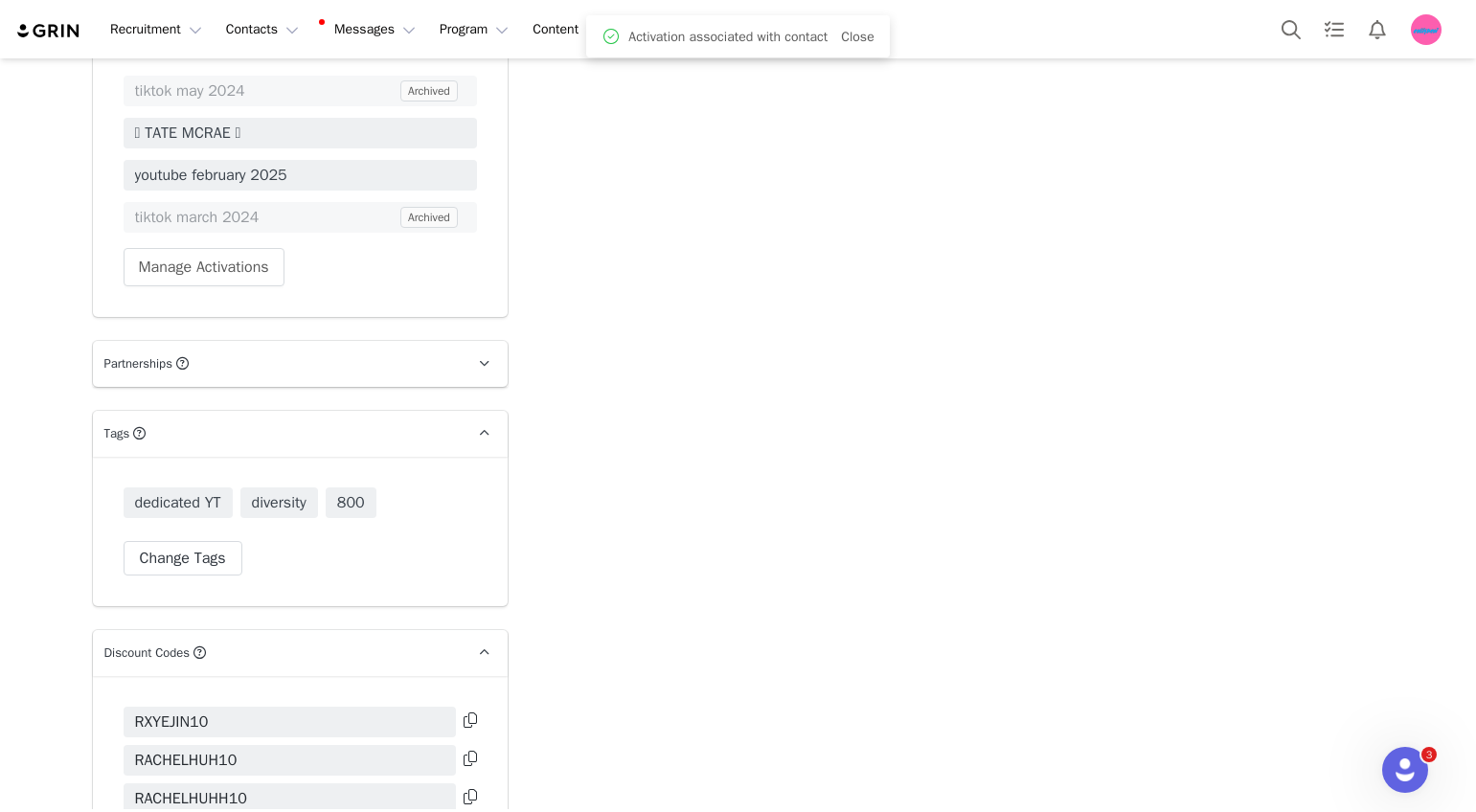 scroll, scrollTop: 5287, scrollLeft: 0, axis: vertical 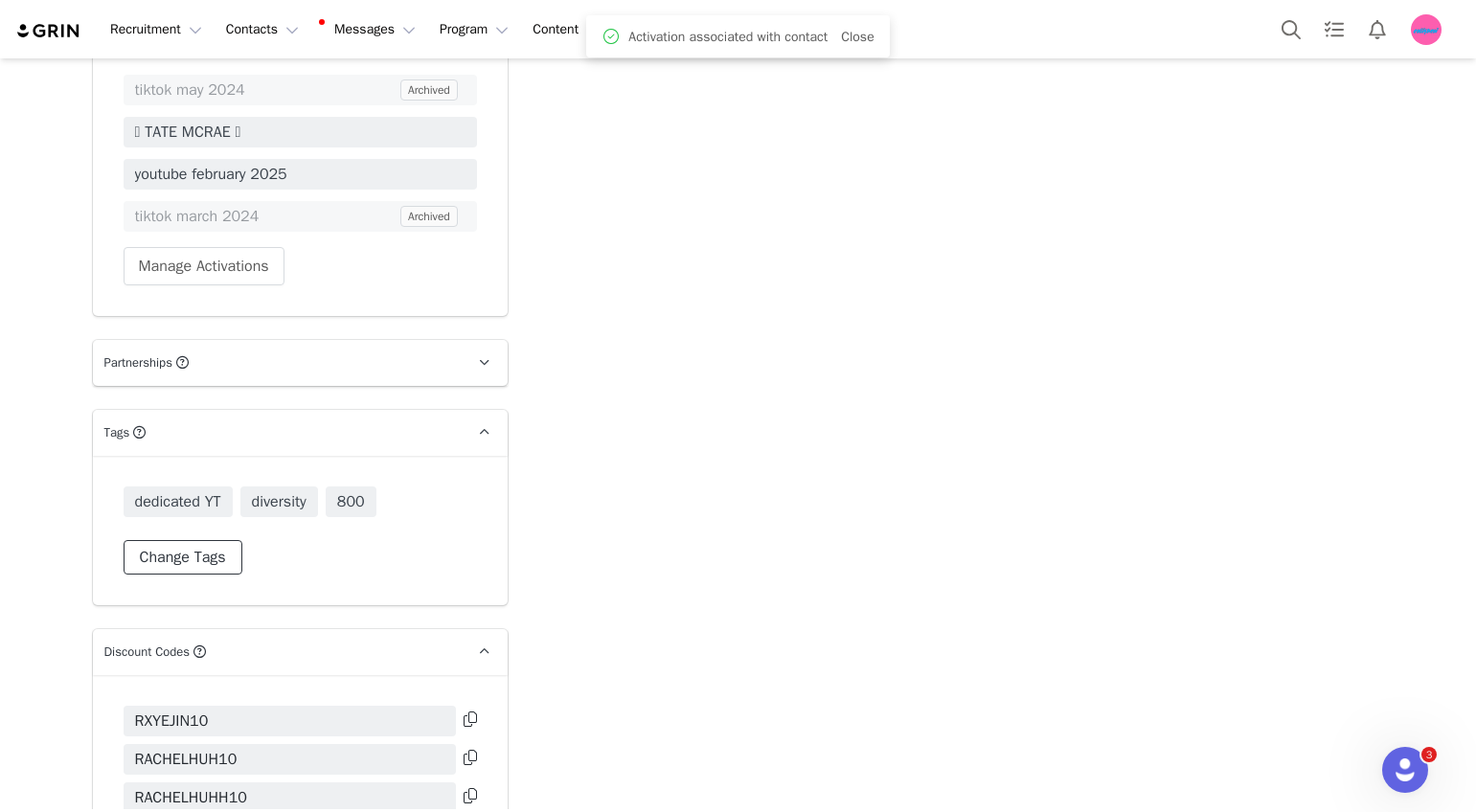 click on "Change Tags" at bounding box center [183, 557] 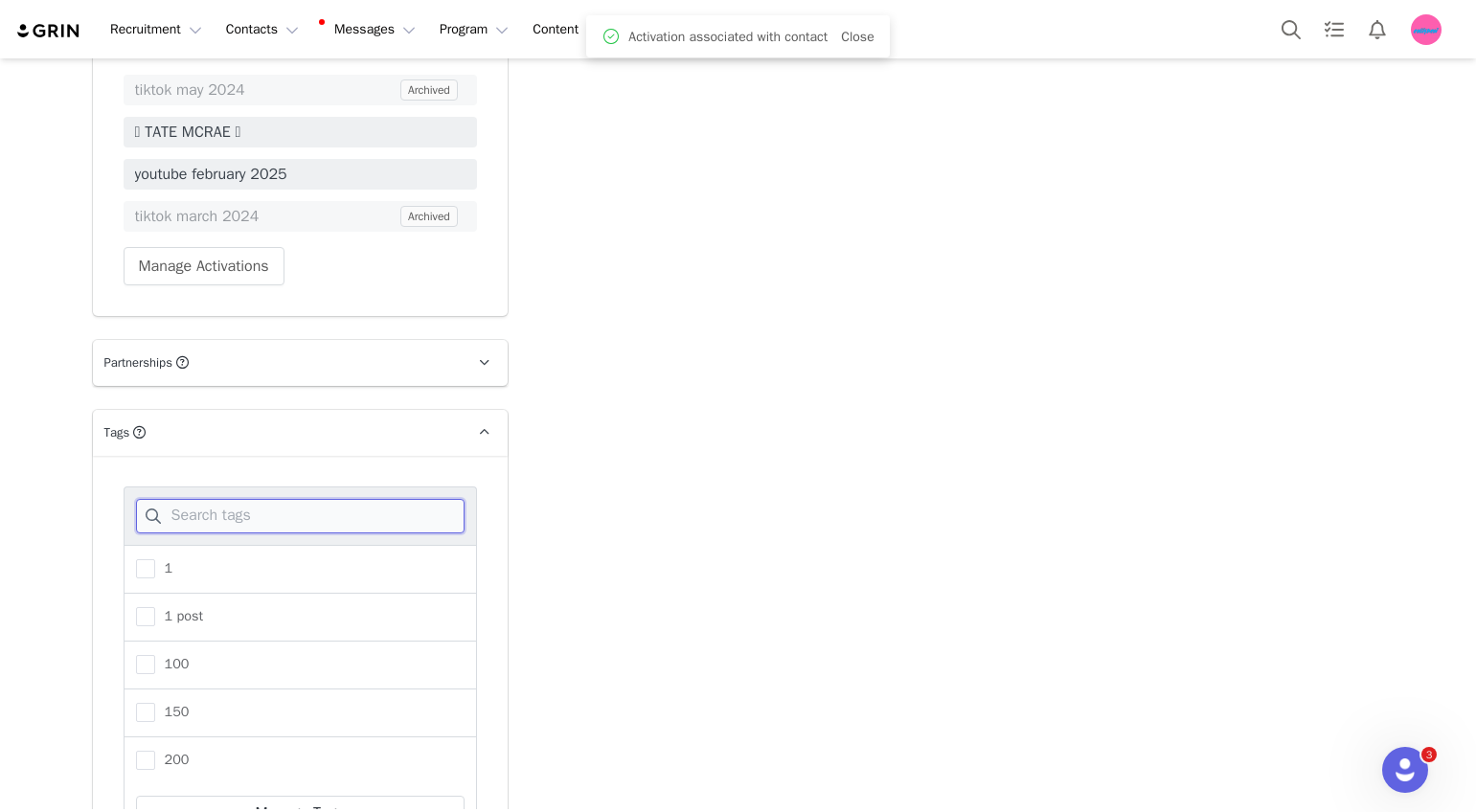 click at bounding box center [300, 516] 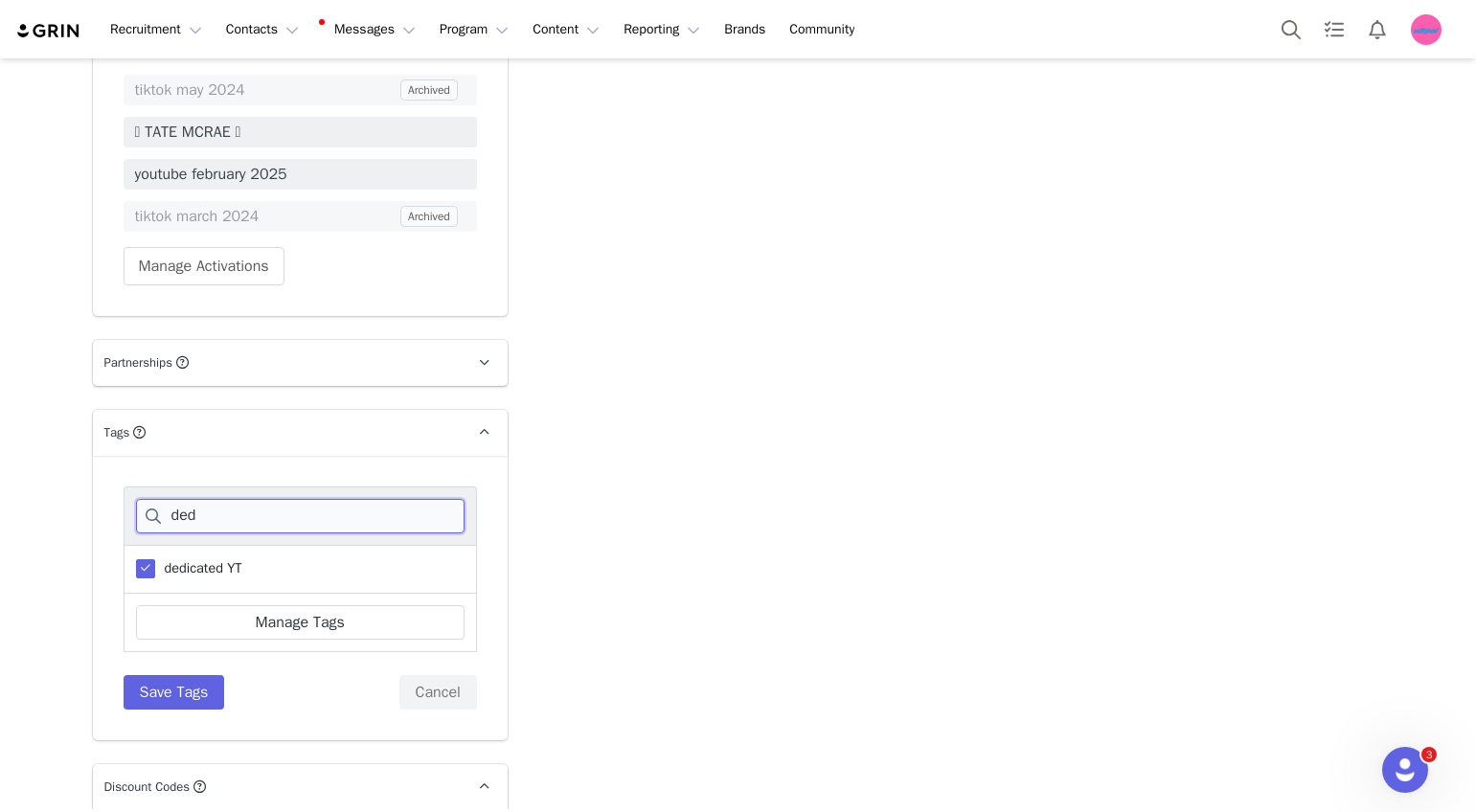 type on "ded" 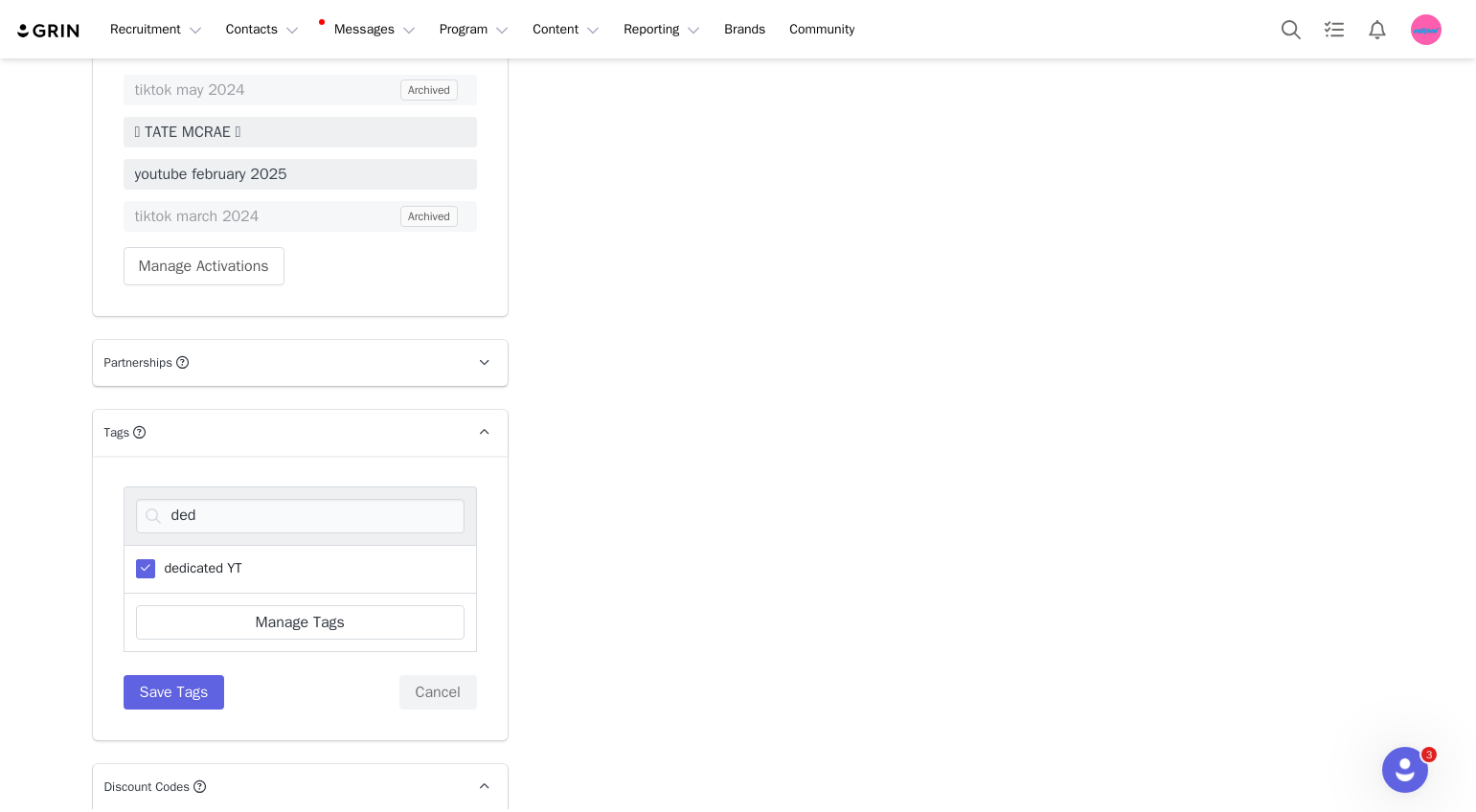 click on "dedicated YT" at bounding box center [198, 568] 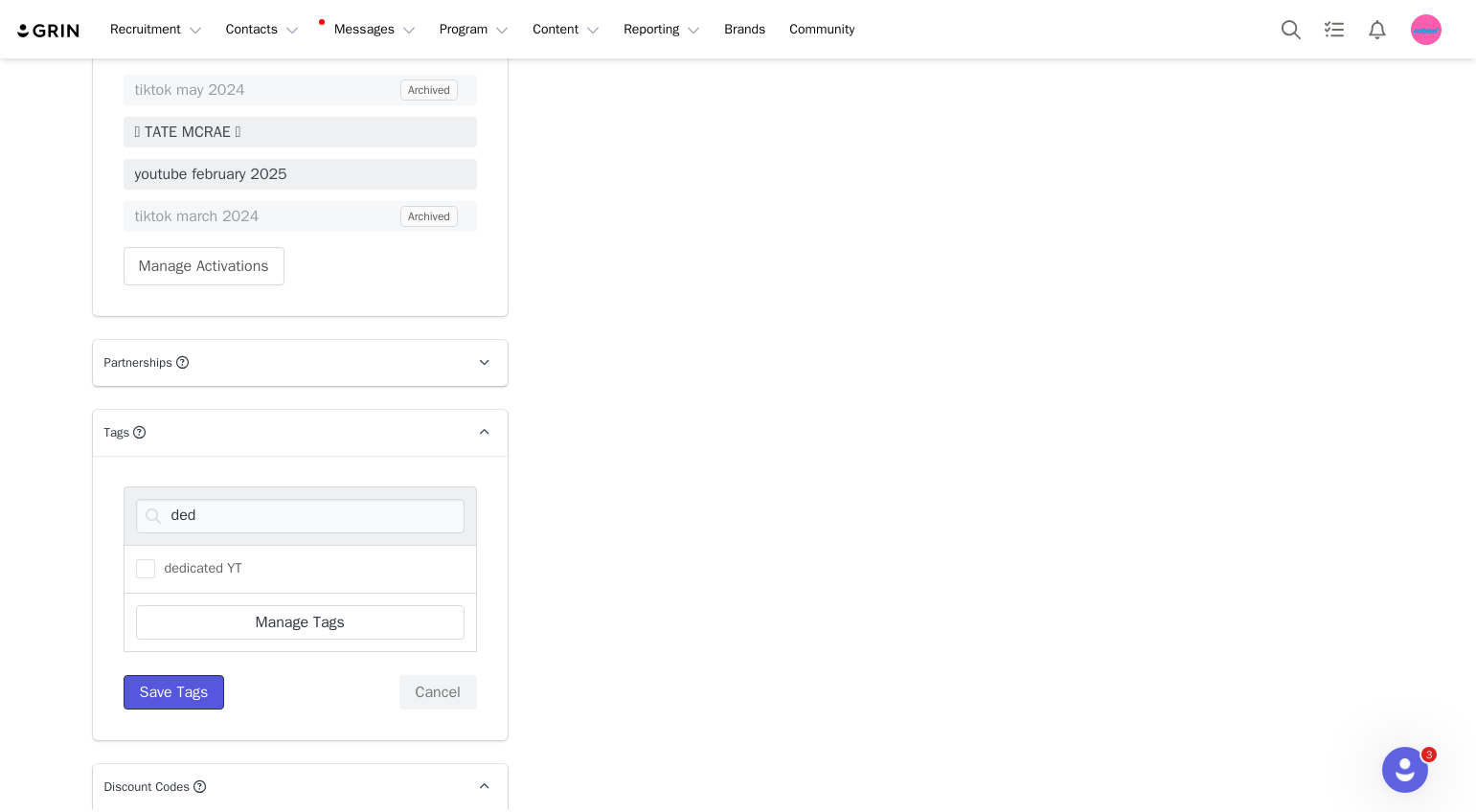 click on "Save Tags" at bounding box center [174, 692] 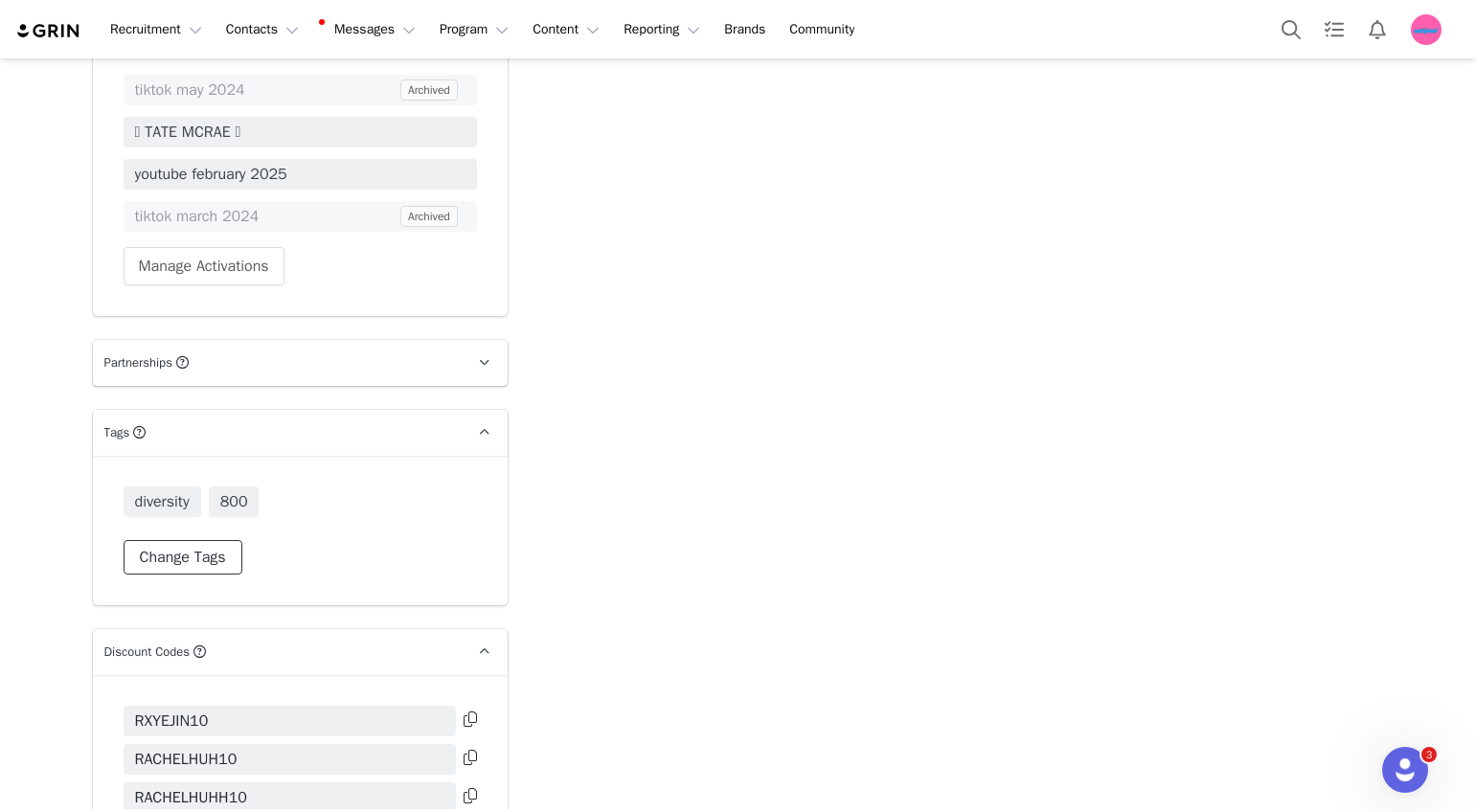 click on "Change Tags" at bounding box center [183, 557] 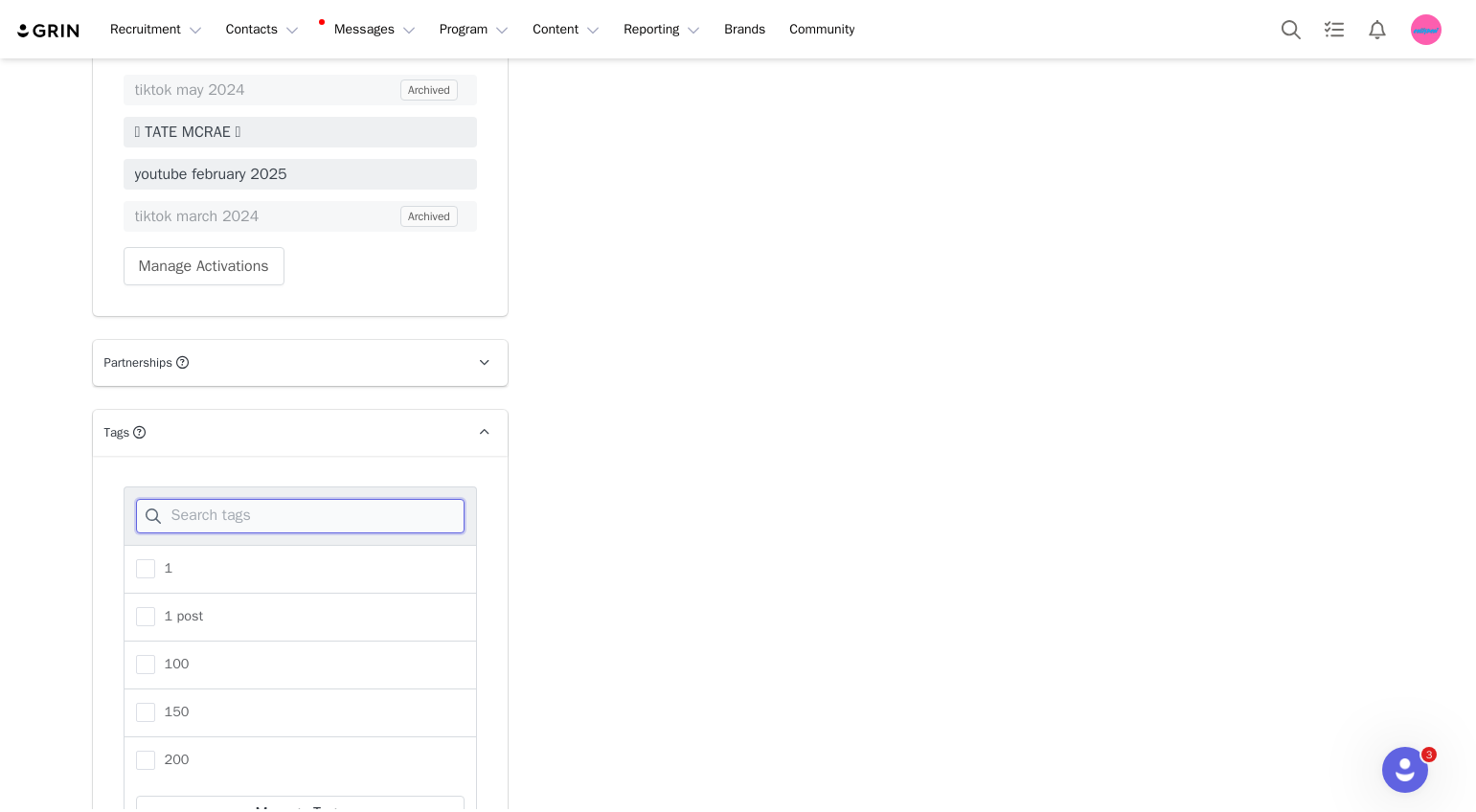 click at bounding box center (300, 516) 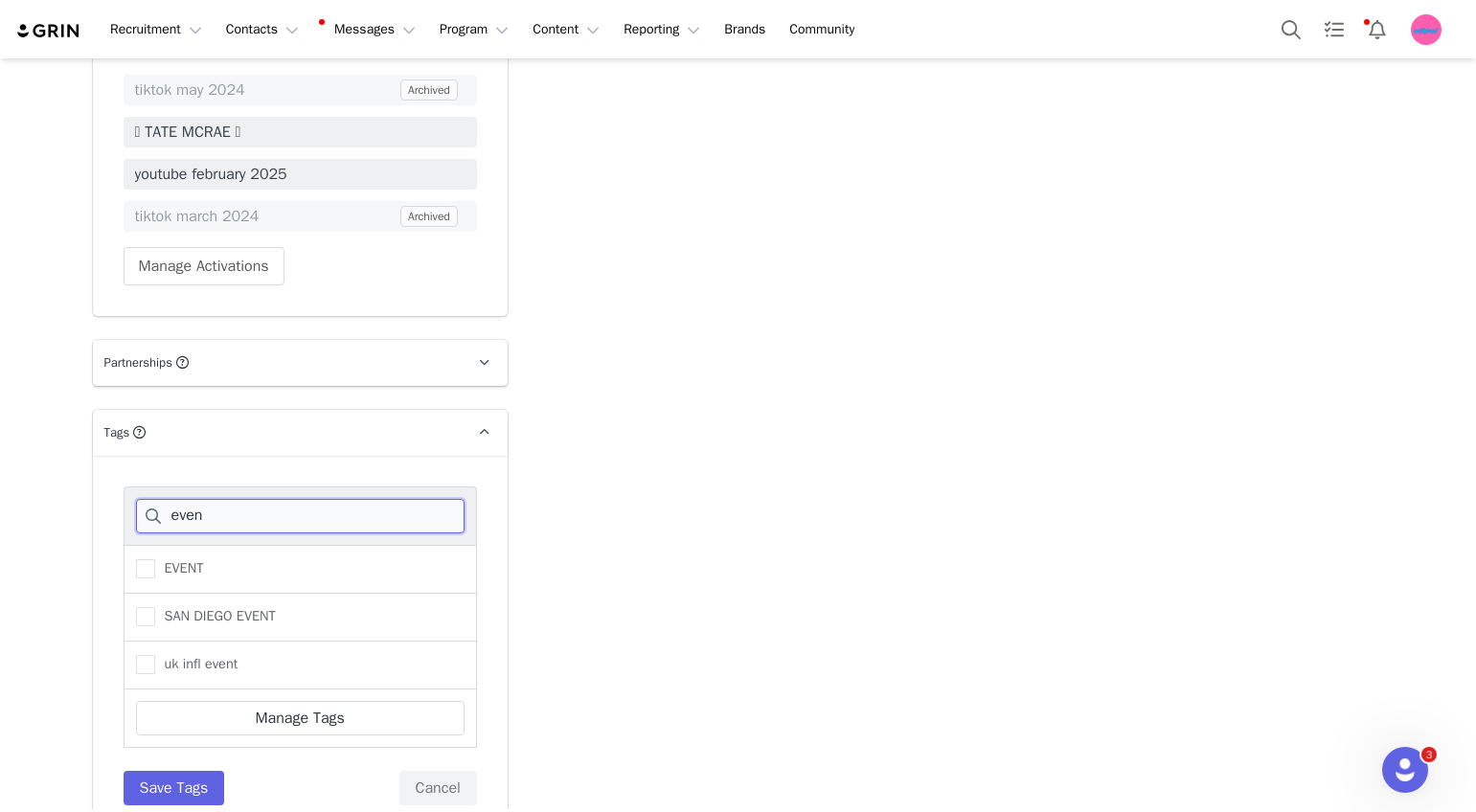 type on "even" 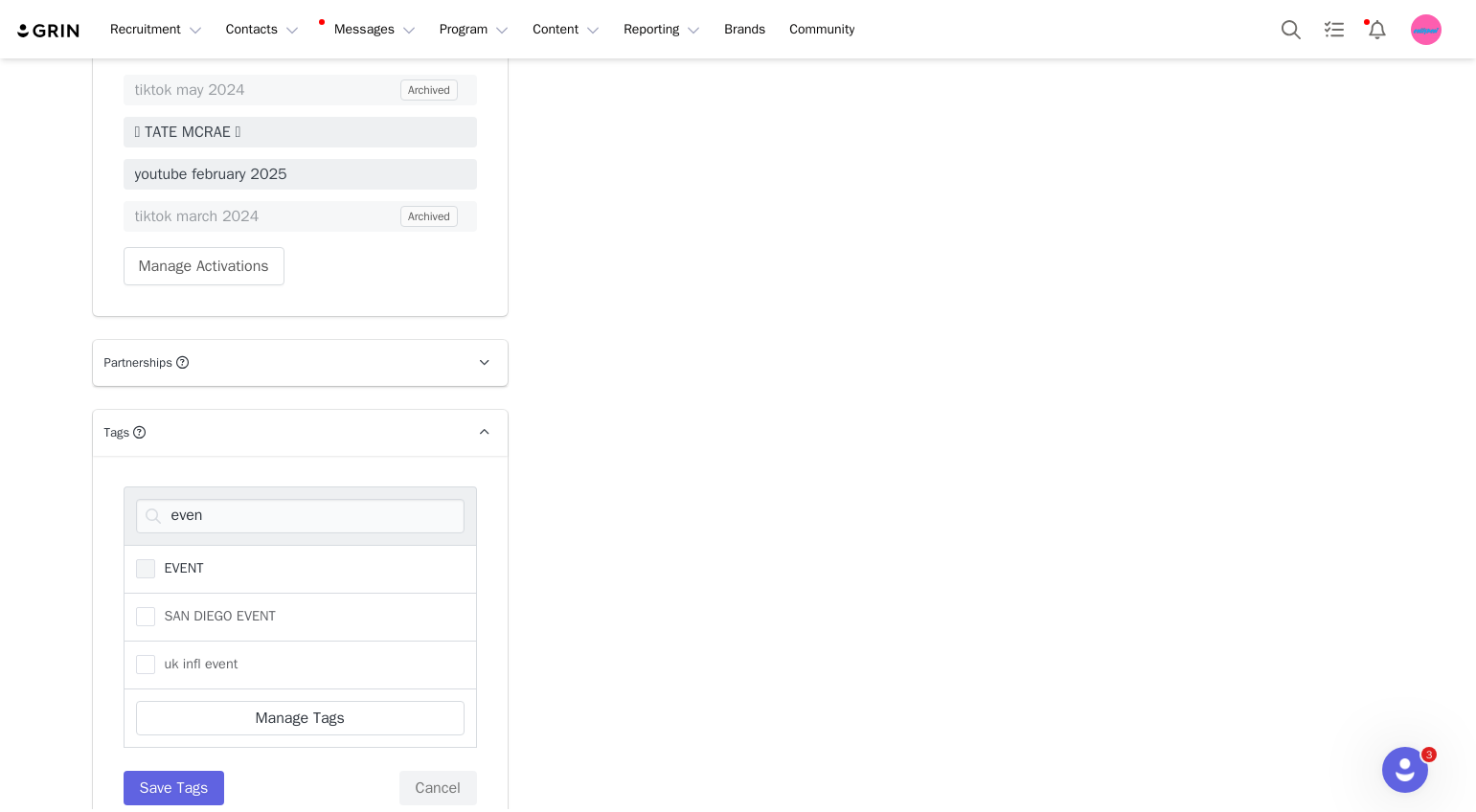 click on "EVENT" at bounding box center [179, 568] 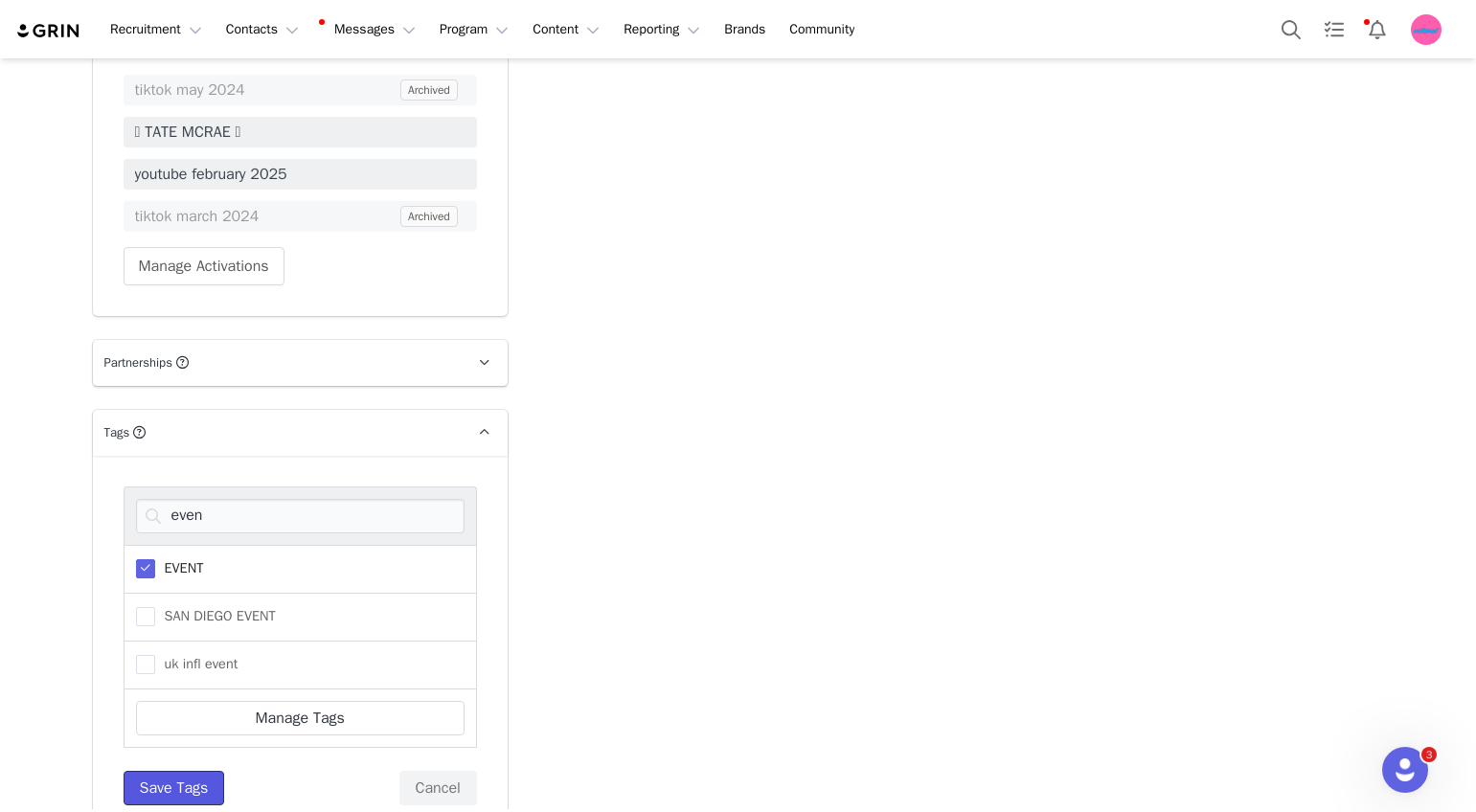 click on "Save Tags" at bounding box center (174, 788) 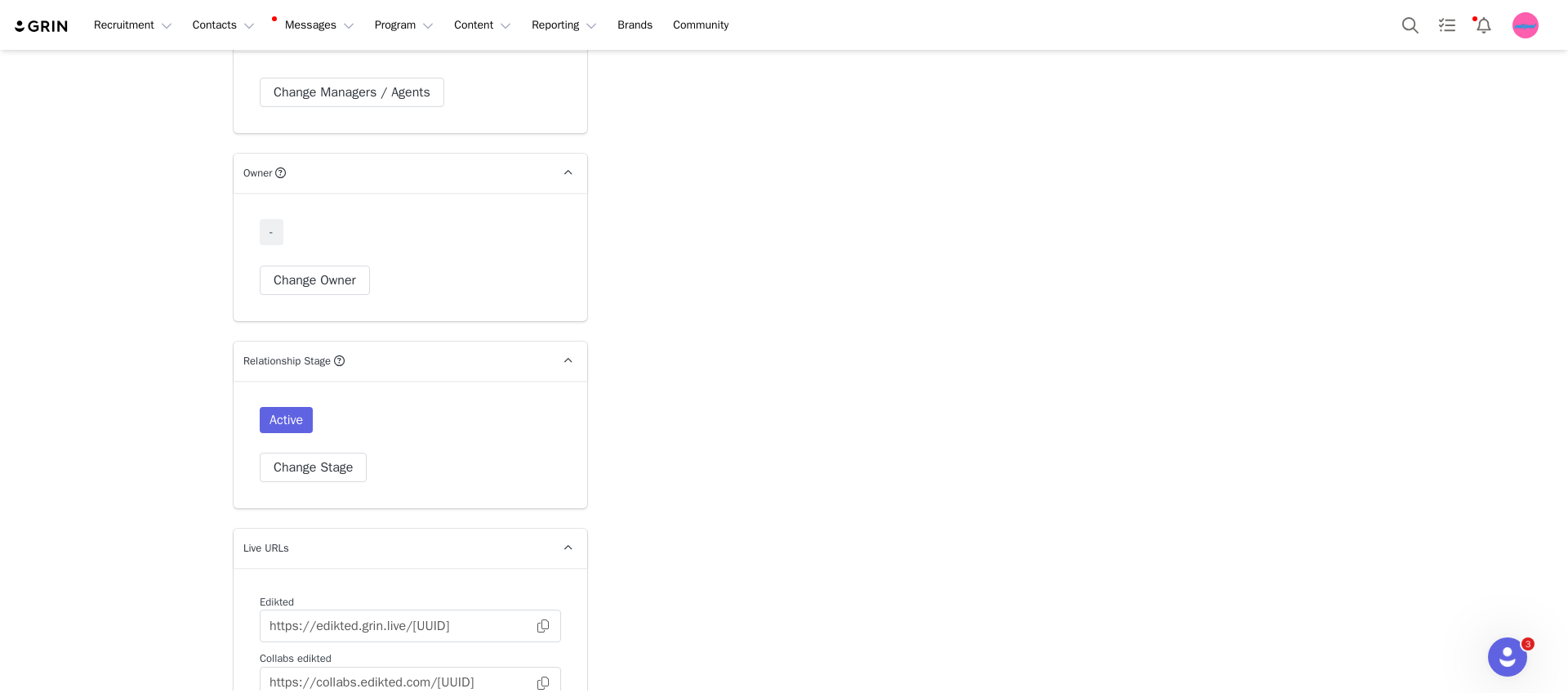 scroll, scrollTop: 3745, scrollLeft: 0, axis: vertical 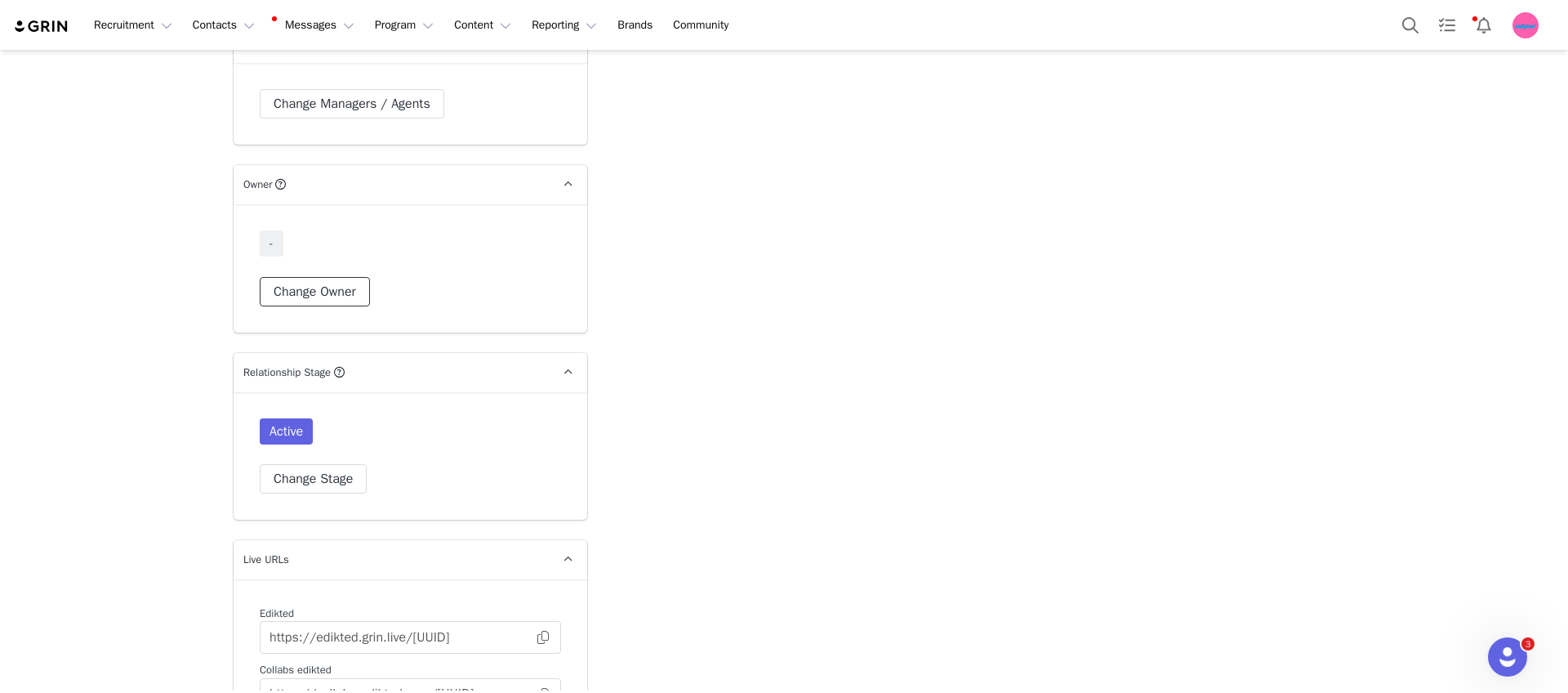 click on "Change Owner" at bounding box center [314, 292] 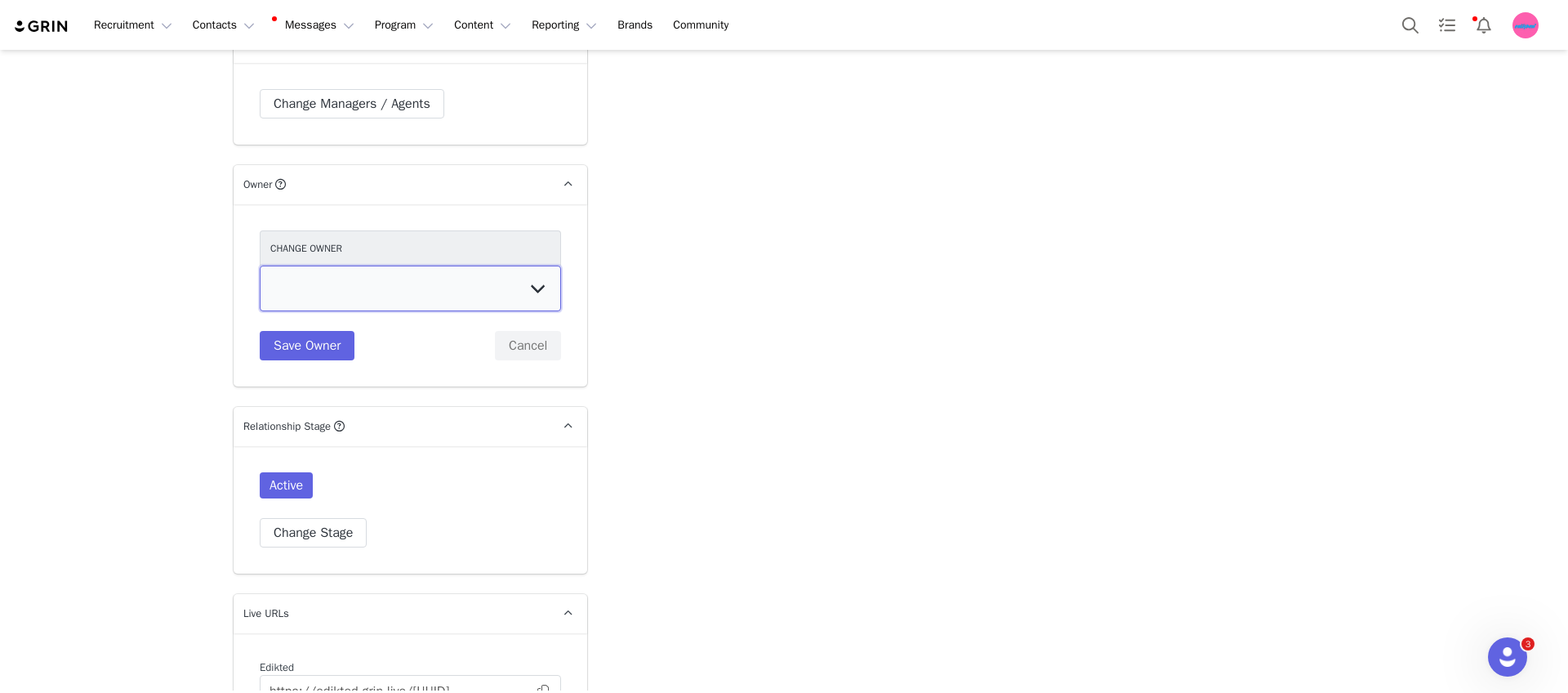 click on "Talia Zion   Ashley Adler   Maya Vandermolen   Martina Villaverde   Dana israeli   Mia Maddison   Galya Kangisser   Eden Hagege   Danielle Neschis   Jordana Linch   Guadalupe Poeta   Lemai Vaknin   Lily Shams   Romy Sagi   Hannah Bura   Ella Alexander   Ella Brooks   Michelle Gabay   Eva Alloun   Ava Ben-David" at bounding box center [410, 288] 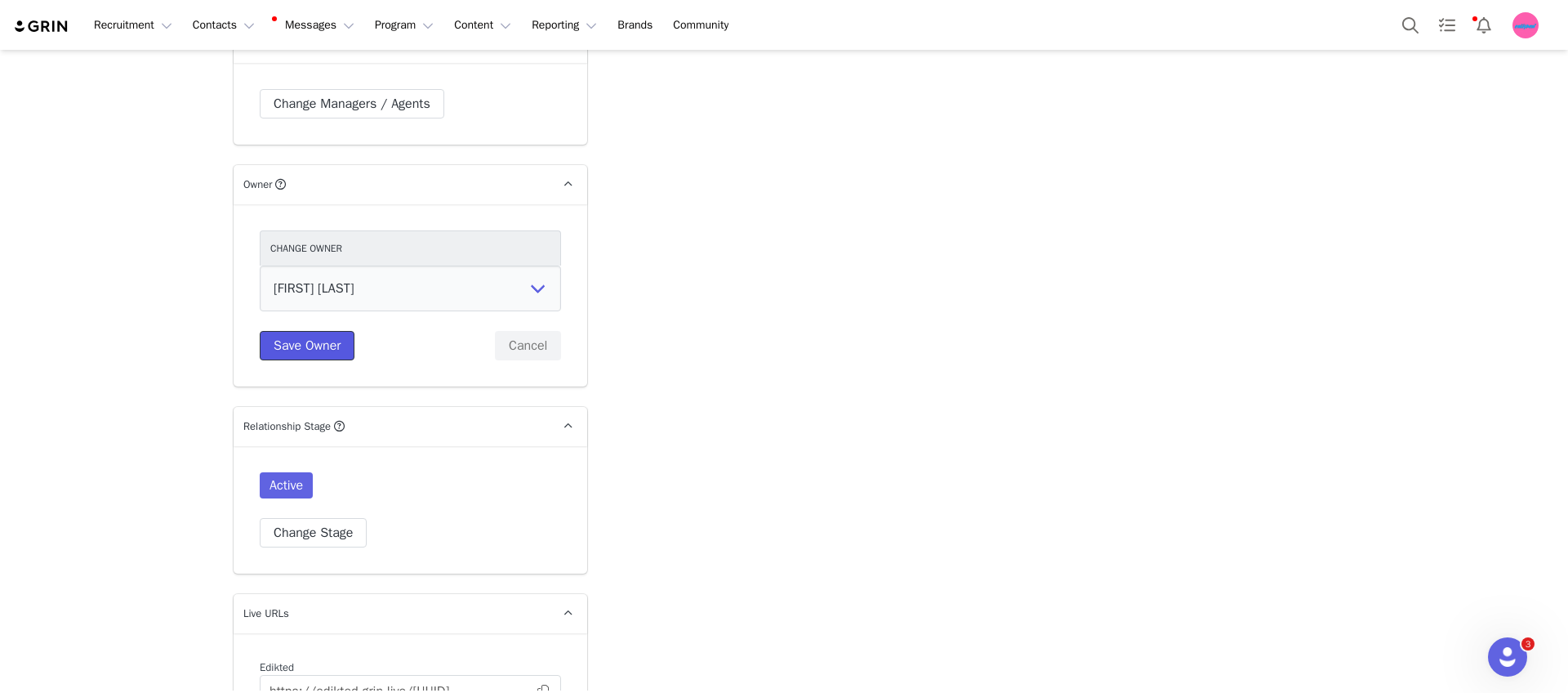 click on "Save Owner" at bounding box center [307, 346] 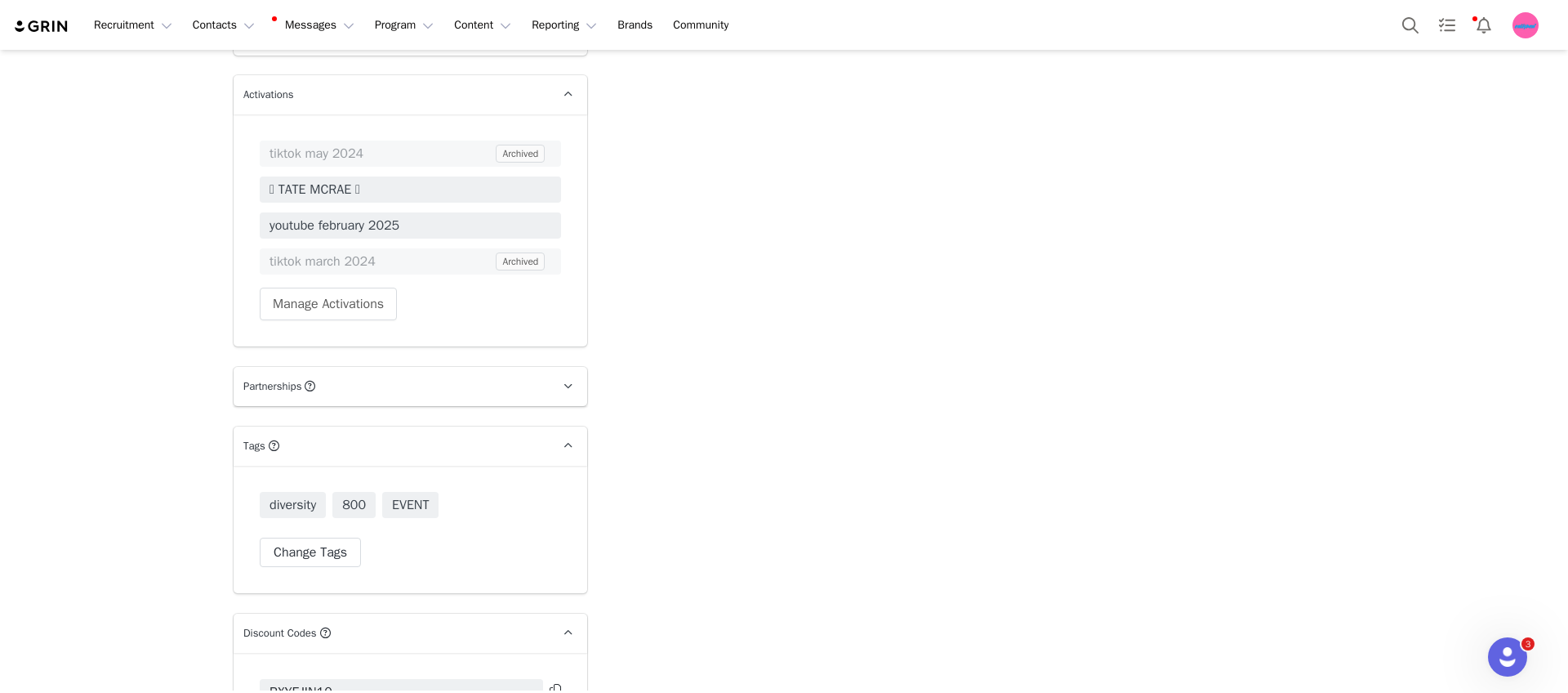 scroll, scrollTop: 4431, scrollLeft: 0, axis: vertical 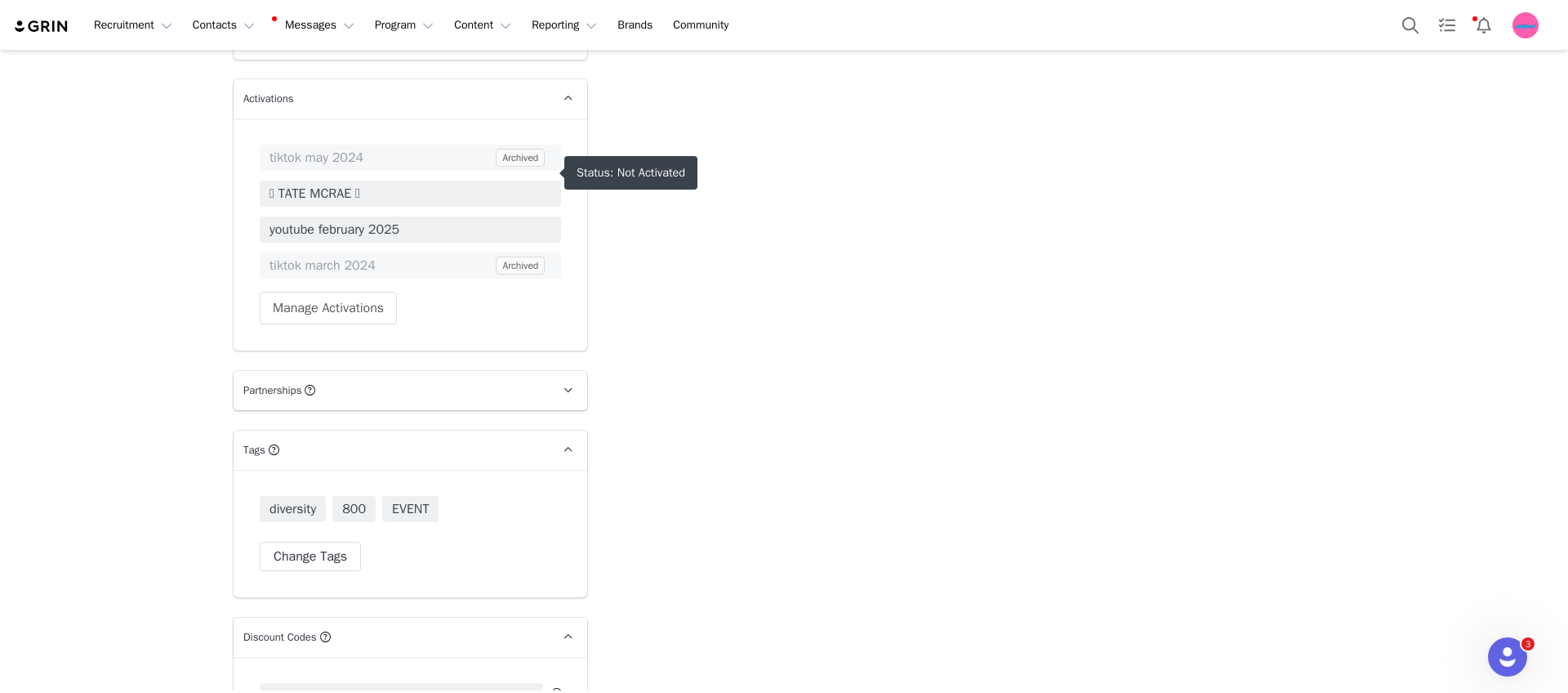 click on "🩷 TATE MCRAE 🩷" at bounding box center [410, 194] 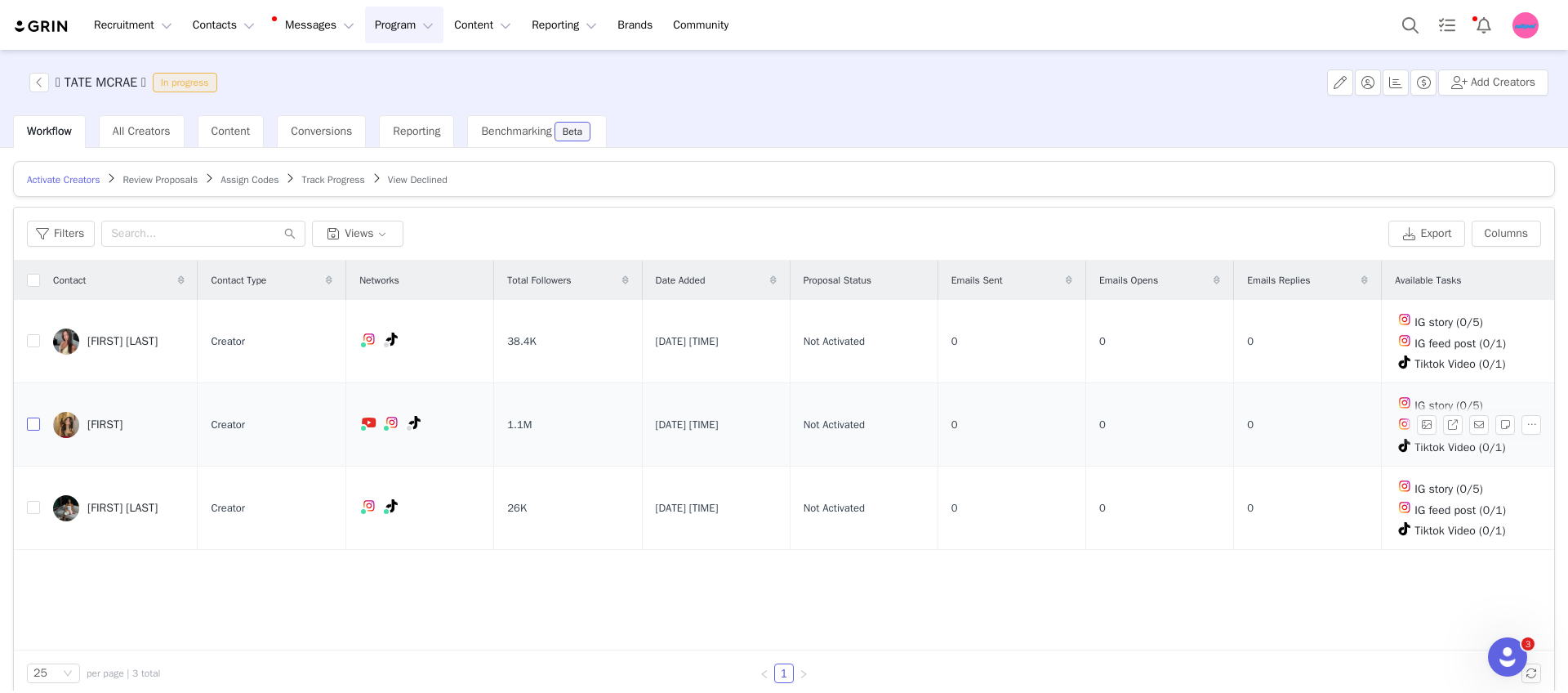 click at bounding box center [33, 424] 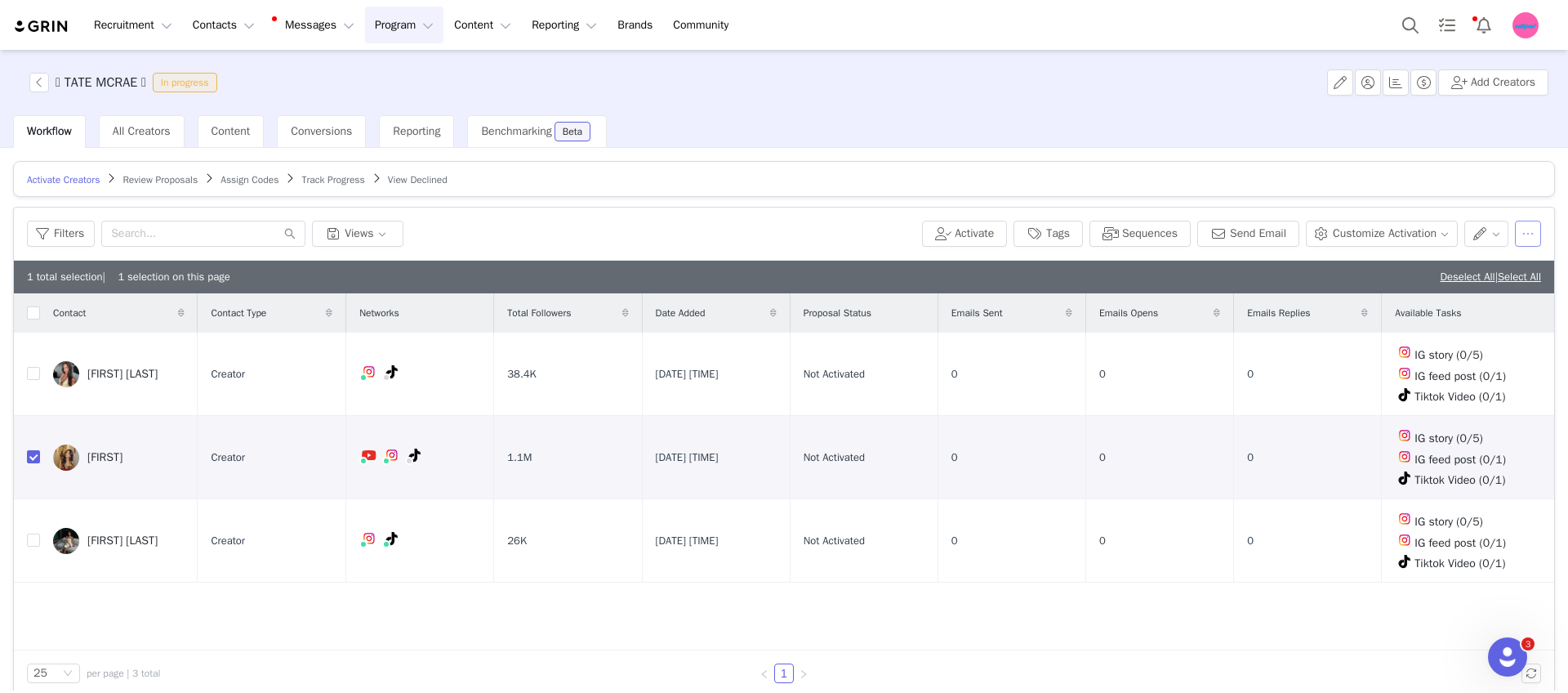 click at bounding box center [1528, 234] 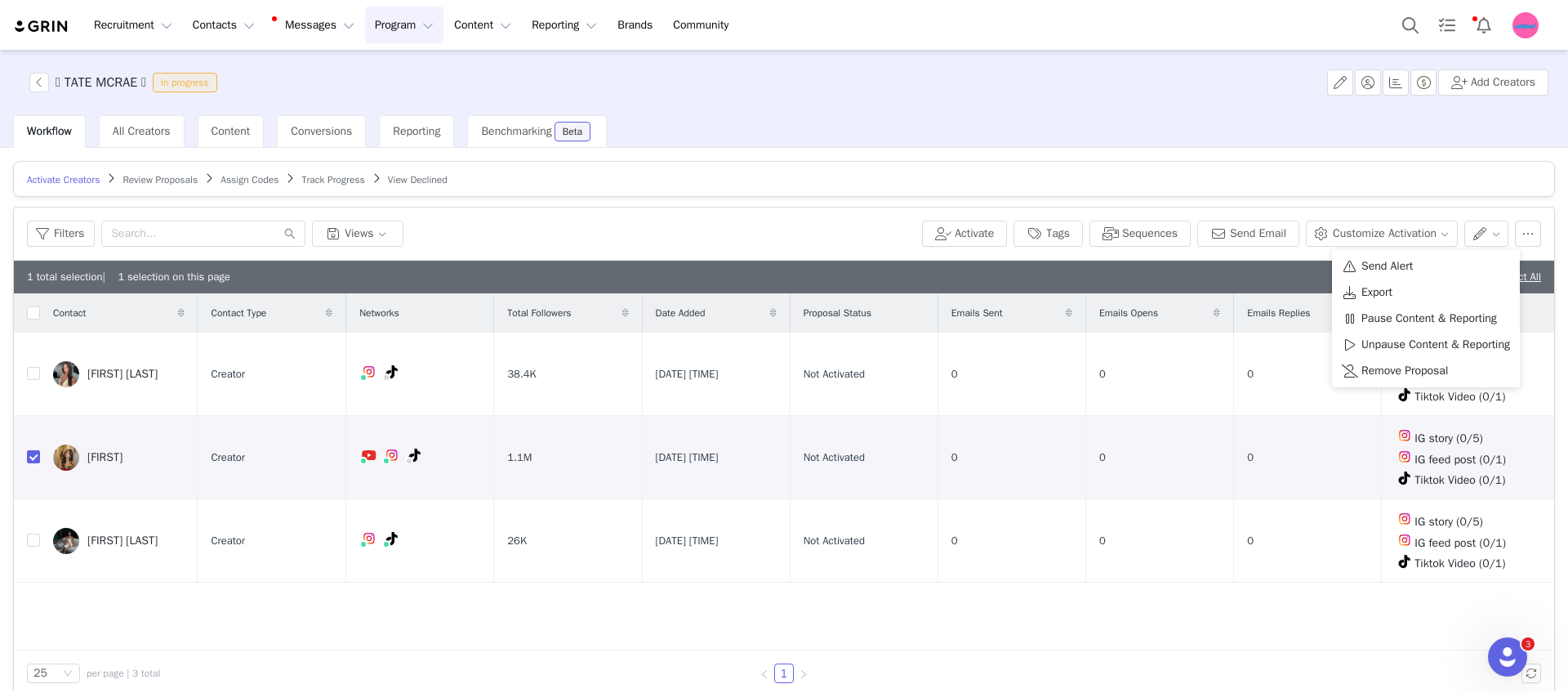 click on "Filters Views     Activate Tags Sequences Send Email  Customize Activation" at bounding box center [784, 234] 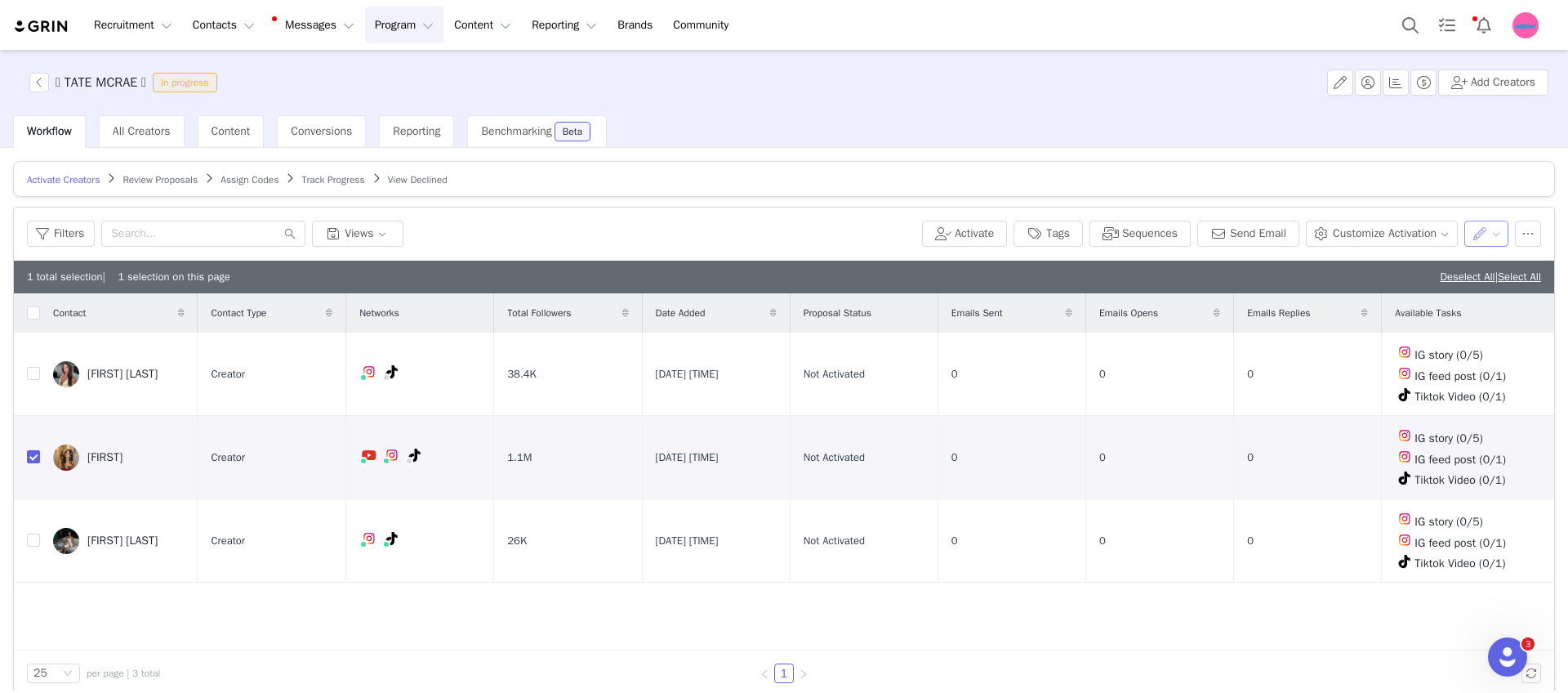 click at bounding box center (1486, 234) 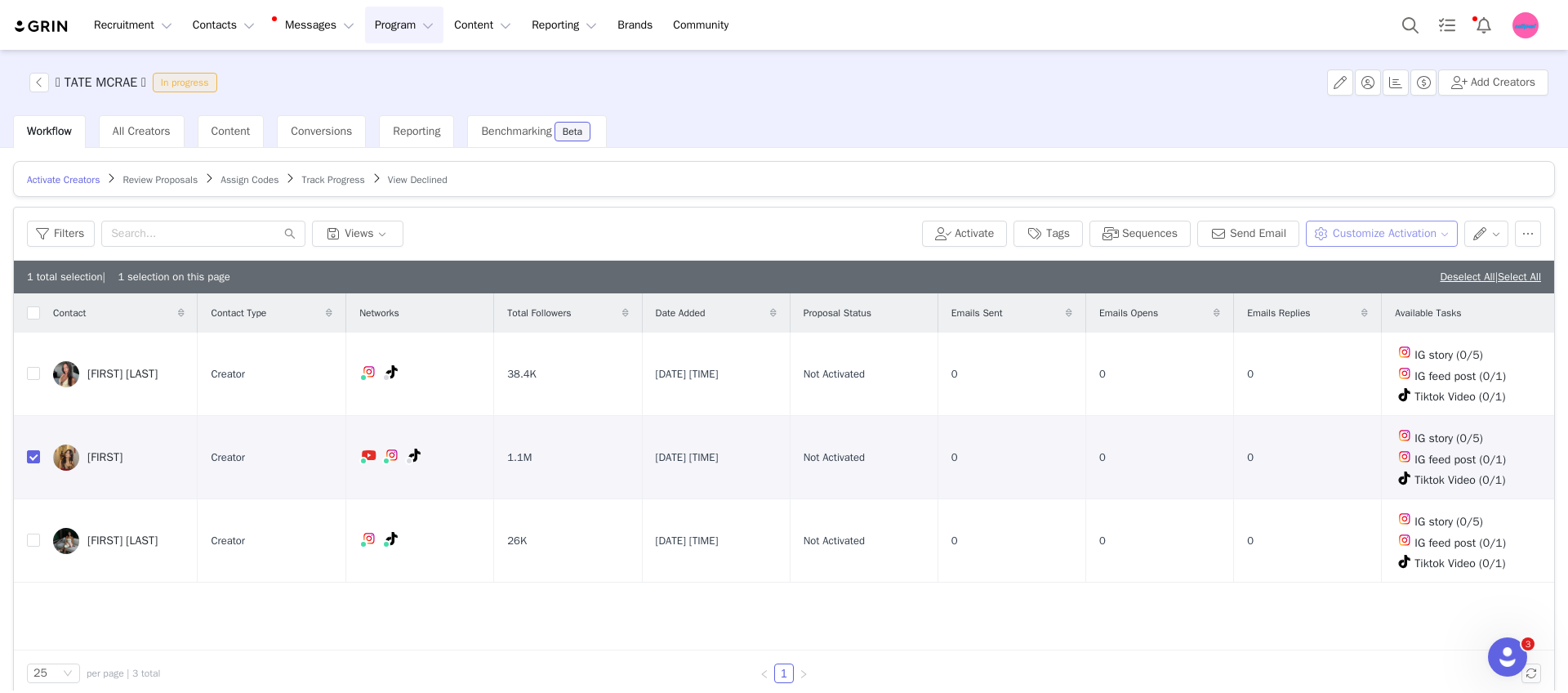 click on "Customize Activation" at bounding box center (1381, 234) 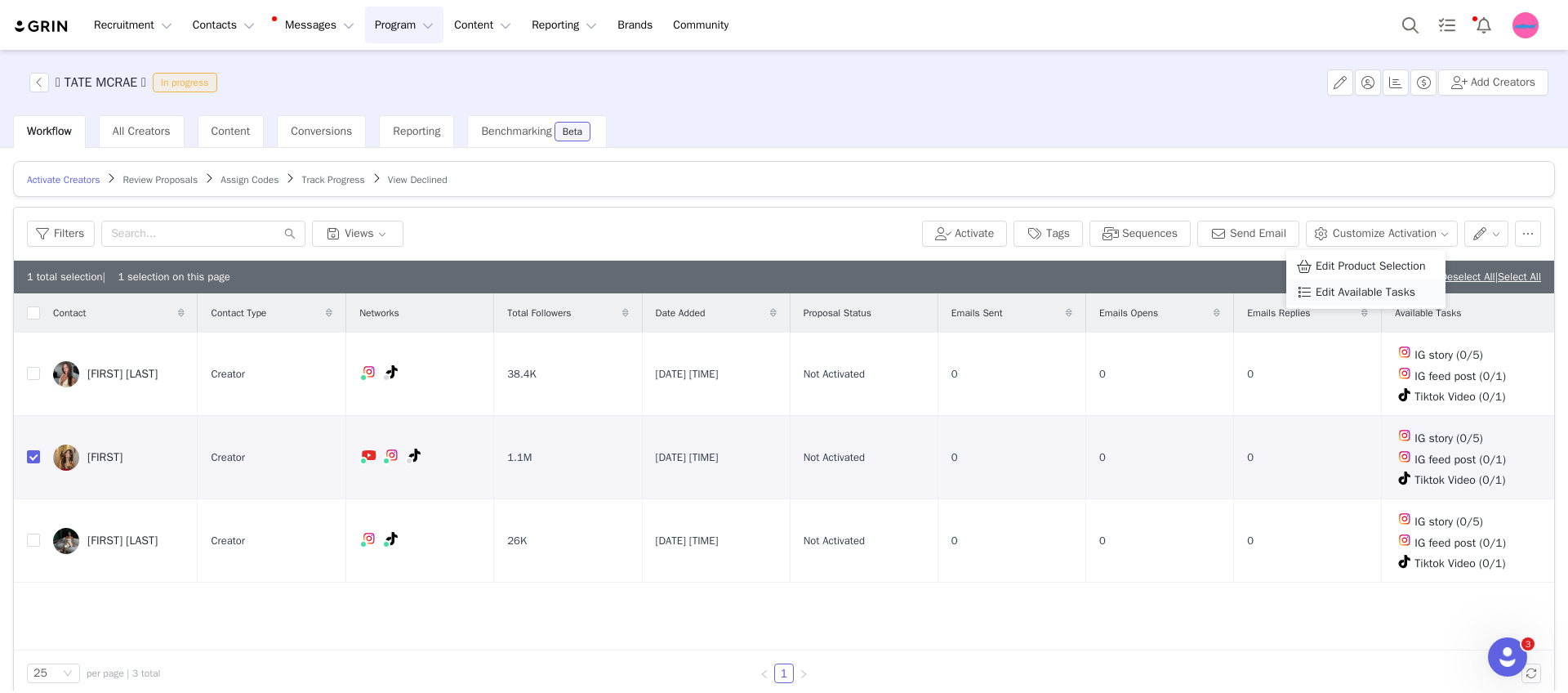 click on "Edit Available Tasks" at bounding box center (1365, 293) 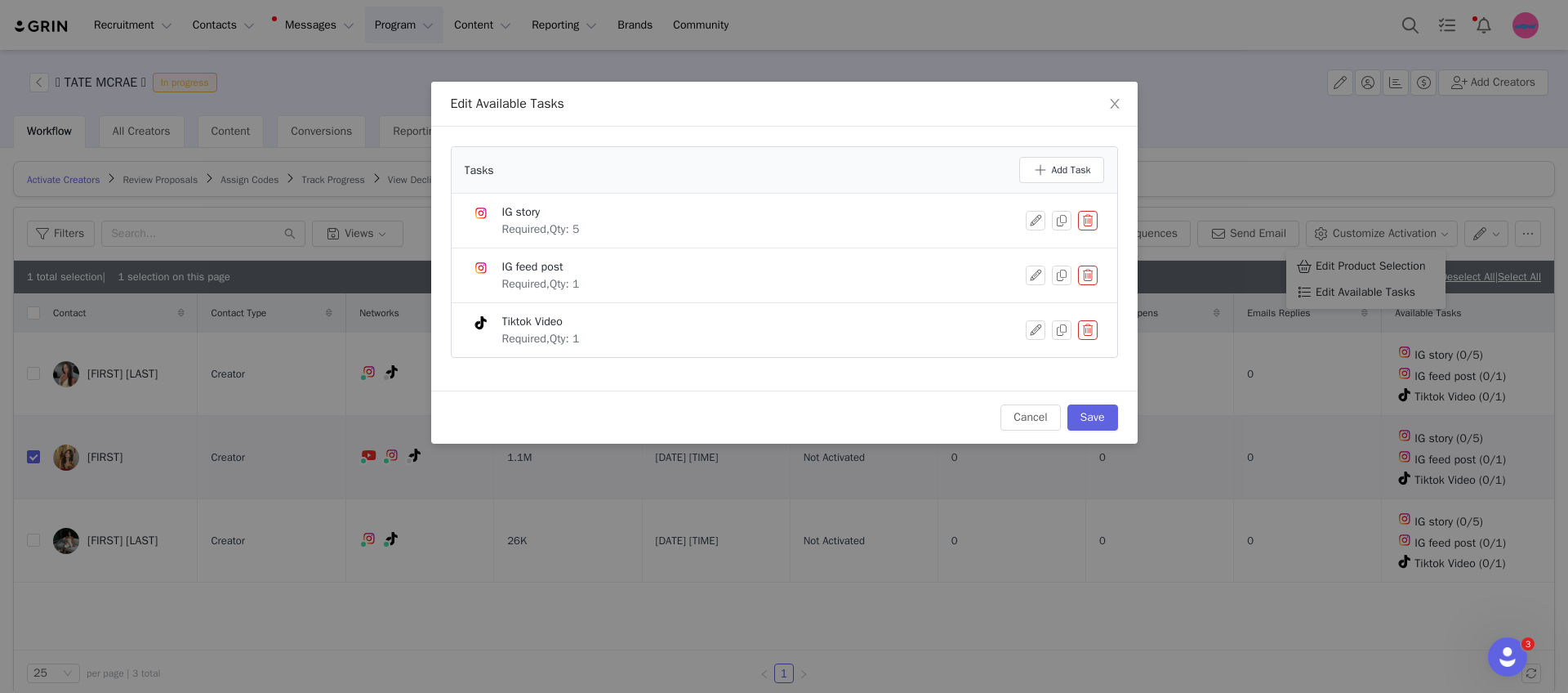 click at bounding box center (1088, 275) 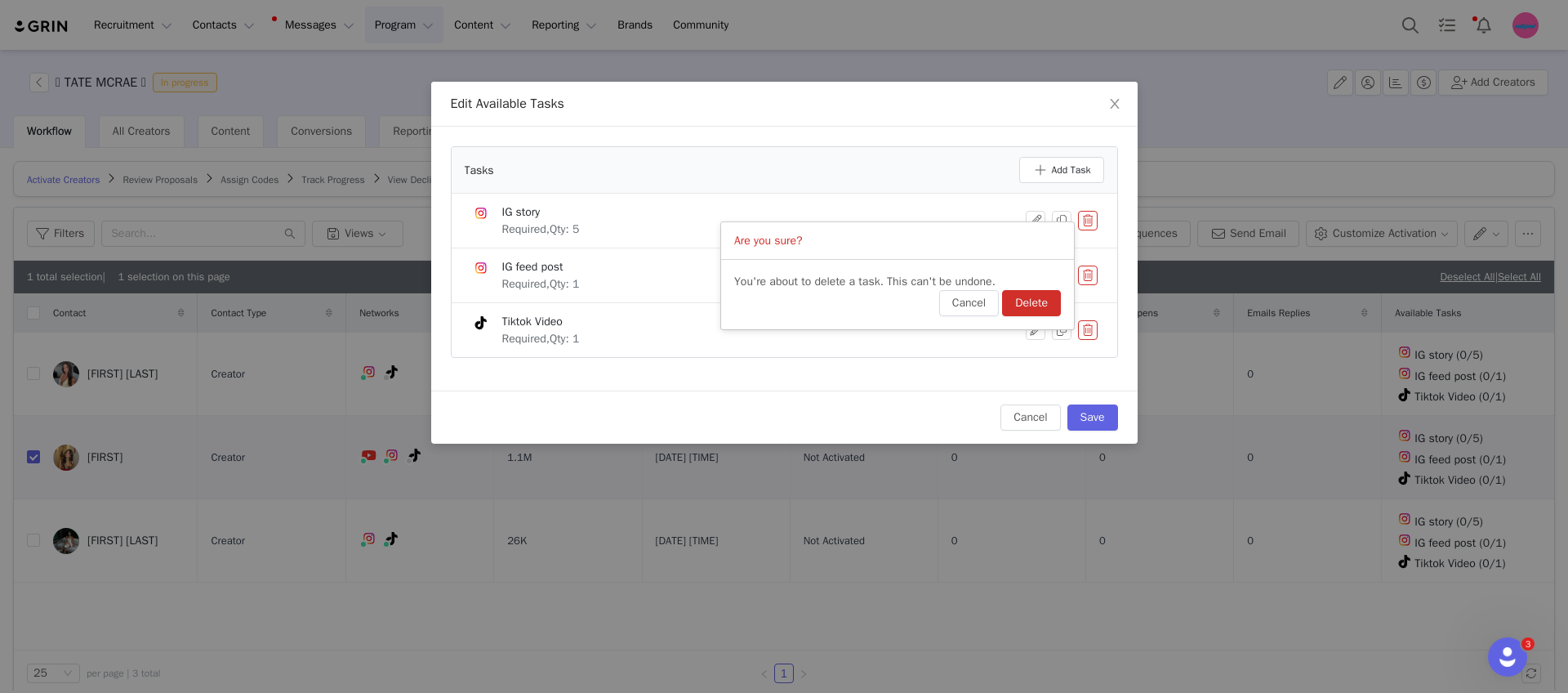 click on "Delete" at bounding box center [1031, 303] 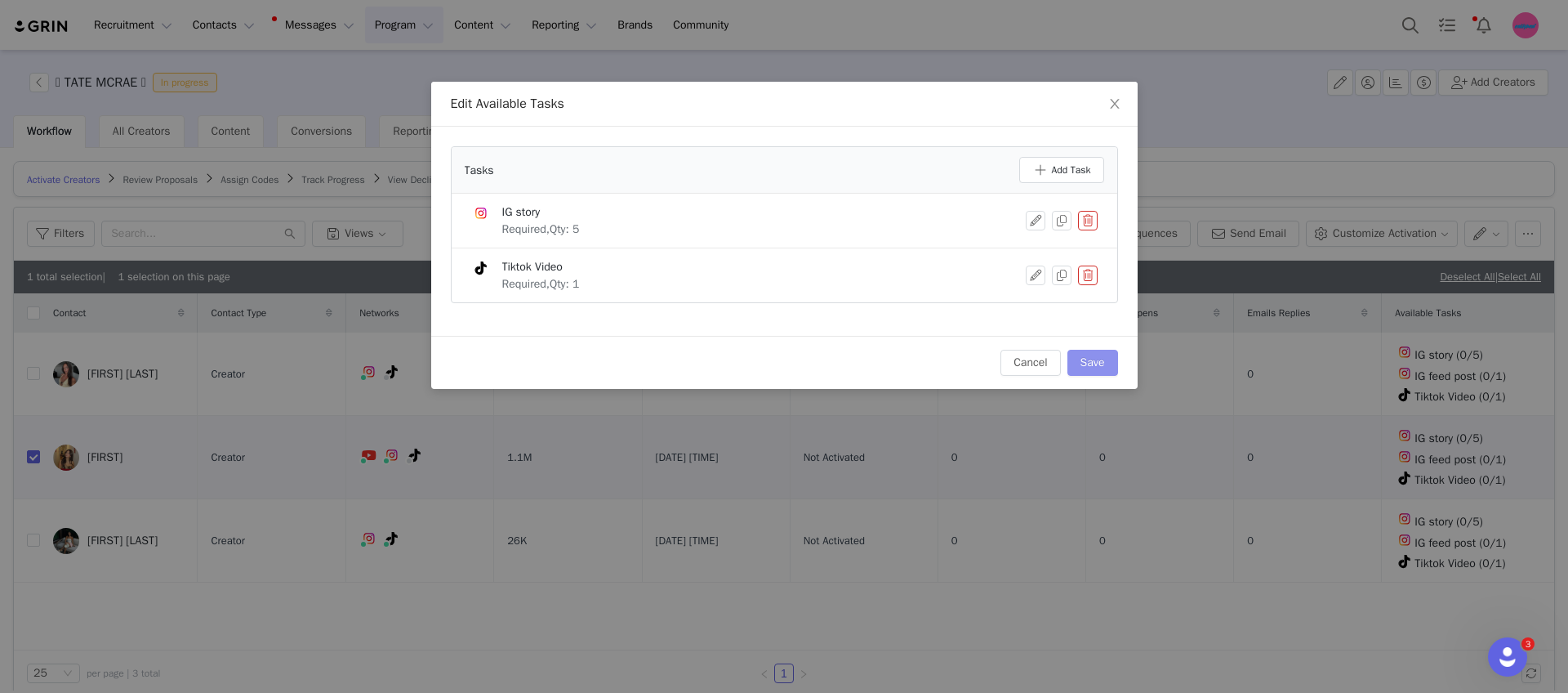 click on "Save" at bounding box center (1093, 363) 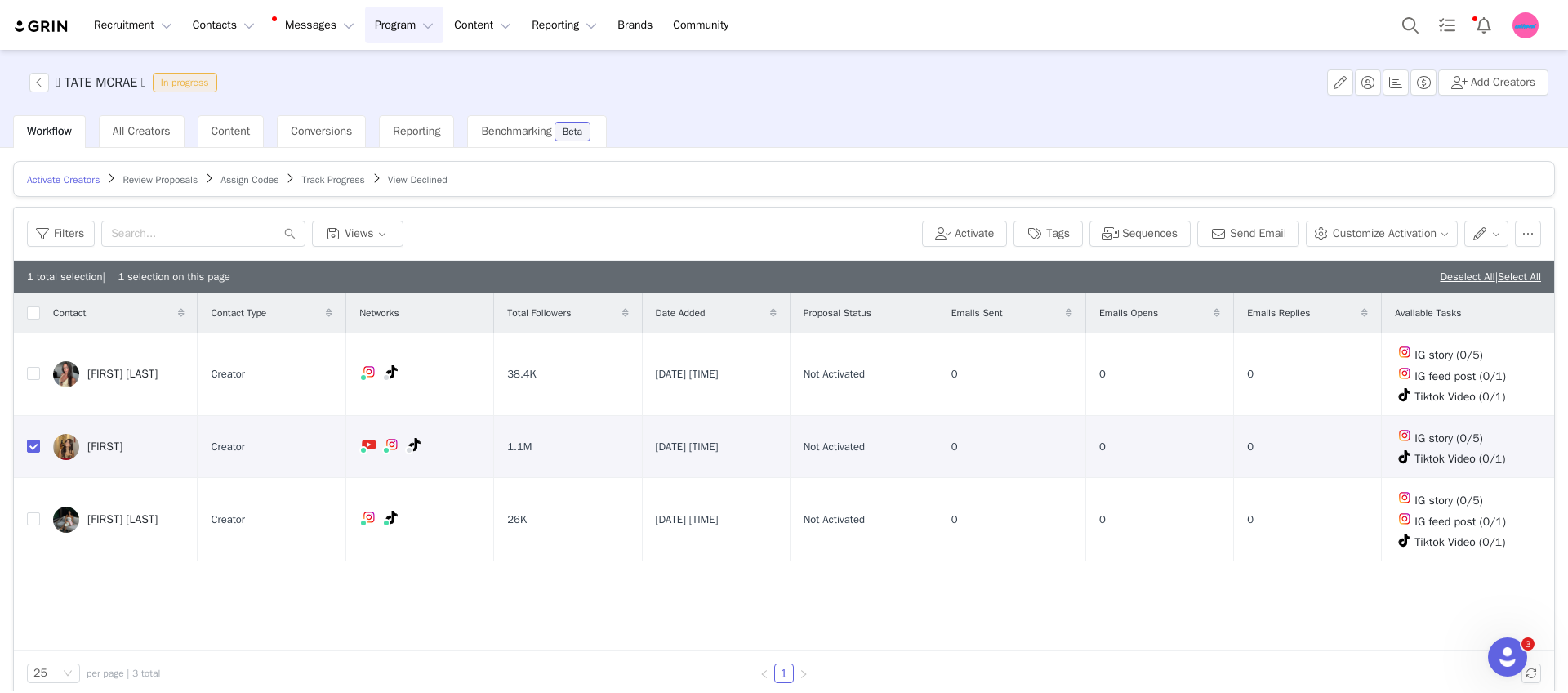 click on "Program Program" at bounding box center (404, 25) 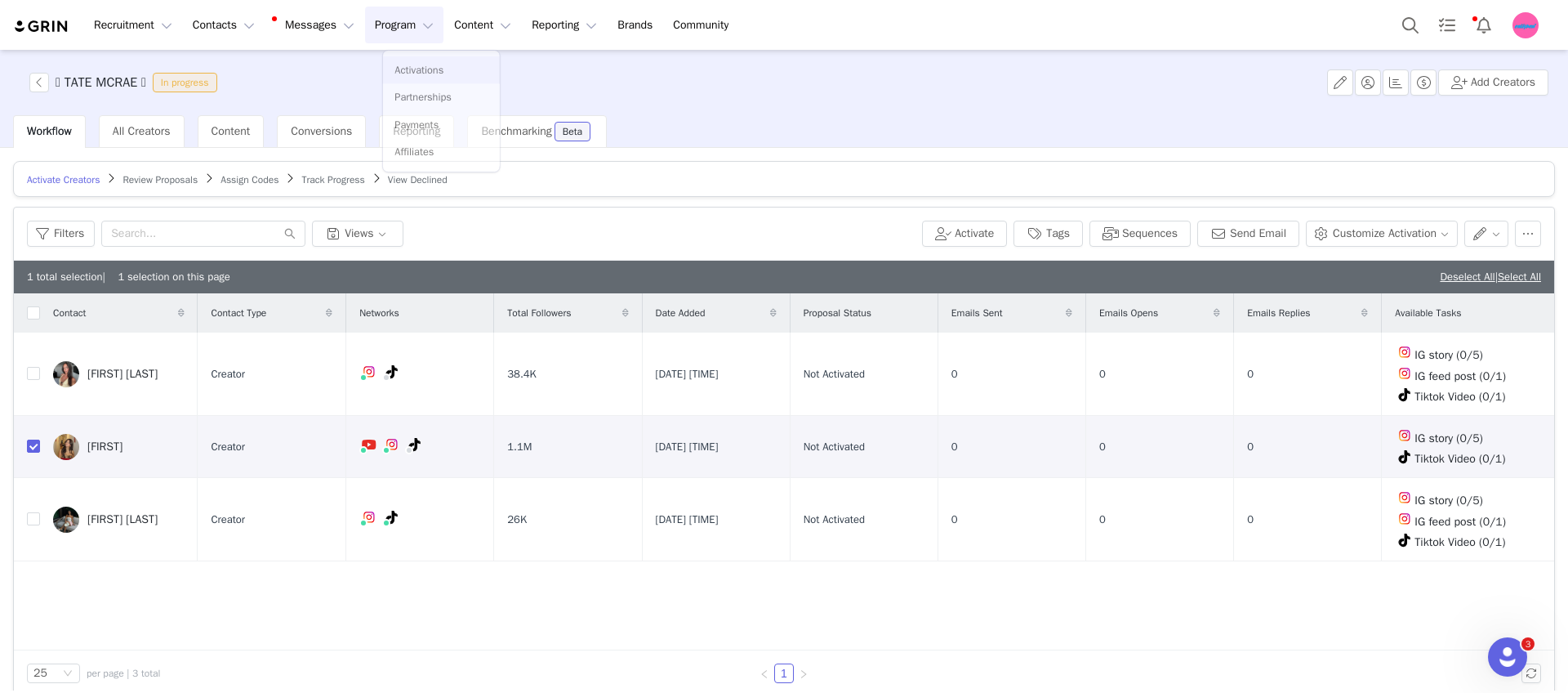 click on "Activations" at bounding box center [441, 69] 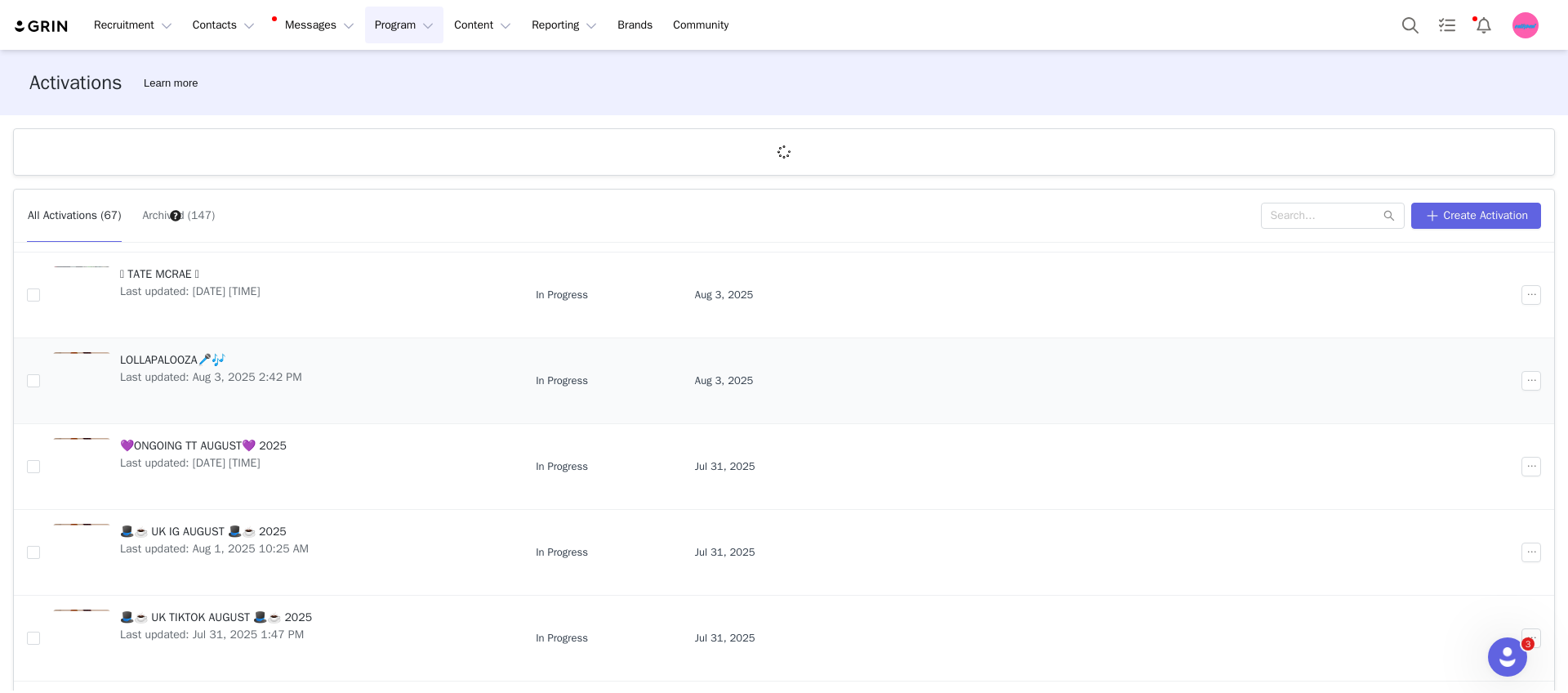 scroll, scrollTop: 33, scrollLeft: 0, axis: vertical 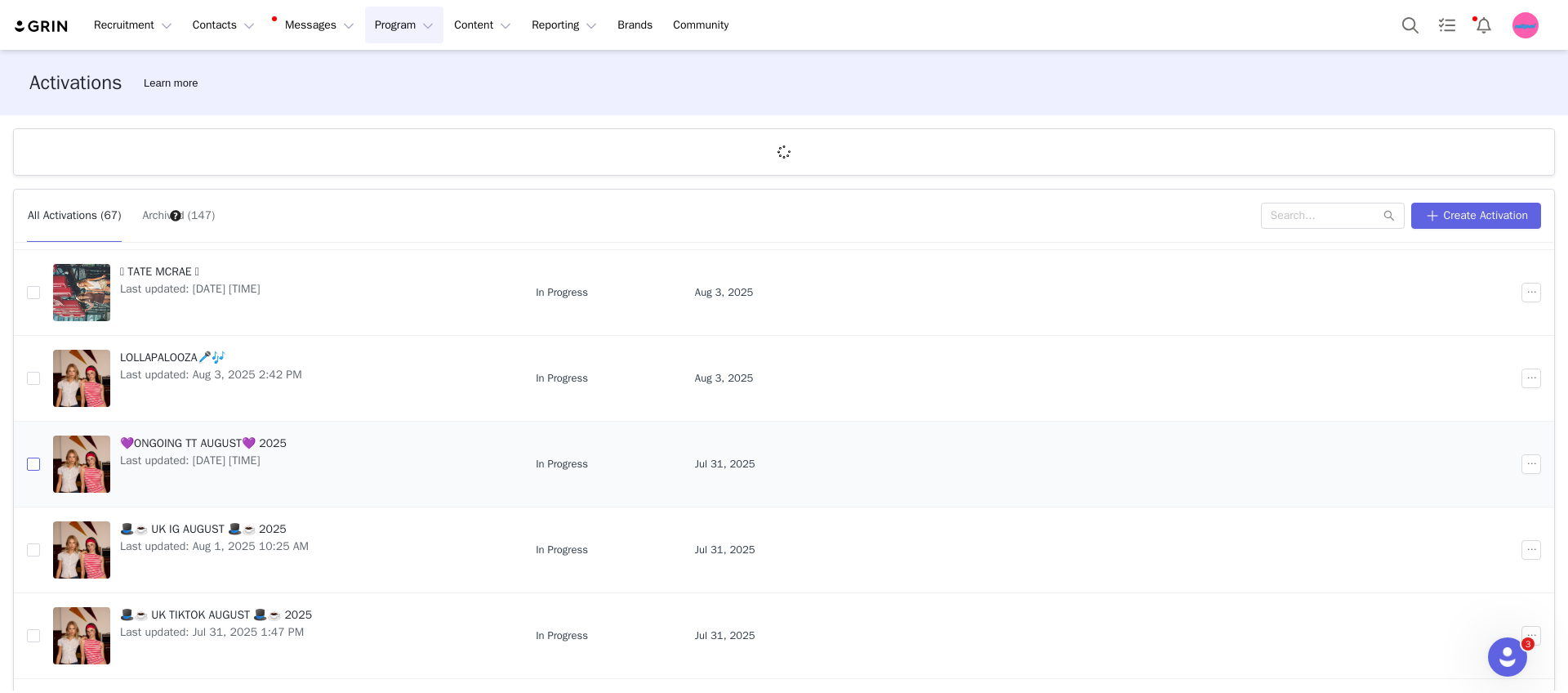 click at bounding box center (33, 464) 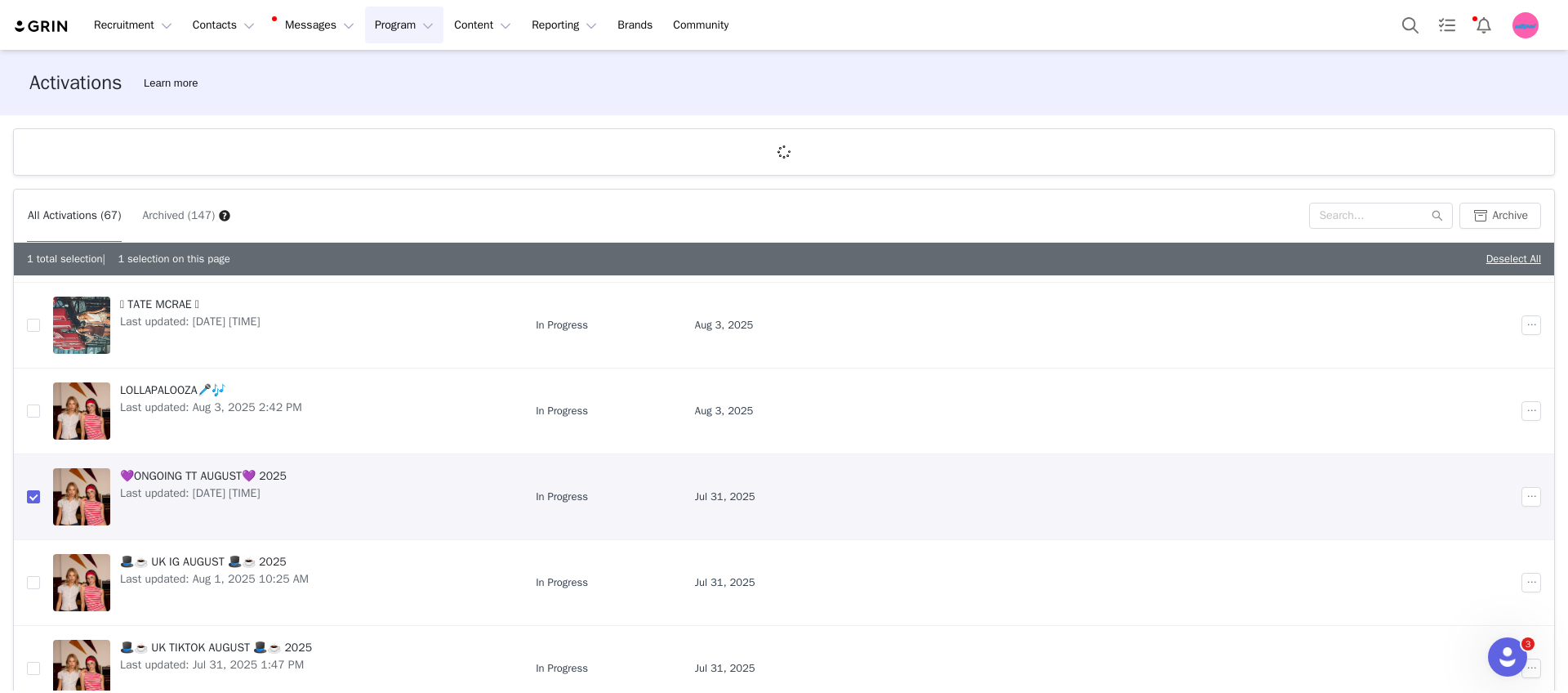 click on "💜ONGOING TT AUGUST💜 2025 Last updated: Aug 3, 2025 3:44 PM" at bounding box center [203, 497] 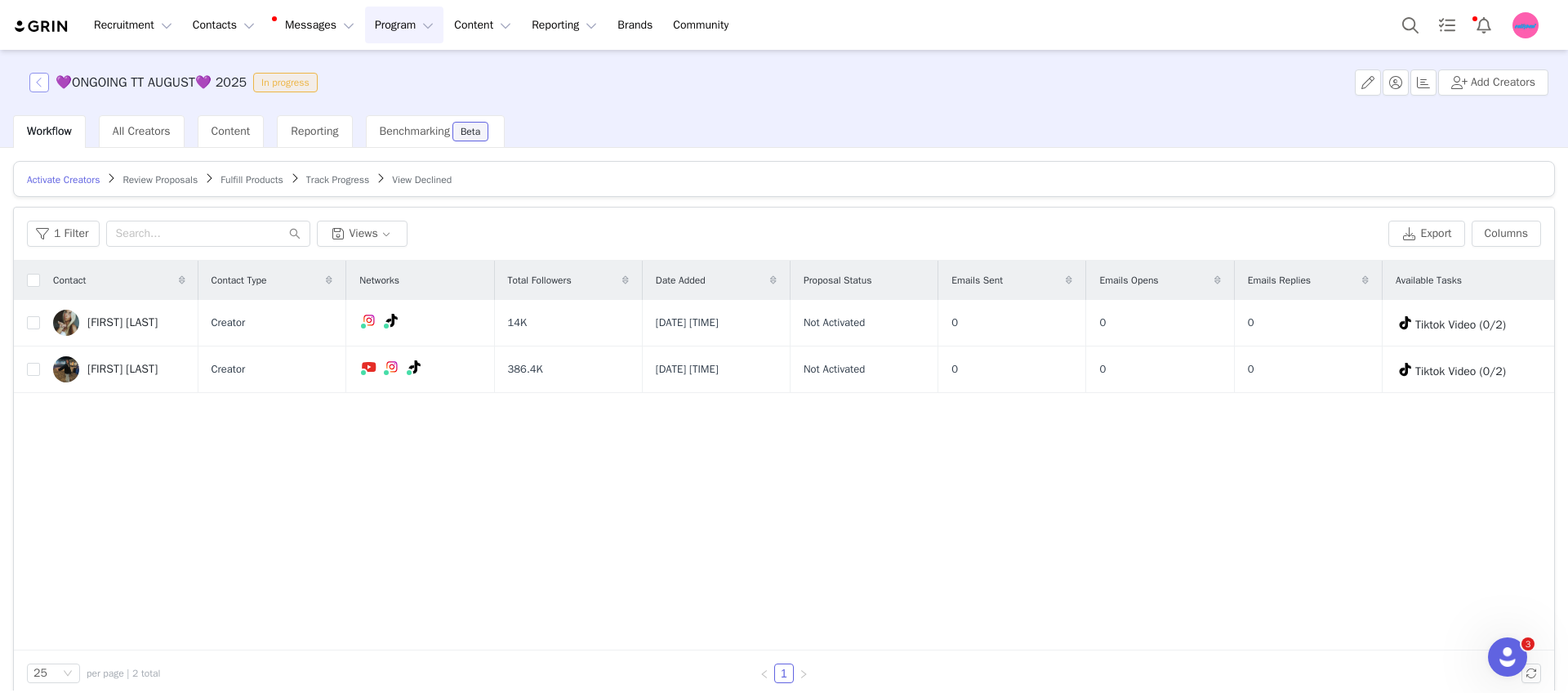 click at bounding box center (39, 83) 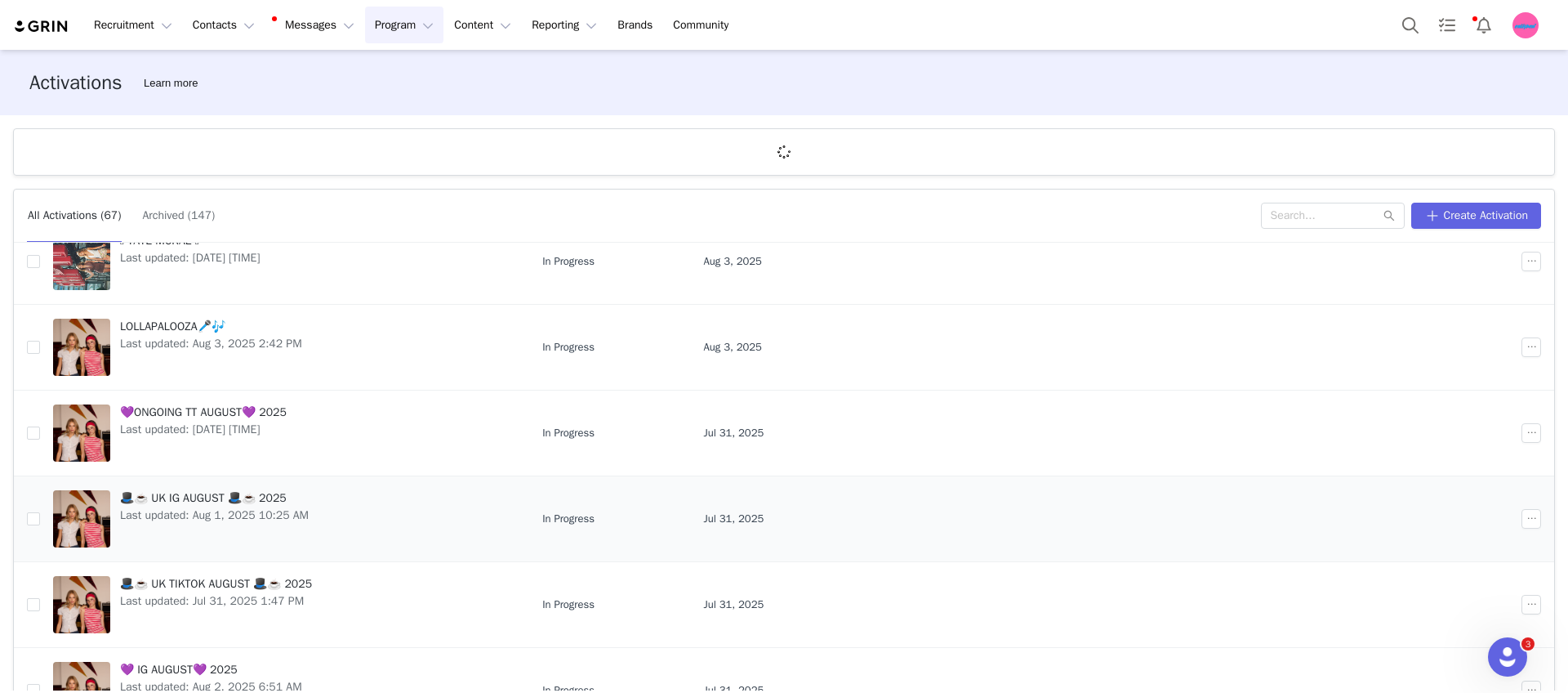 scroll, scrollTop: 115, scrollLeft: 0, axis: vertical 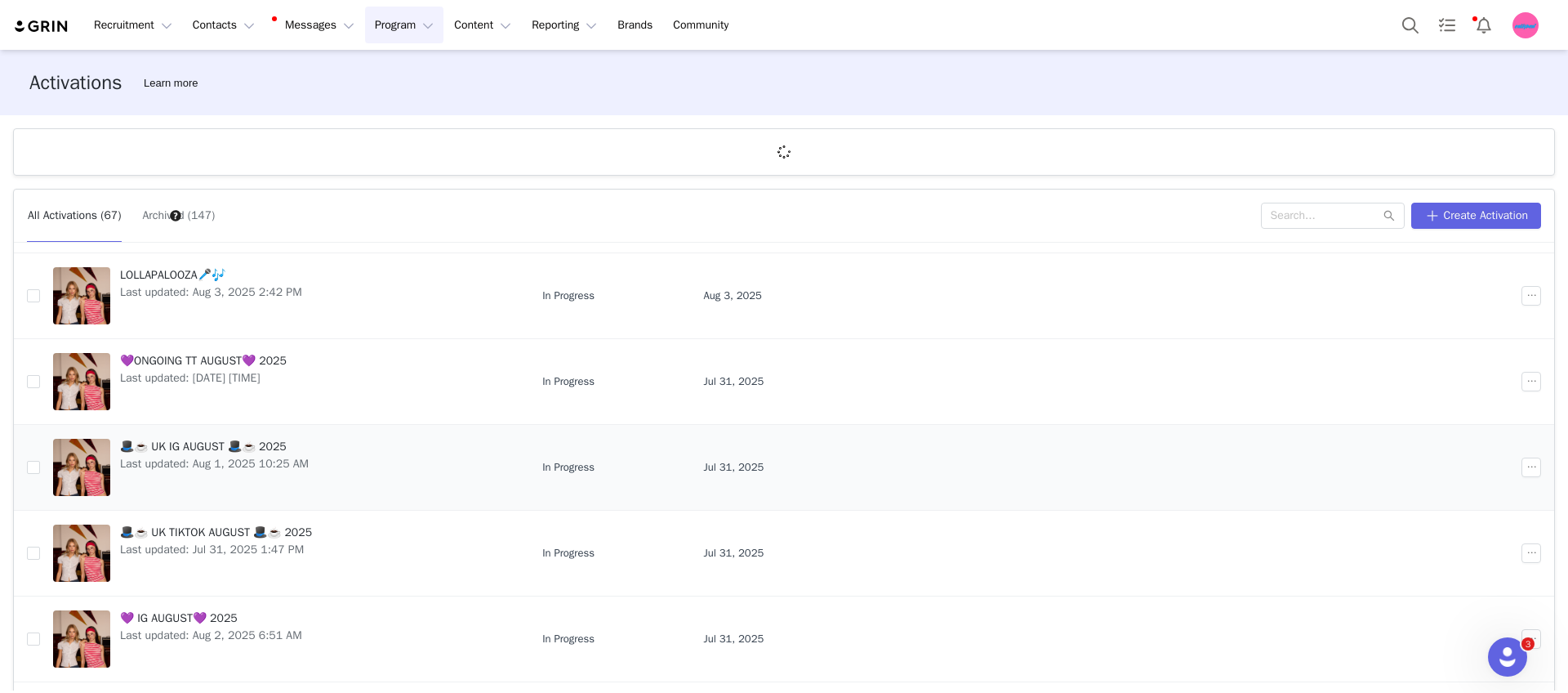 click at bounding box center [82, 467] 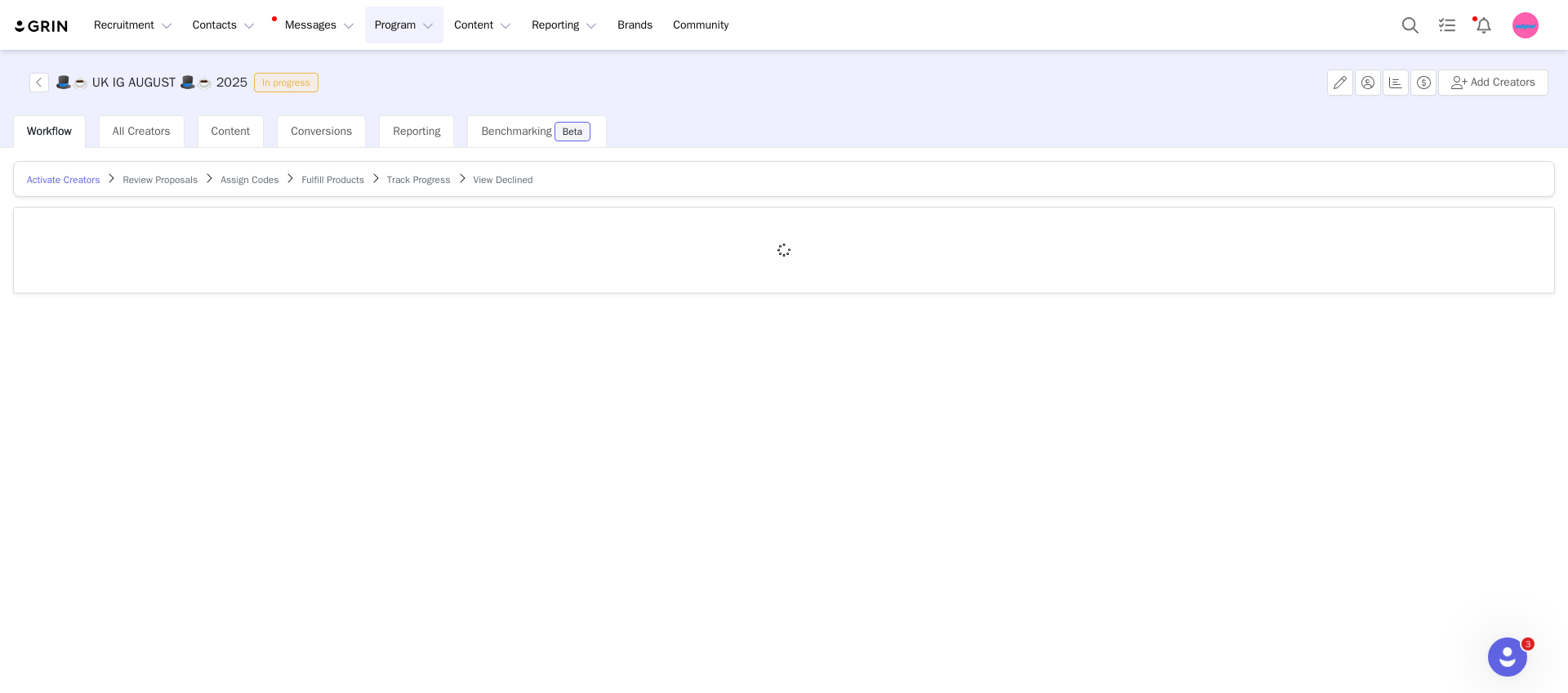 click on "Assign Codes" at bounding box center [249, 180] 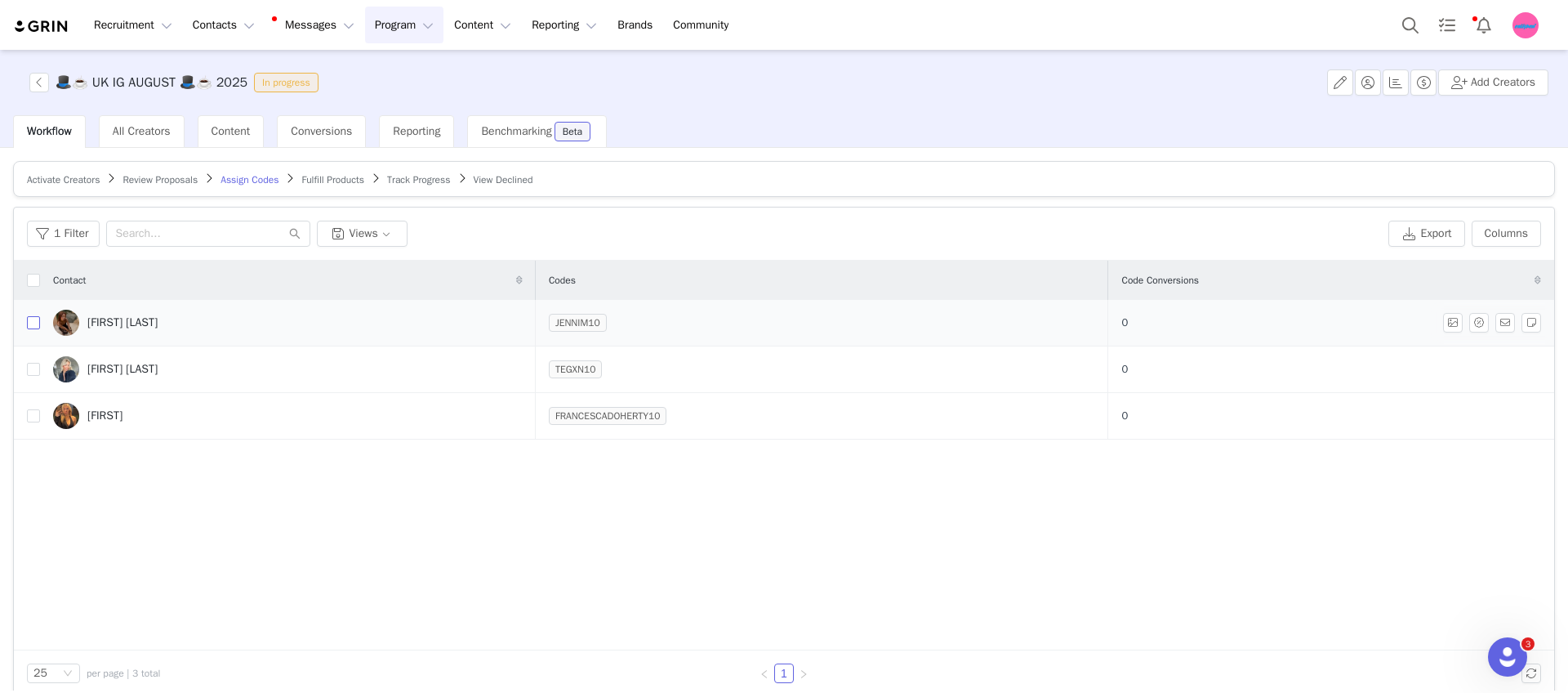 drag, startPoint x: 36, startPoint y: 324, endPoint x: 35, endPoint y: 333, distance: 9.055385 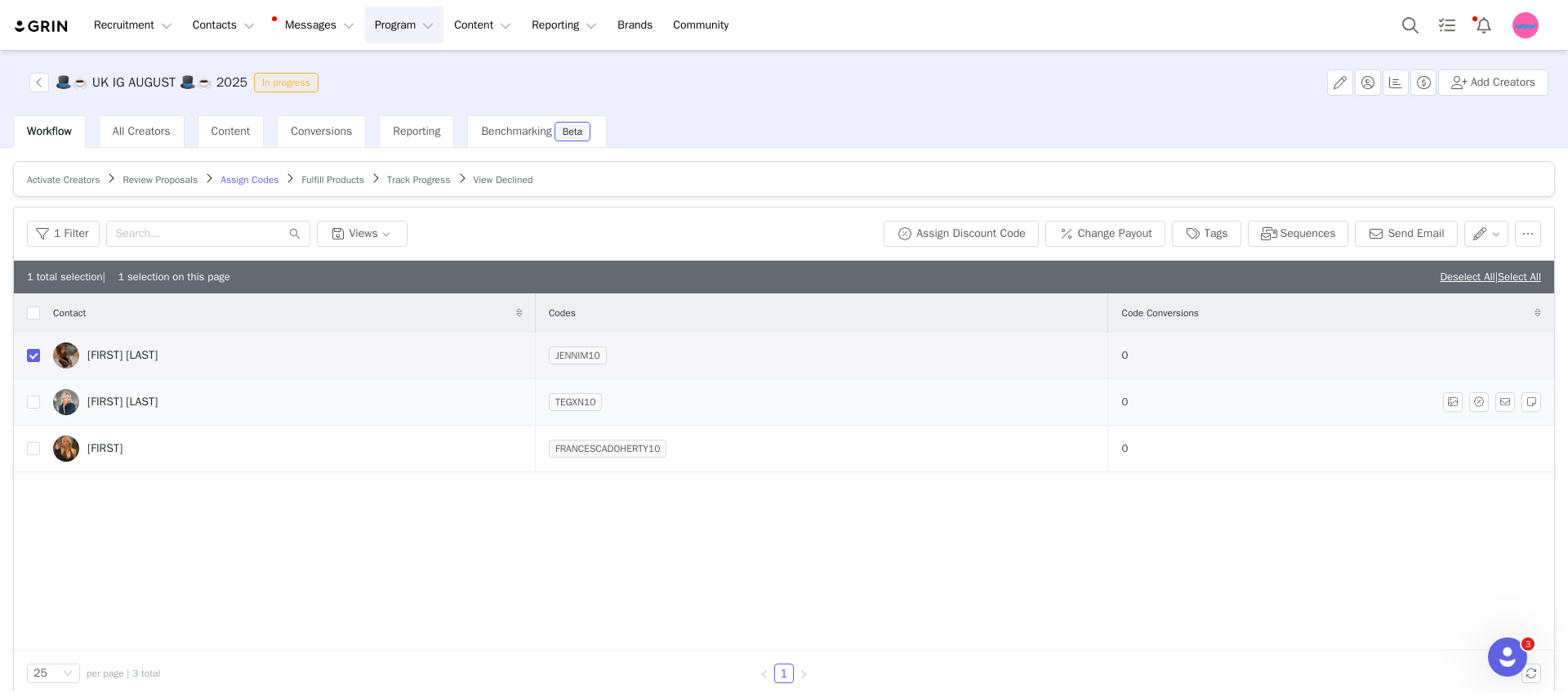 click at bounding box center [27, 402] 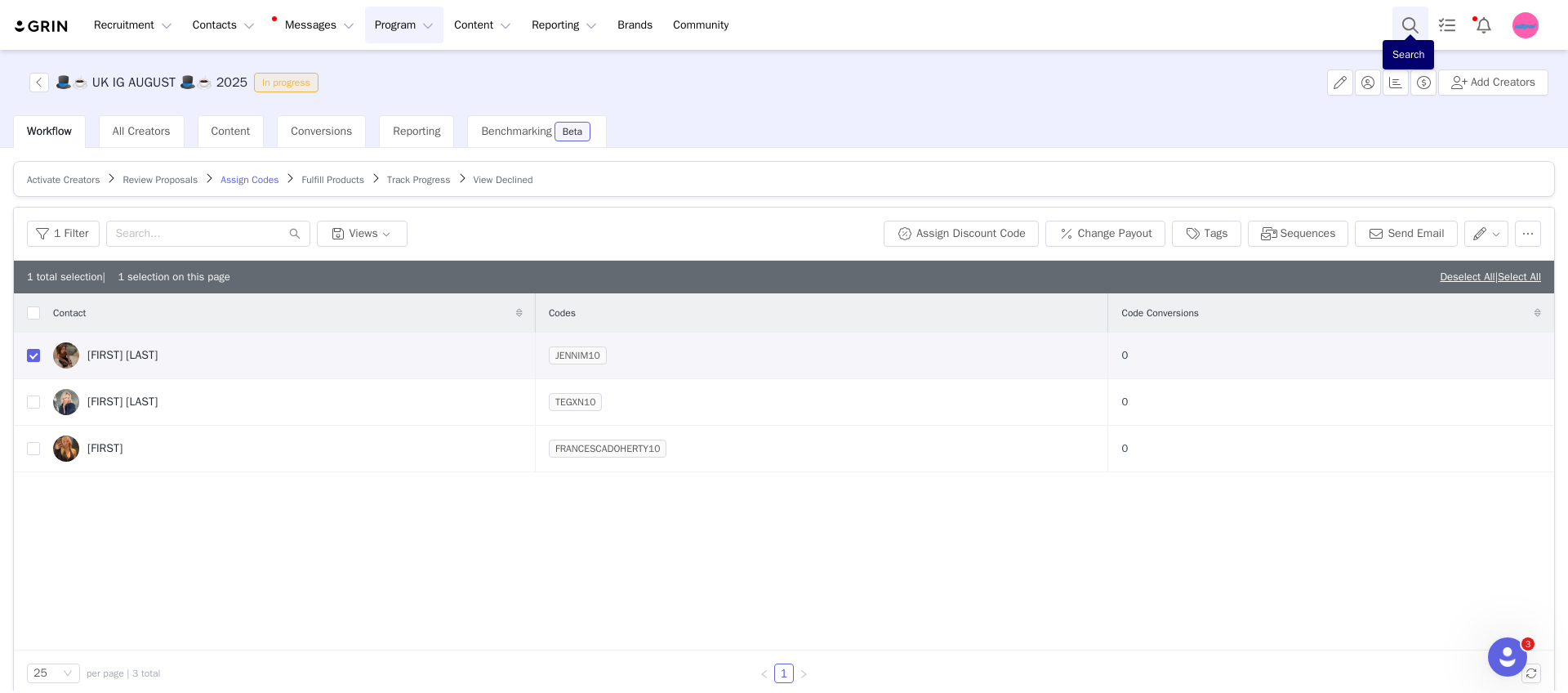 click at bounding box center [1410, 25] 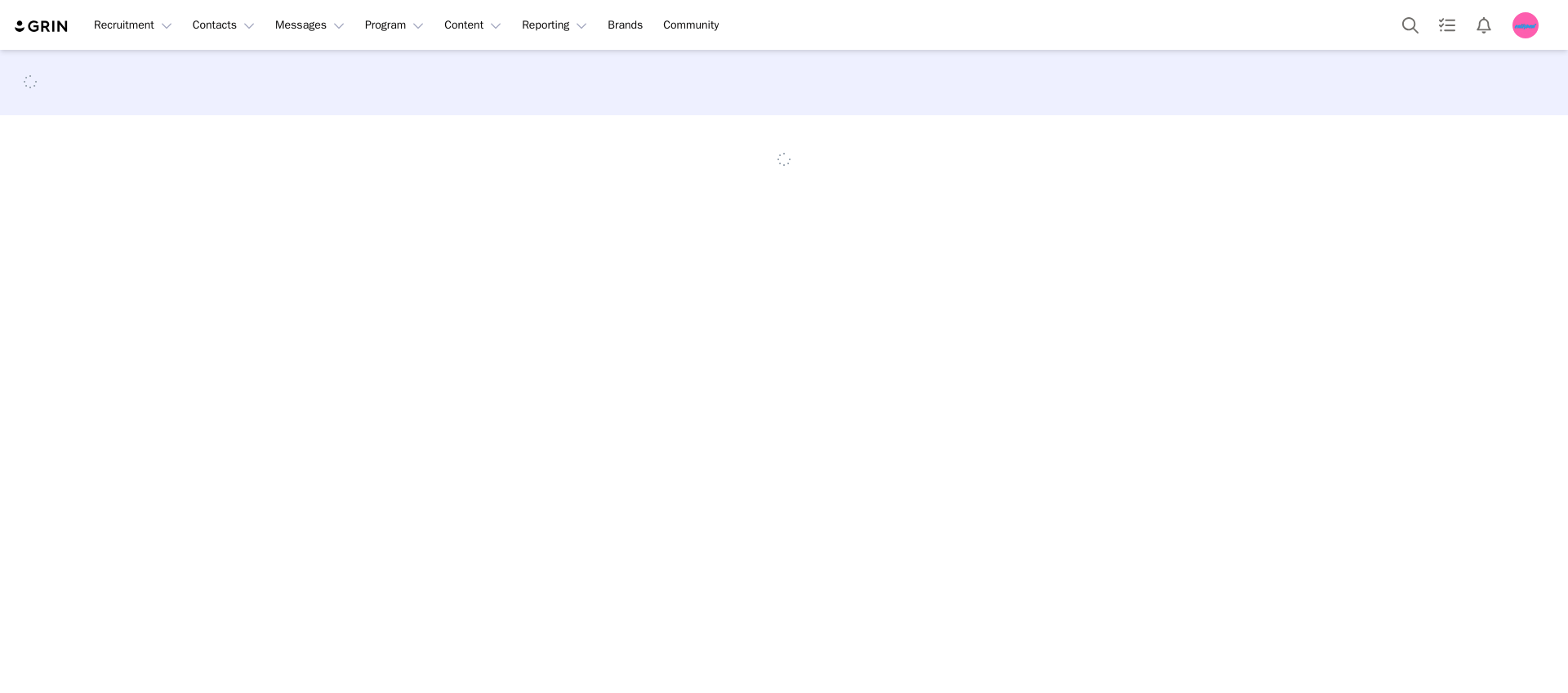 scroll, scrollTop: 0, scrollLeft: 0, axis: both 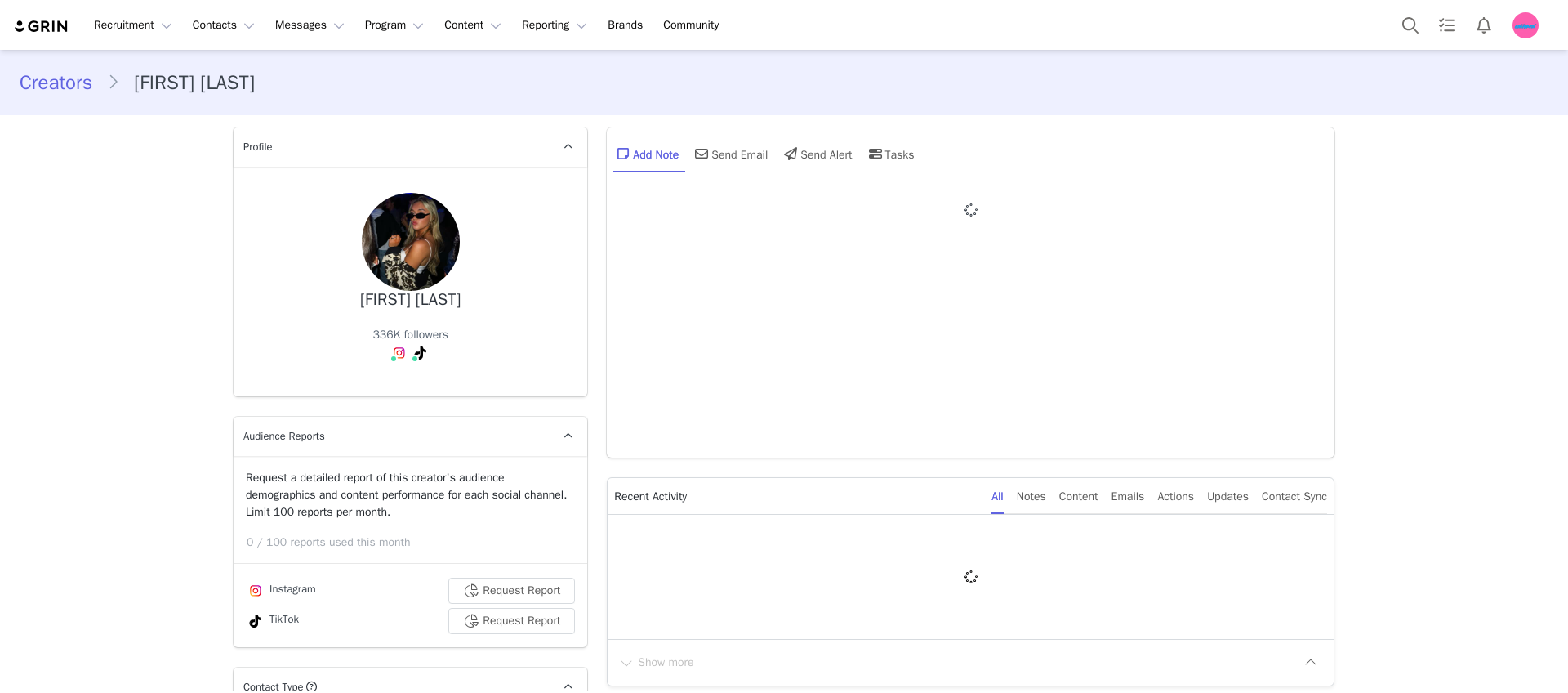 type on "+1 (United States)" 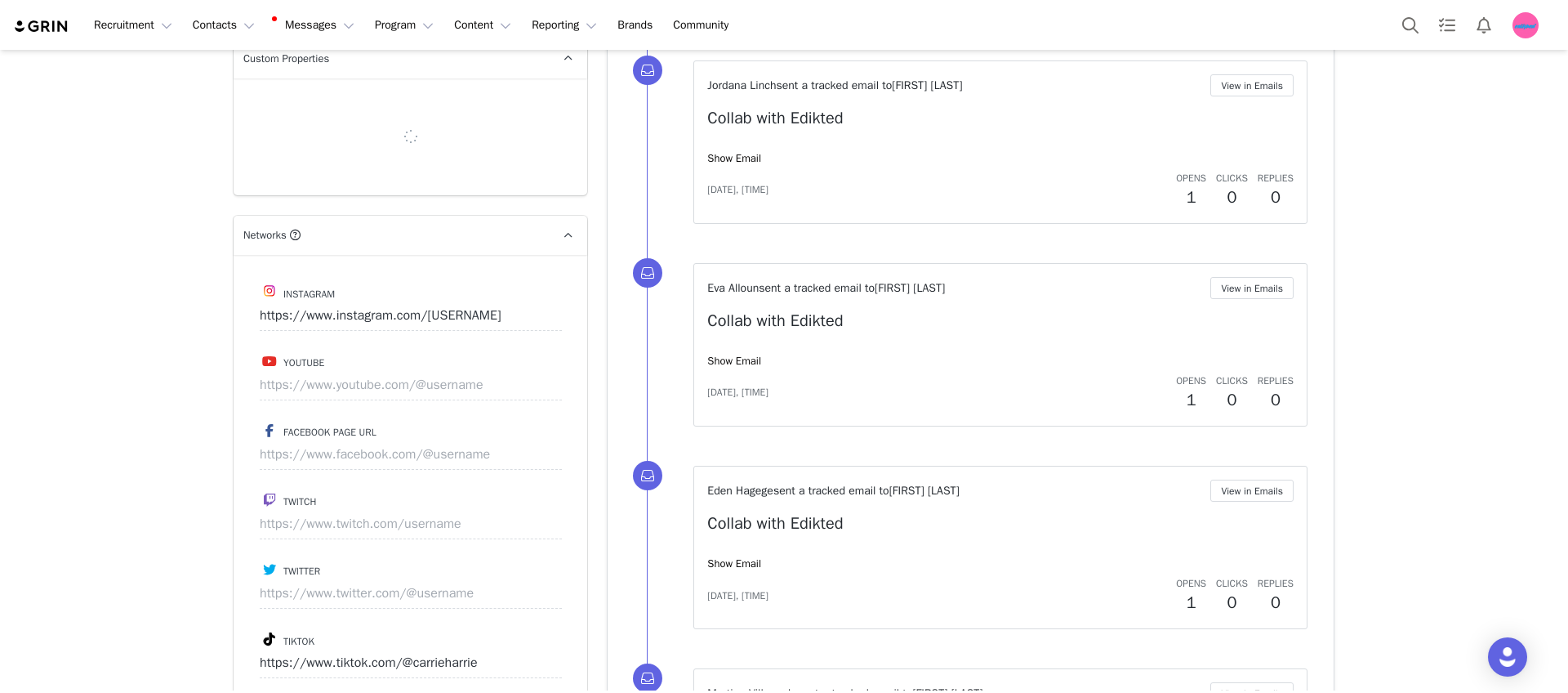 scroll, scrollTop: 0, scrollLeft: 0, axis: both 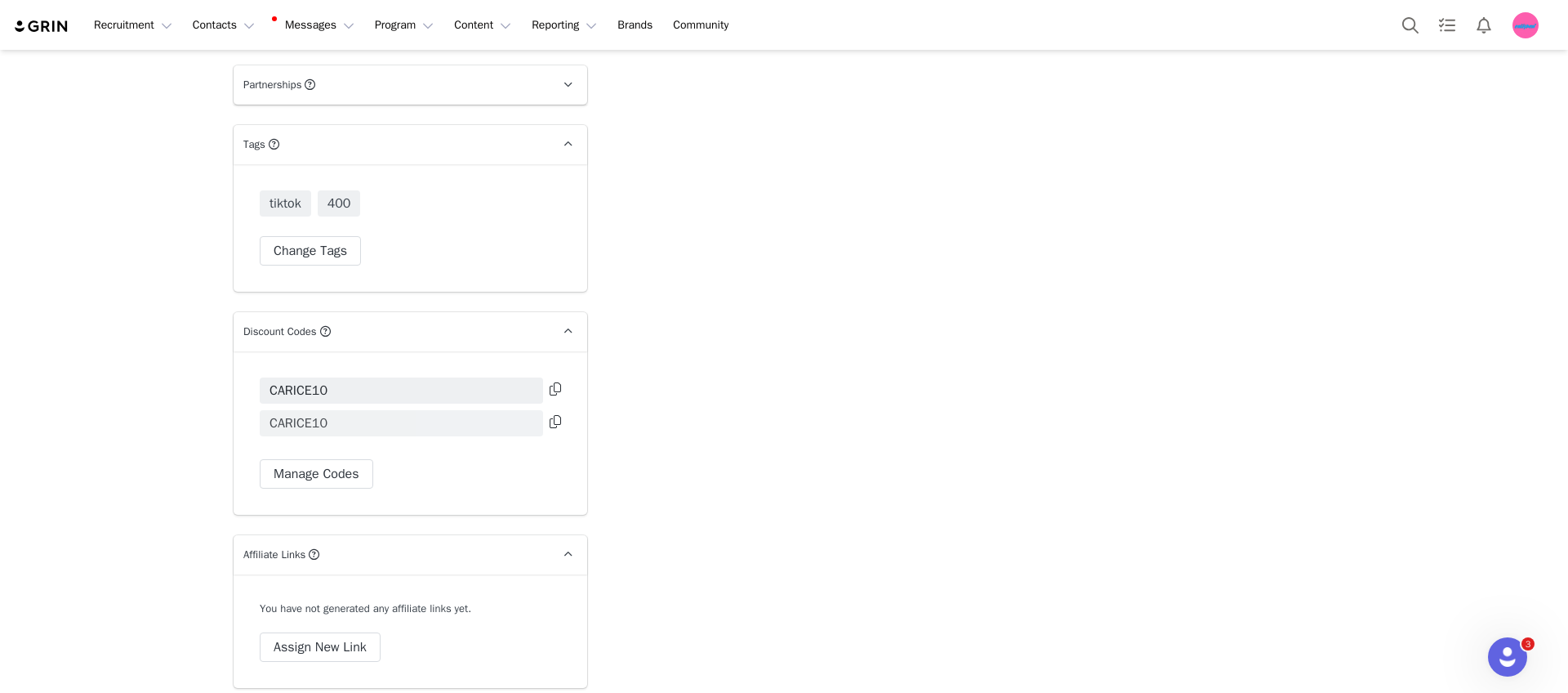 click on "[USERNAME] [USERNAME] Manage Codes" at bounding box center [410, 433] 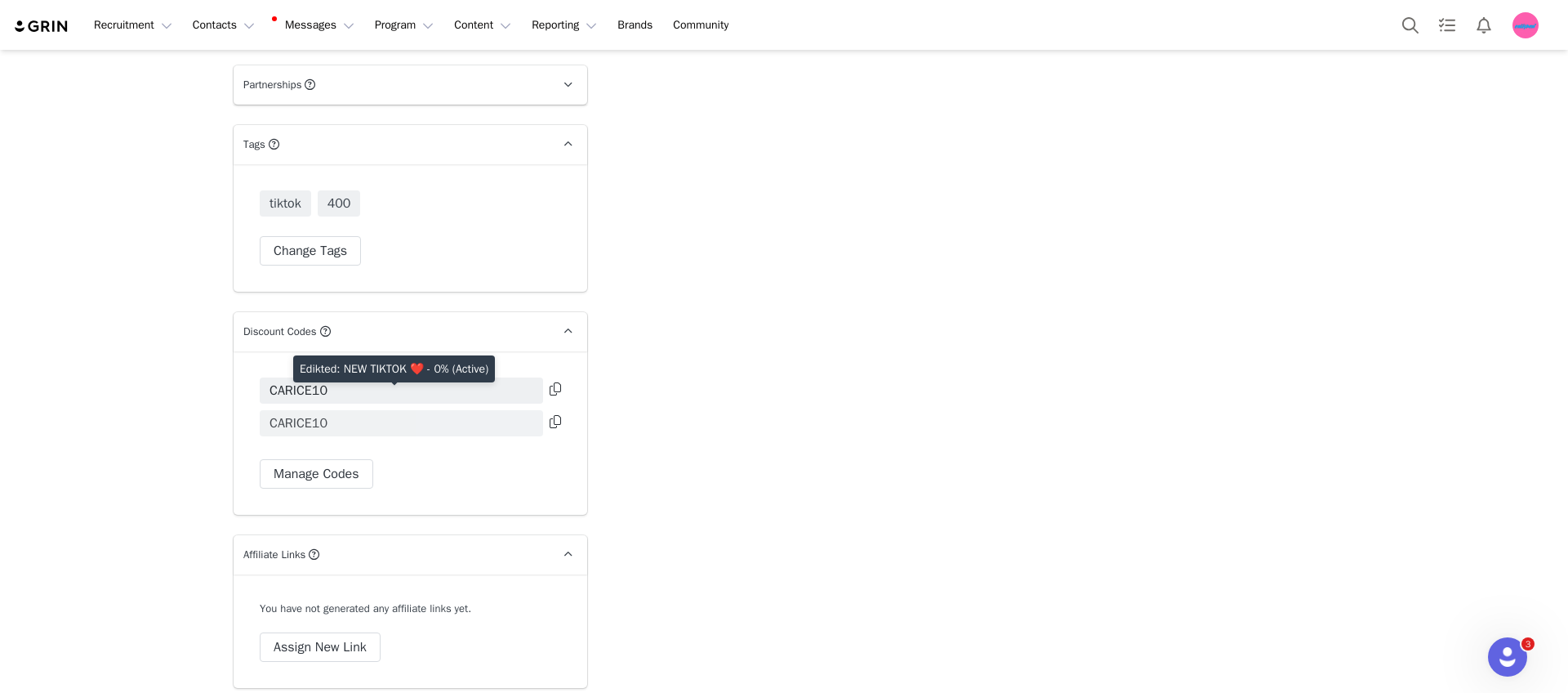click on "CARICE10" at bounding box center [401, 423] 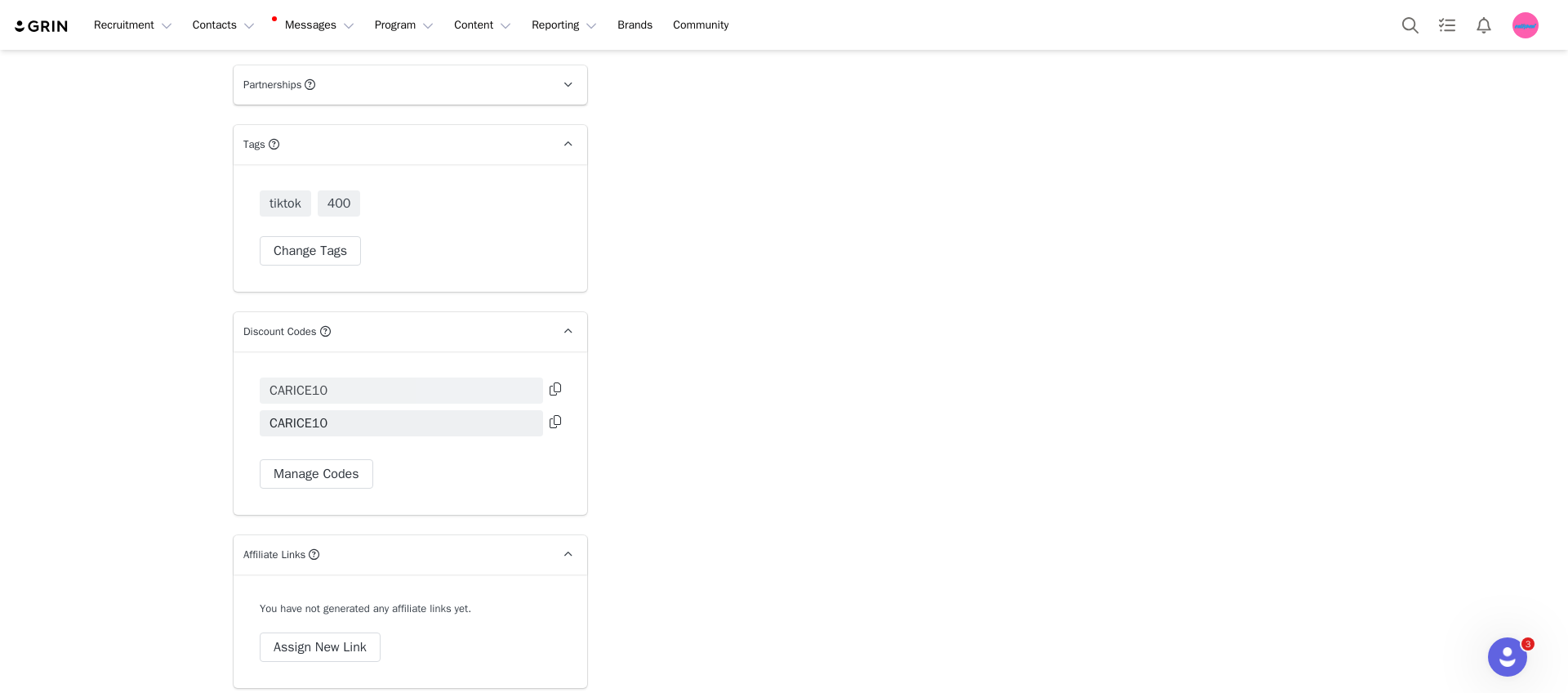 click on "CARICE10" at bounding box center (298, 391) 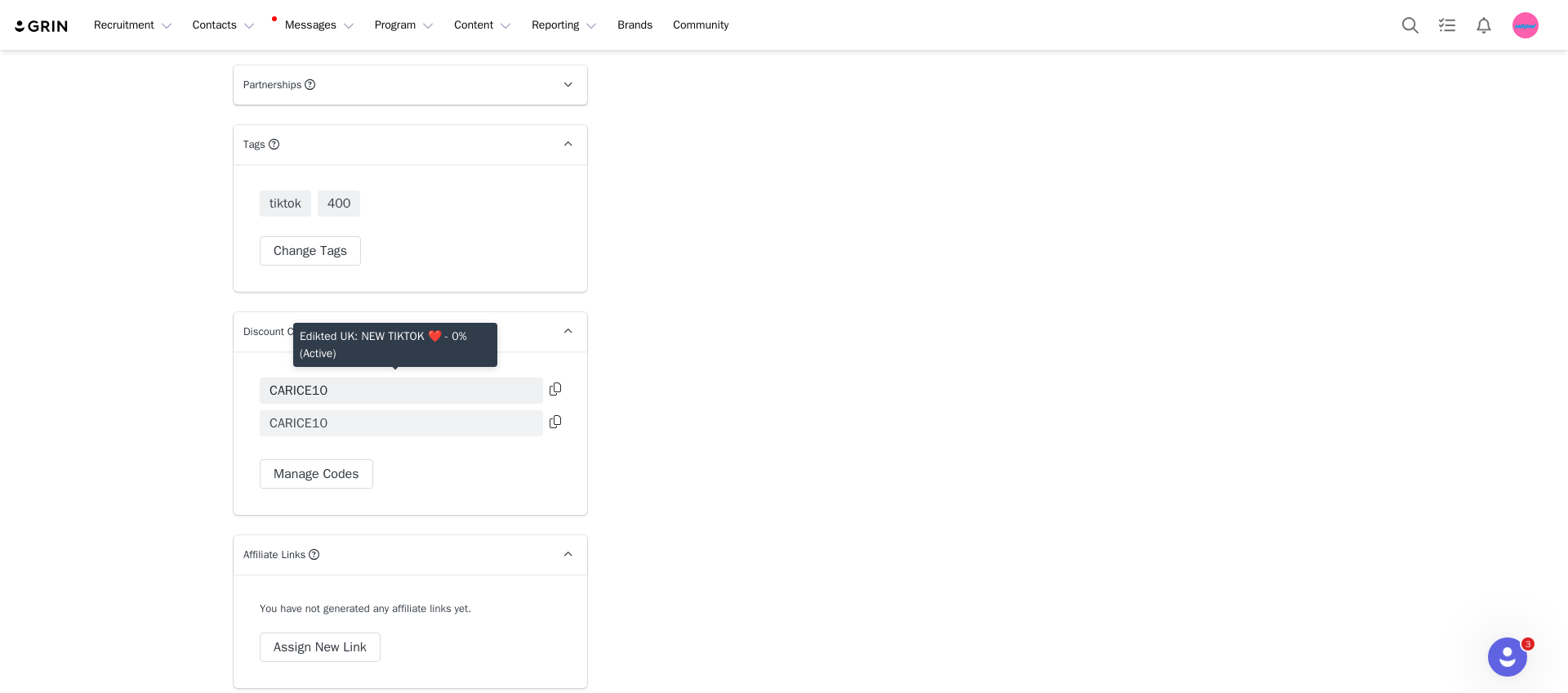 click on "CARICE10" at bounding box center (401, 423) 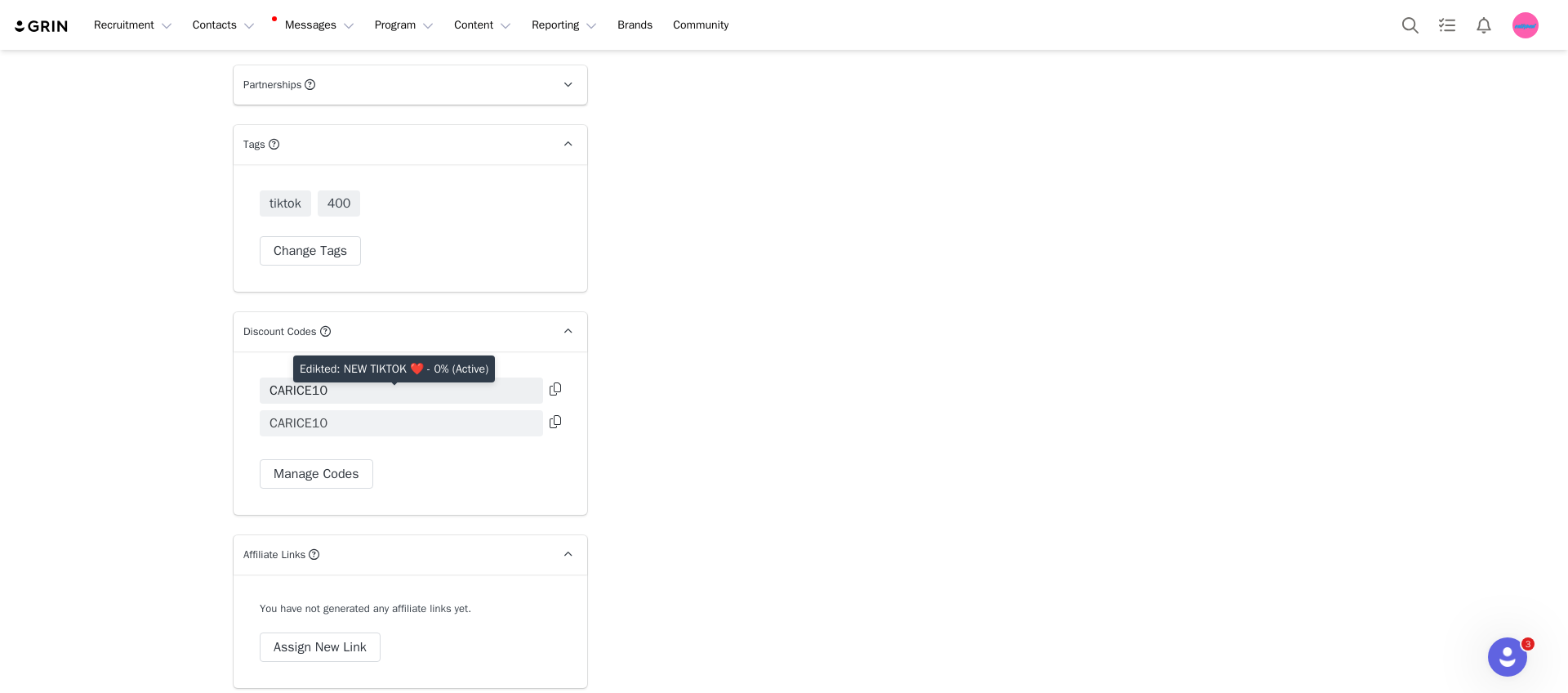 click on "CARICE10" at bounding box center (401, 423) 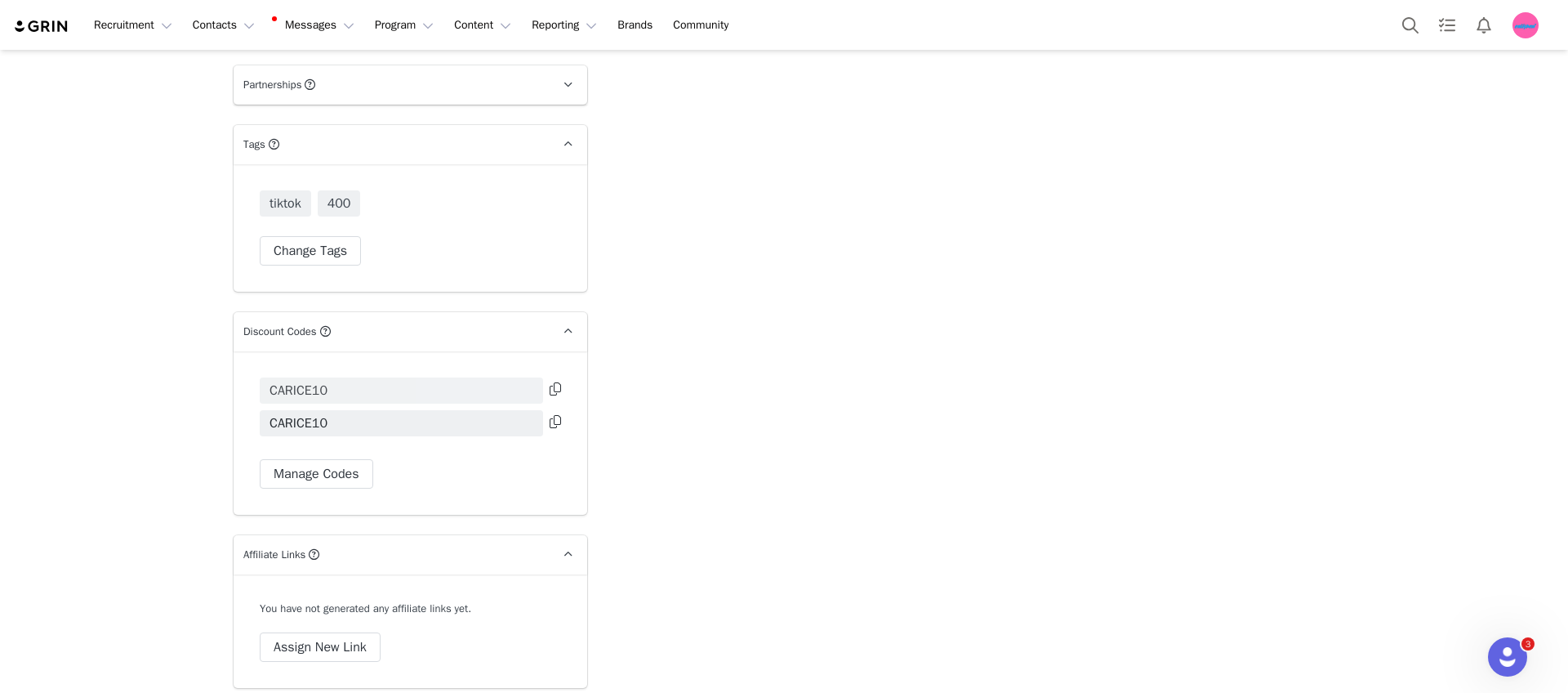 click on "CARICE10" at bounding box center [298, 391] 